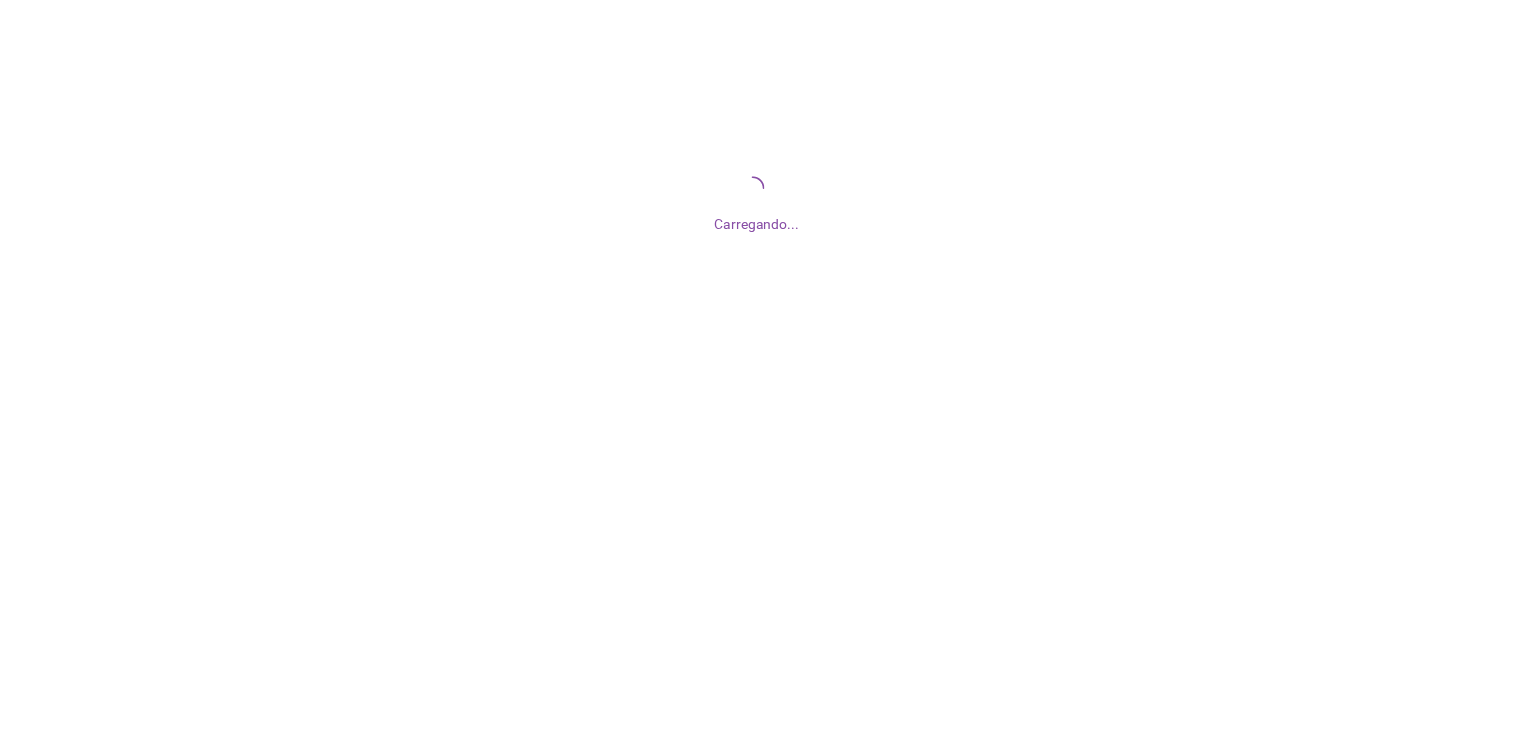 scroll, scrollTop: 0, scrollLeft: 0, axis: both 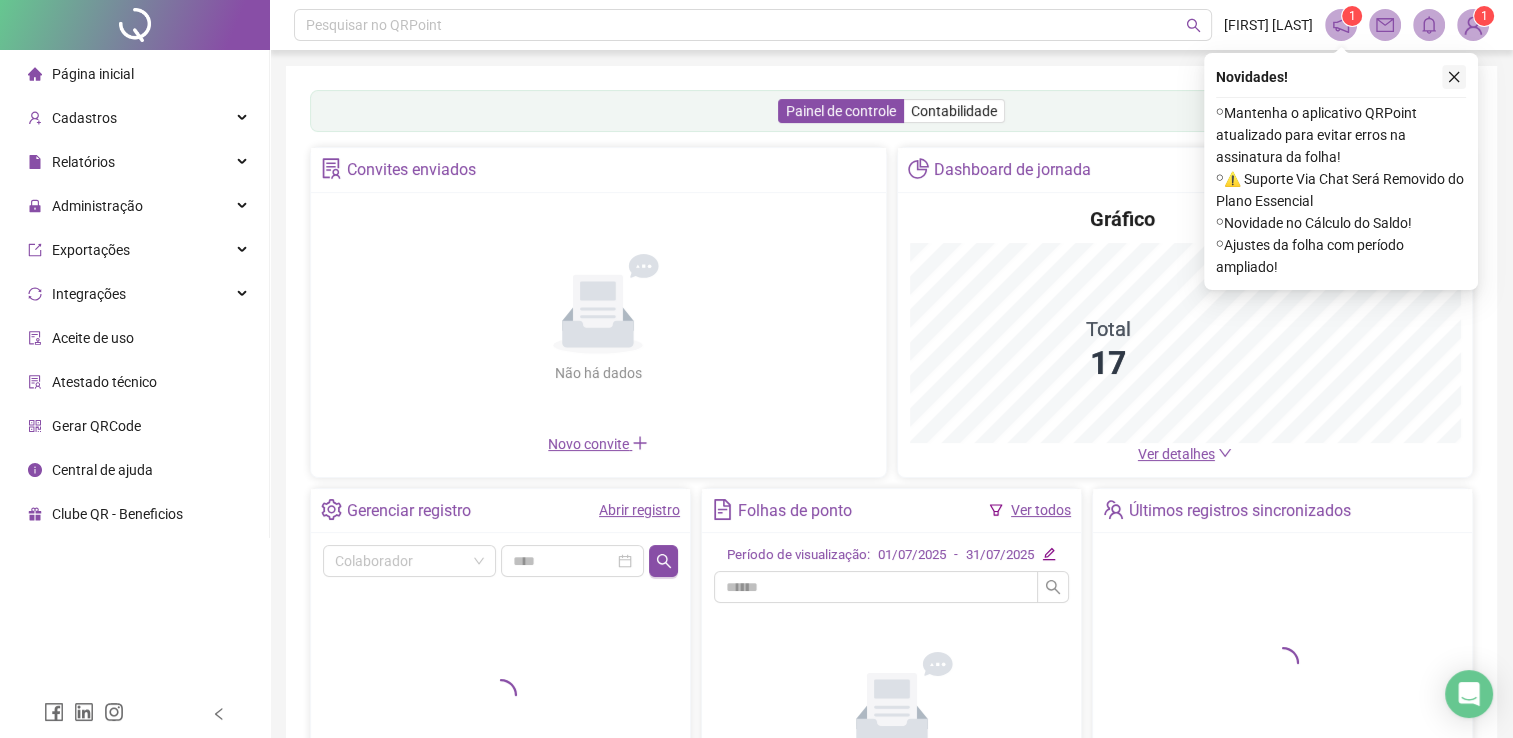 click 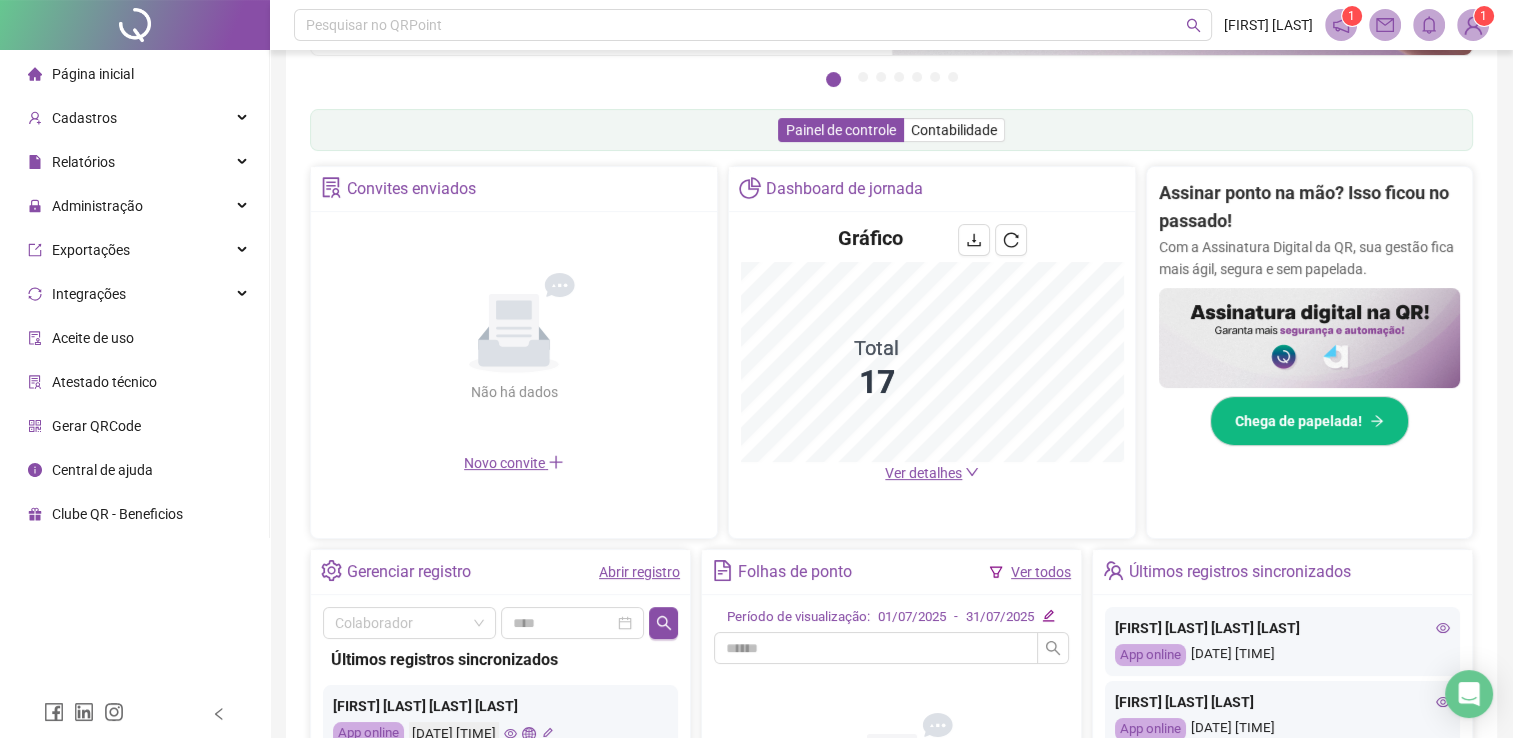 scroll, scrollTop: 300, scrollLeft: 0, axis: vertical 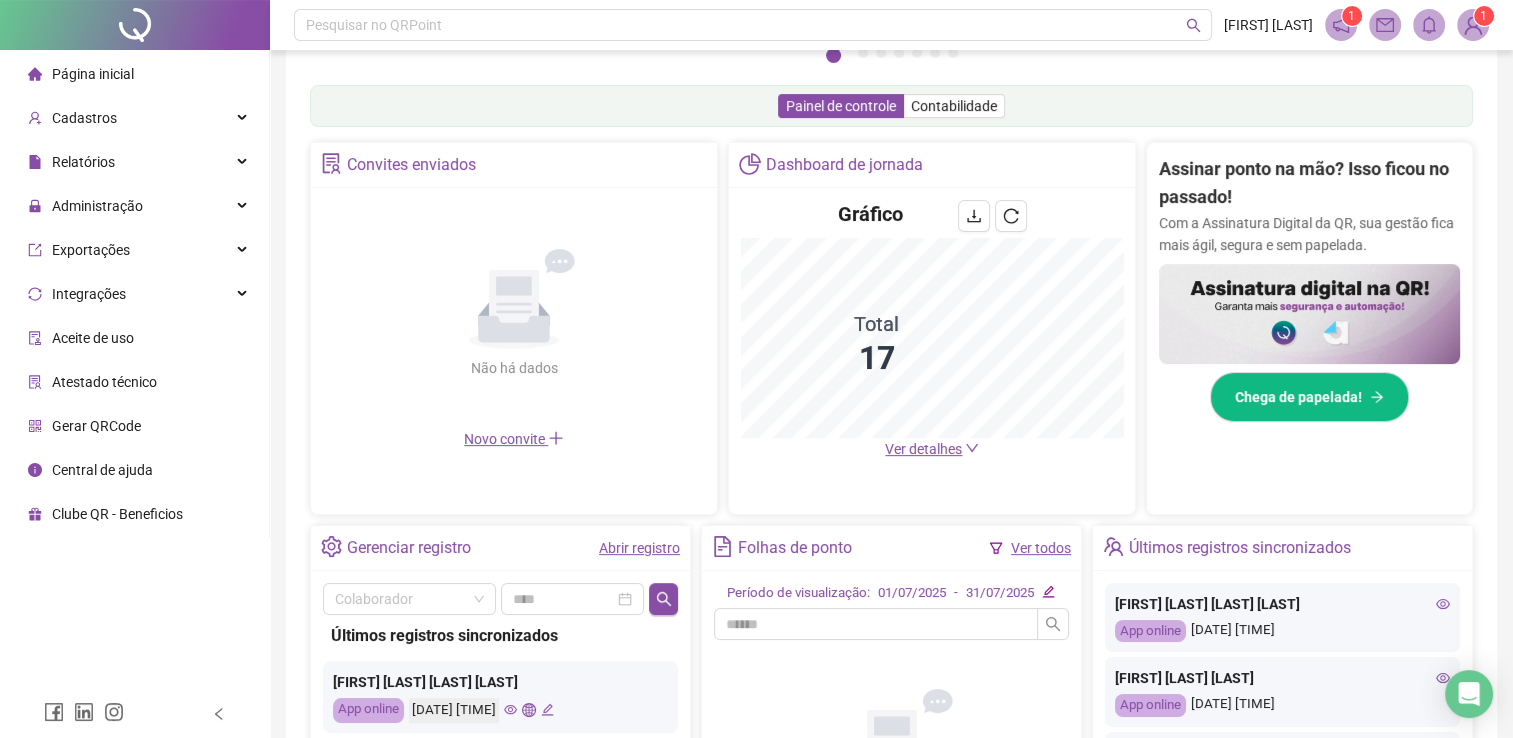 click 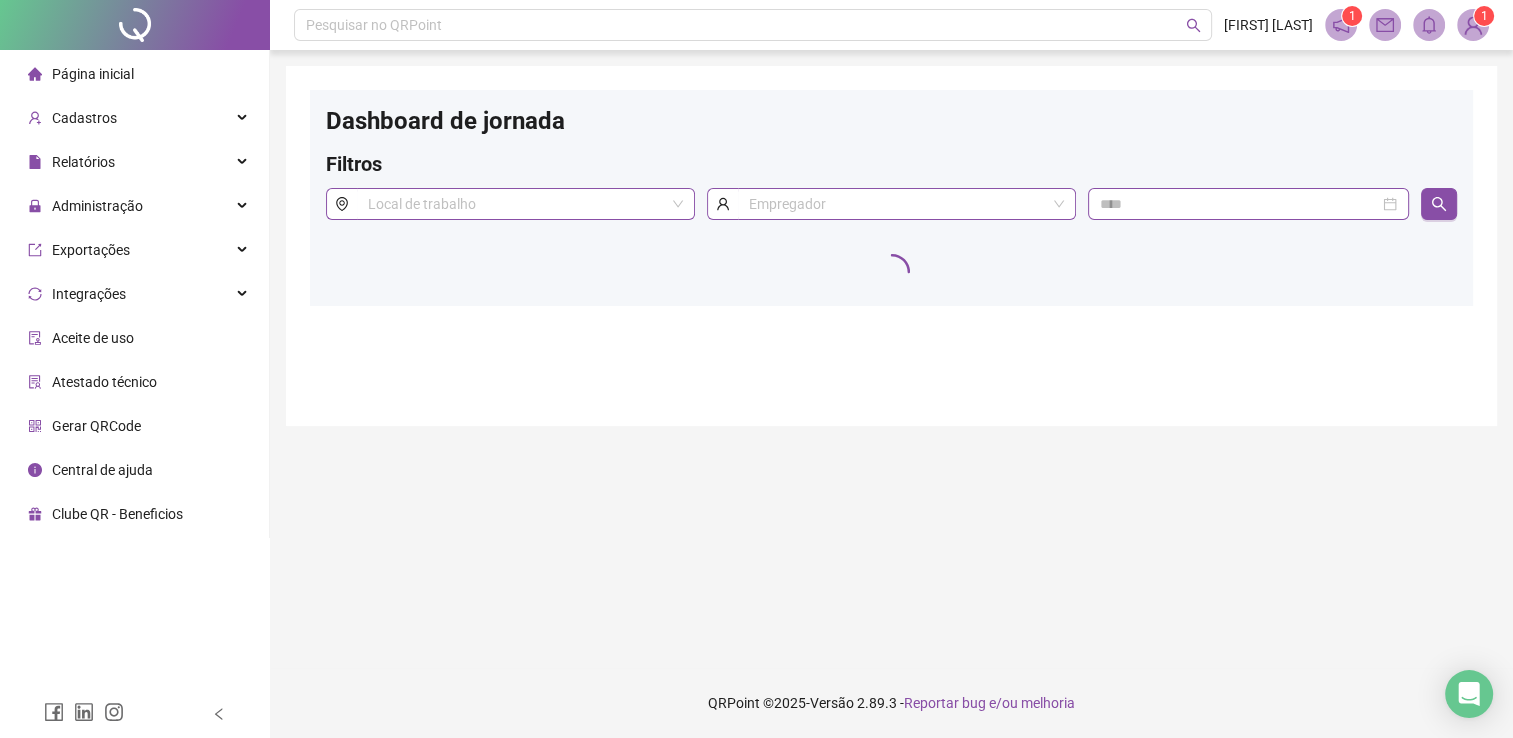 scroll, scrollTop: 0, scrollLeft: 0, axis: both 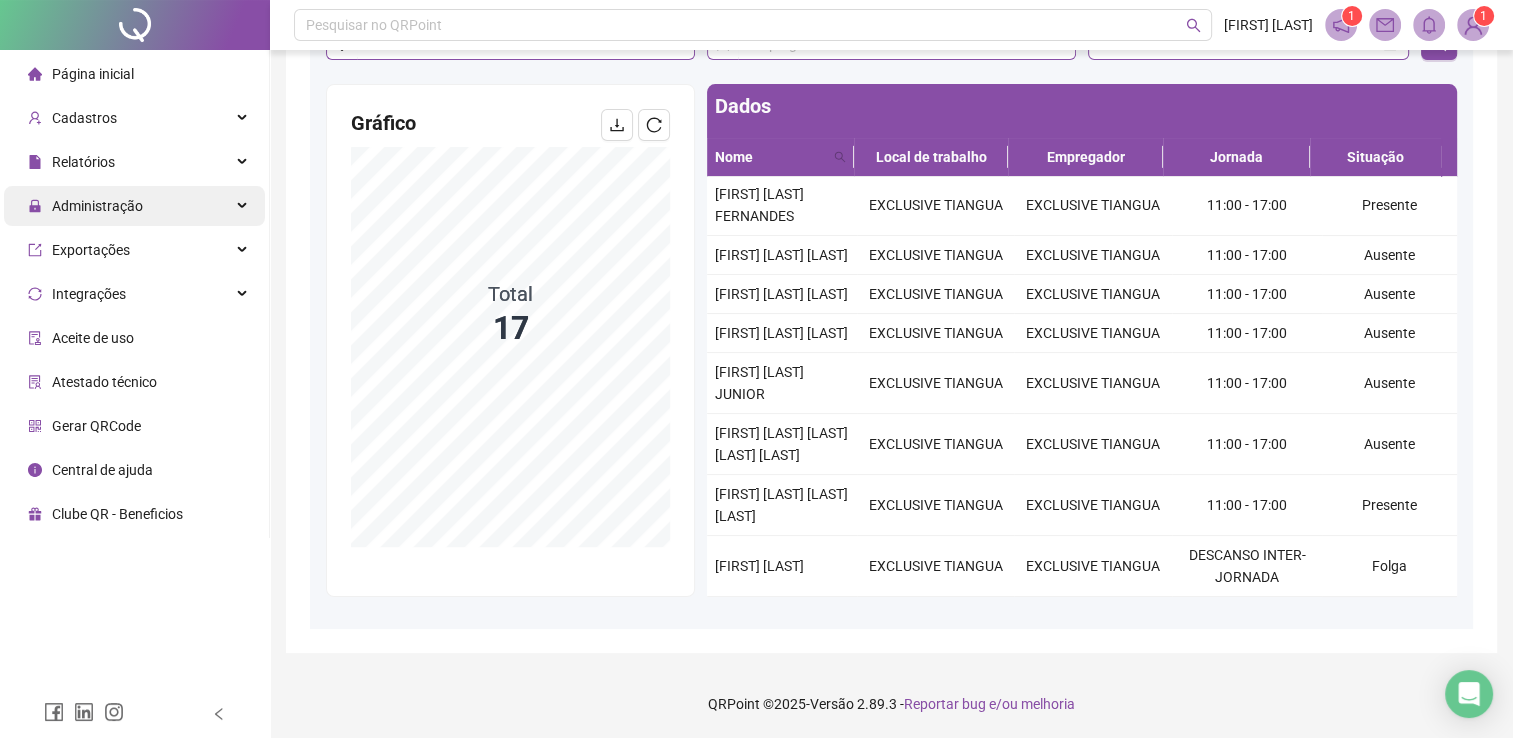 click on "Administração" at bounding box center (97, 206) 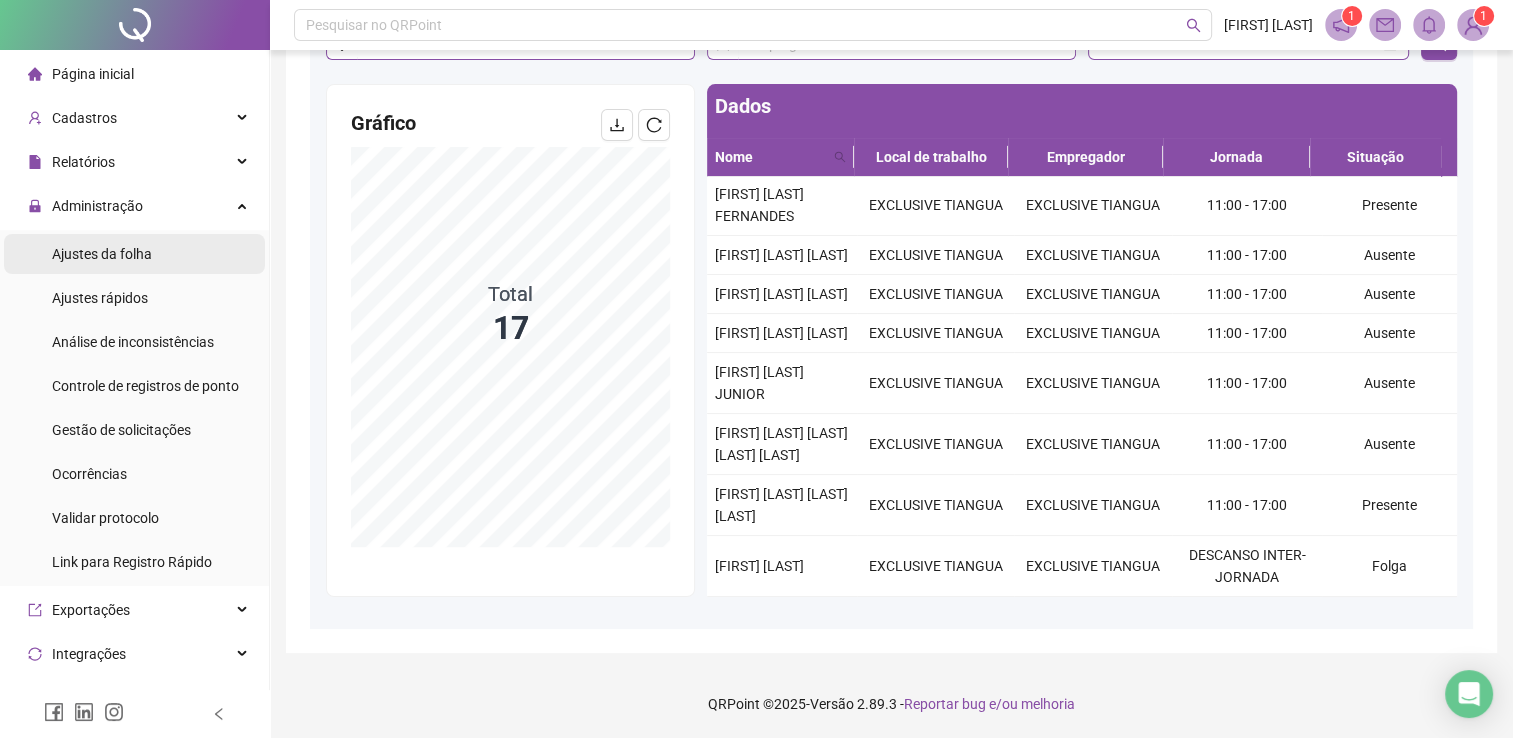 click on "Ajustes da folha" at bounding box center (102, 254) 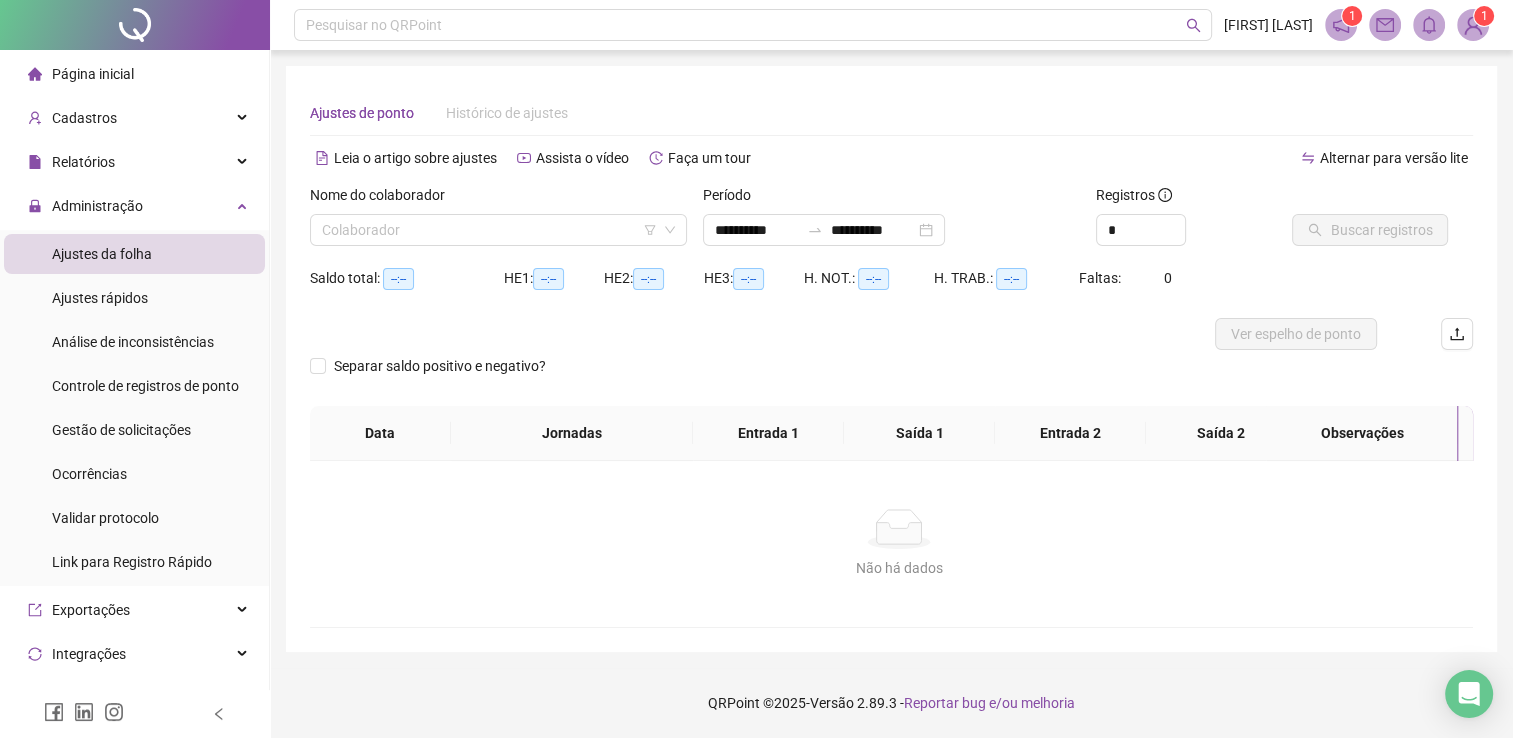 scroll, scrollTop: 0, scrollLeft: 0, axis: both 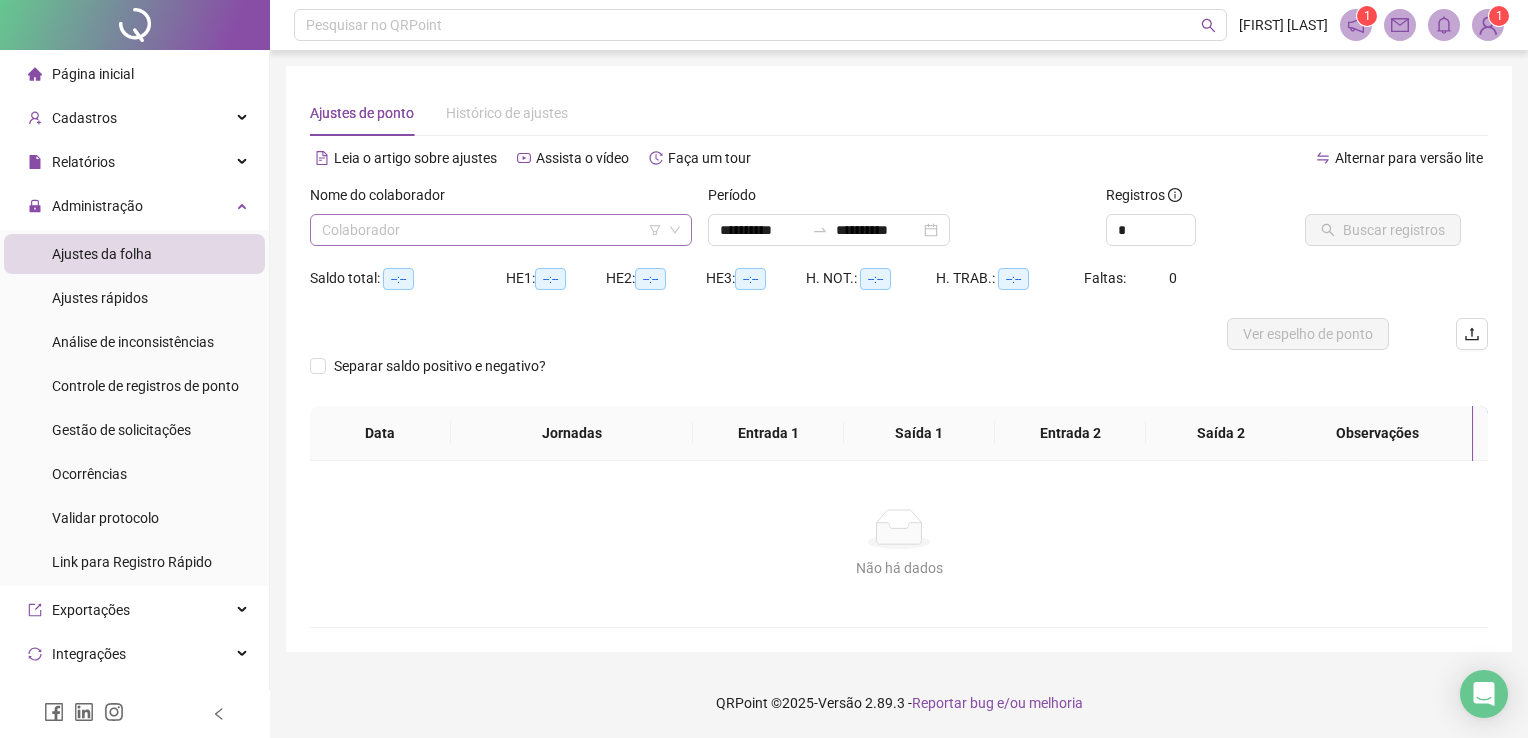 click at bounding box center (492, 230) 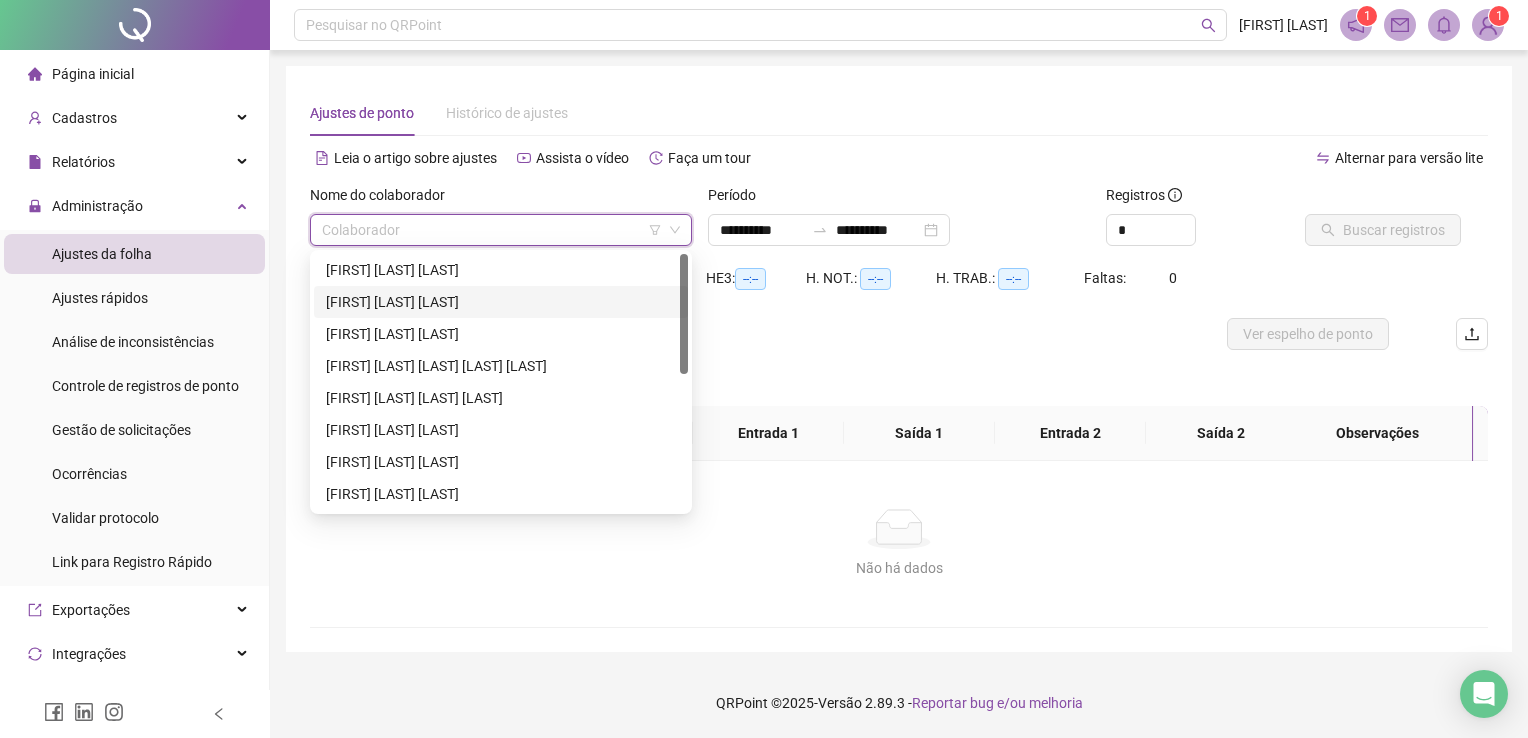 click on "[FIRST] [LAST] [LAST]" at bounding box center (501, 302) 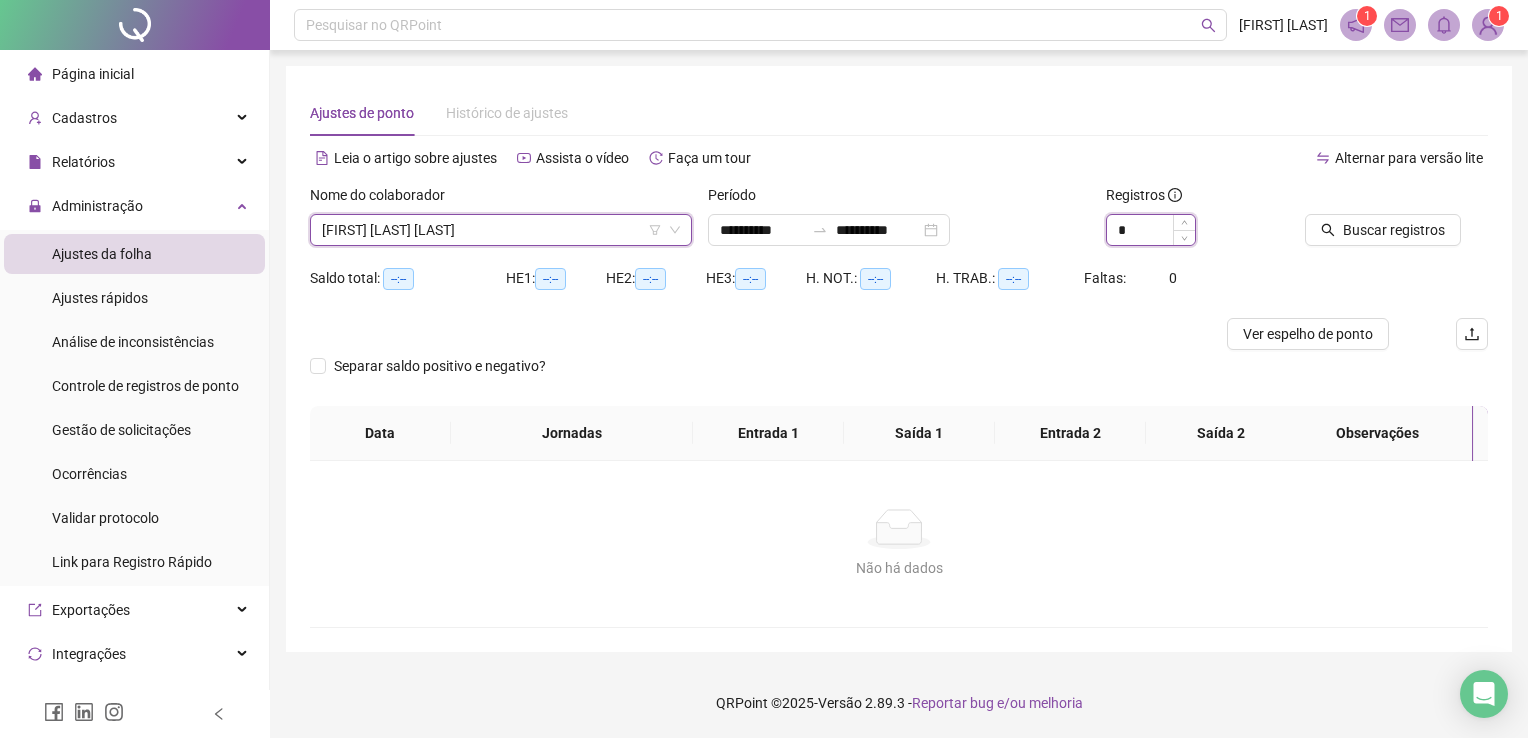 click on "*" at bounding box center (1151, 230) 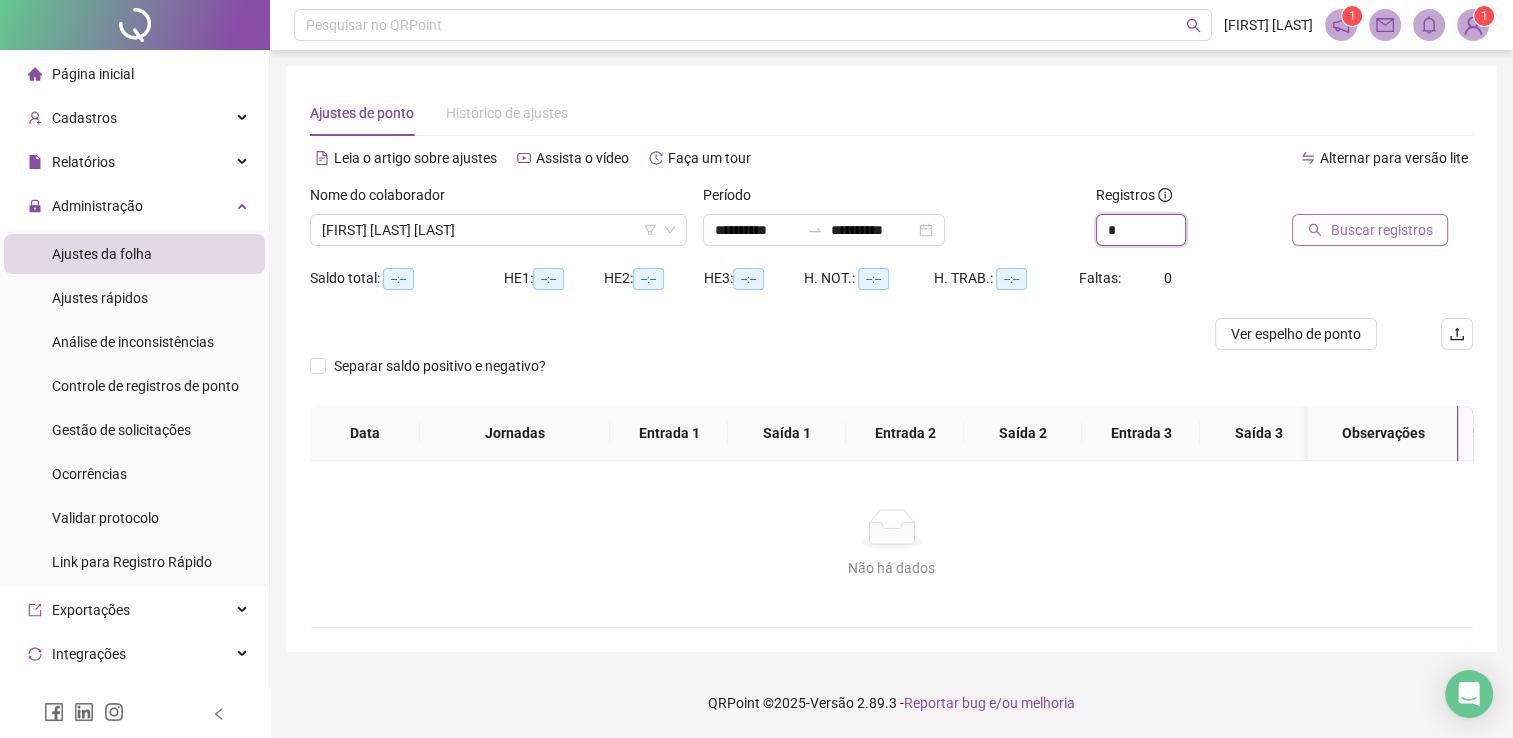 type on "*" 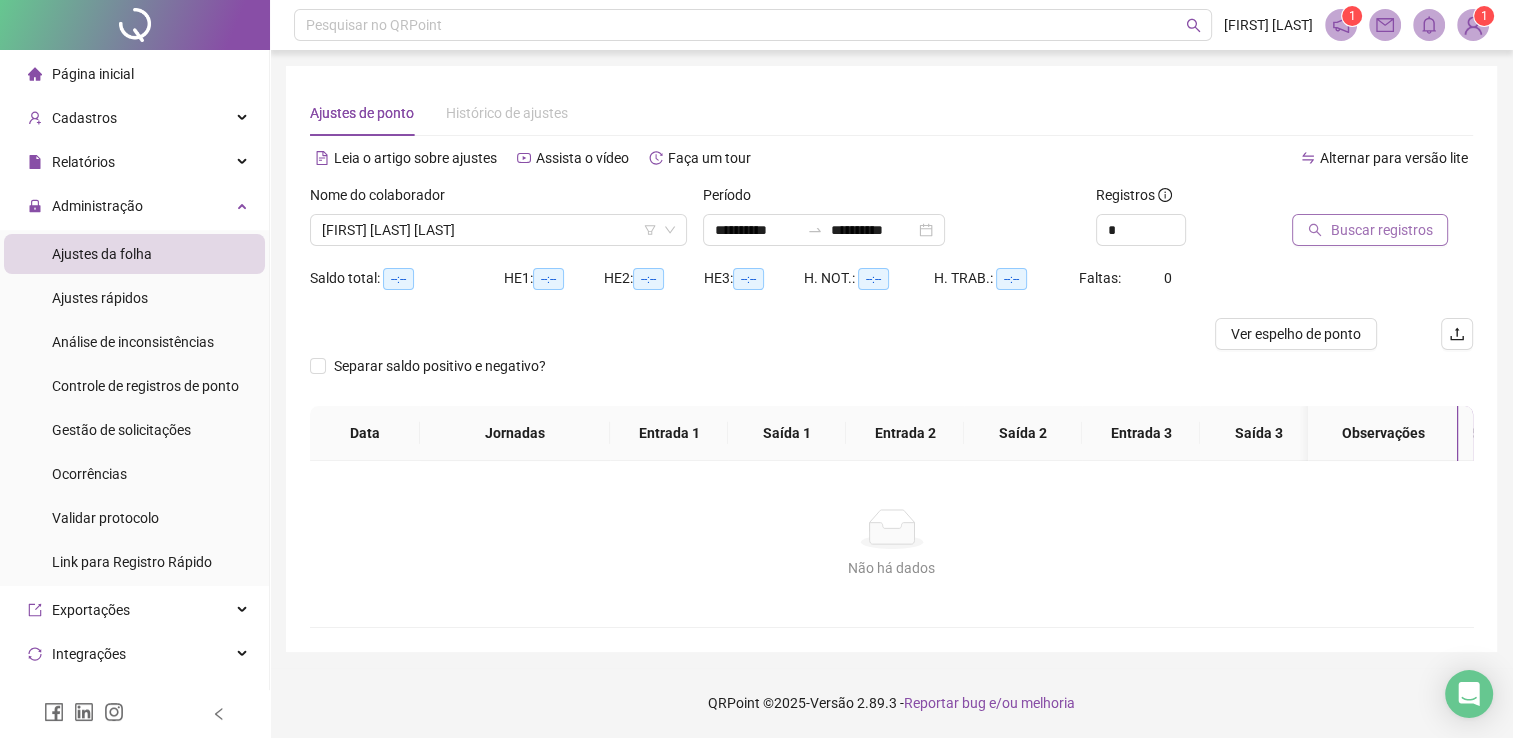 click on "Buscar registros" at bounding box center [1381, 230] 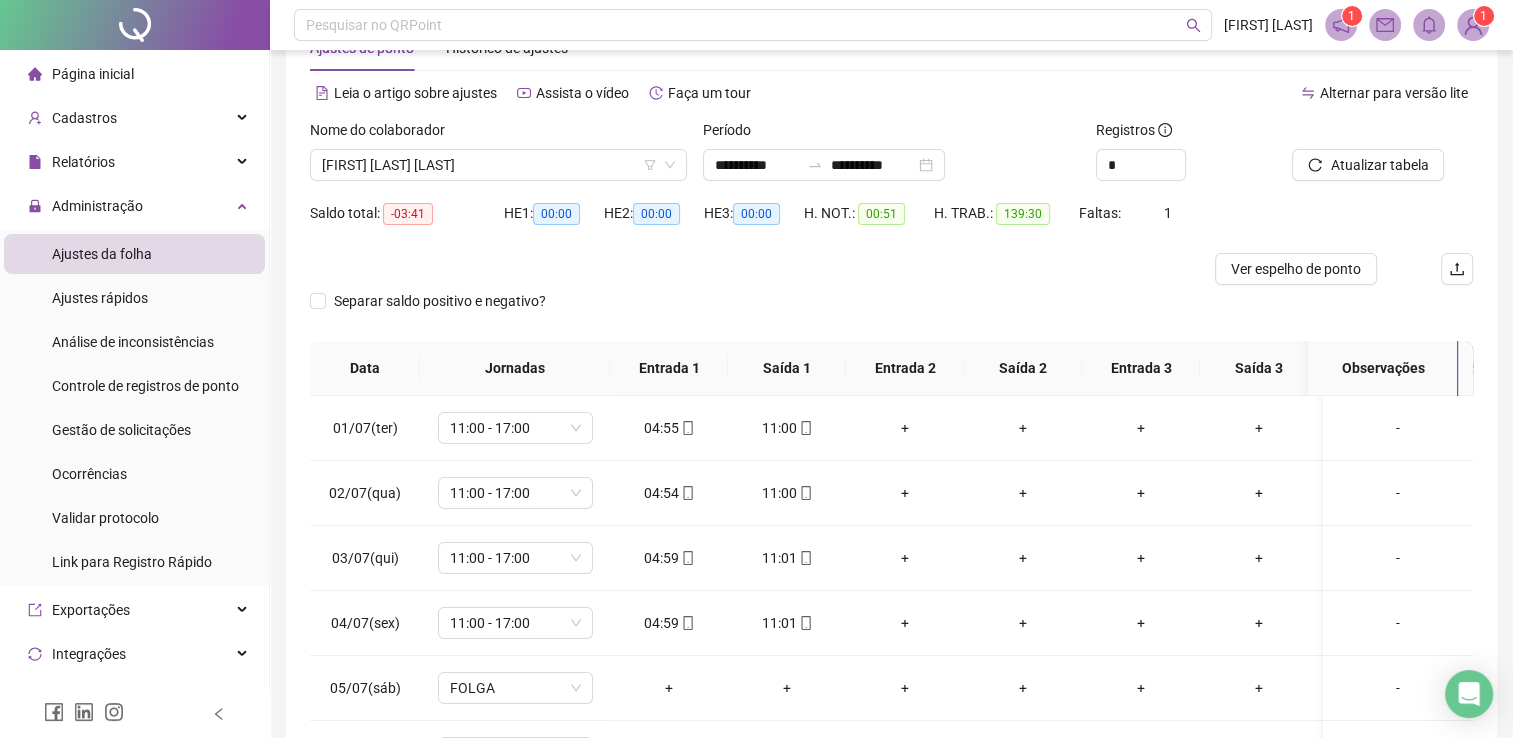 scroll, scrollTop: 100, scrollLeft: 0, axis: vertical 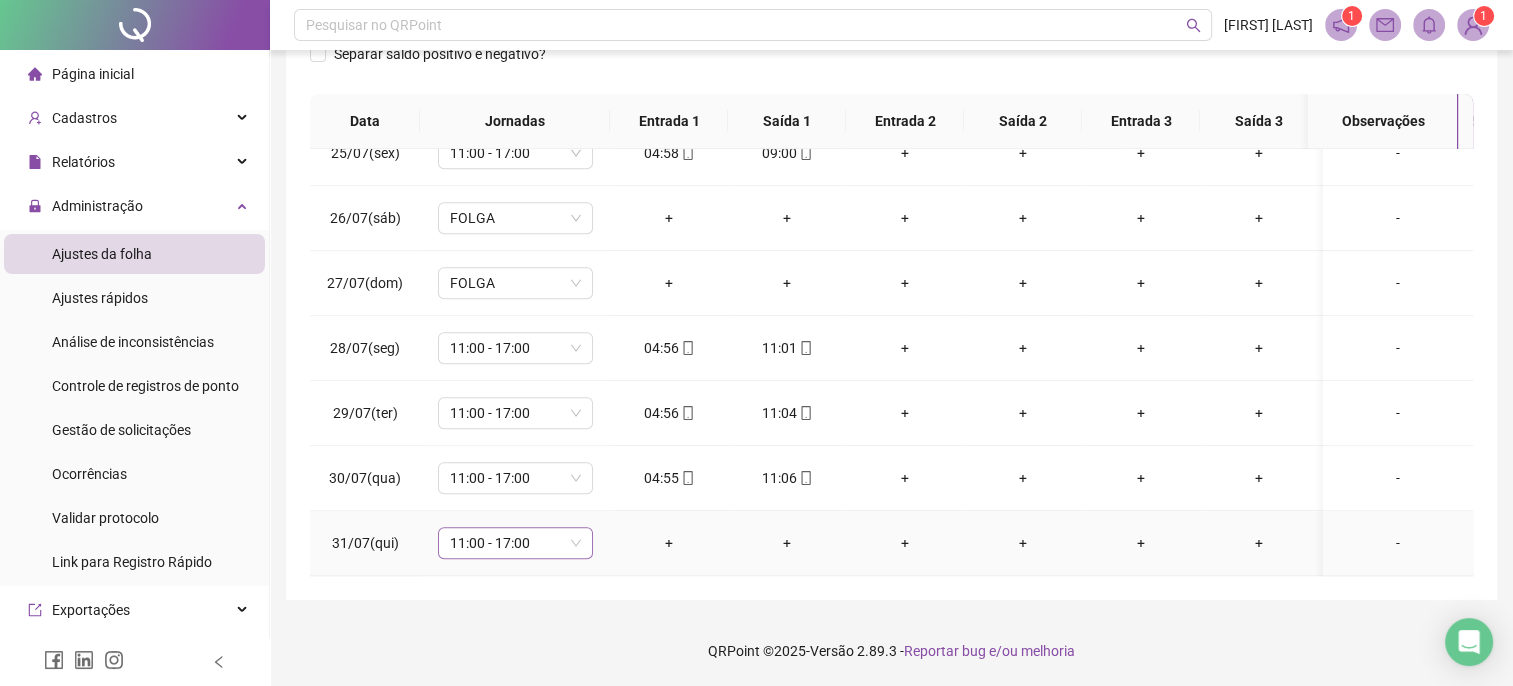 click on "11:00 - 17:00" at bounding box center [515, 543] 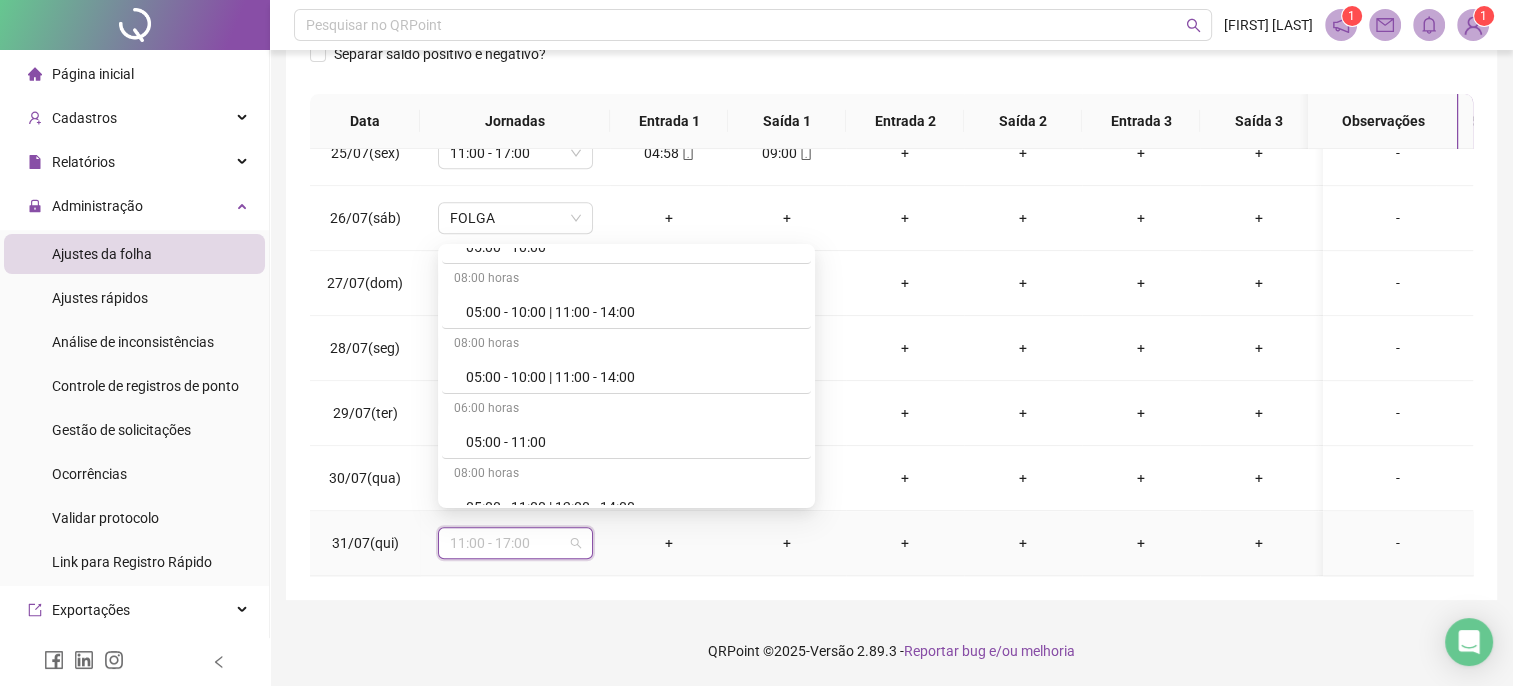 scroll, scrollTop: 0, scrollLeft: 0, axis: both 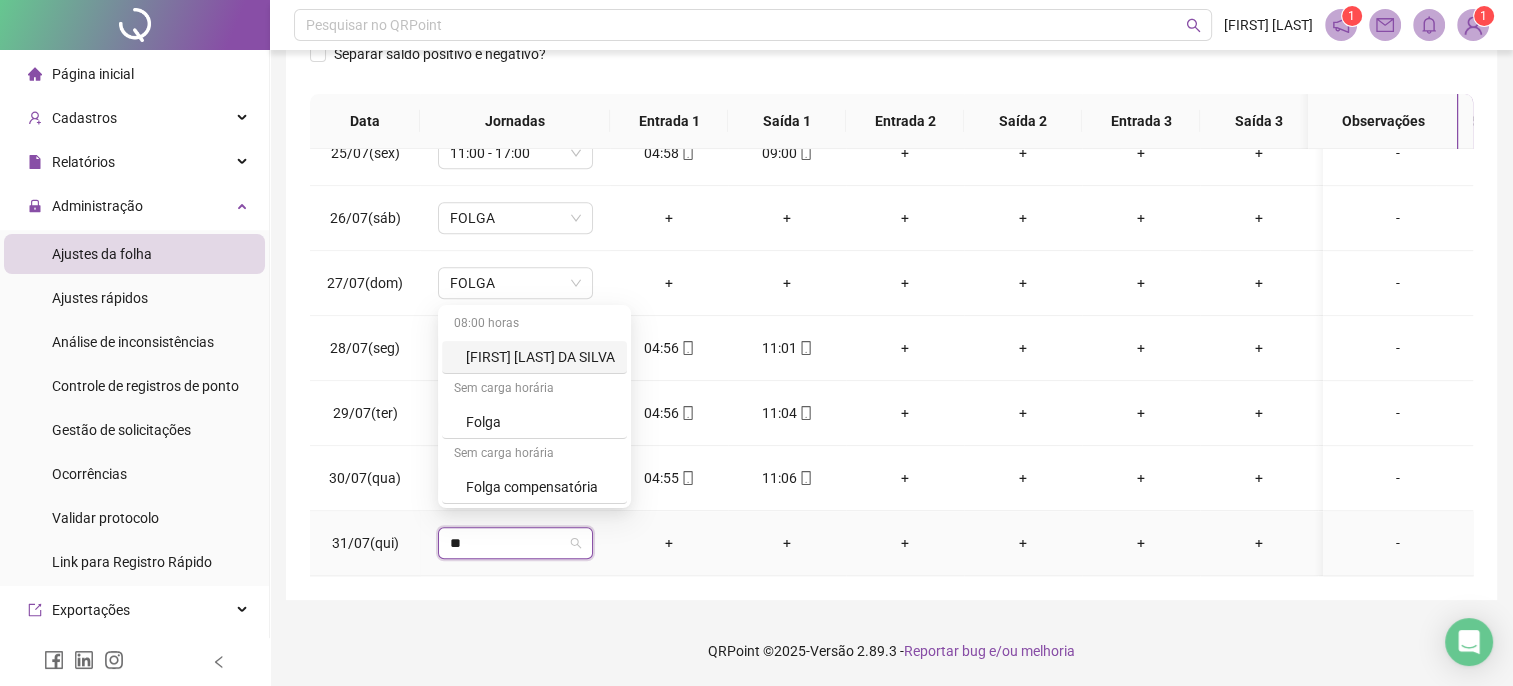 type on "***" 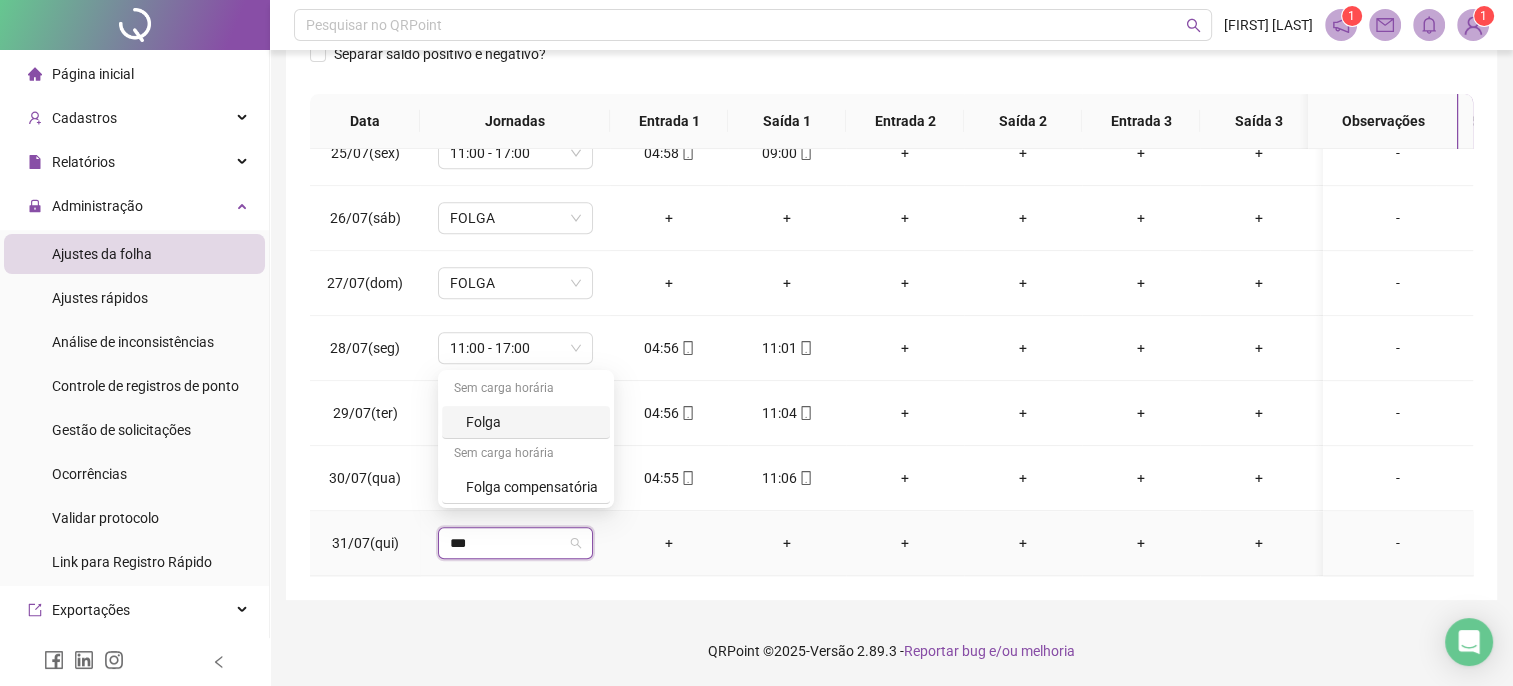 click on "Folga" at bounding box center (532, 422) 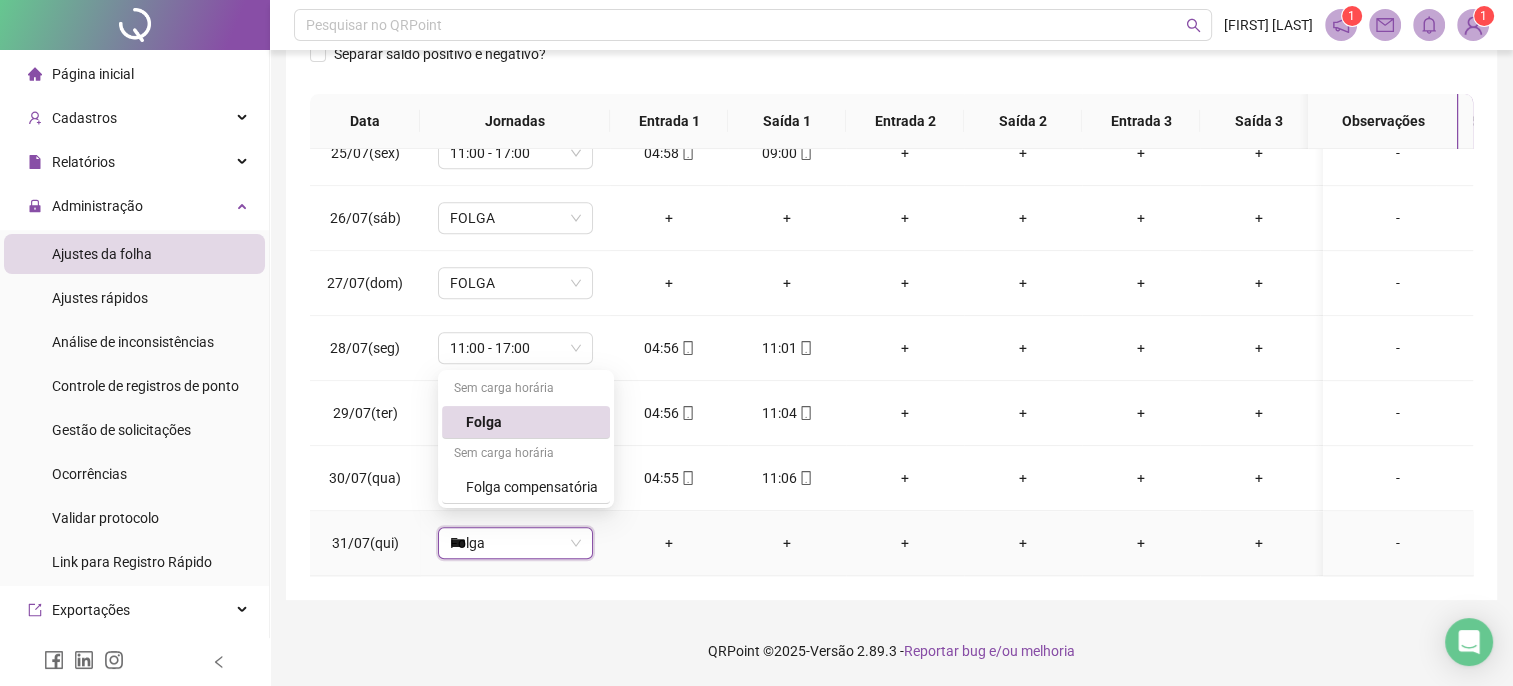 type 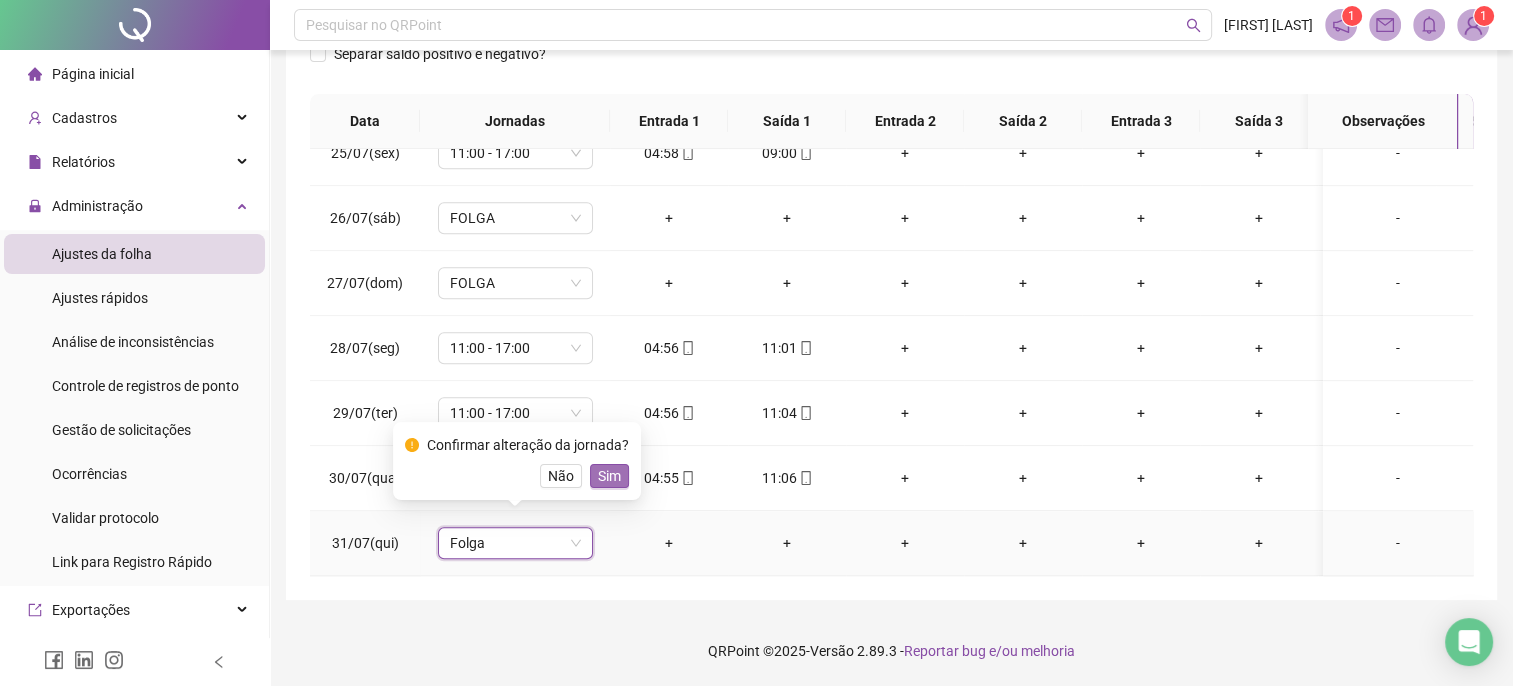 click on "Sim" at bounding box center [609, 476] 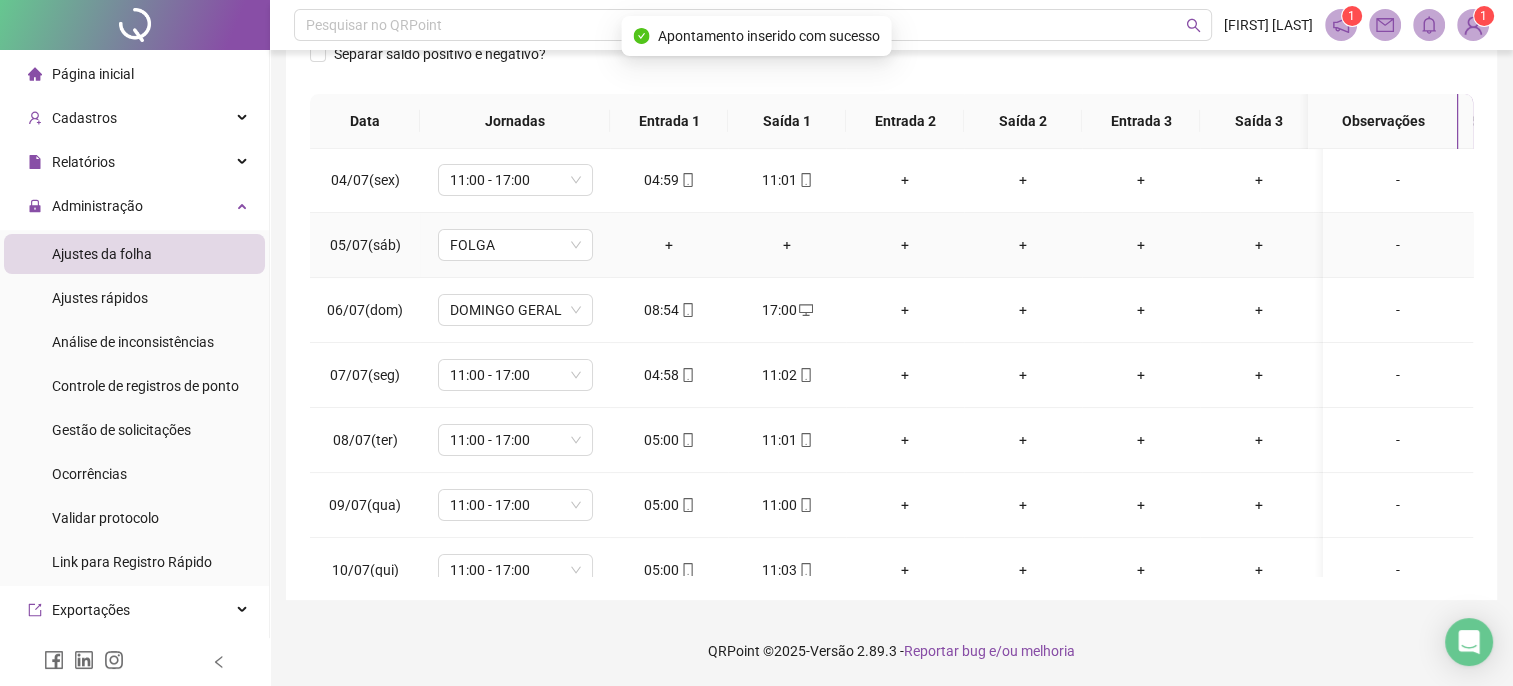 scroll, scrollTop: 0, scrollLeft: 0, axis: both 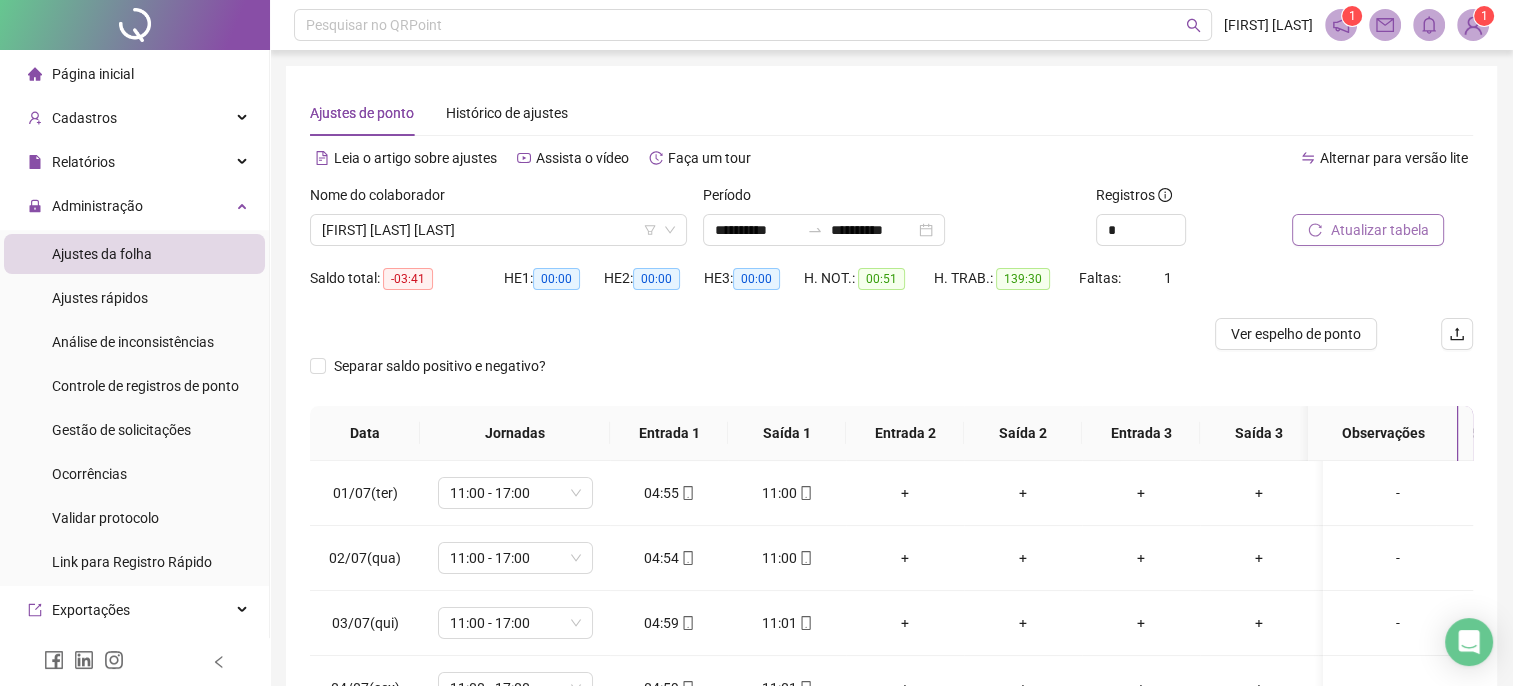 click 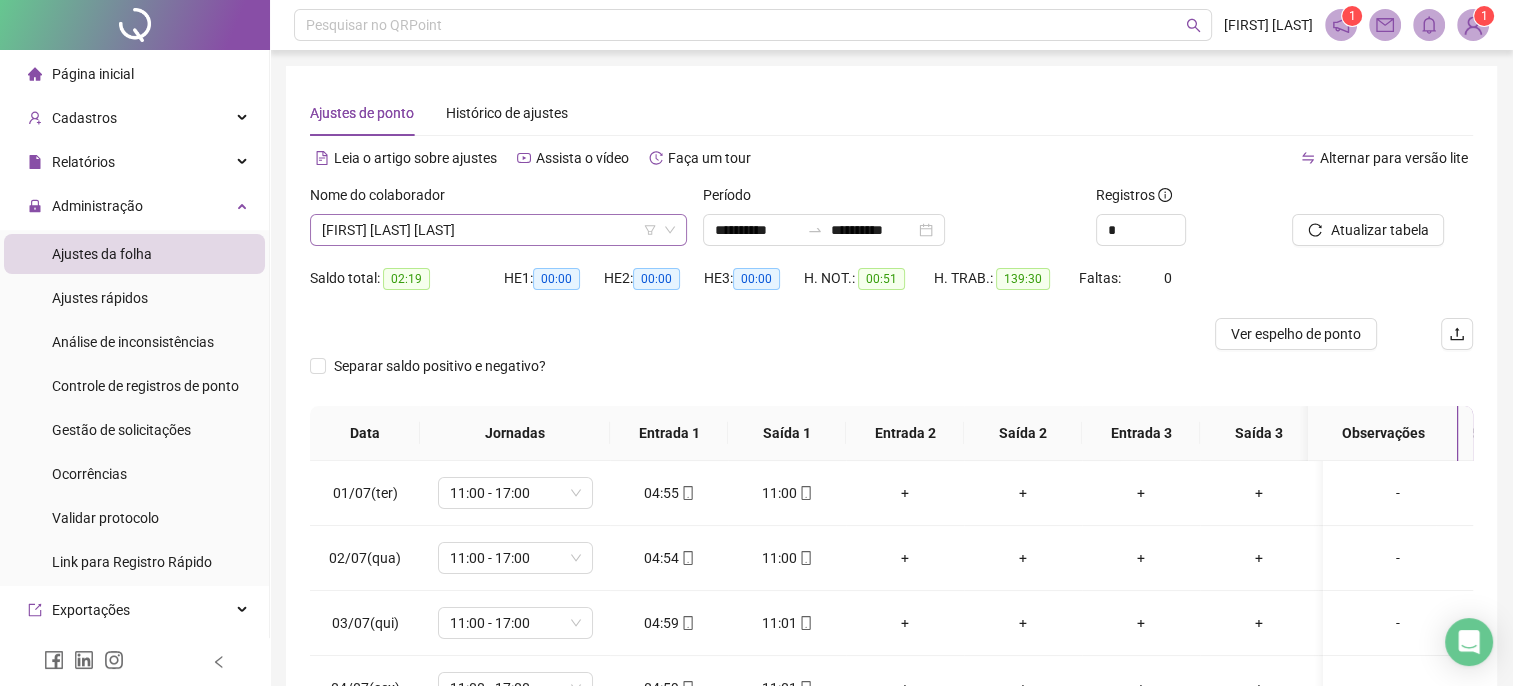 click 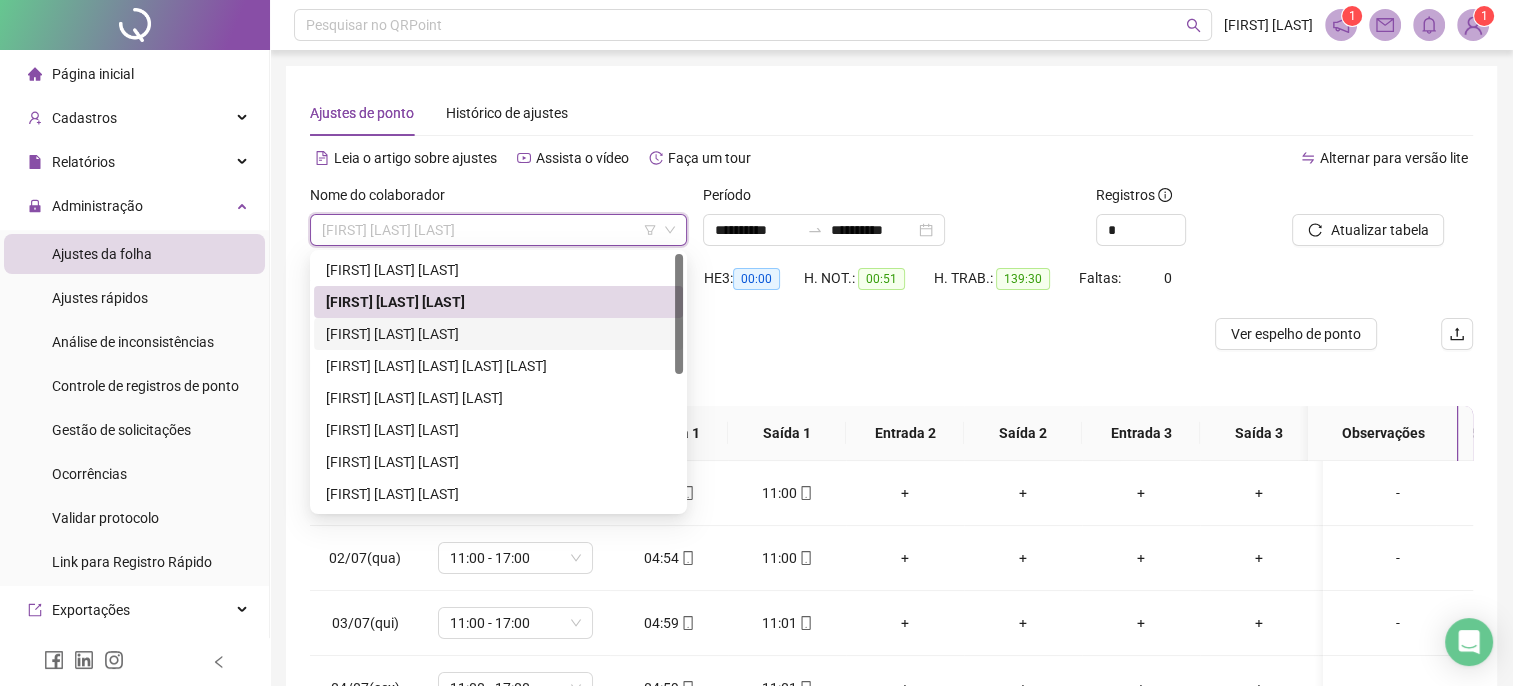 click on "[FIRST] [LAST] [LAST]" at bounding box center (498, 334) 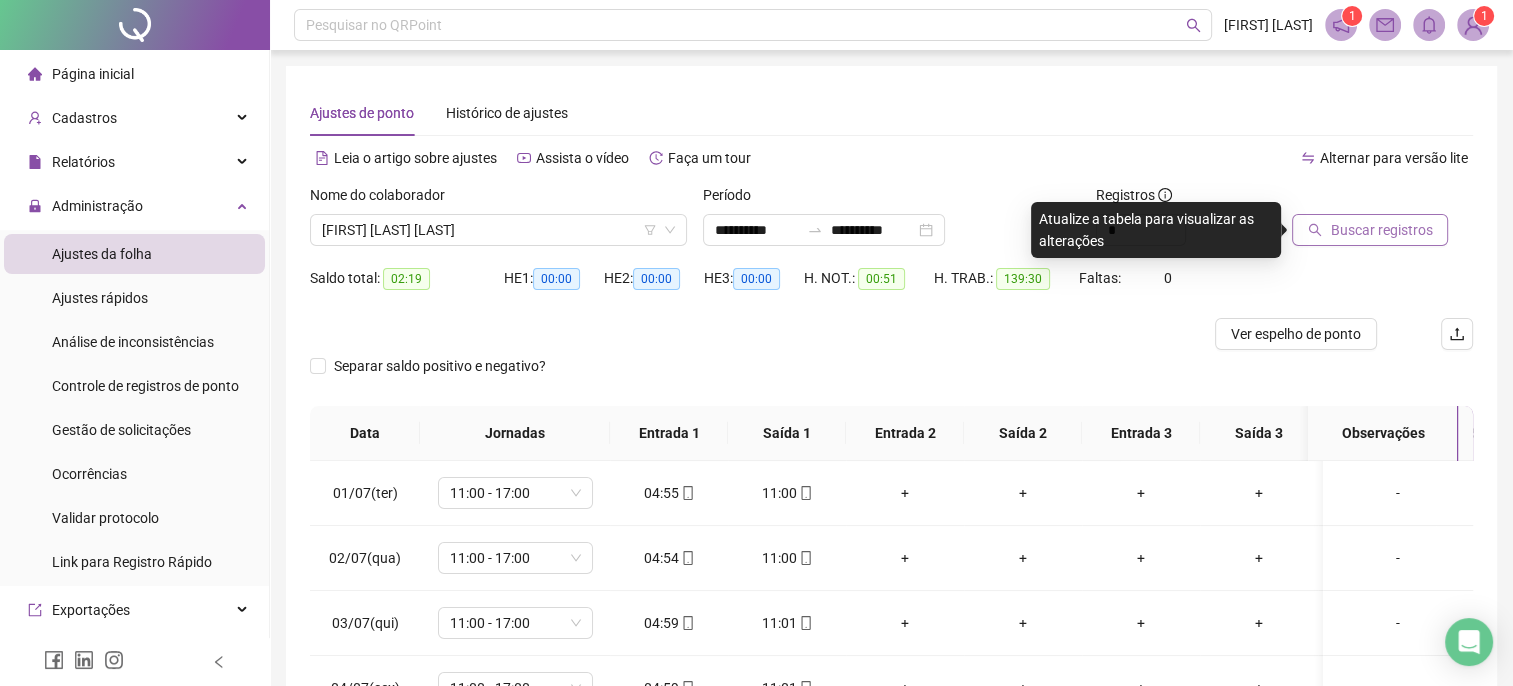 click on "Buscar registros" at bounding box center (1370, 230) 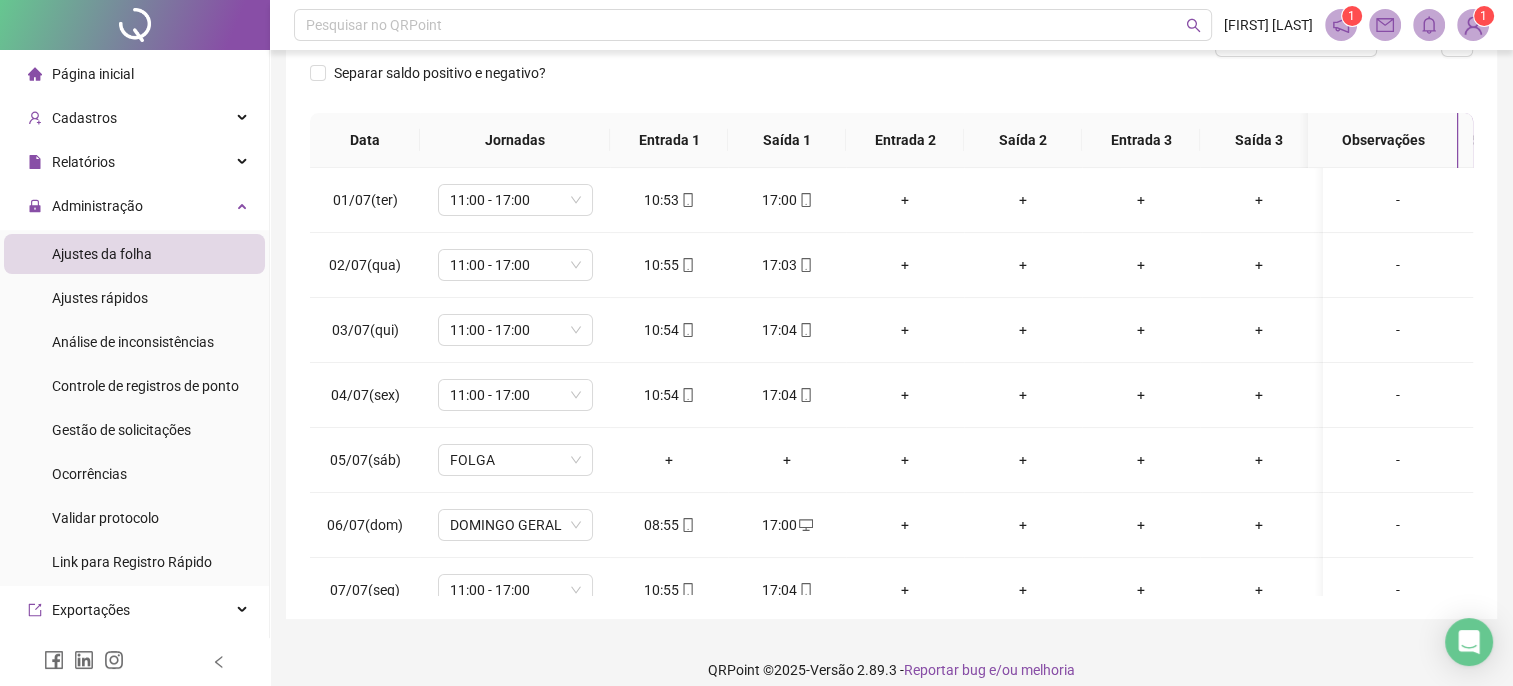 scroll, scrollTop: 300, scrollLeft: 0, axis: vertical 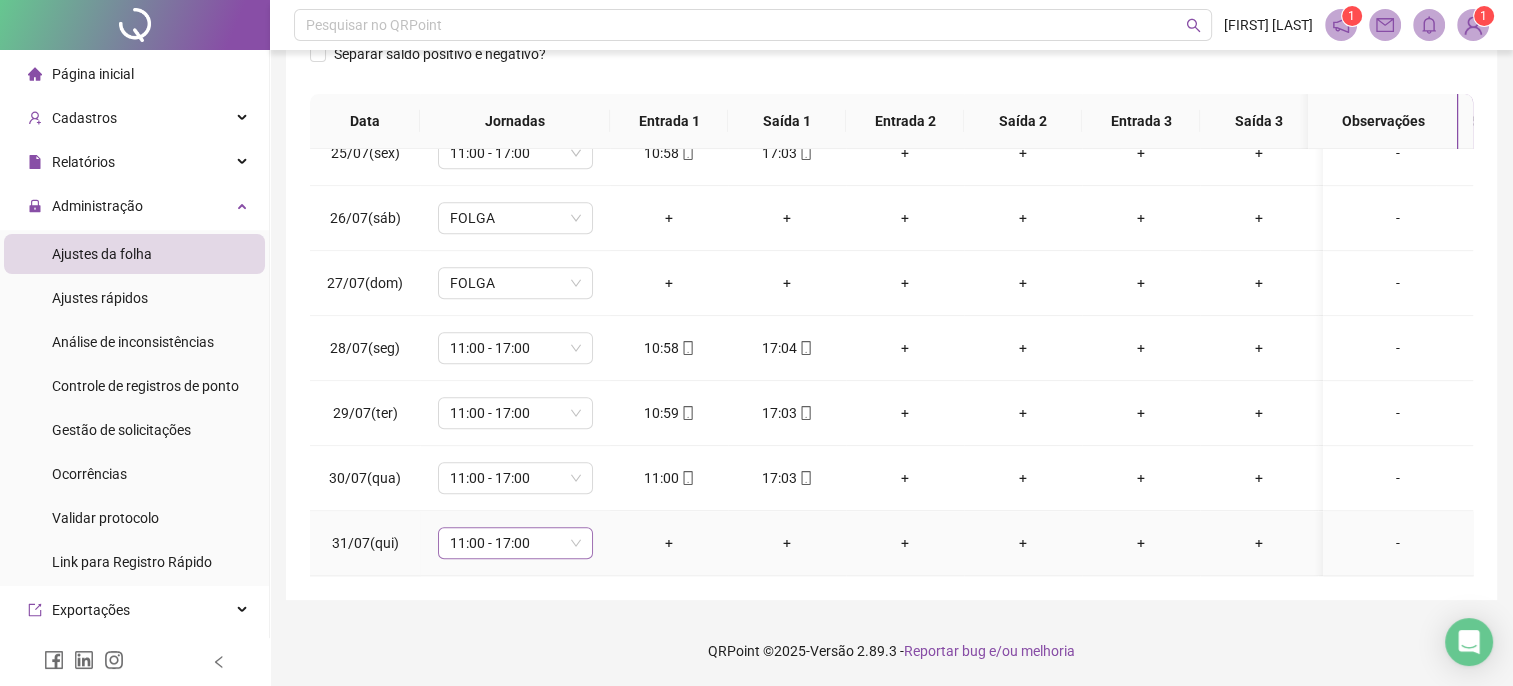 click on "11:00 - 17:00" at bounding box center (515, 543) 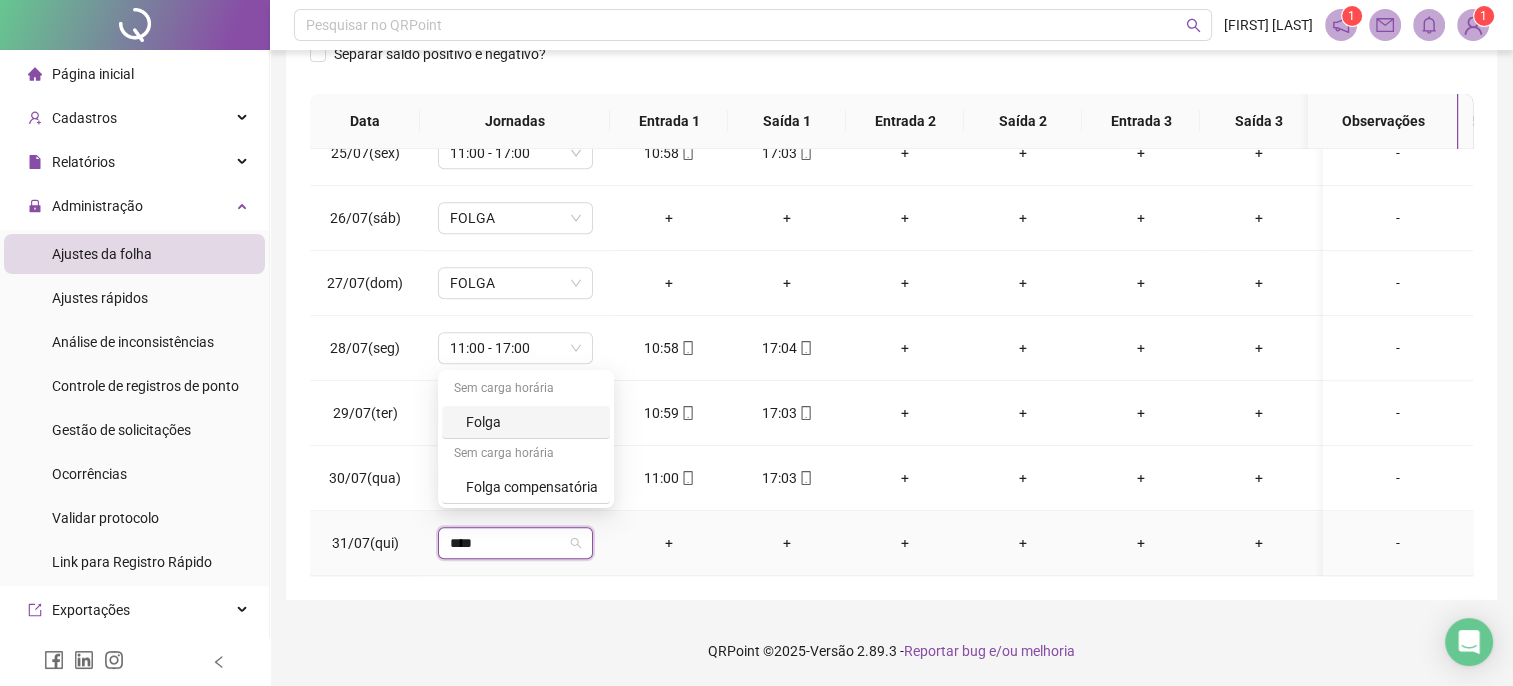 type on "*****" 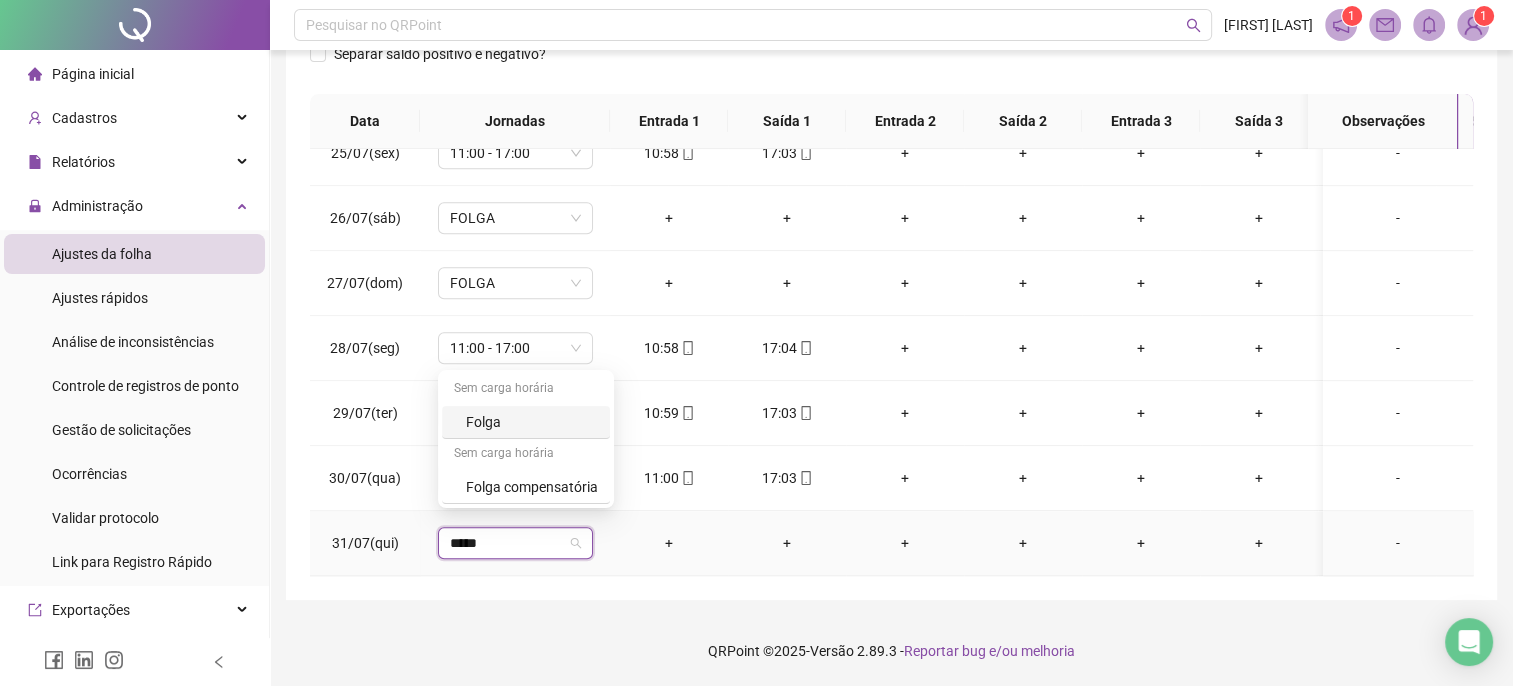 click on "Folga" at bounding box center (532, 422) 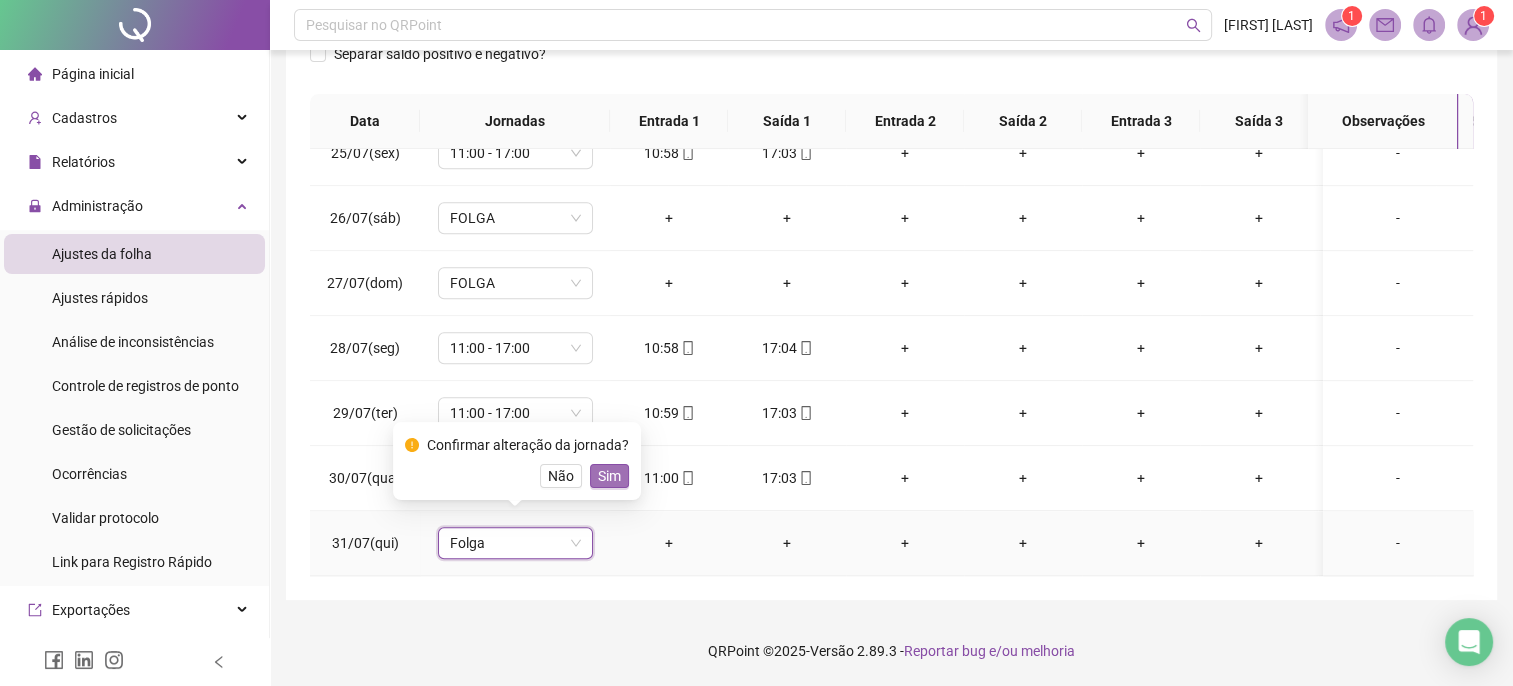 click on "Sim" at bounding box center (609, 476) 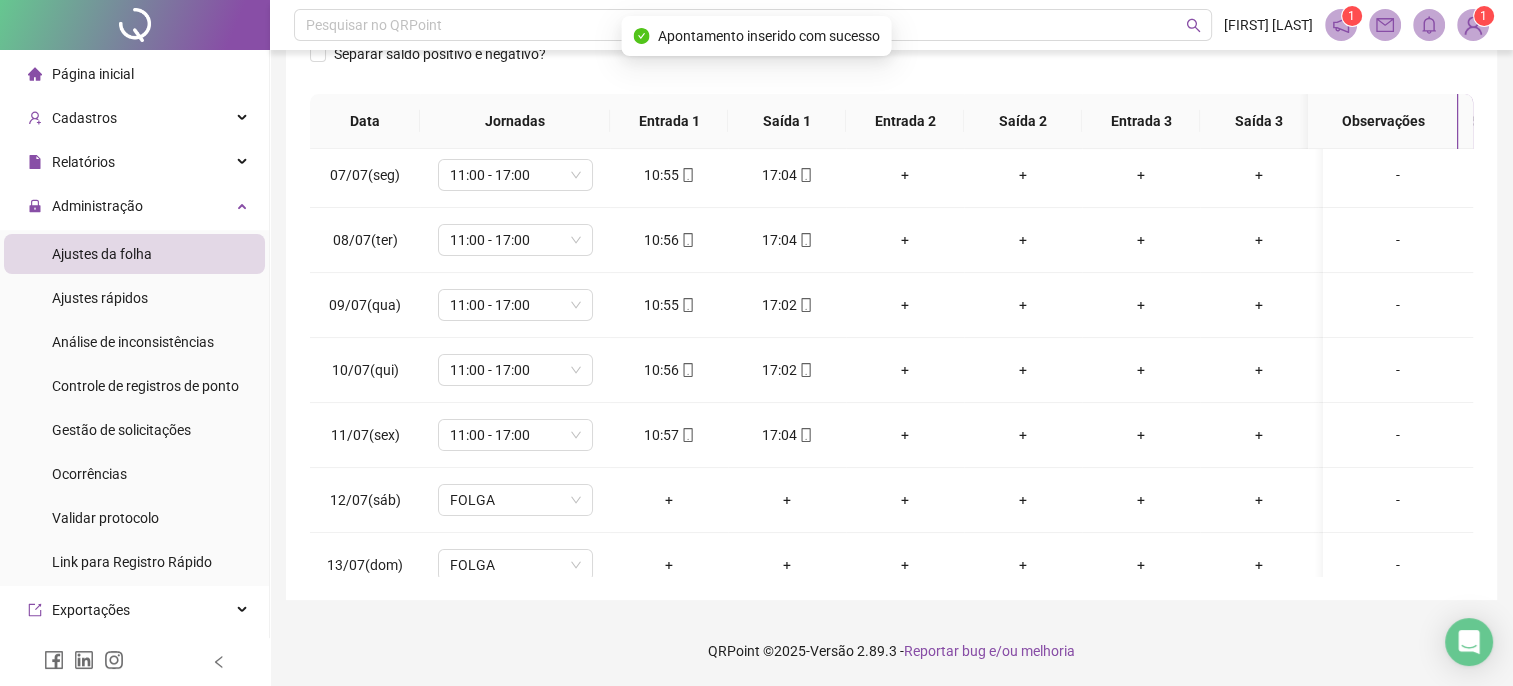 scroll, scrollTop: 0, scrollLeft: 0, axis: both 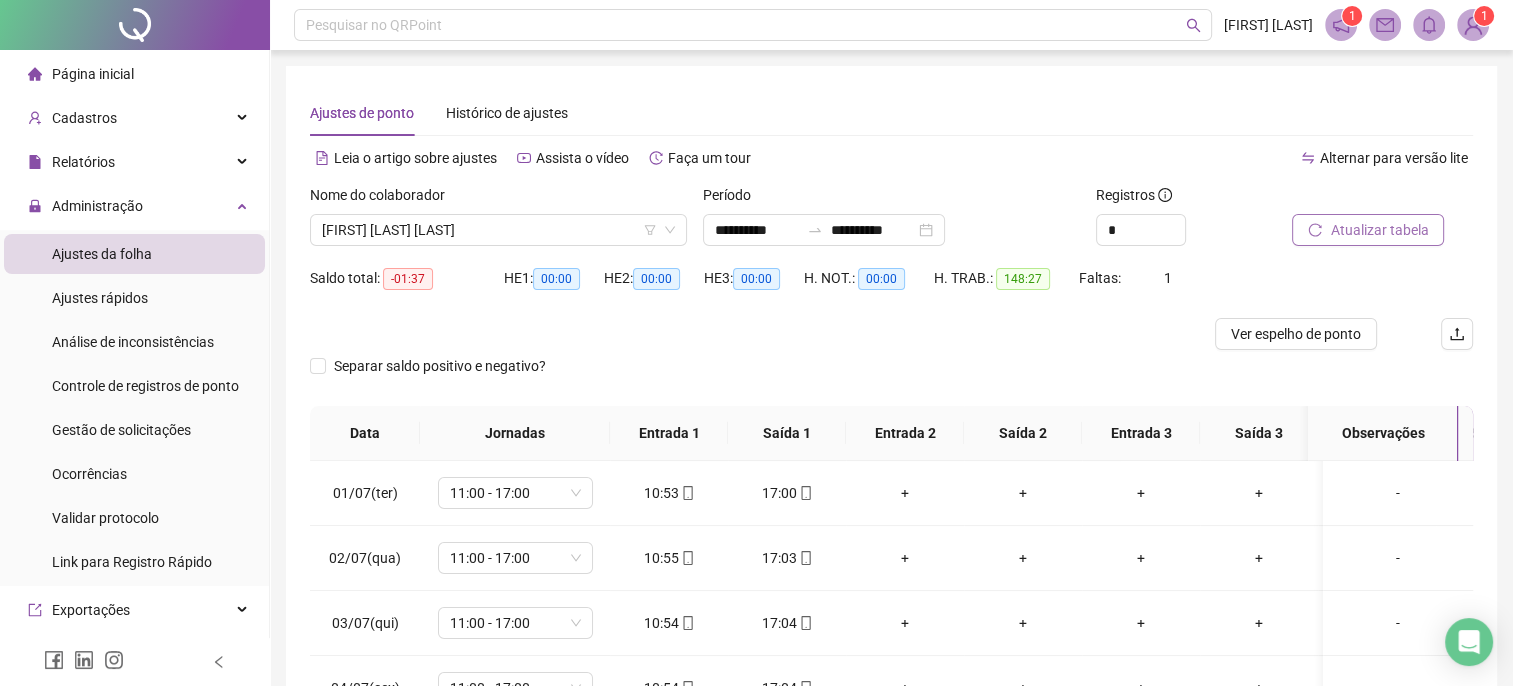 click on "Atualizar tabela" at bounding box center (1368, 230) 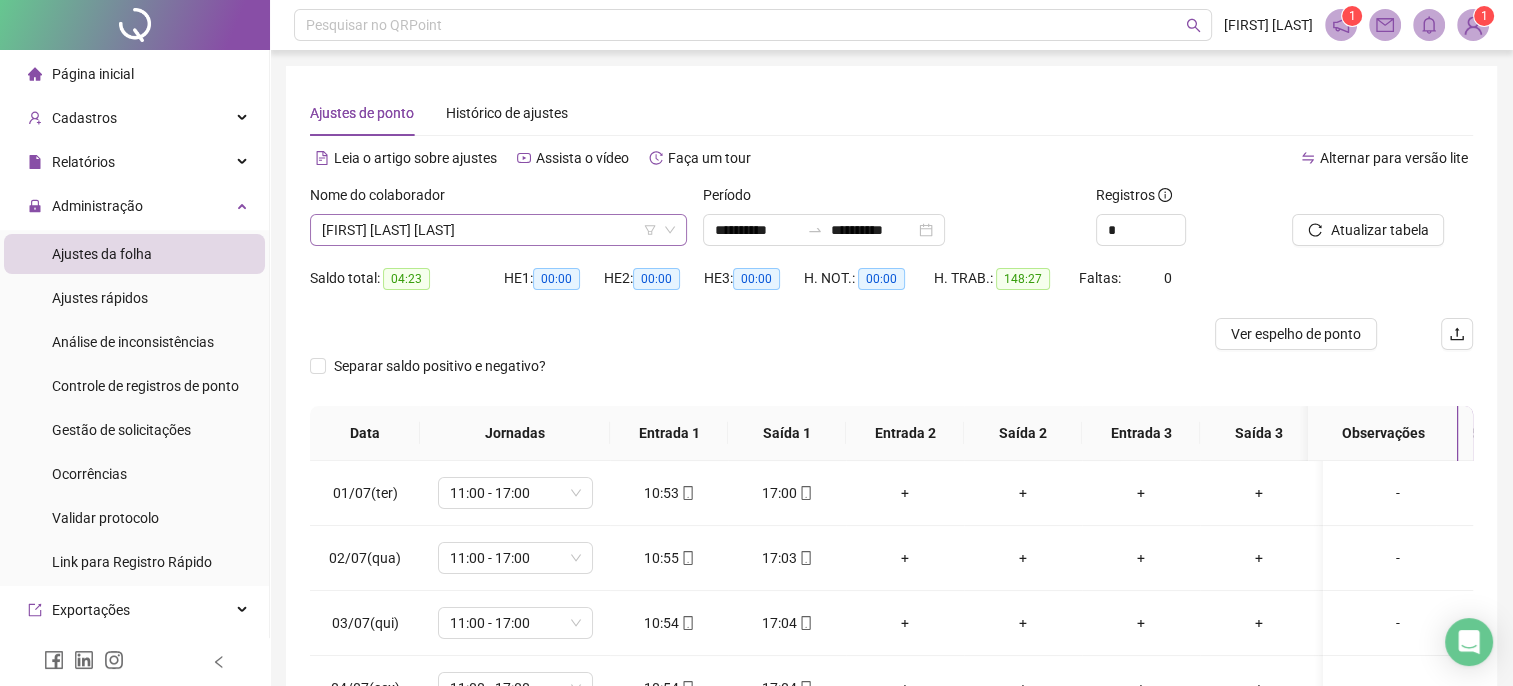 click 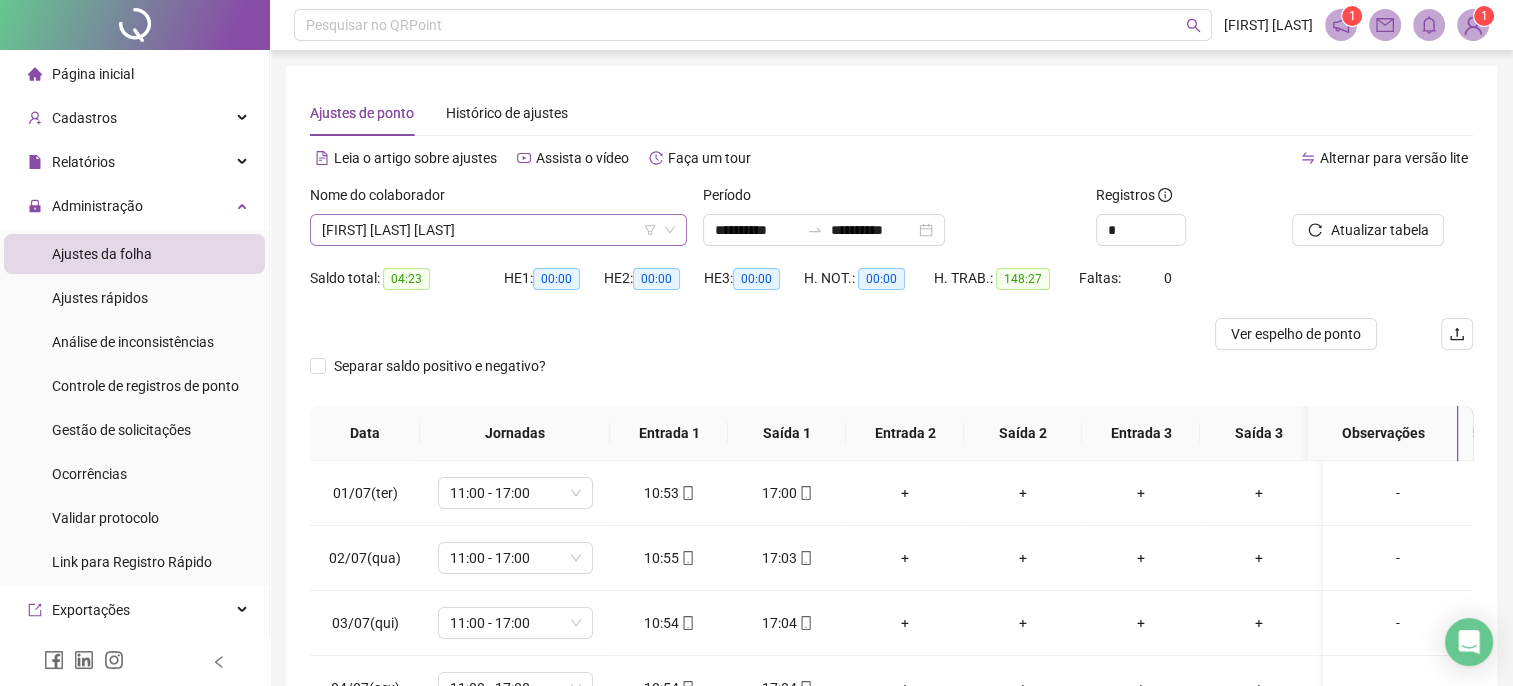click on "[FIRST] [LAST] [LAST]" at bounding box center (498, 230) 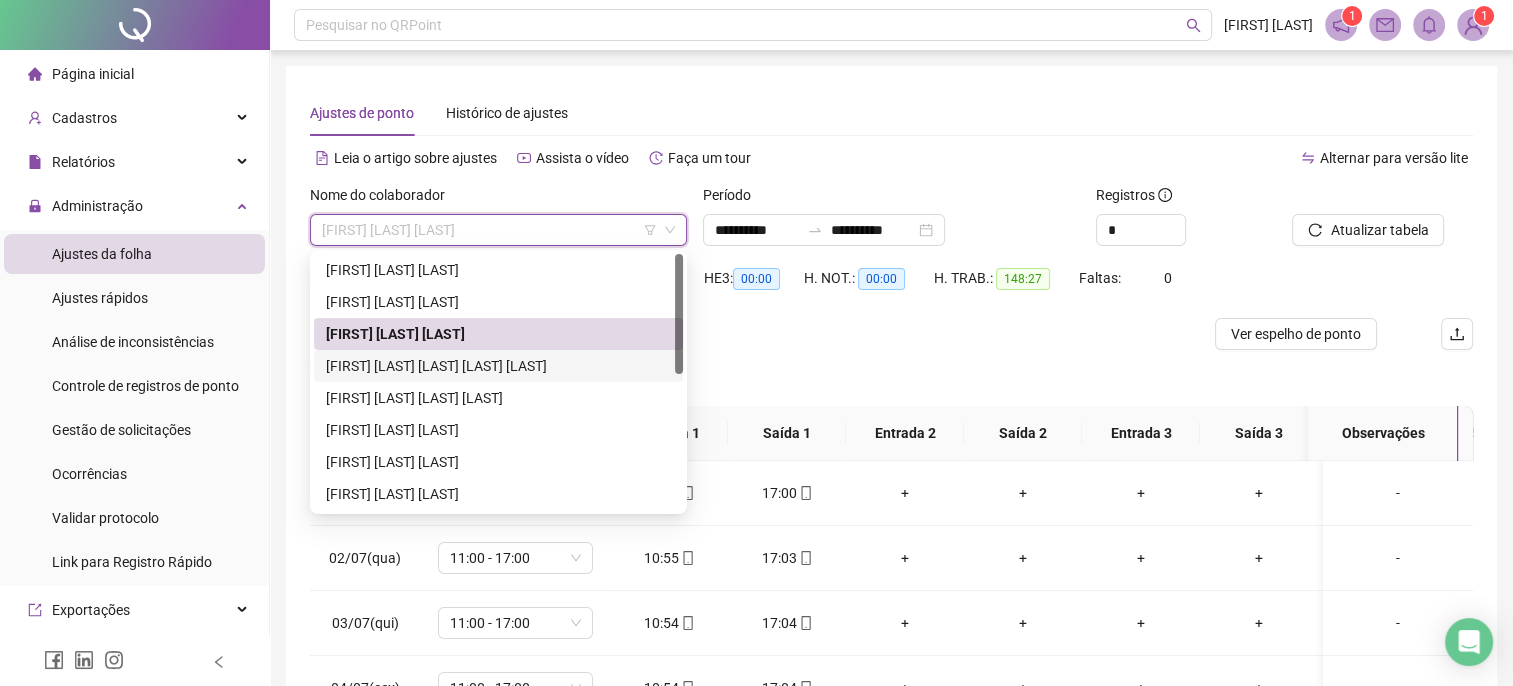 click on "[FIRST] [LAST] [LAST] [LAST] [LAST]" at bounding box center [498, 366] 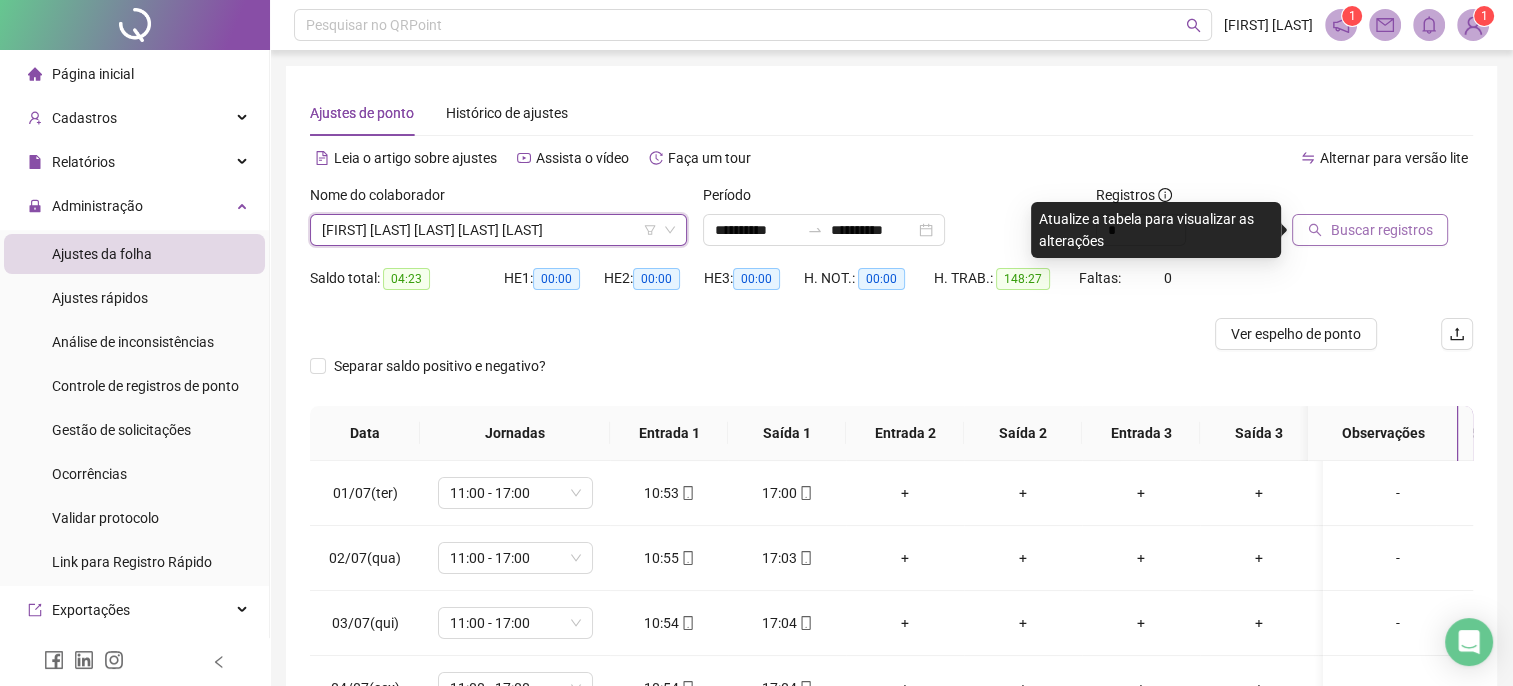 click 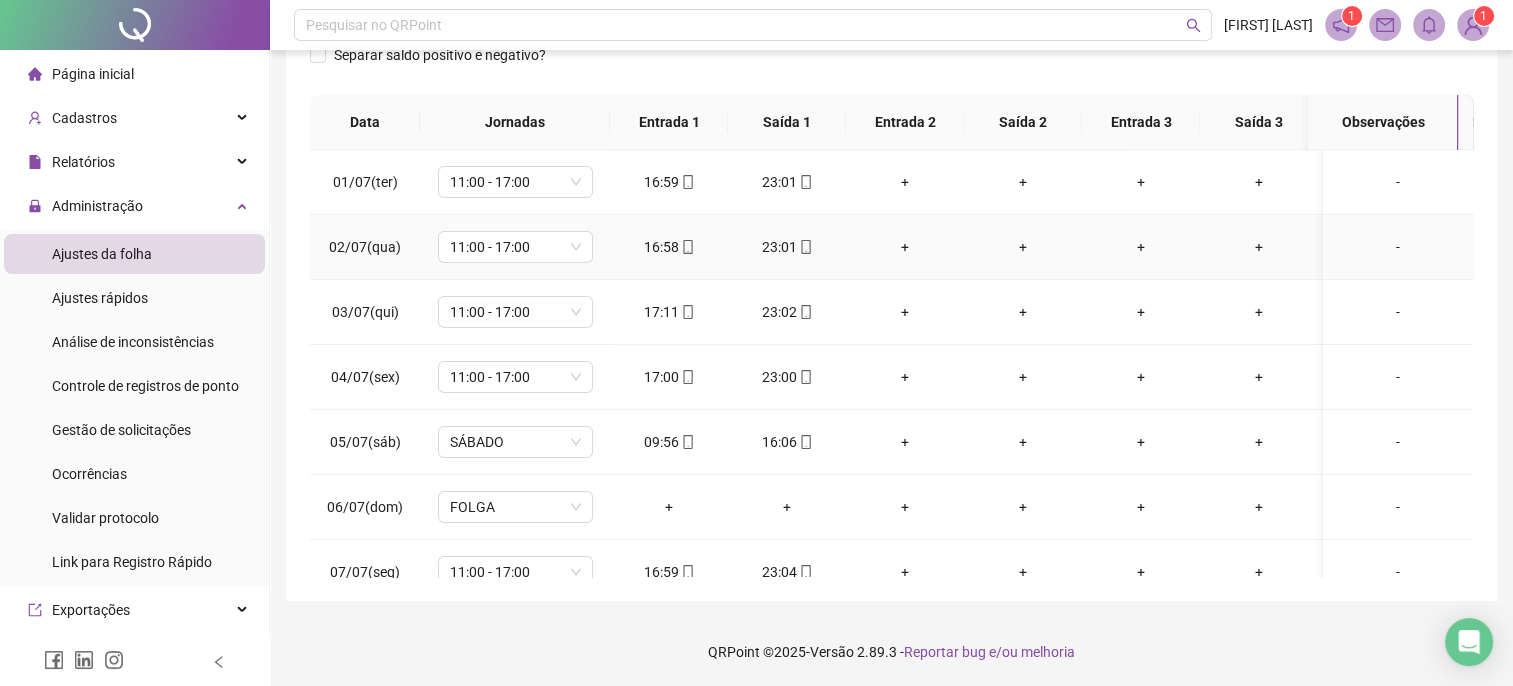 scroll, scrollTop: 312, scrollLeft: 0, axis: vertical 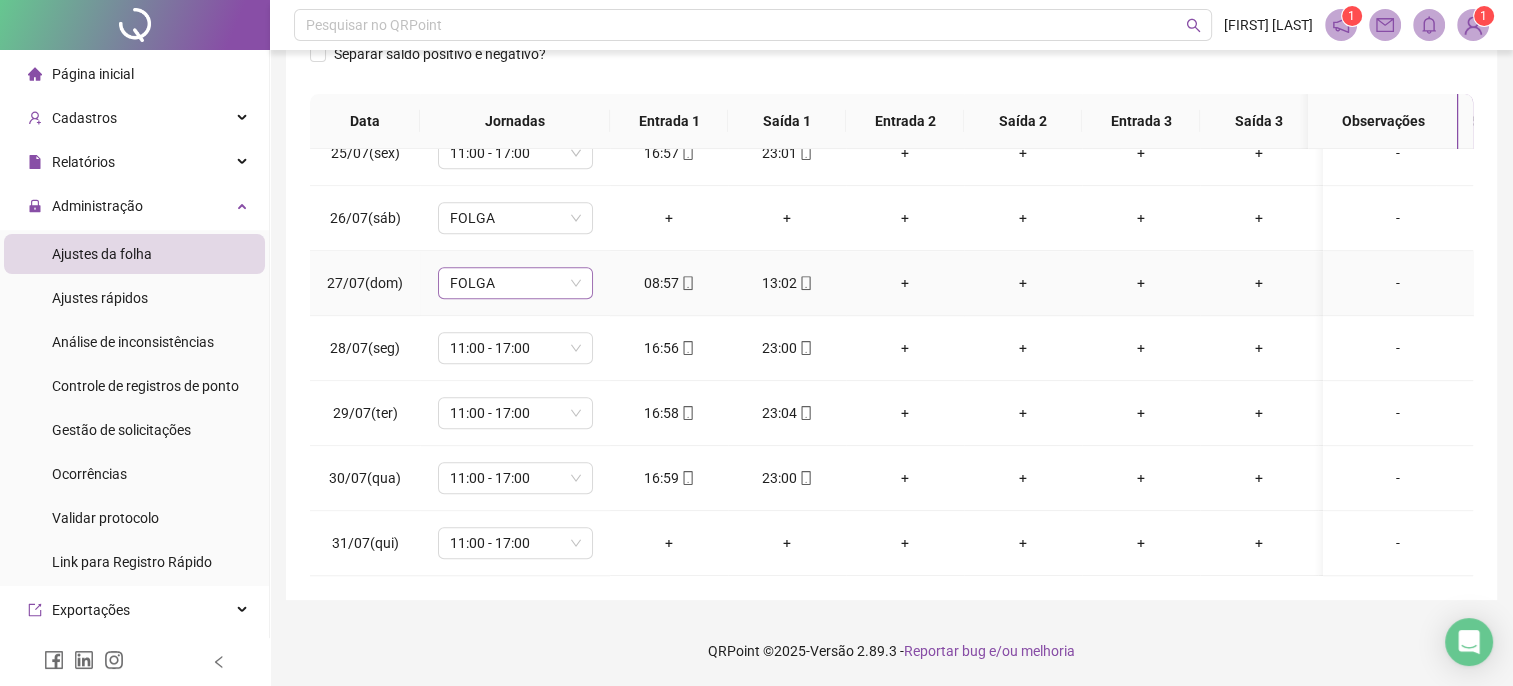 click on "FOLGA" at bounding box center [515, 283] 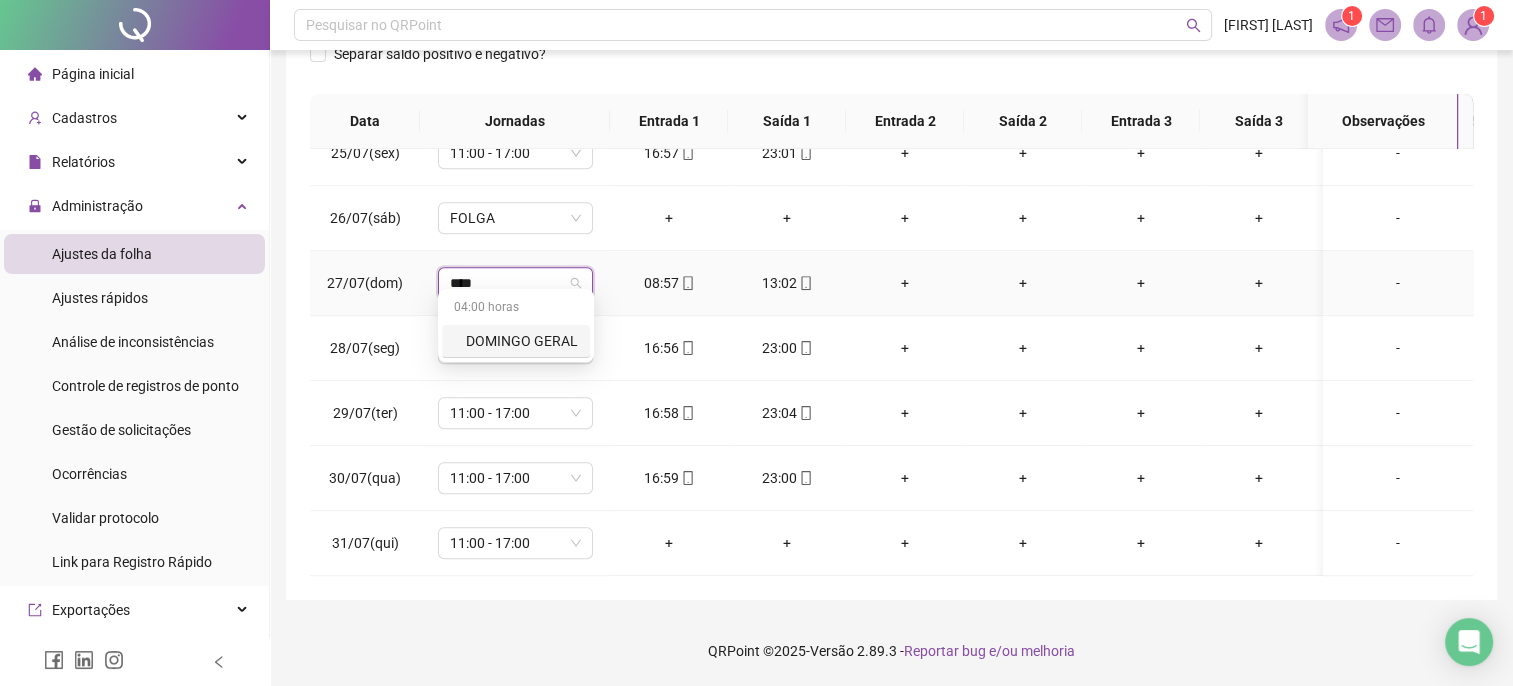 type on "*****" 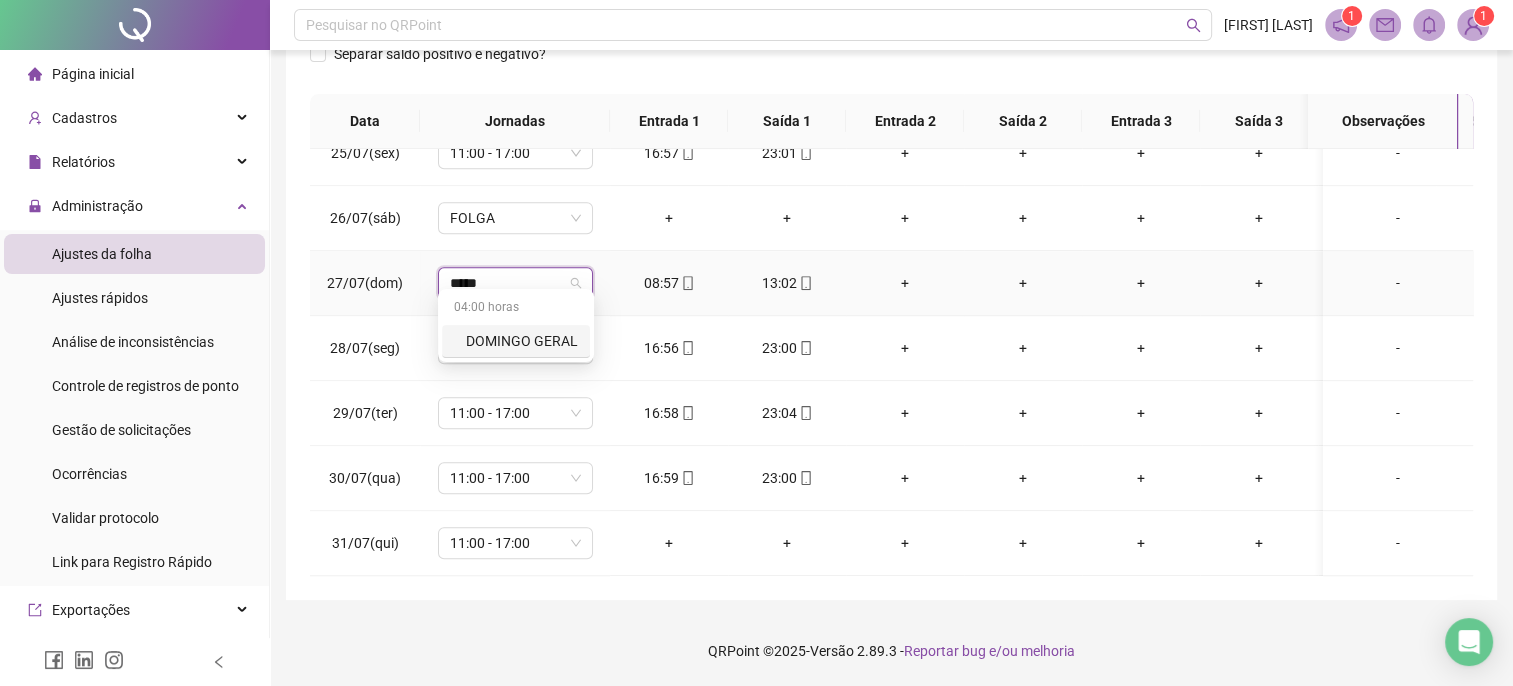 click on "DOMINGO GERAL" at bounding box center [522, 341] 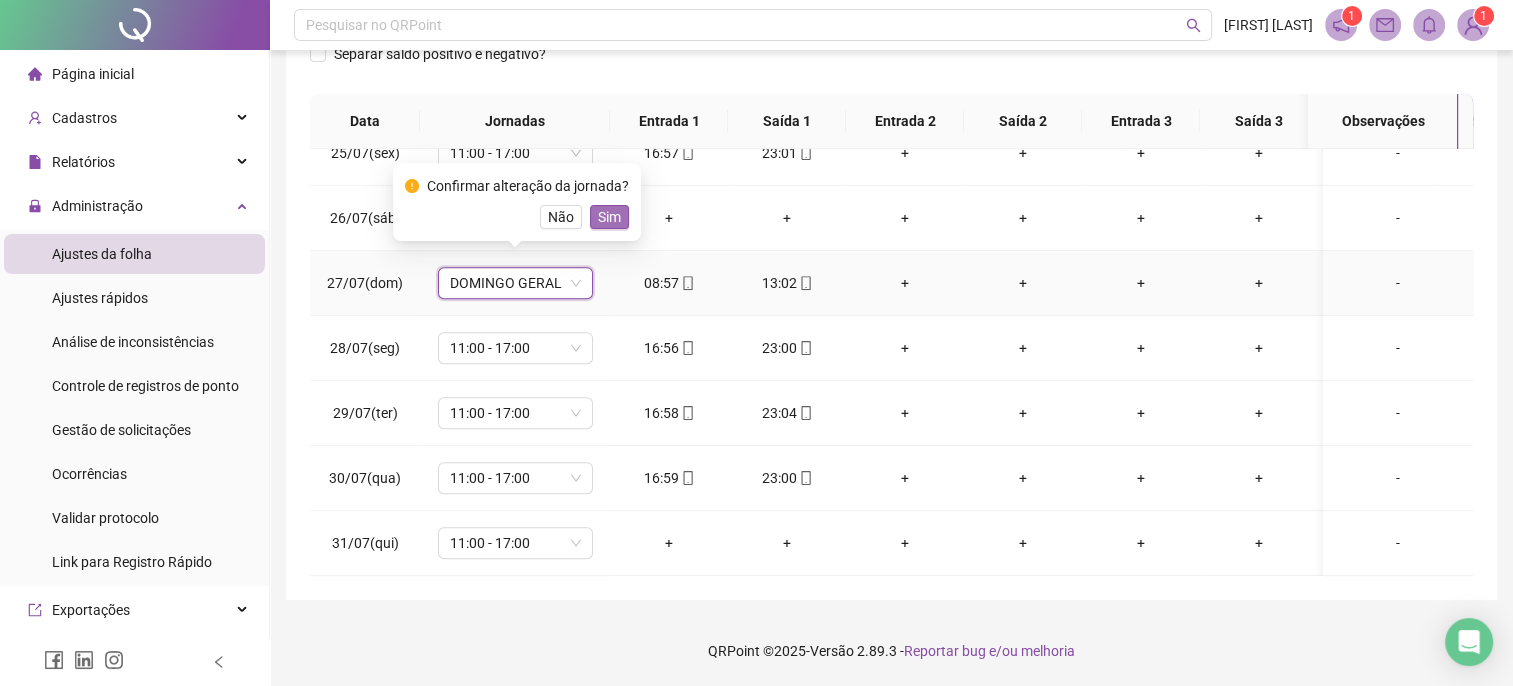 click on "Sim" at bounding box center (609, 217) 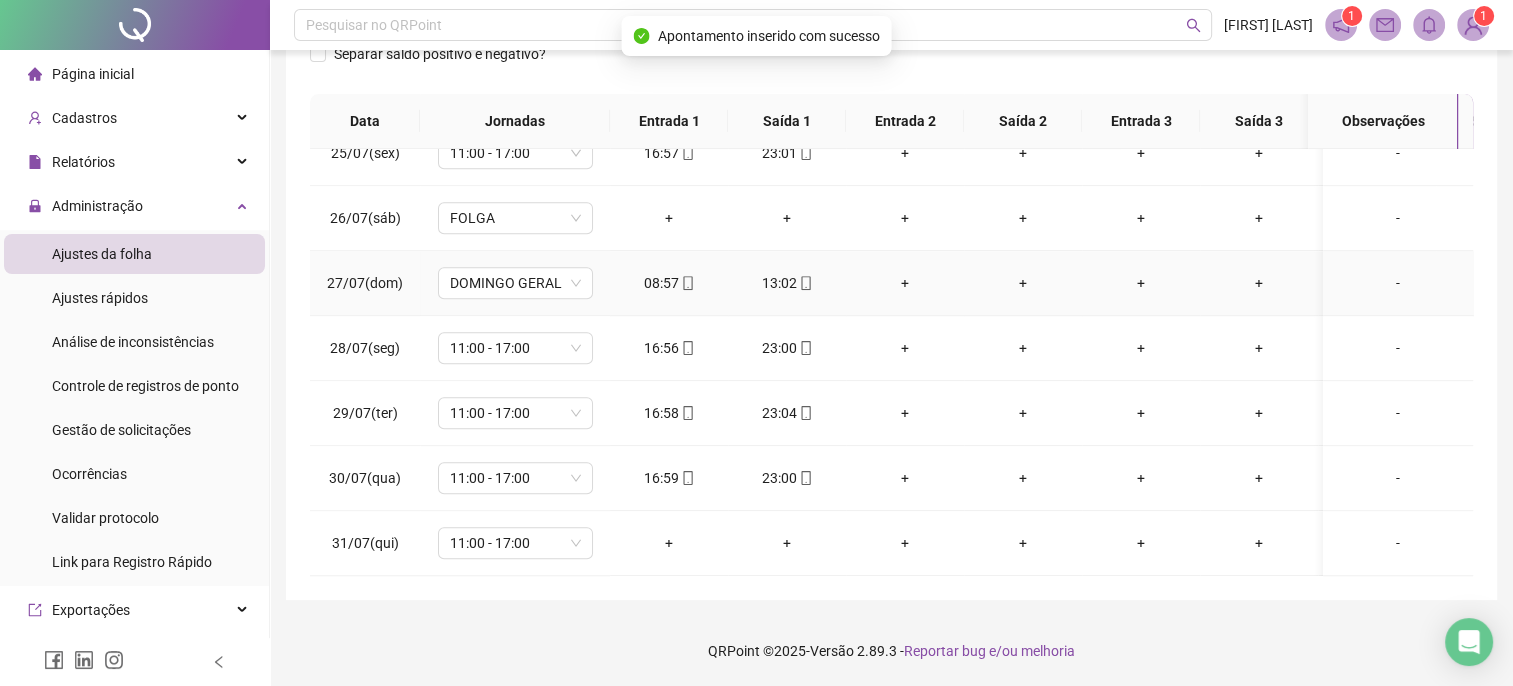 click on "13:02" at bounding box center (787, 283) 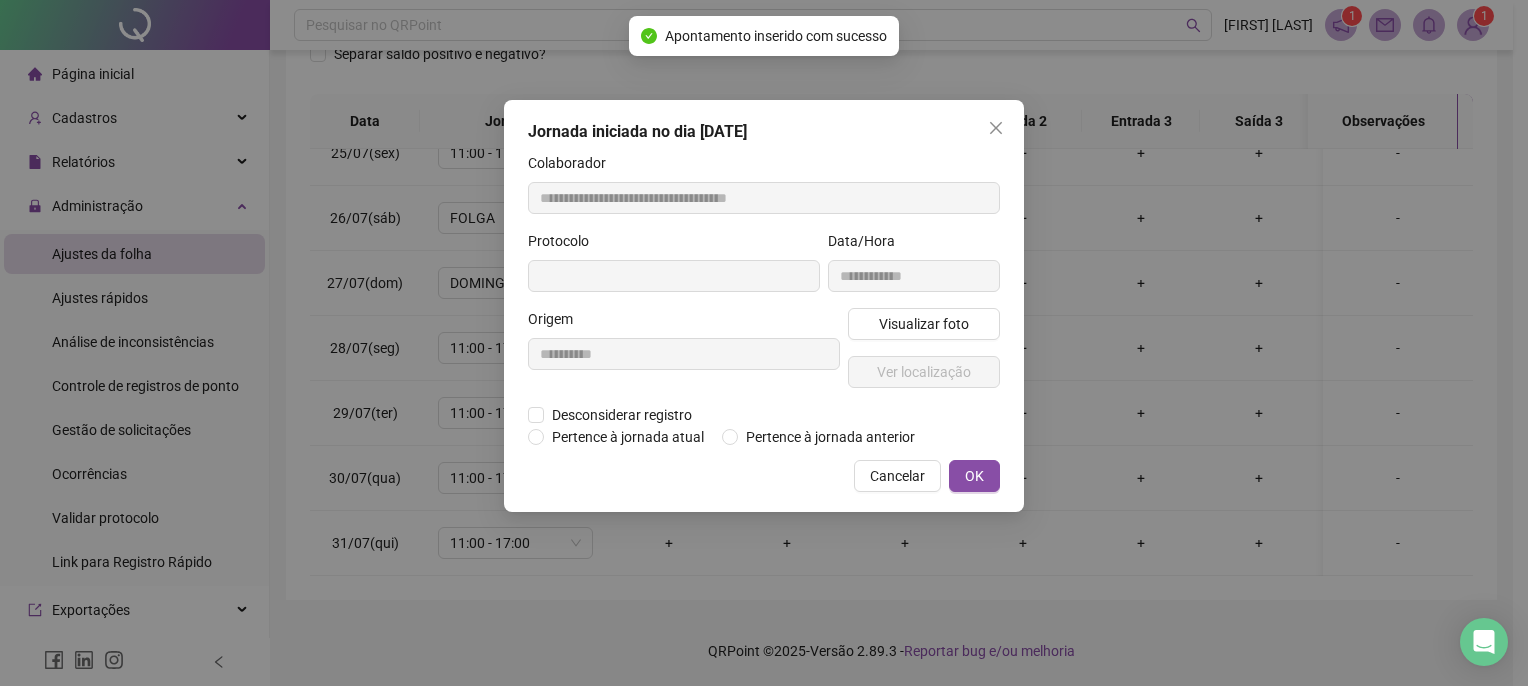 type on "**********" 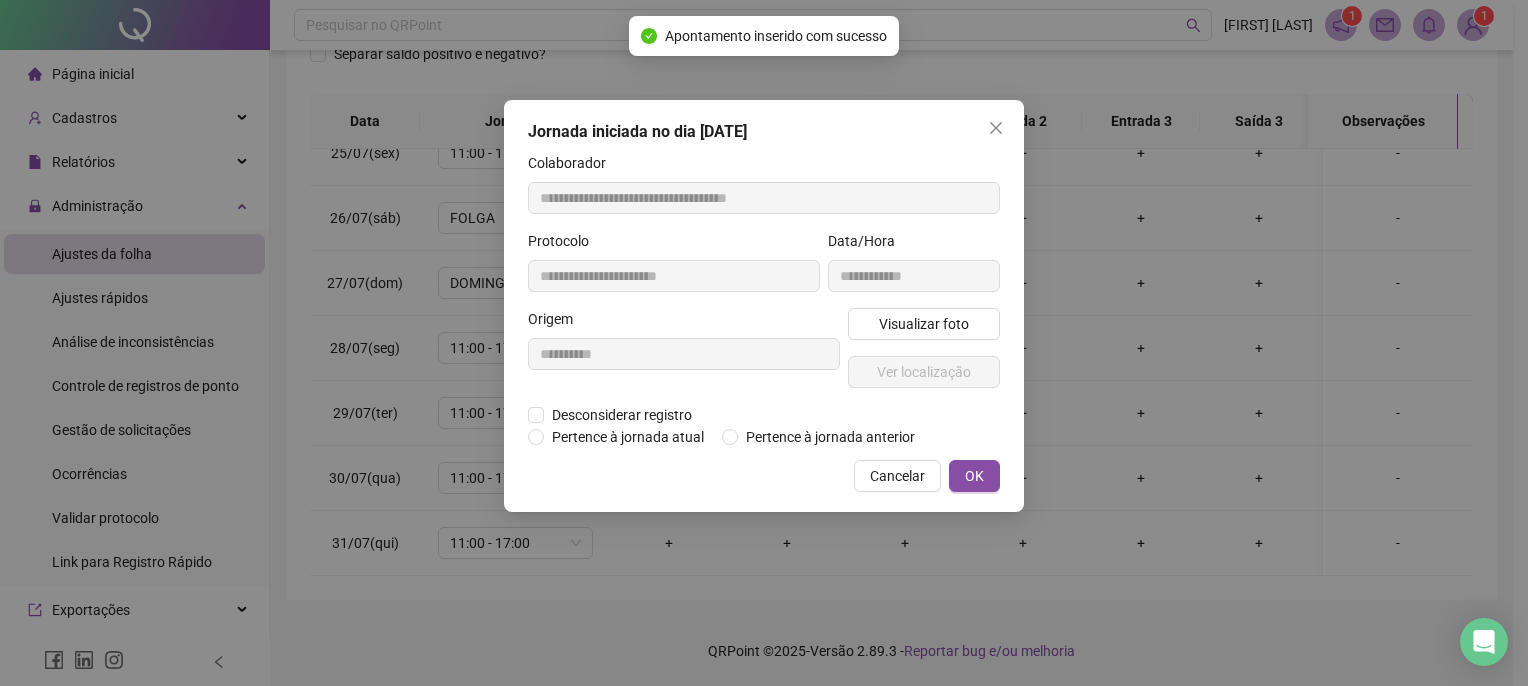type on "**********" 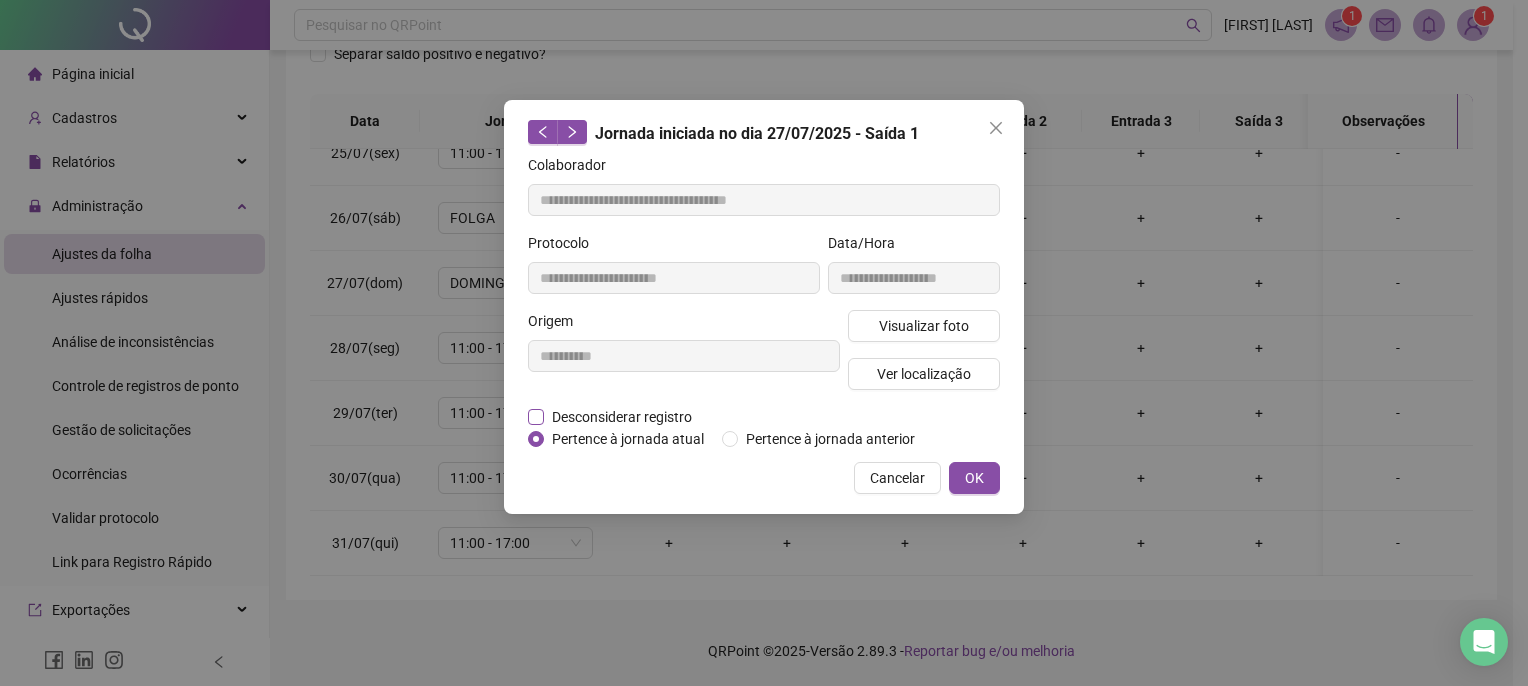 click on "Desconsiderar registro" at bounding box center [622, 417] 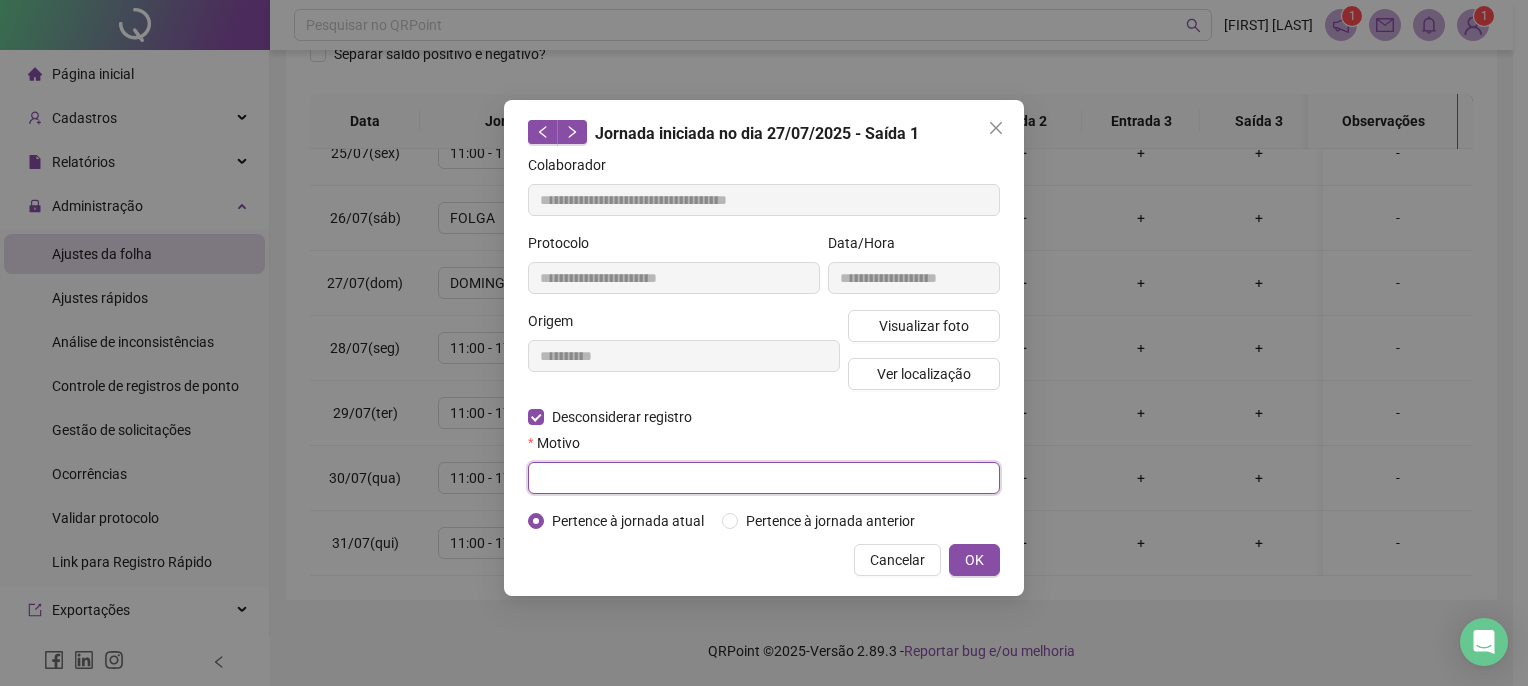 click at bounding box center [764, 478] 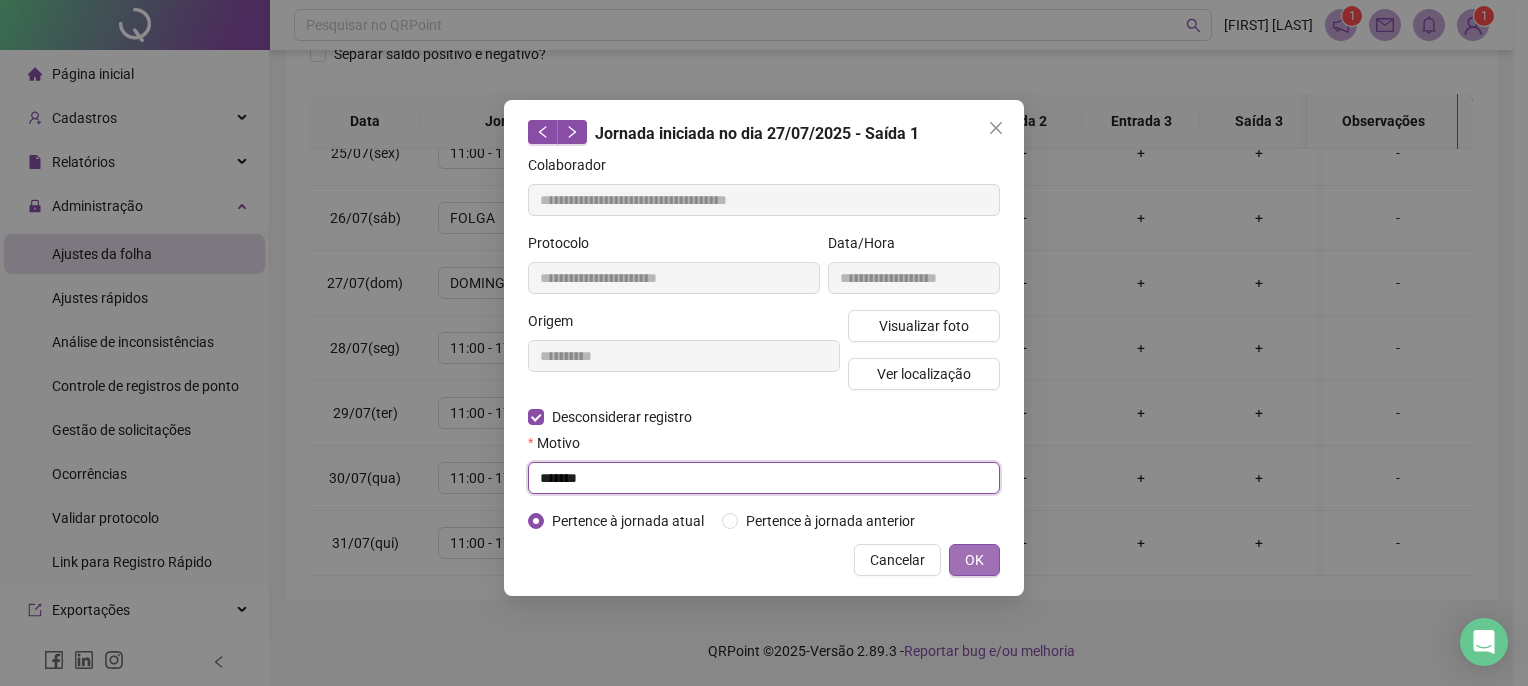 type on "*******" 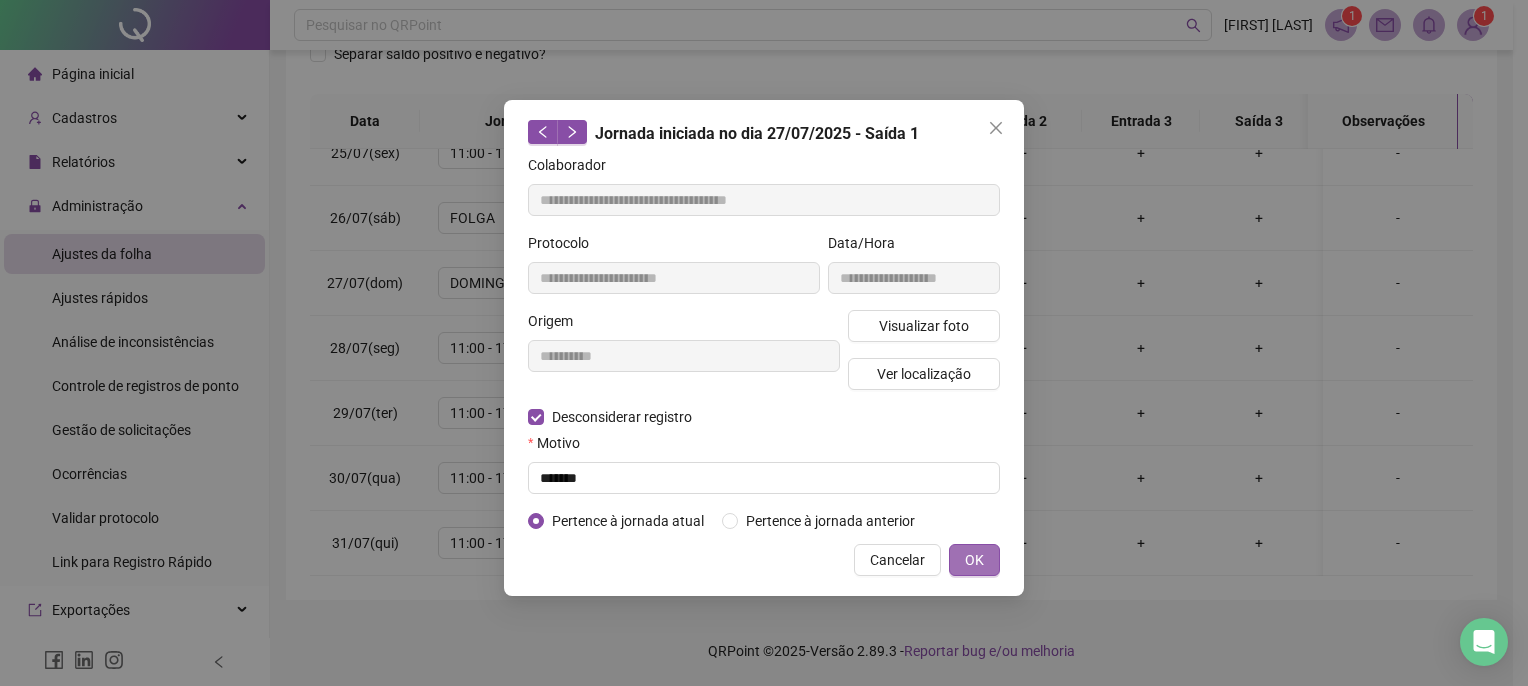 click on "OK" at bounding box center (974, 560) 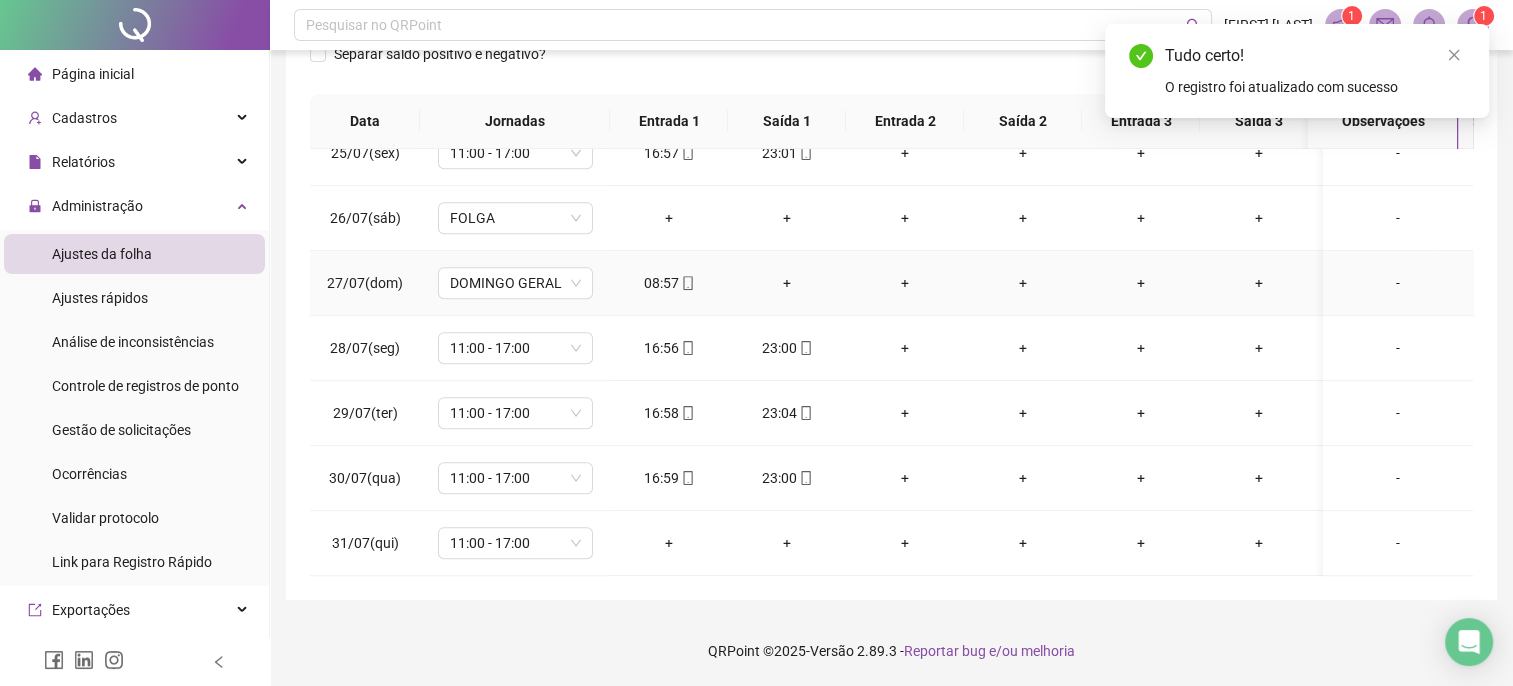 click on "+" at bounding box center (787, 283) 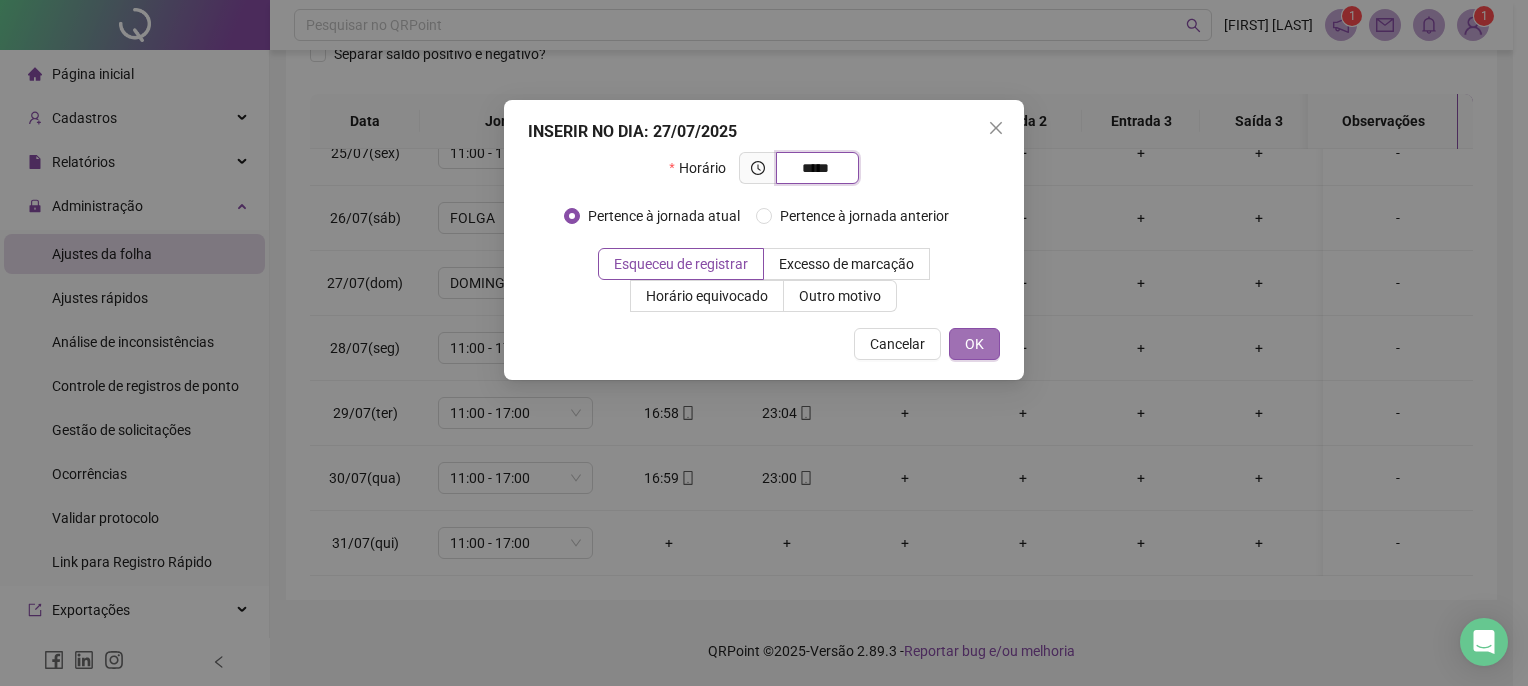 type on "*****" 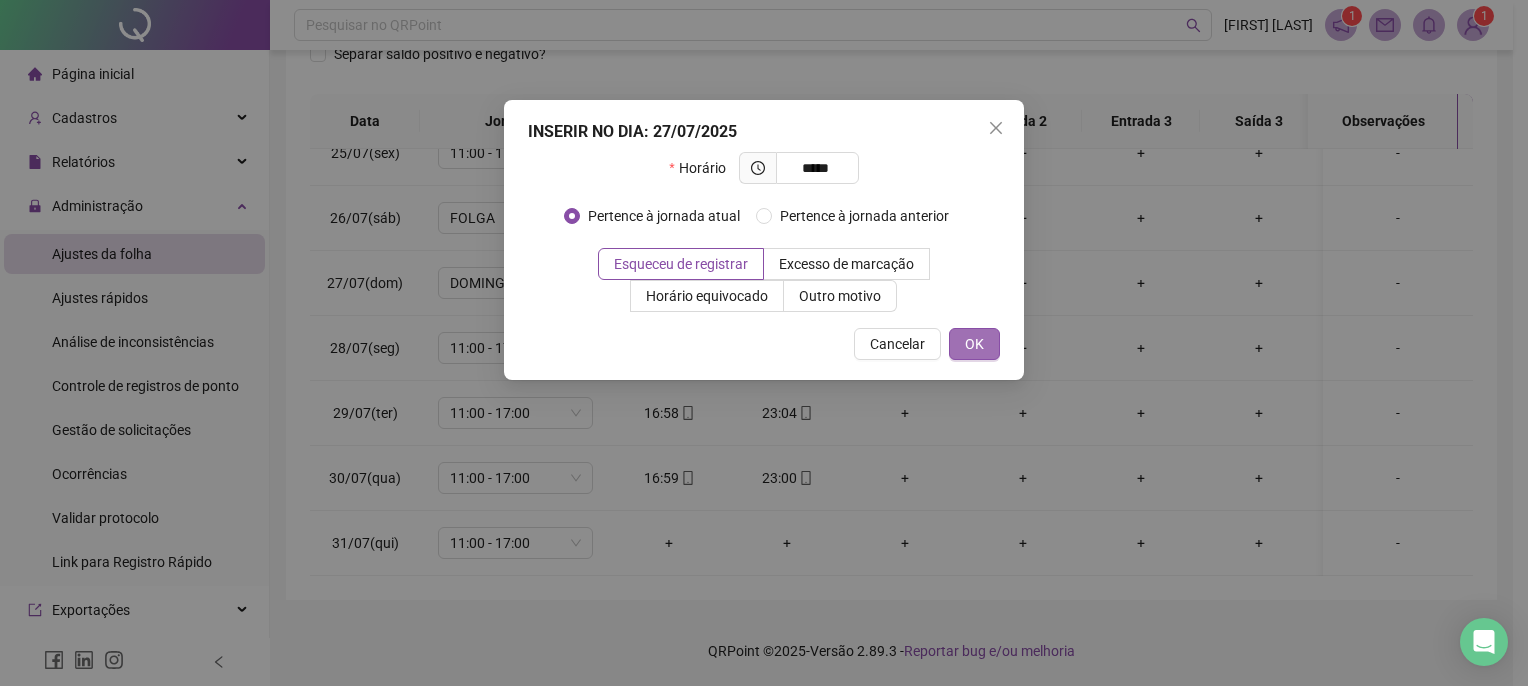 click on "OK" at bounding box center [974, 344] 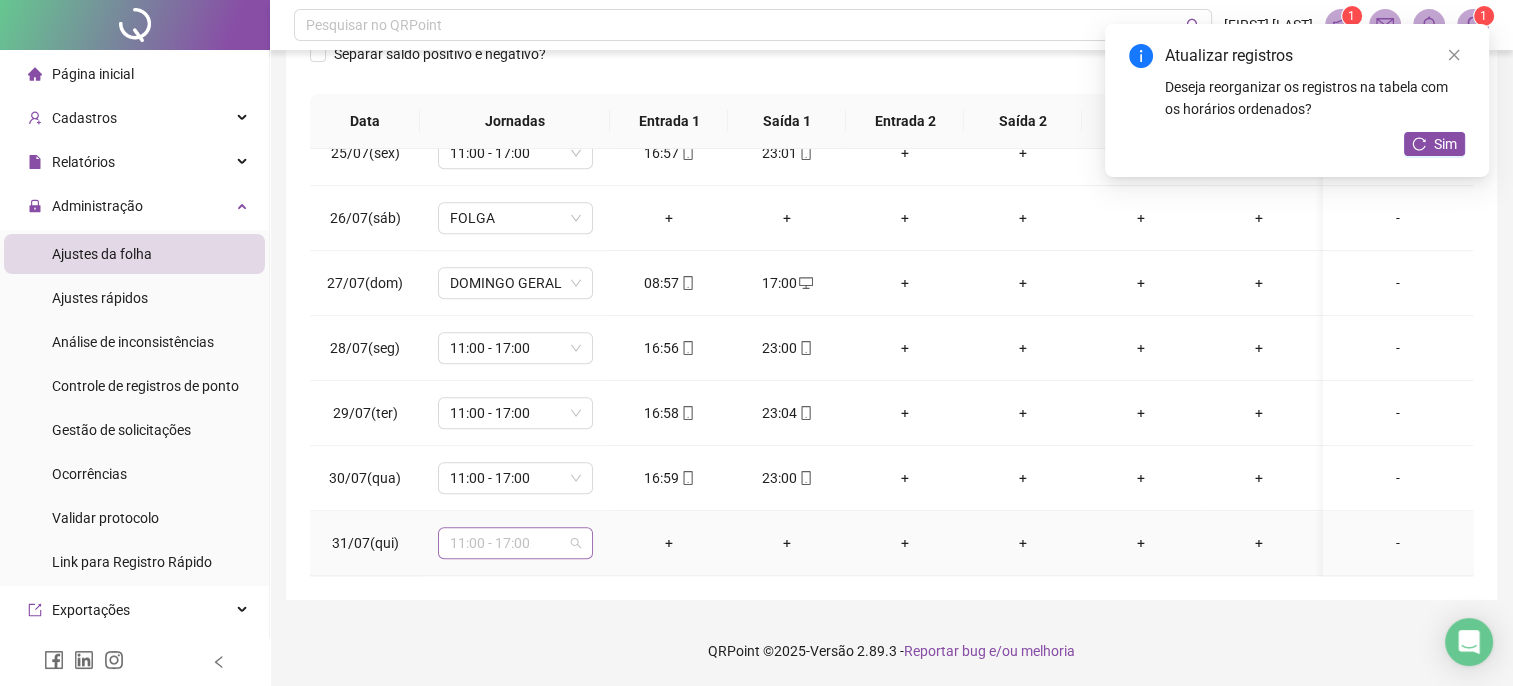 click on "11:00 - 17:00" at bounding box center (515, 543) 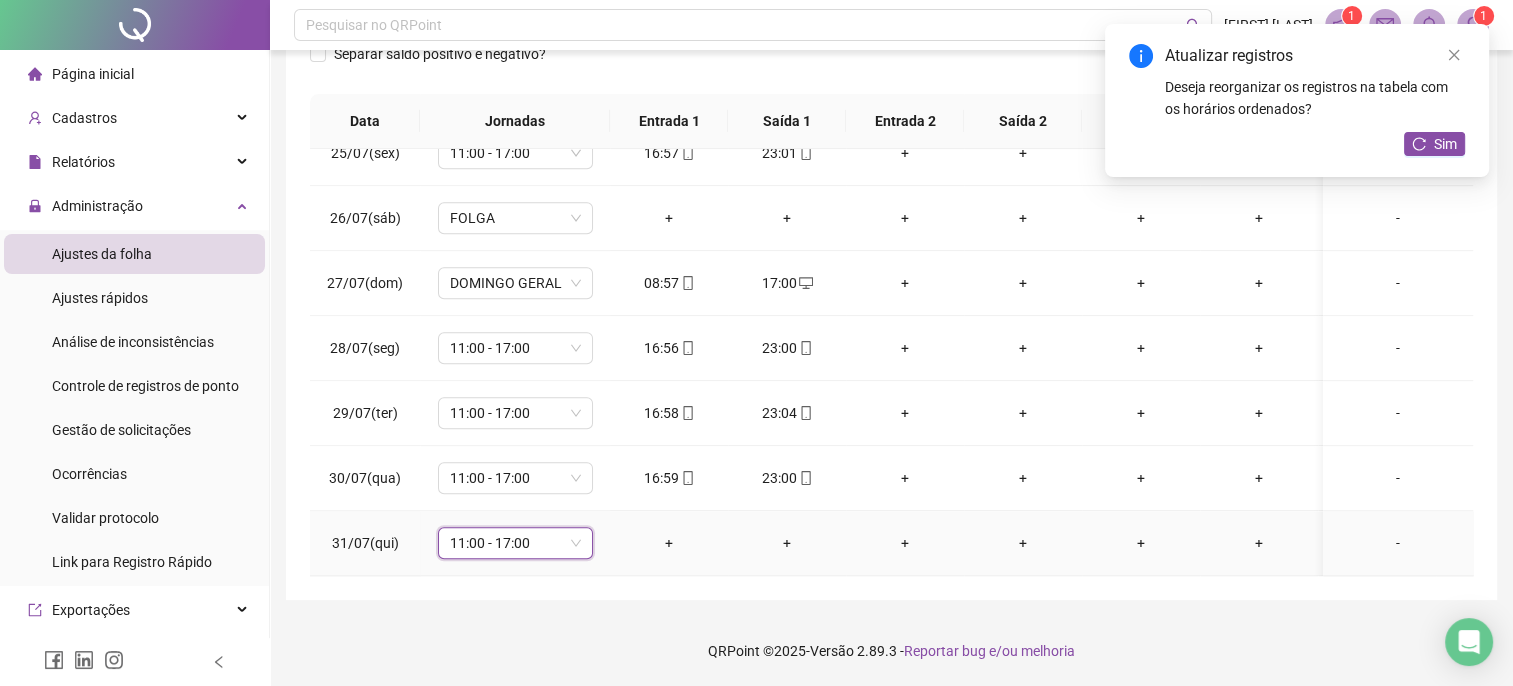 drag, startPoint x: 537, startPoint y: 526, endPoint x: 505, endPoint y: 528, distance: 32.06244 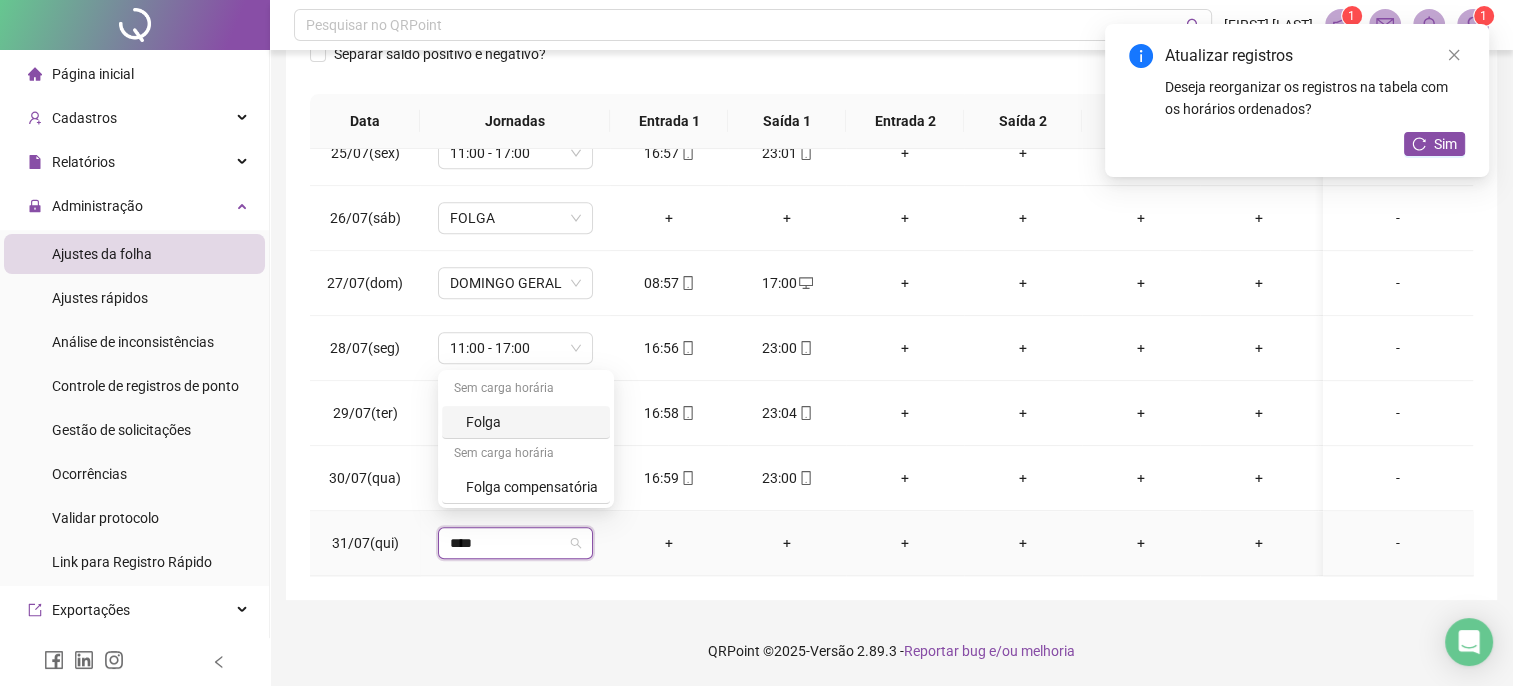 type on "*****" 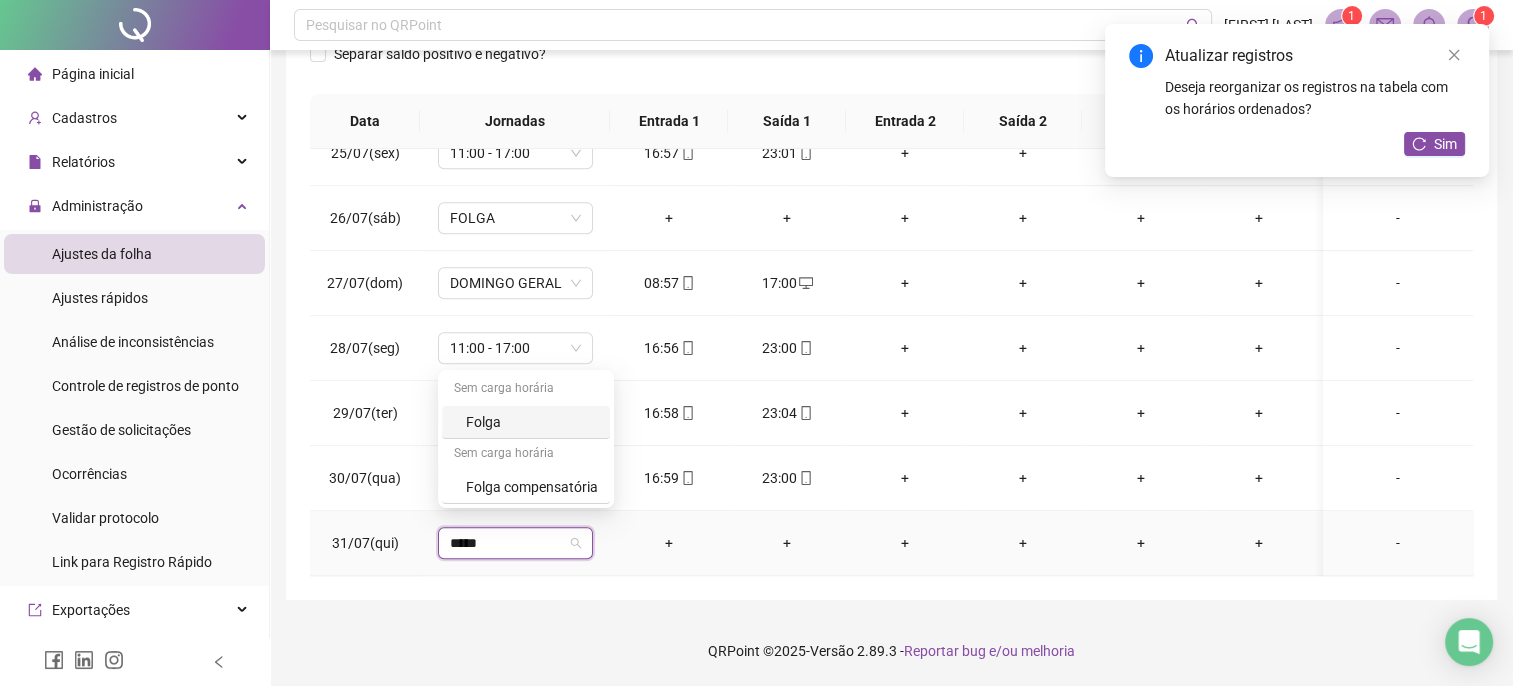 click on "Folga" at bounding box center [532, 422] 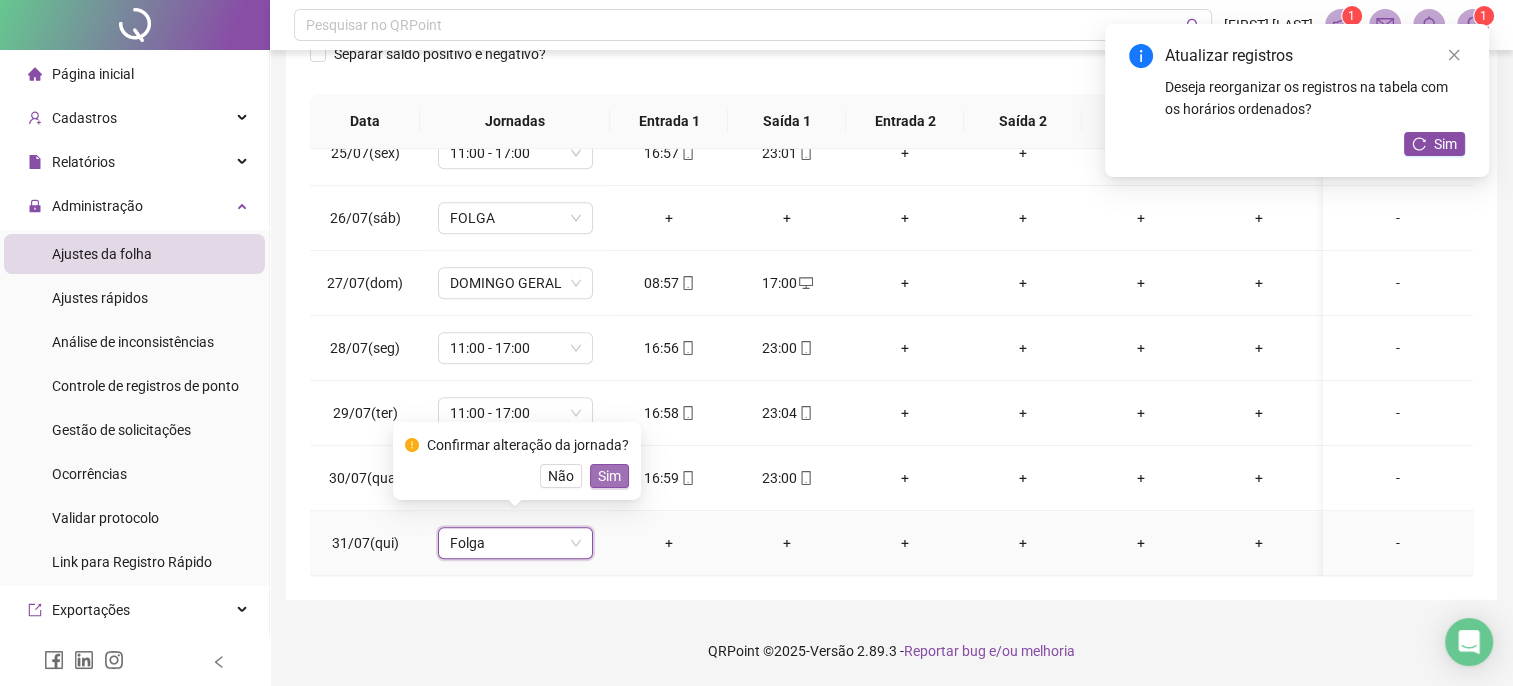 click on "Sim" at bounding box center (609, 476) 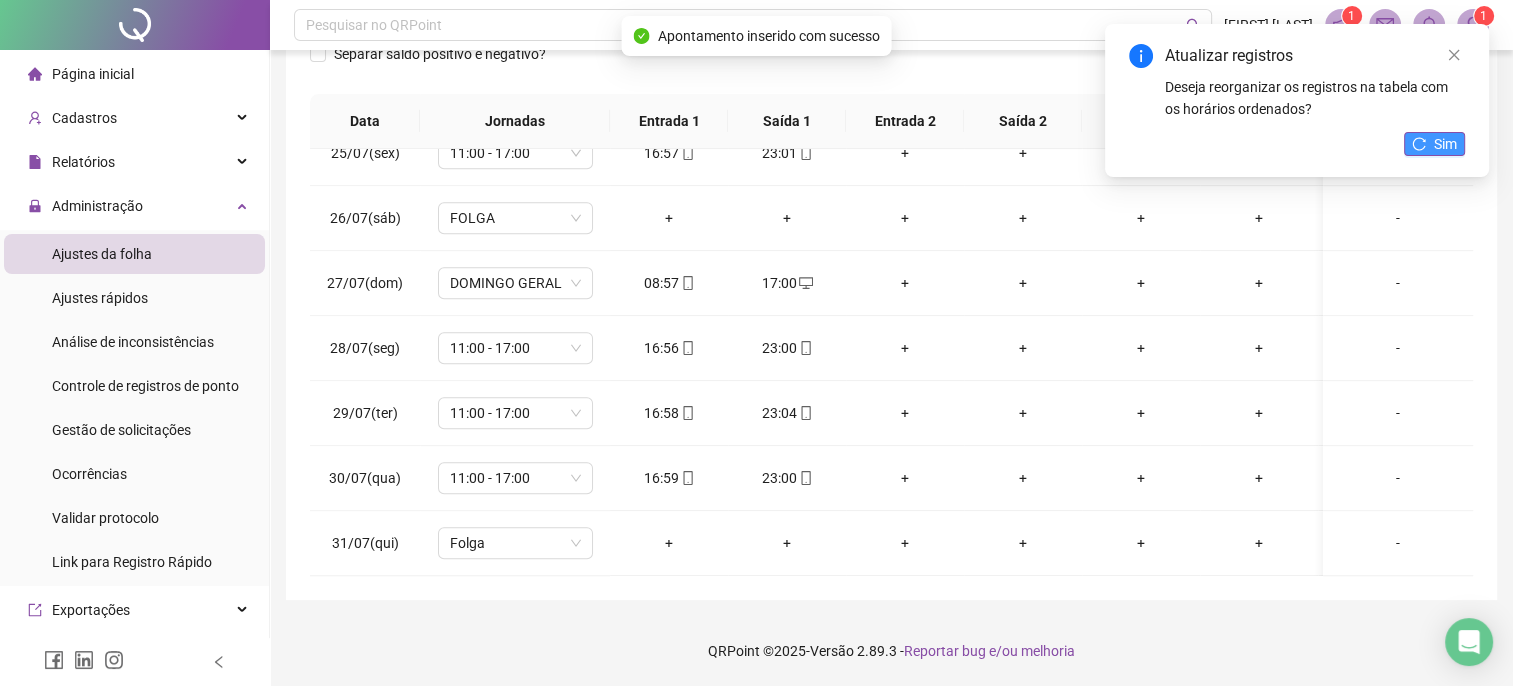 click 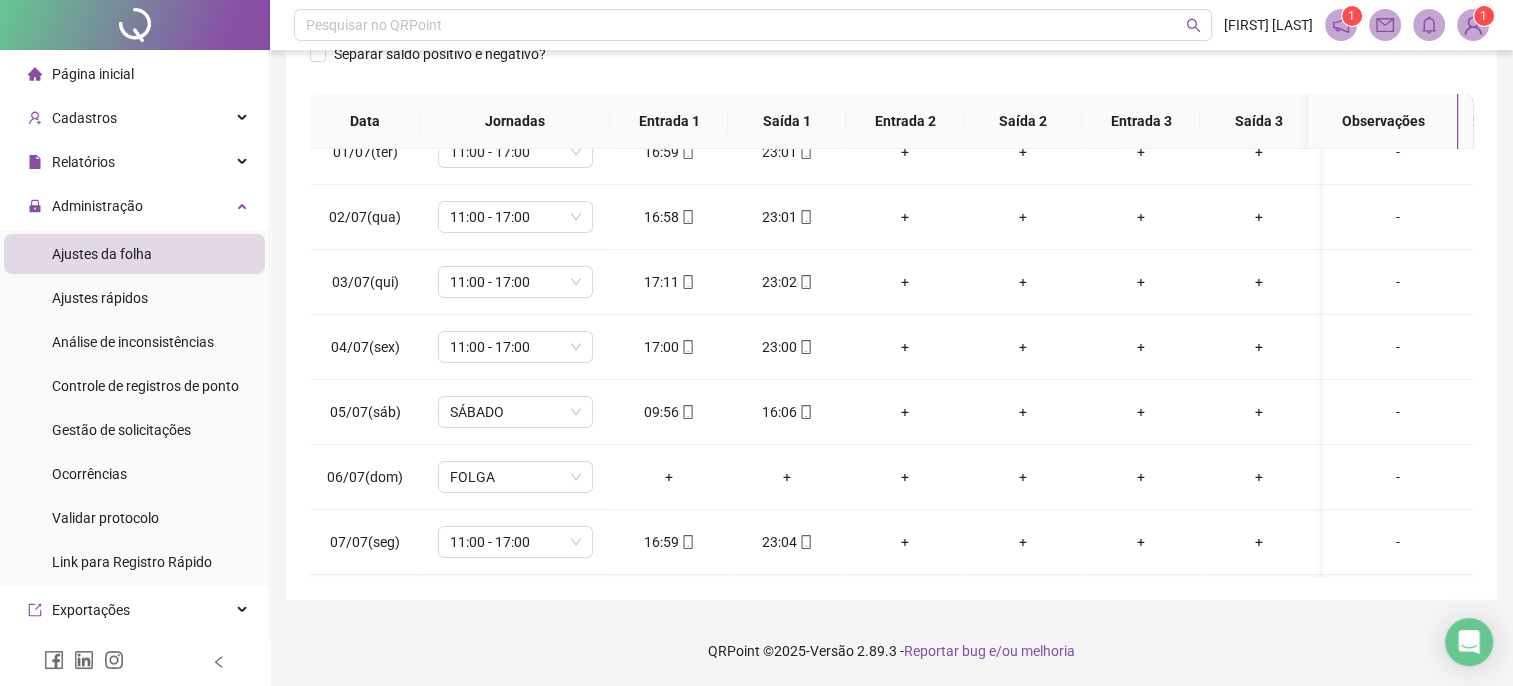 scroll, scrollTop: 0, scrollLeft: 0, axis: both 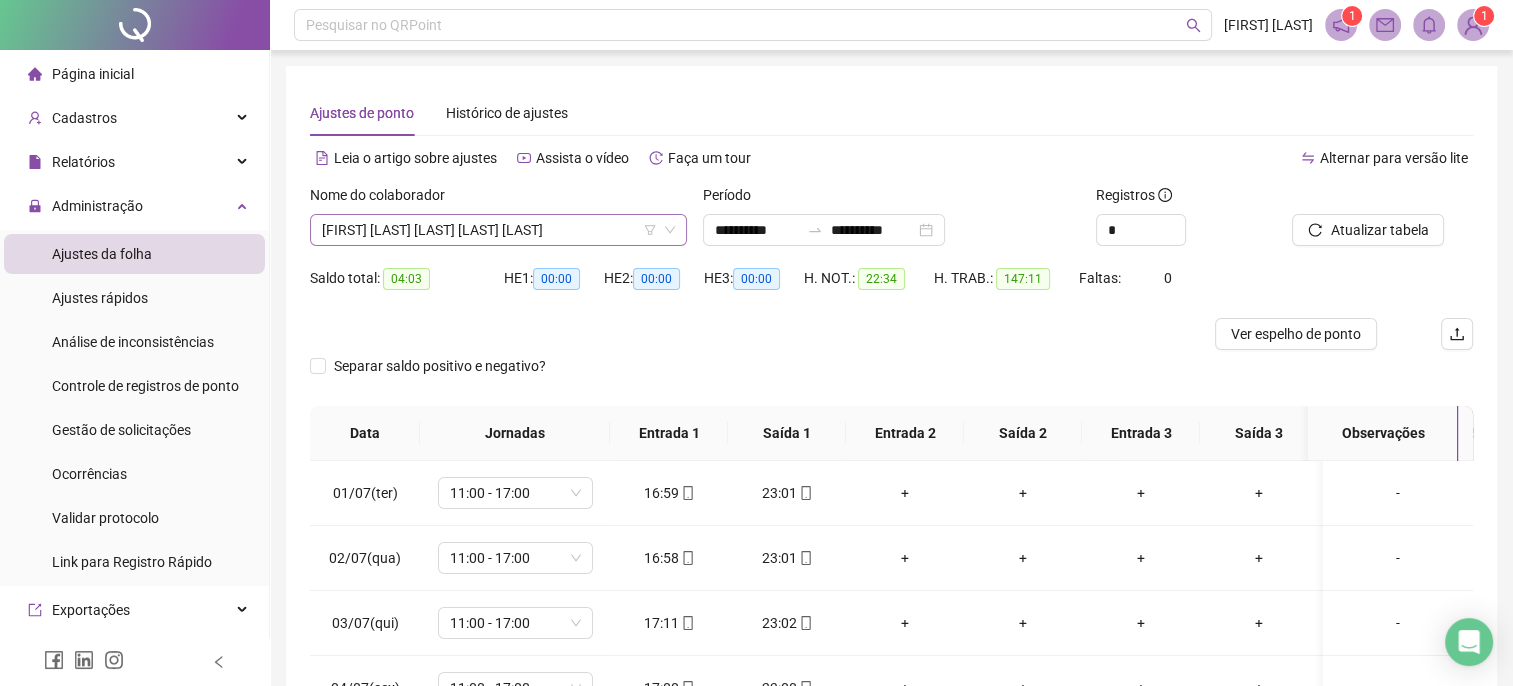 click on "[FIRST] [LAST] [LAST] [LAST] [LAST]" at bounding box center (498, 230) 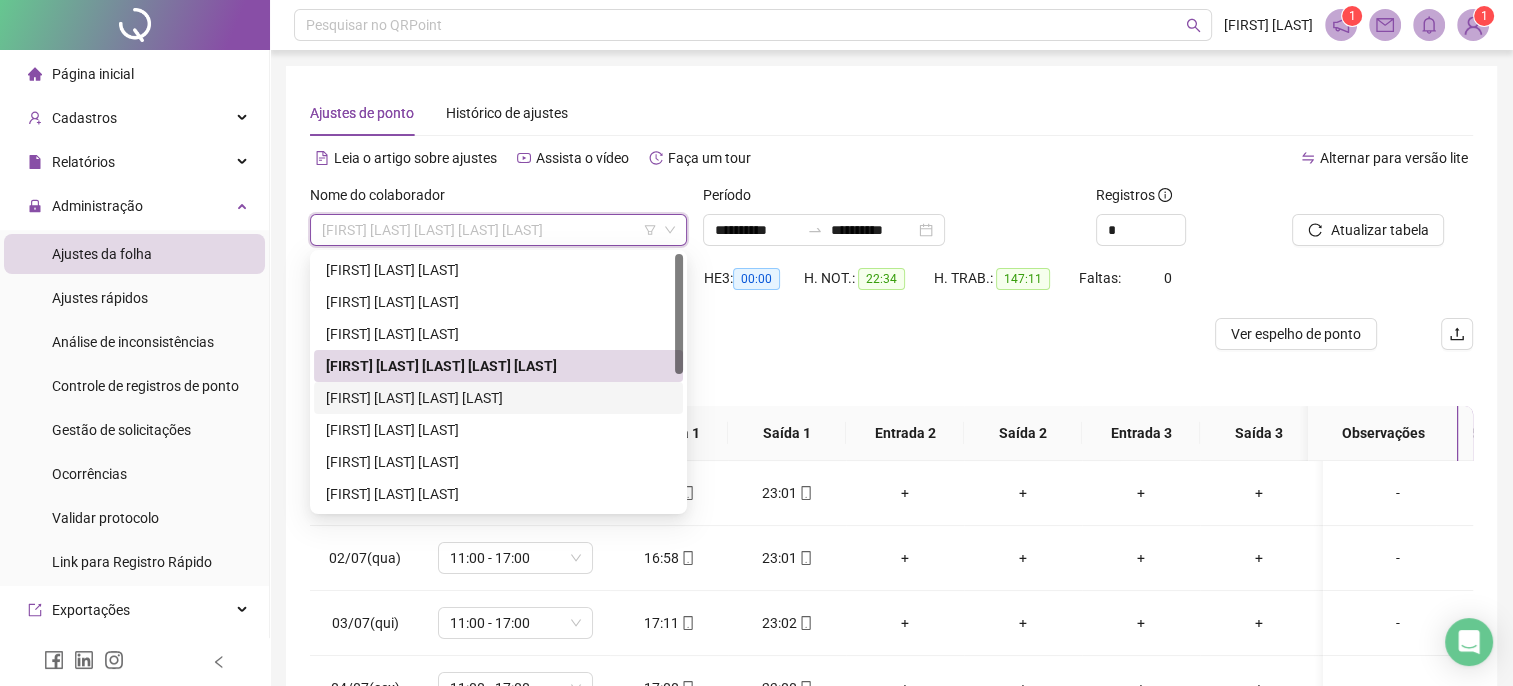 click on "[FIRST] [LAST] [LAST] [LAST]" at bounding box center (498, 398) 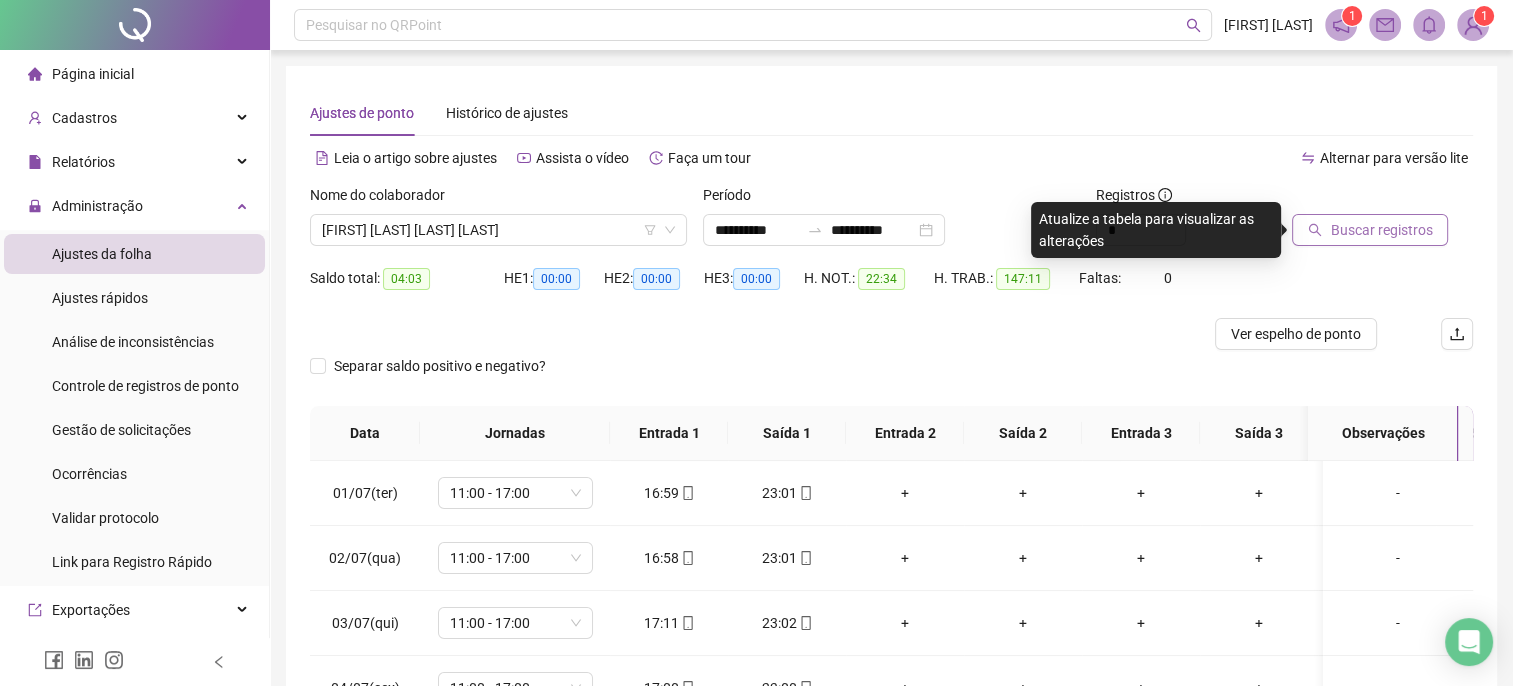 click on "Buscar registros" at bounding box center [1381, 230] 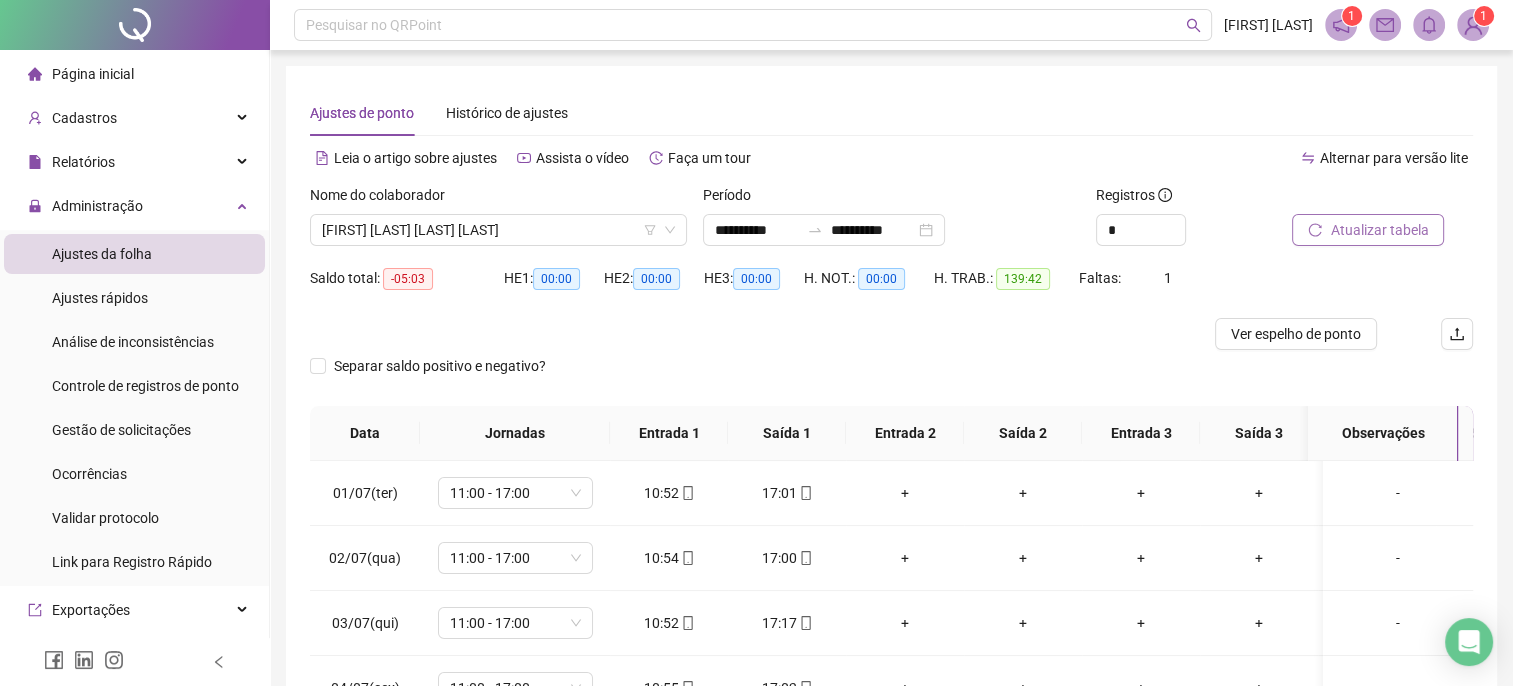 scroll, scrollTop: 100, scrollLeft: 0, axis: vertical 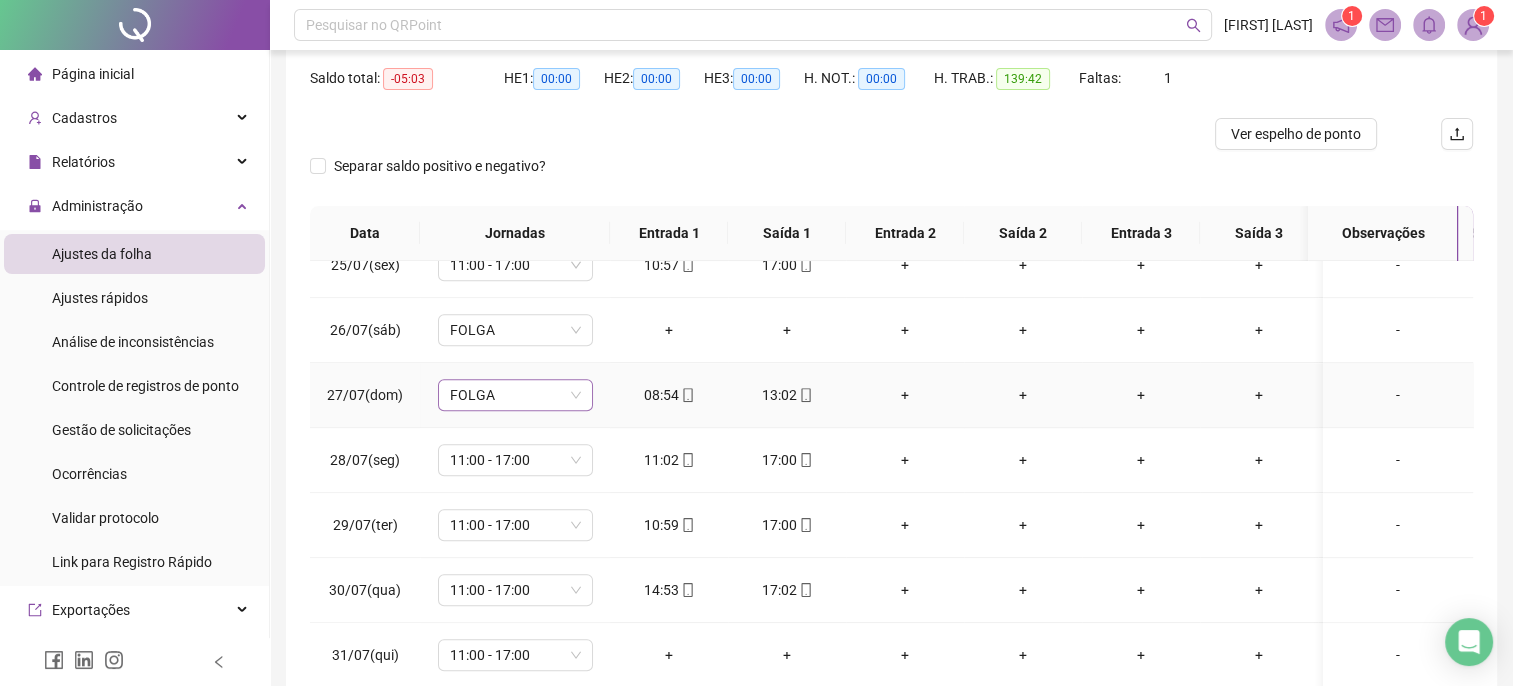 click on "FOLGA" at bounding box center (515, 395) 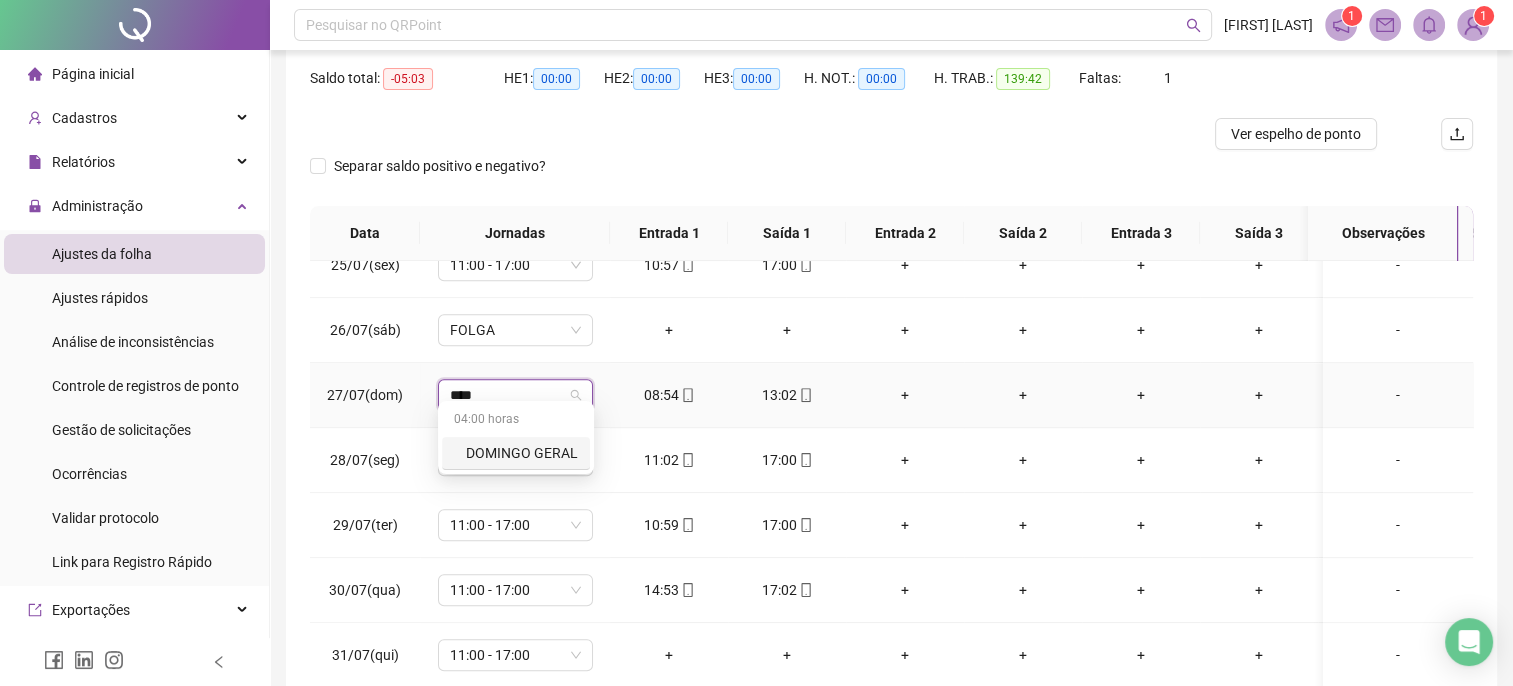 type on "*****" 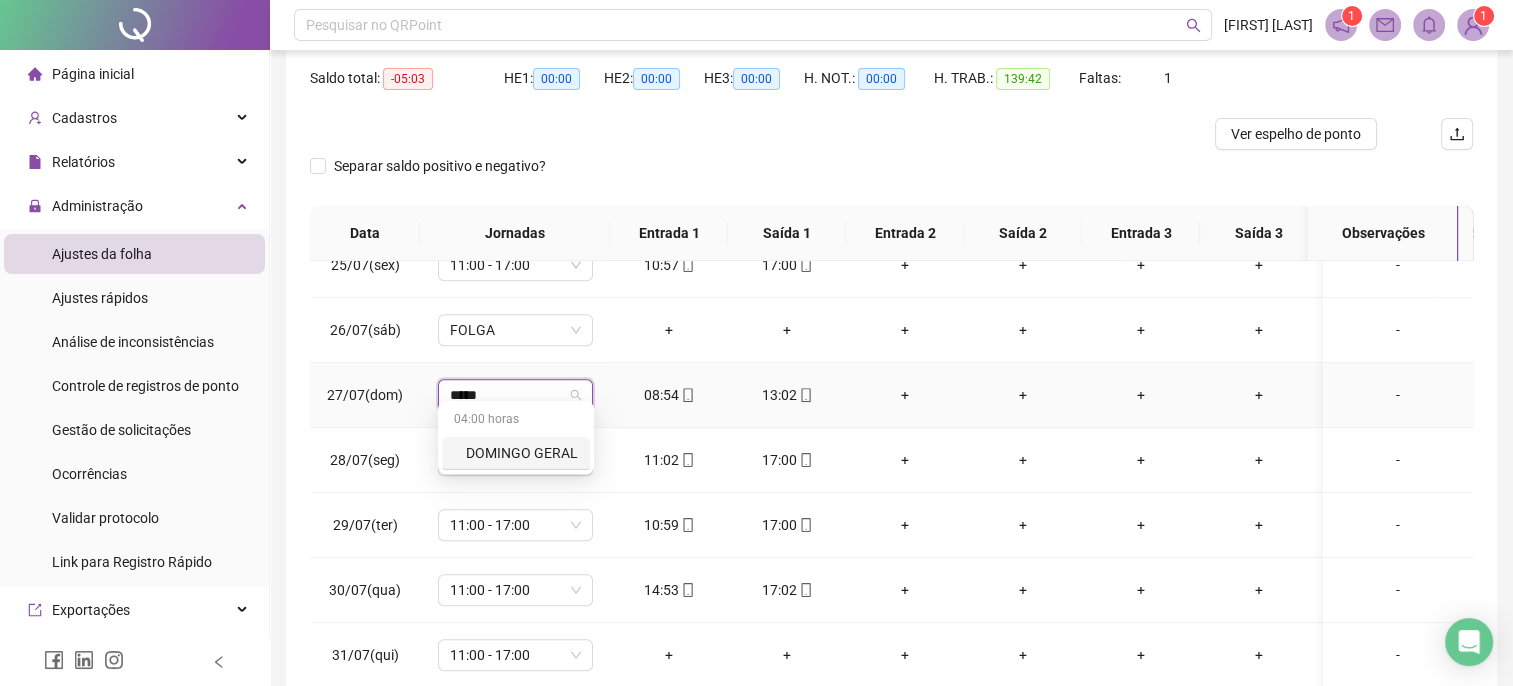 click on "DOMINGO GERAL" at bounding box center [522, 453] 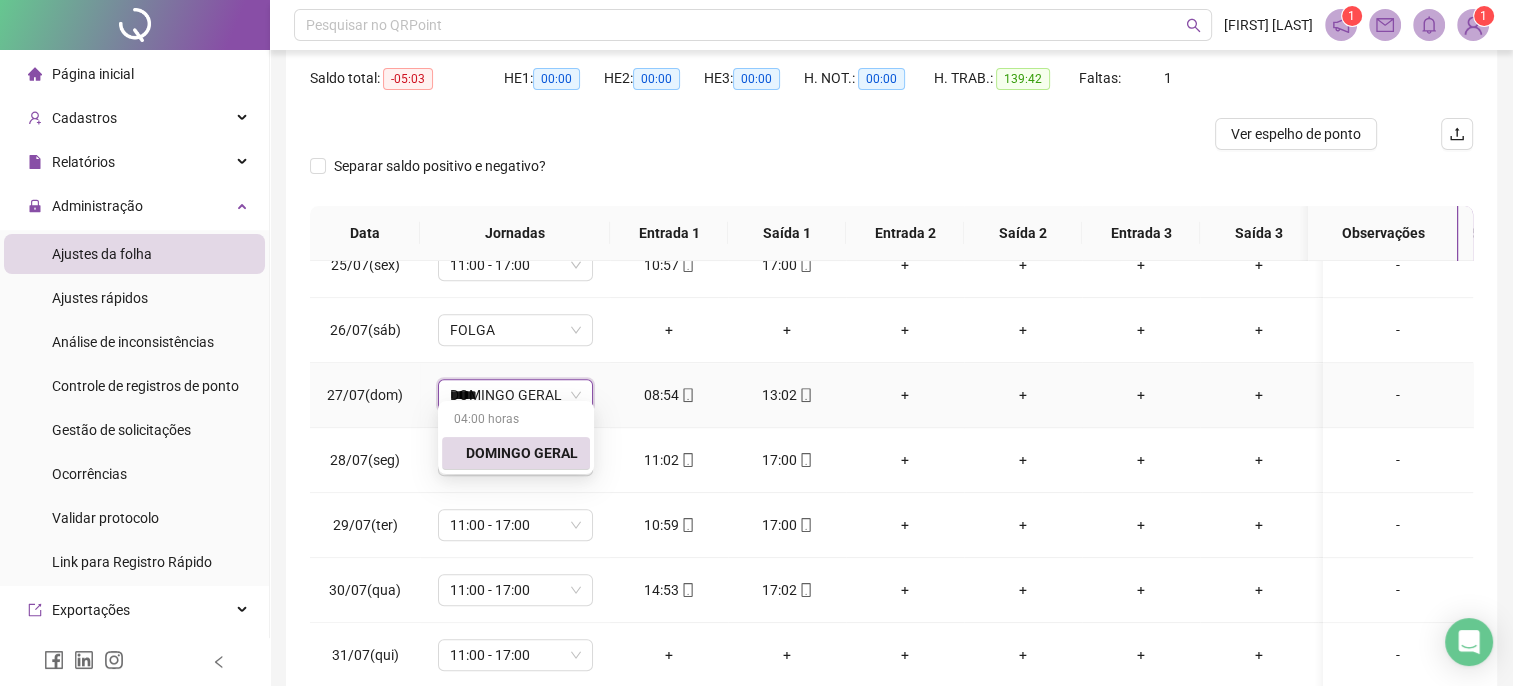 type 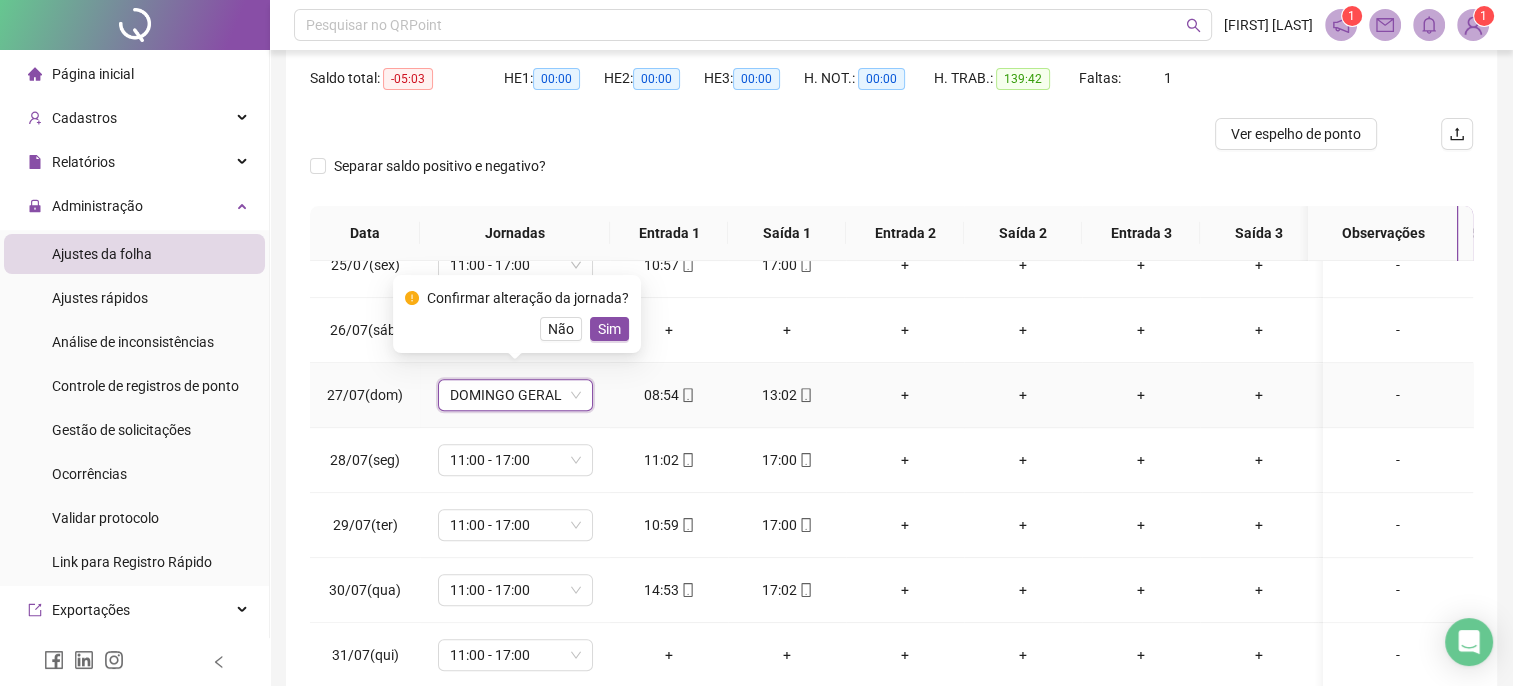 click on "Sim" at bounding box center [609, 329] 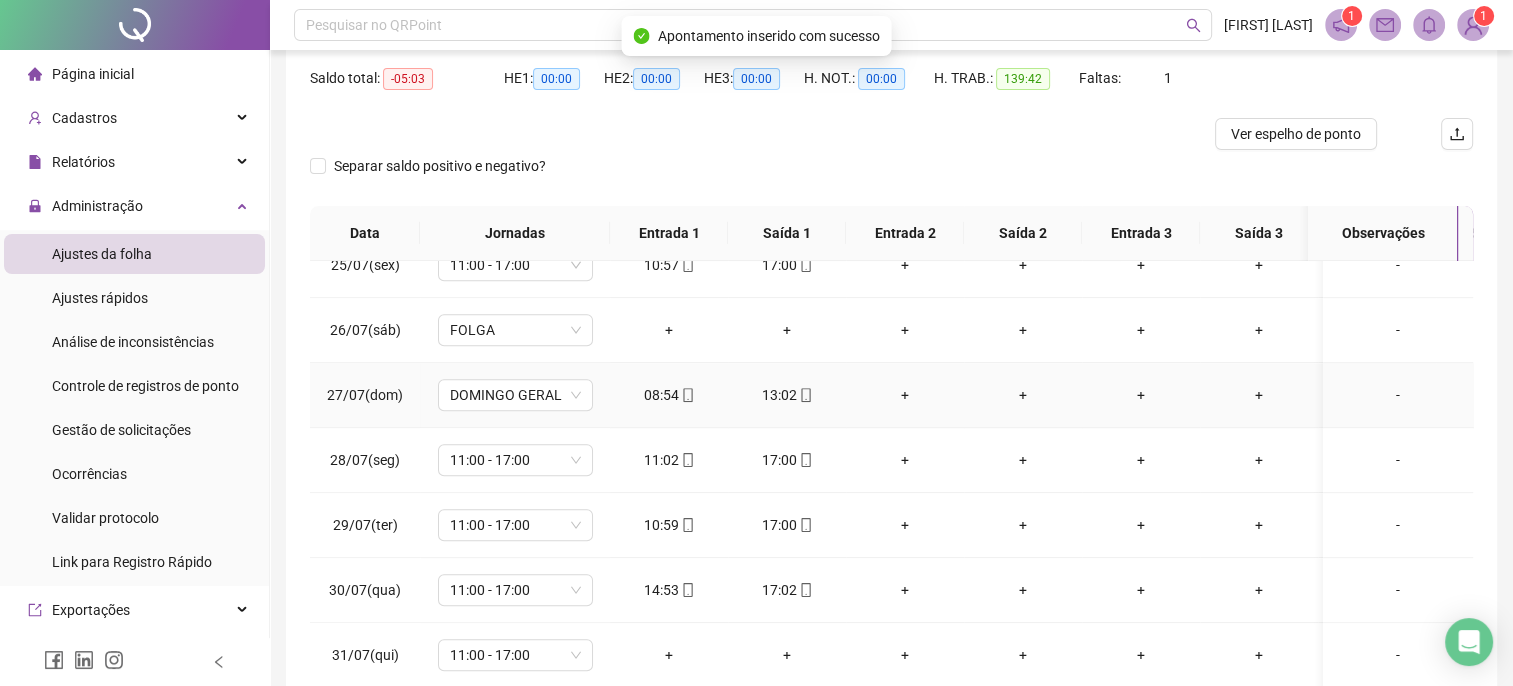 click on "13:02" at bounding box center (787, 395) 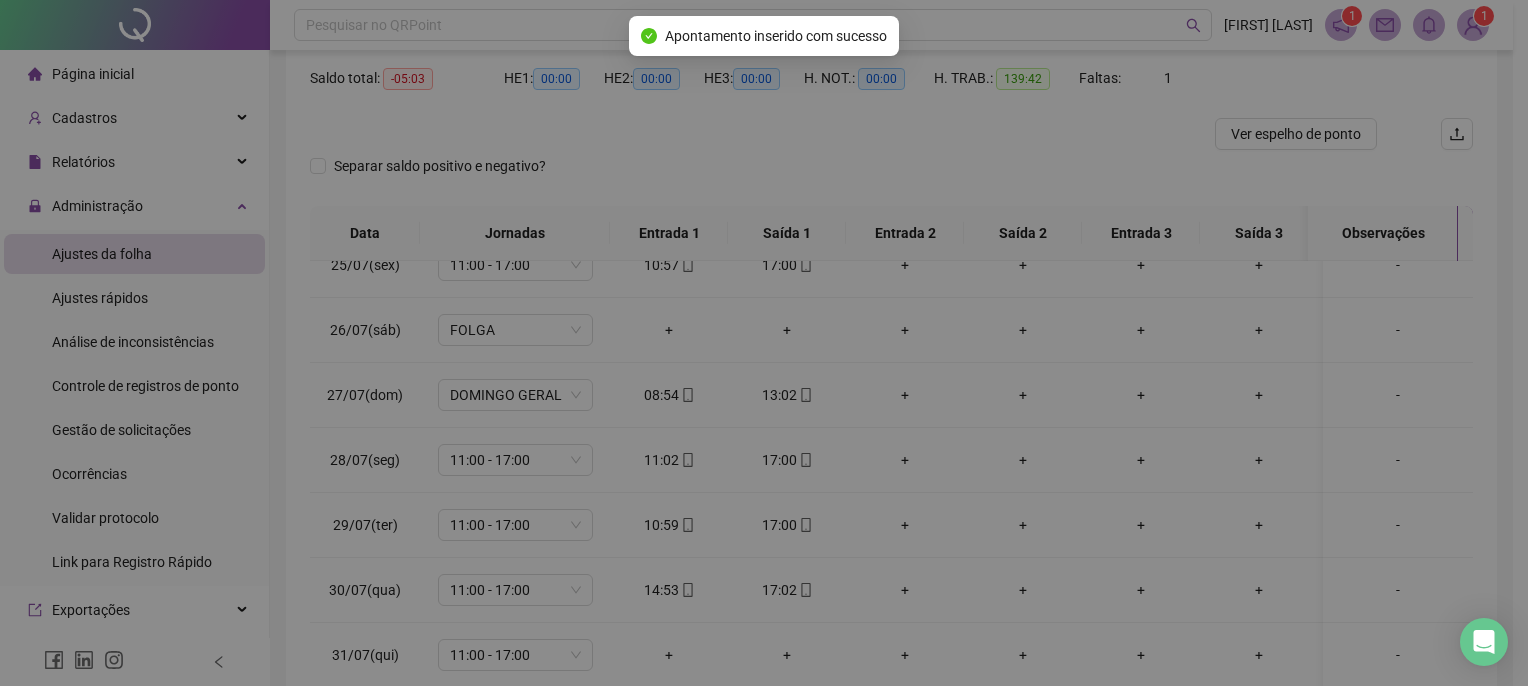 type on "**********" 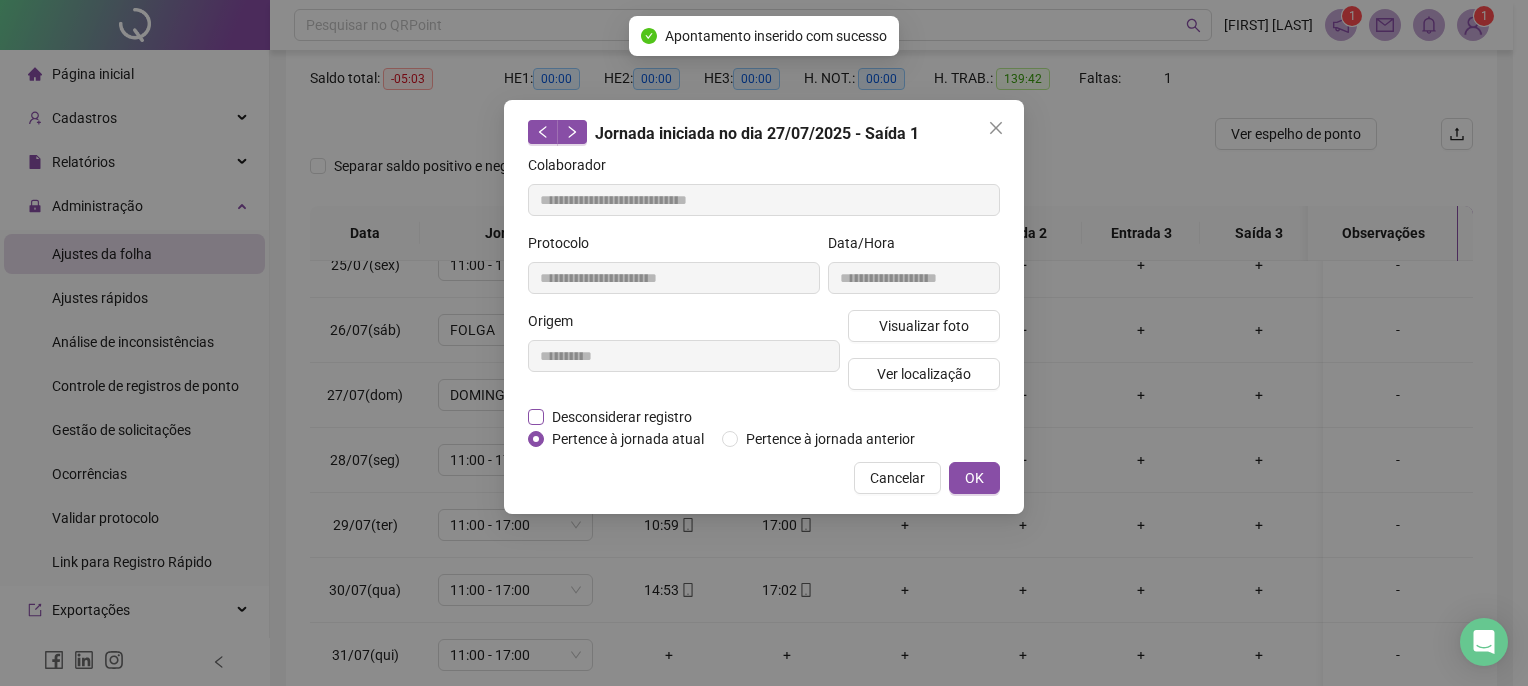 click on "Desconsiderar registro" at bounding box center (622, 417) 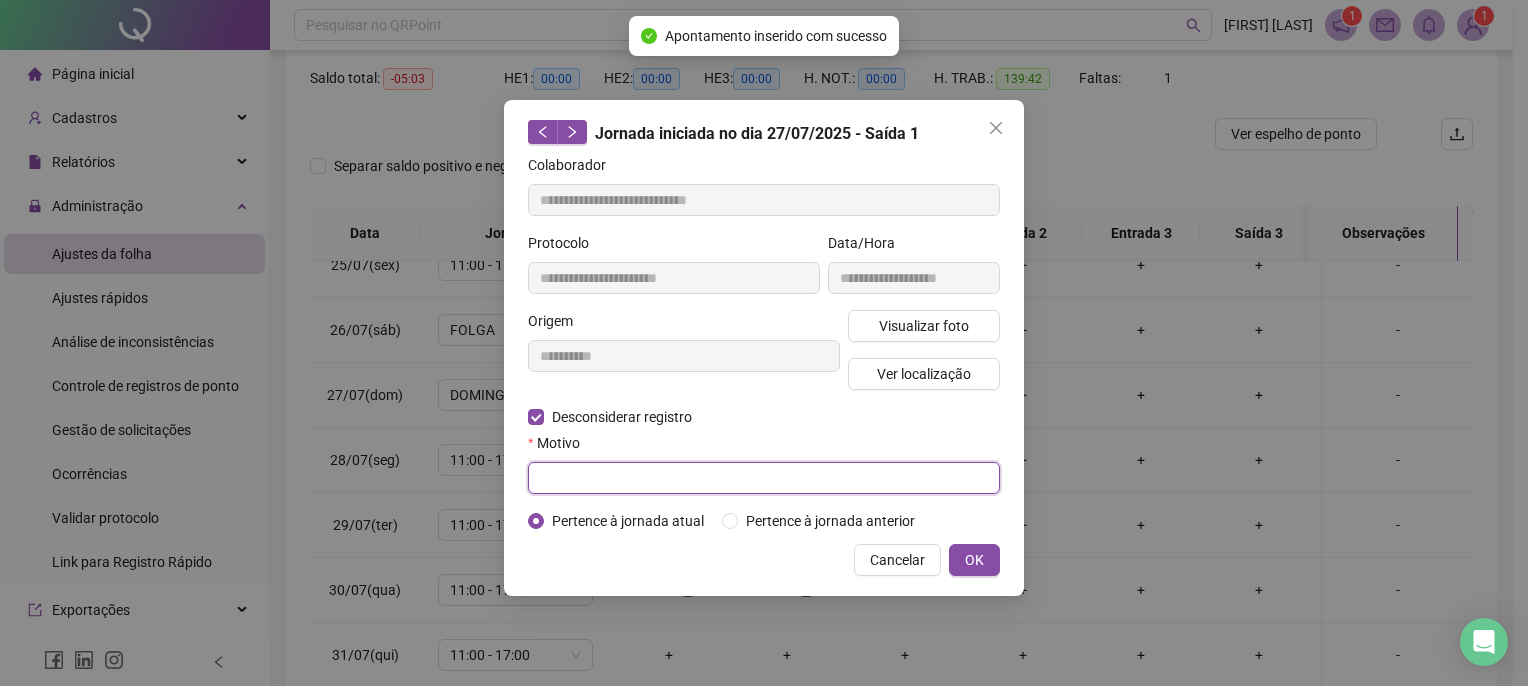 click at bounding box center [764, 478] 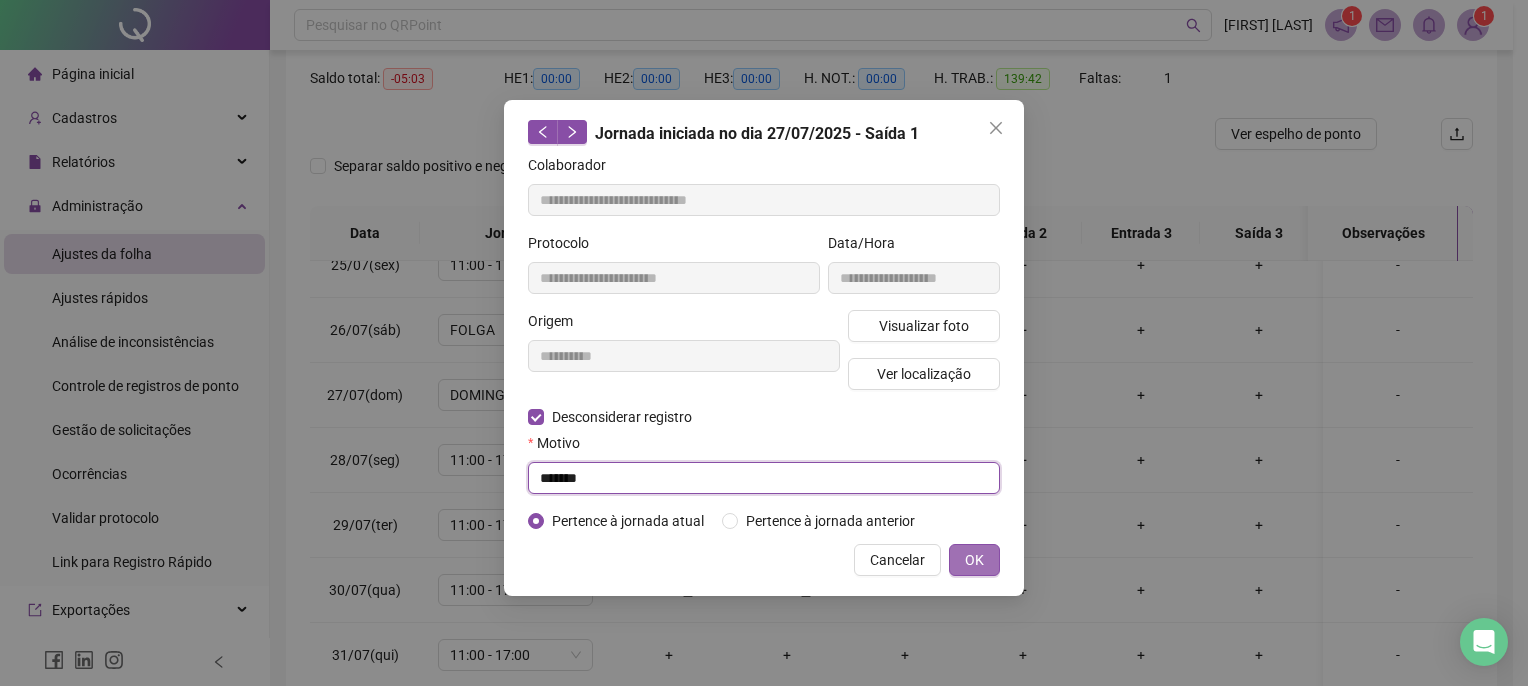 type on "*******" 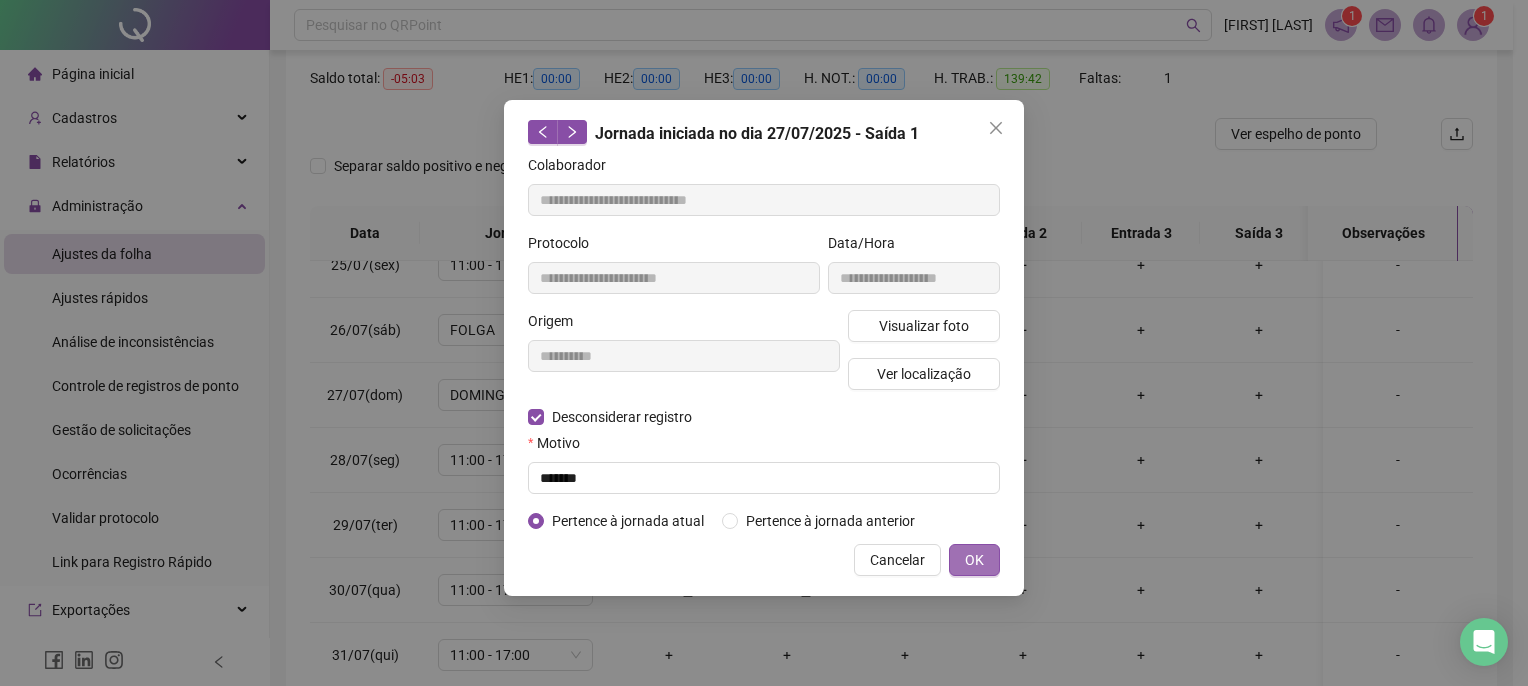 click on "OK" at bounding box center [974, 560] 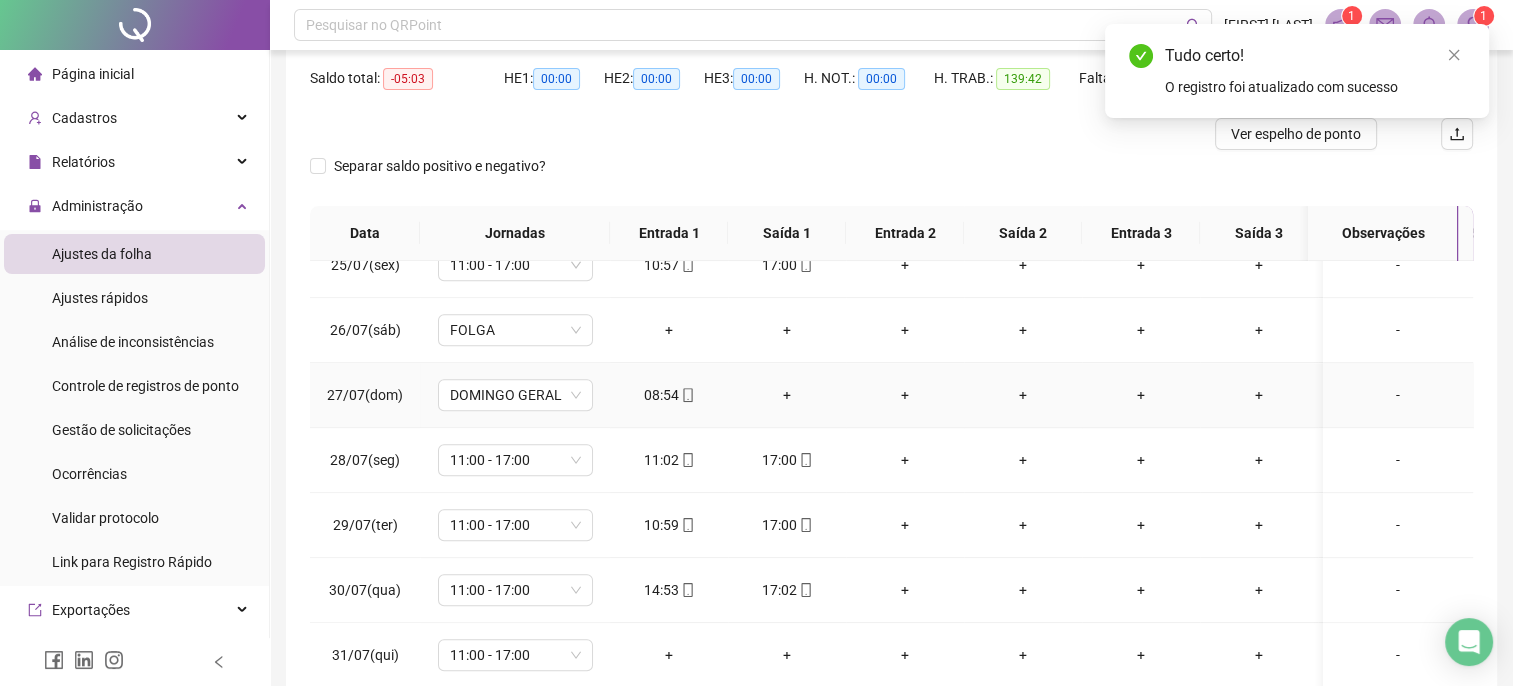 click on "+" at bounding box center (787, 395) 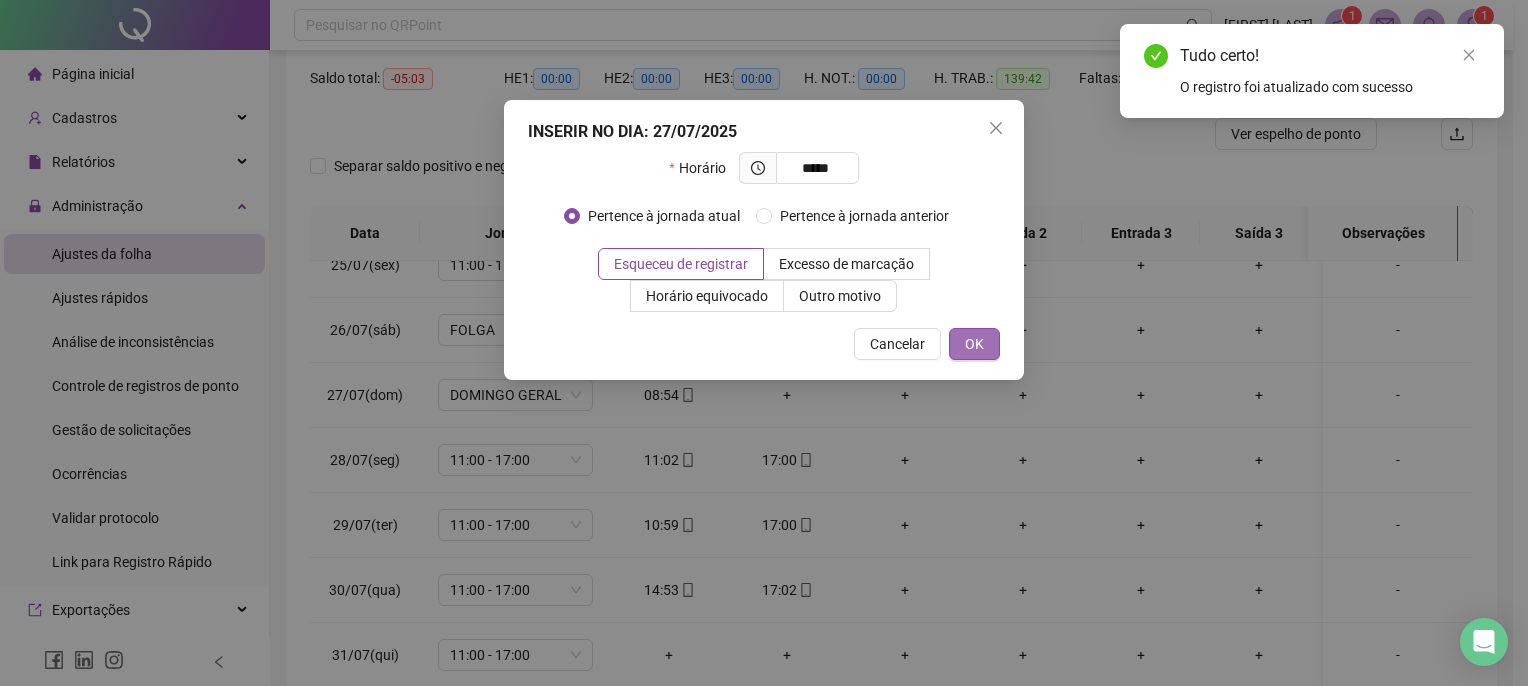 type on "*****" 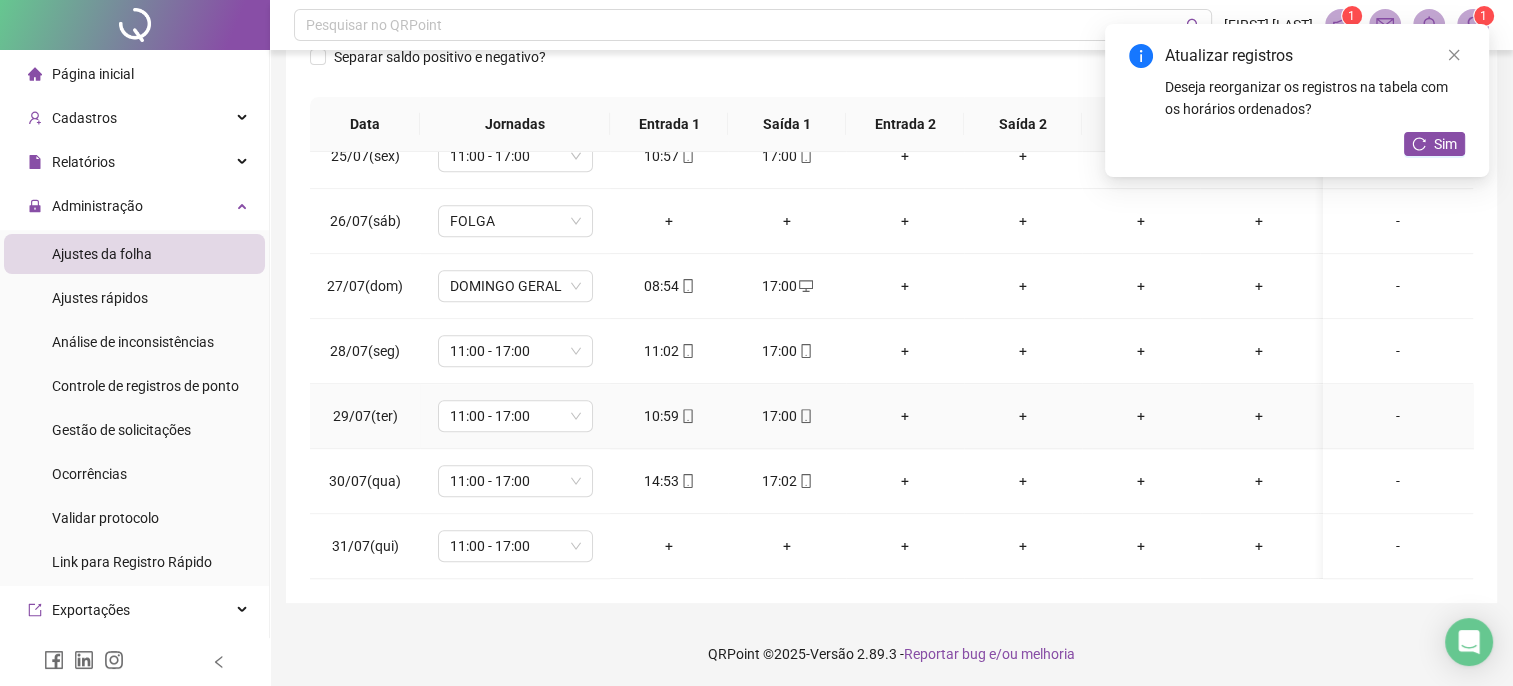 scroll, scrollTop: 312, scrollLeft: 0, axis: vertical 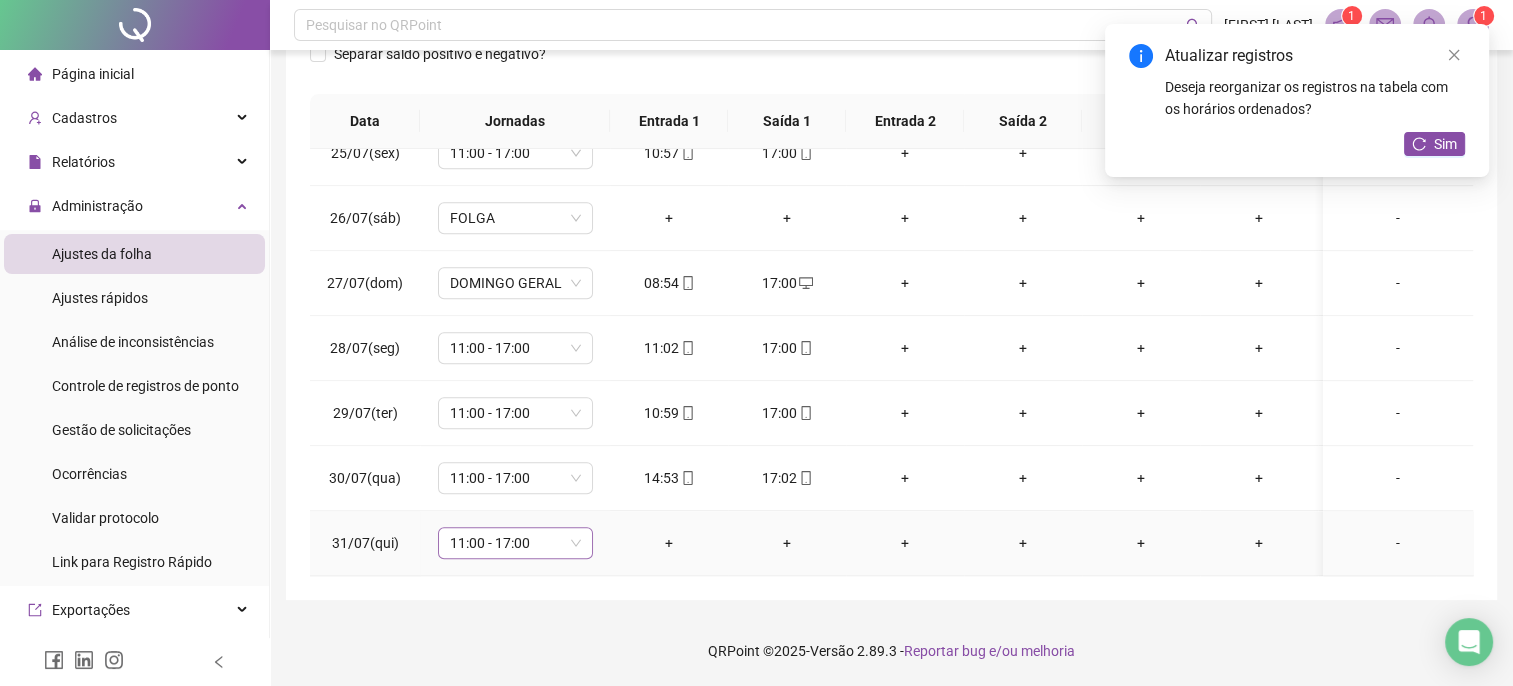 click on "11:00 - 17:00" at bounding box center (515, 543) 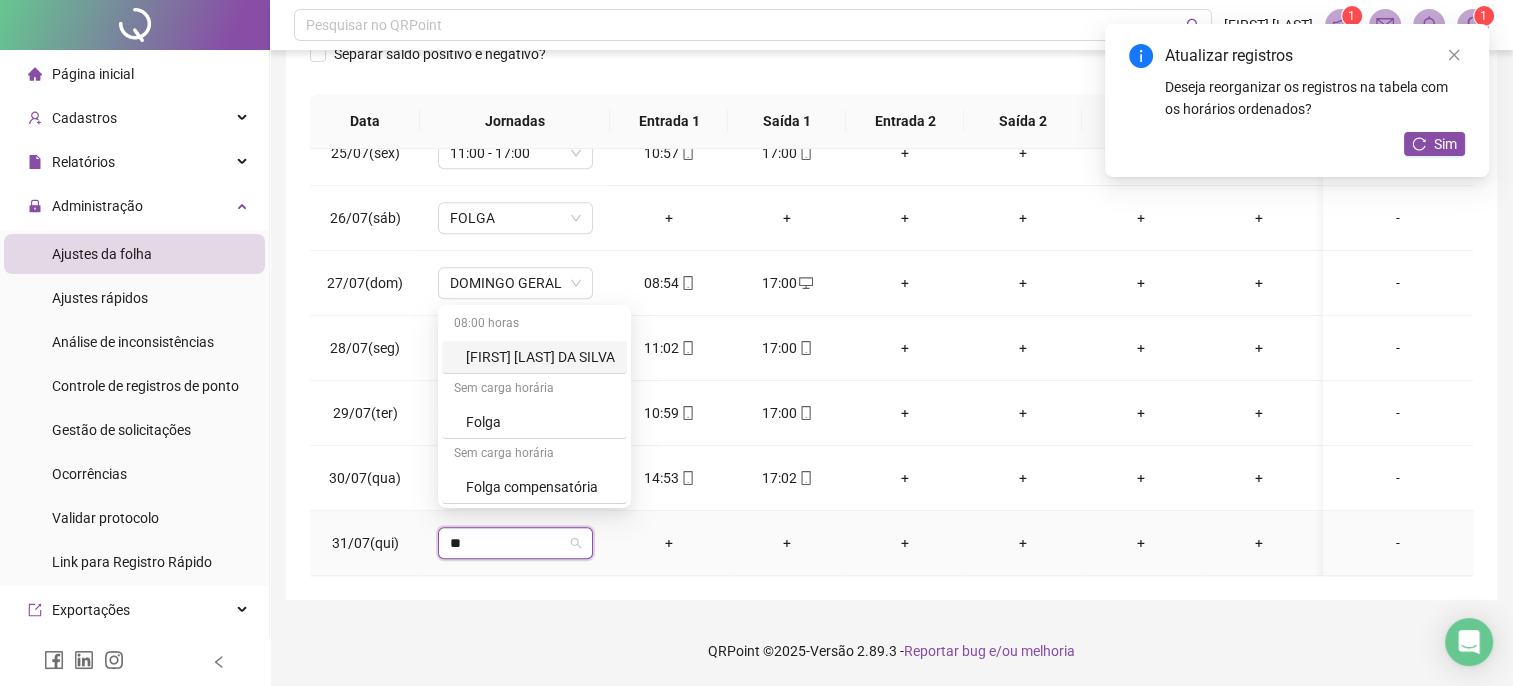 type on "***" 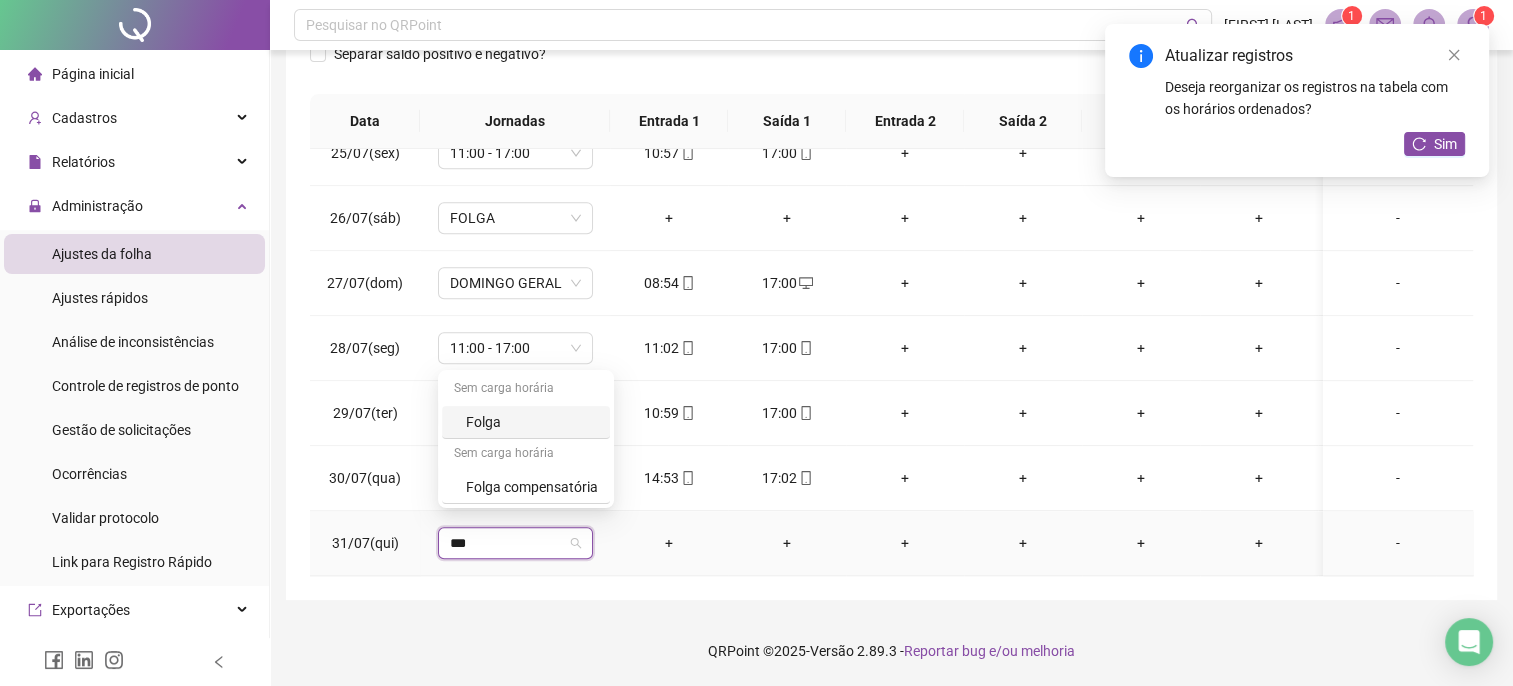 click on "Folga" at bounding box center [526, 422] 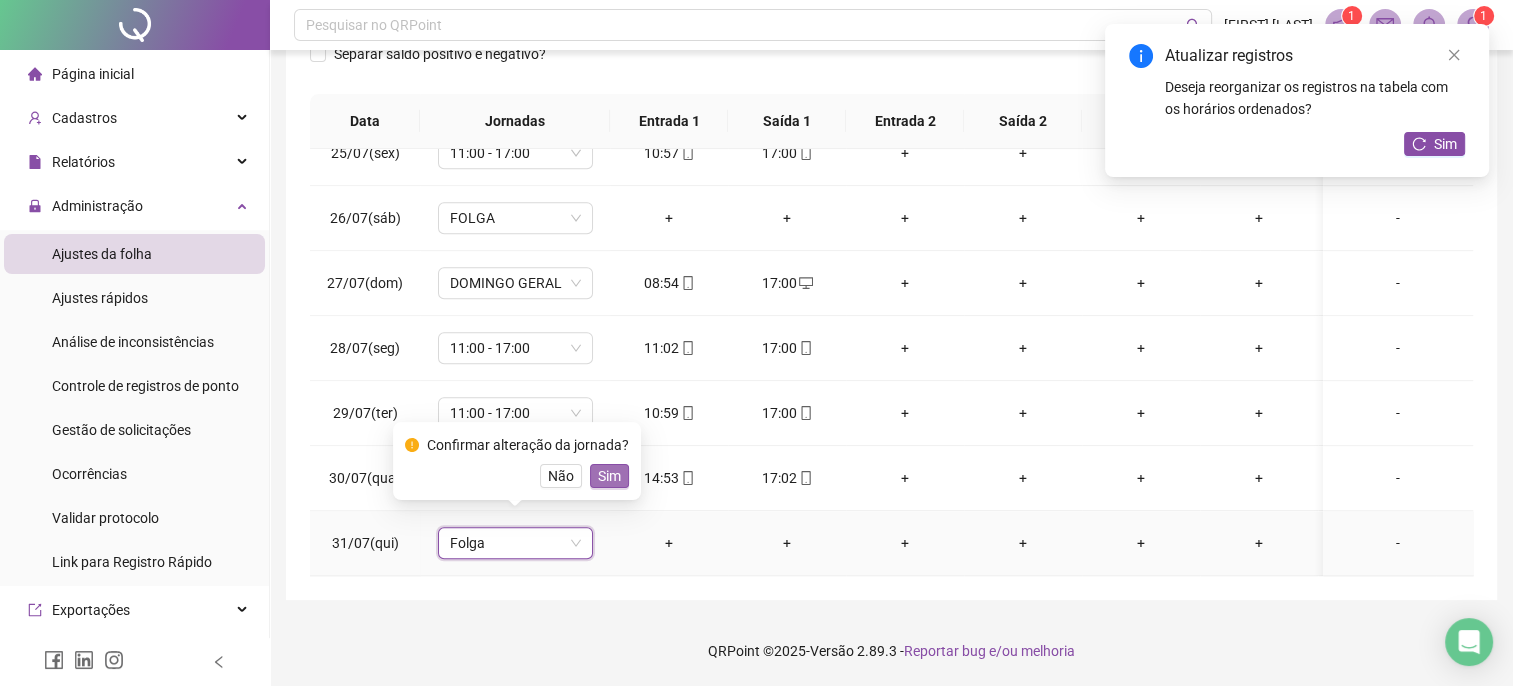 click on "Sim" at bounding box center (609, 476) 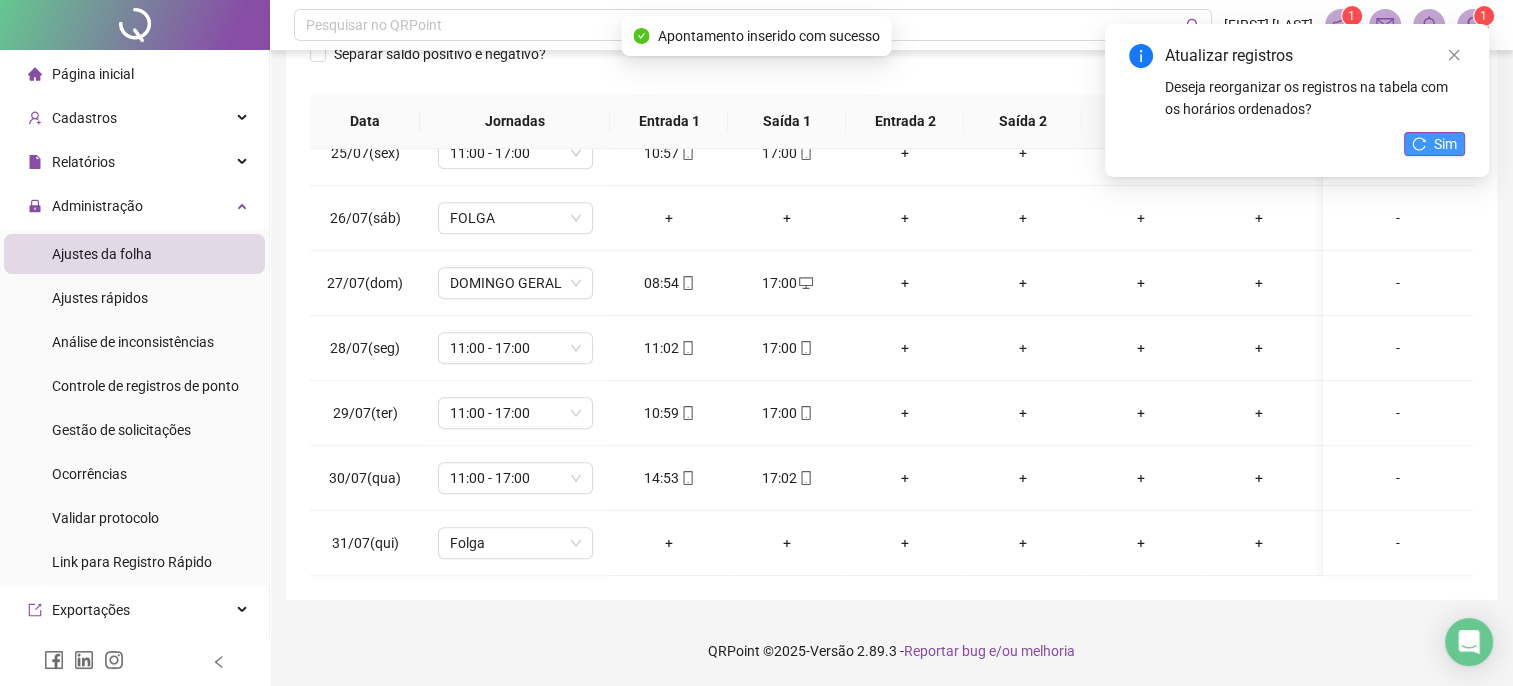 click on "Sim" at bounding box center (1434, 144) 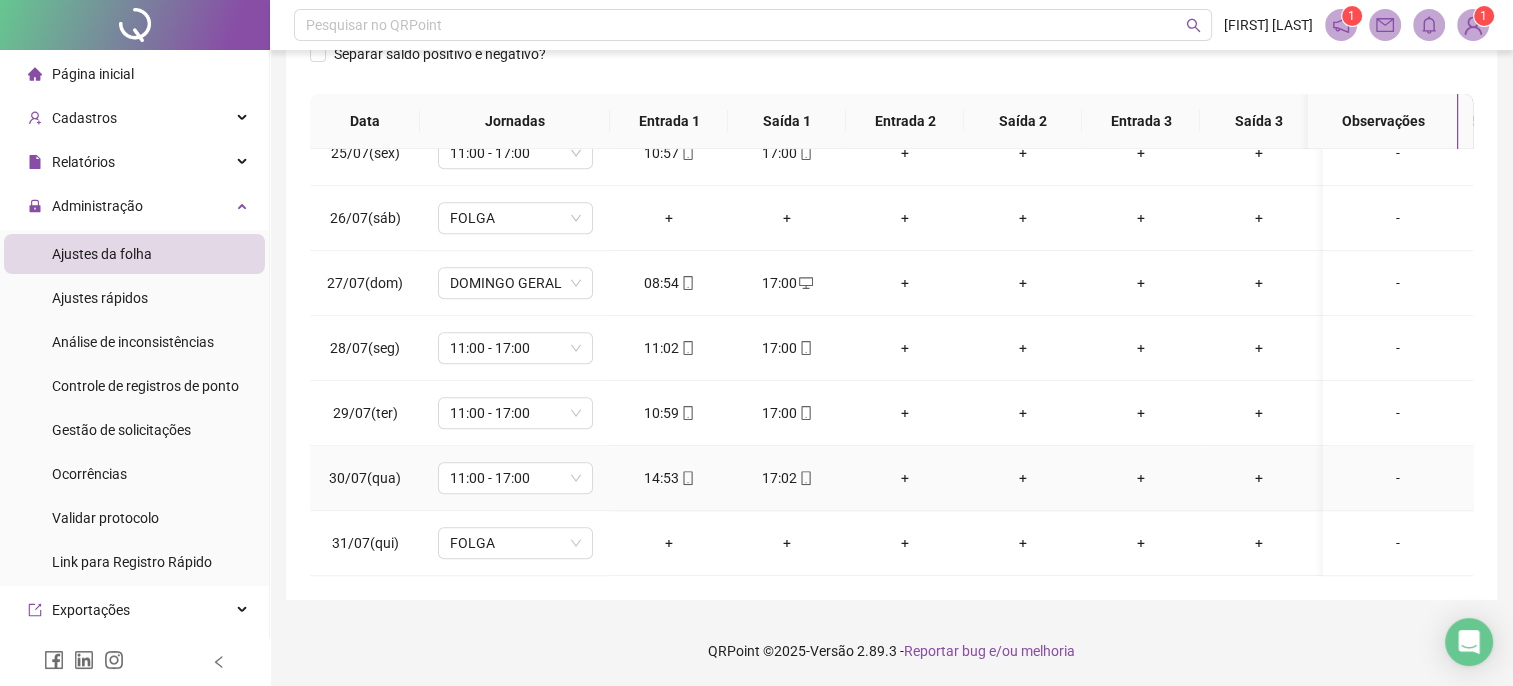 click on "14:53" at bounding box center [669, 478] 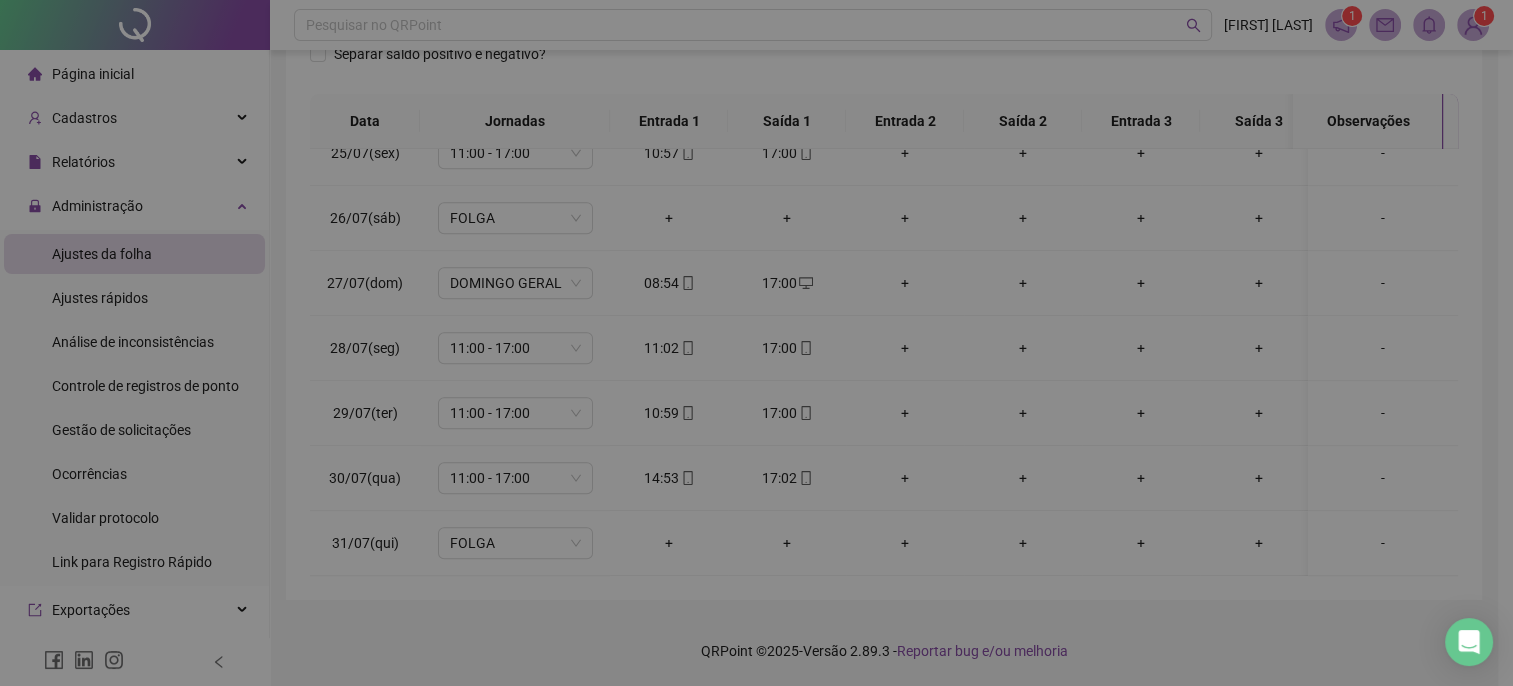 type on "**********" 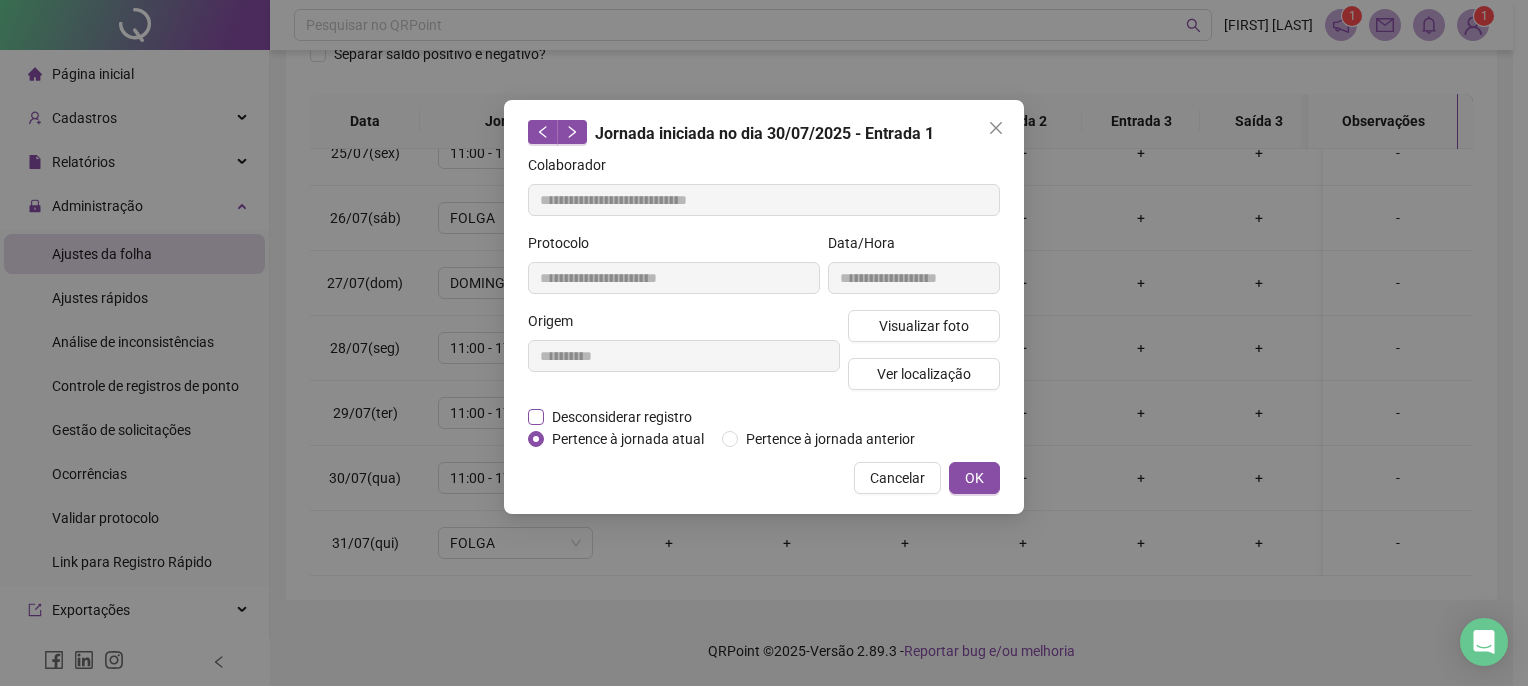 click on "Desconsiderar registro" at bounding box center (622, 417) 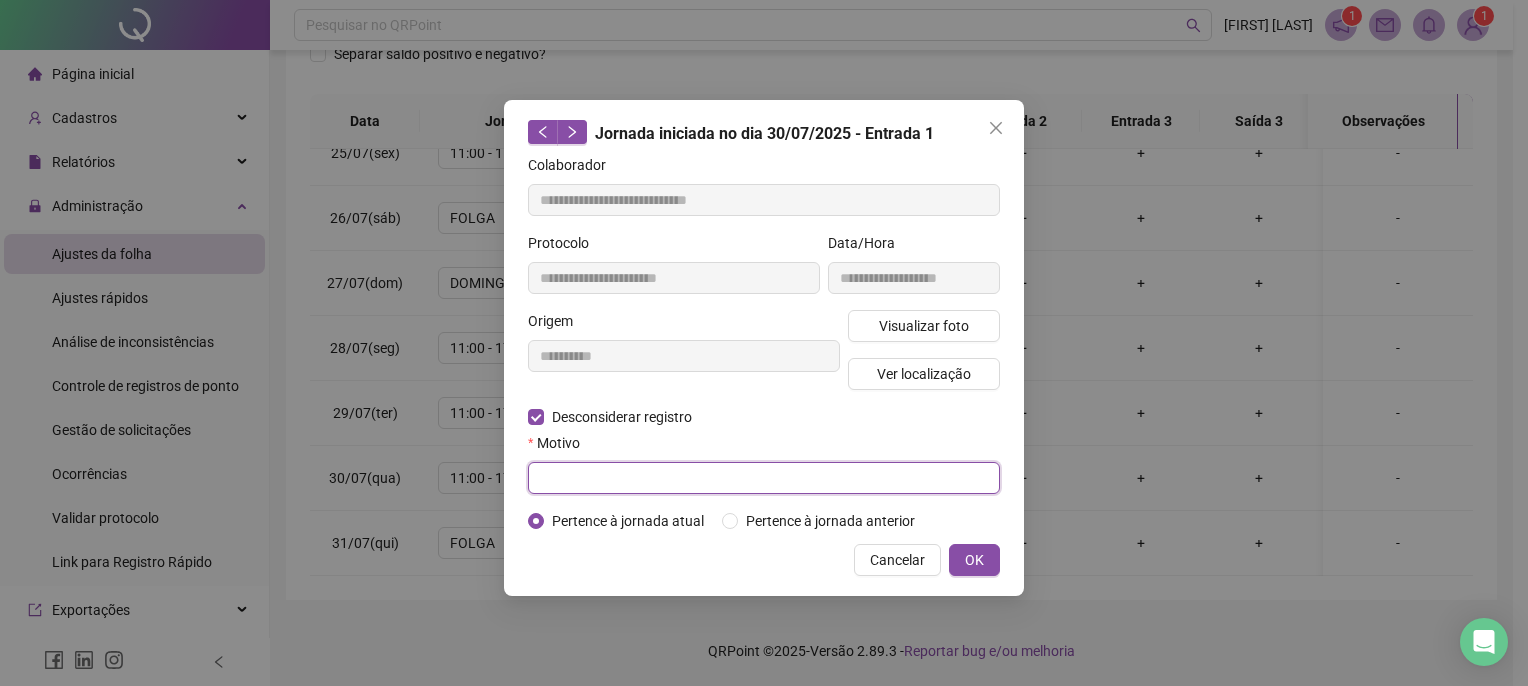 click at bounding box center (764, 478) 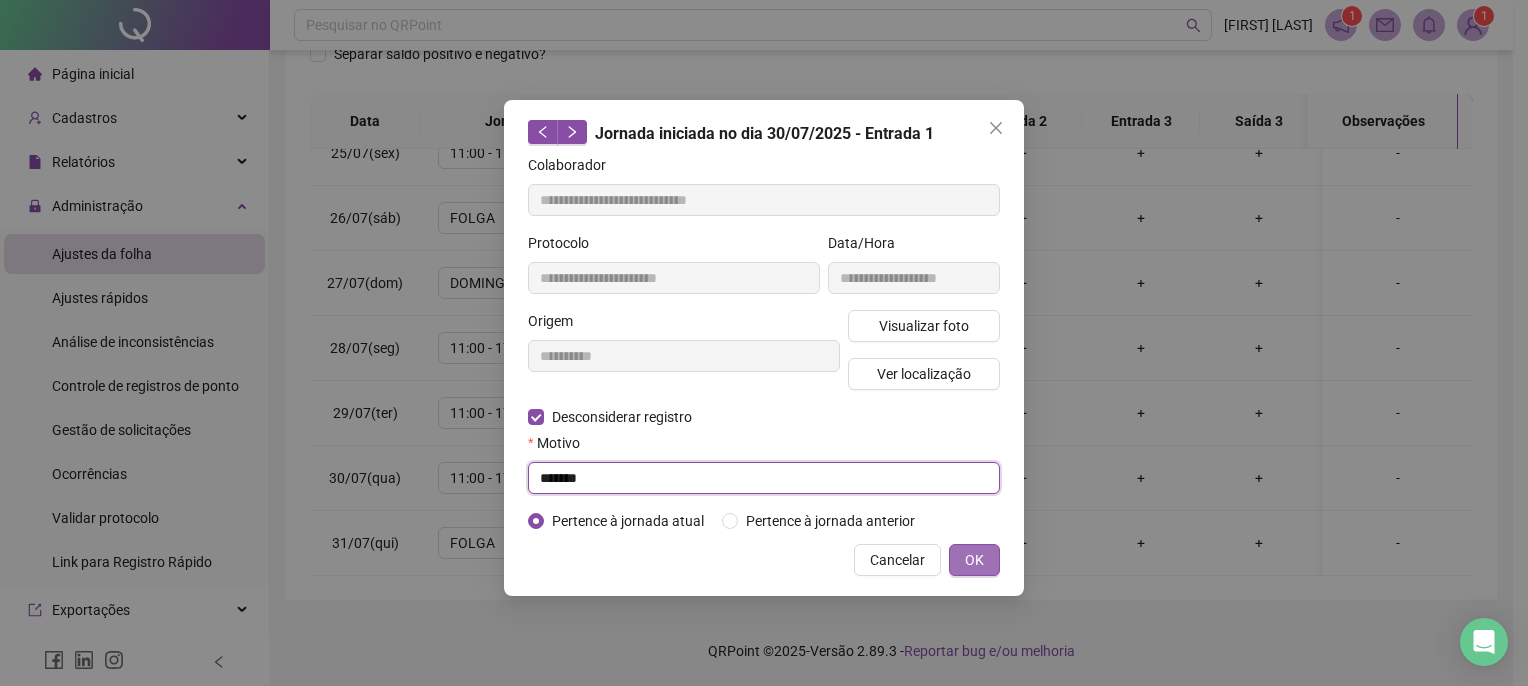 type on "*******" 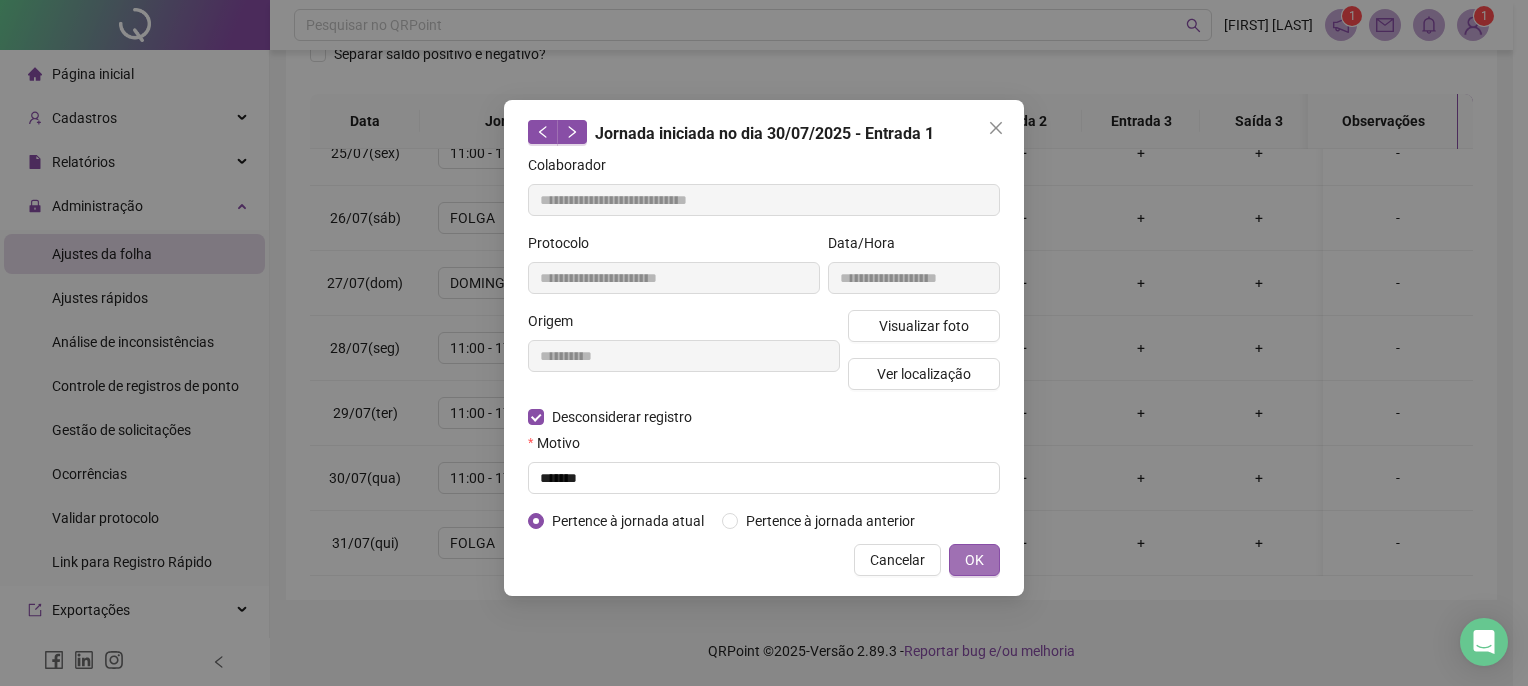 click on "OK" at bounding box center [974, 560] 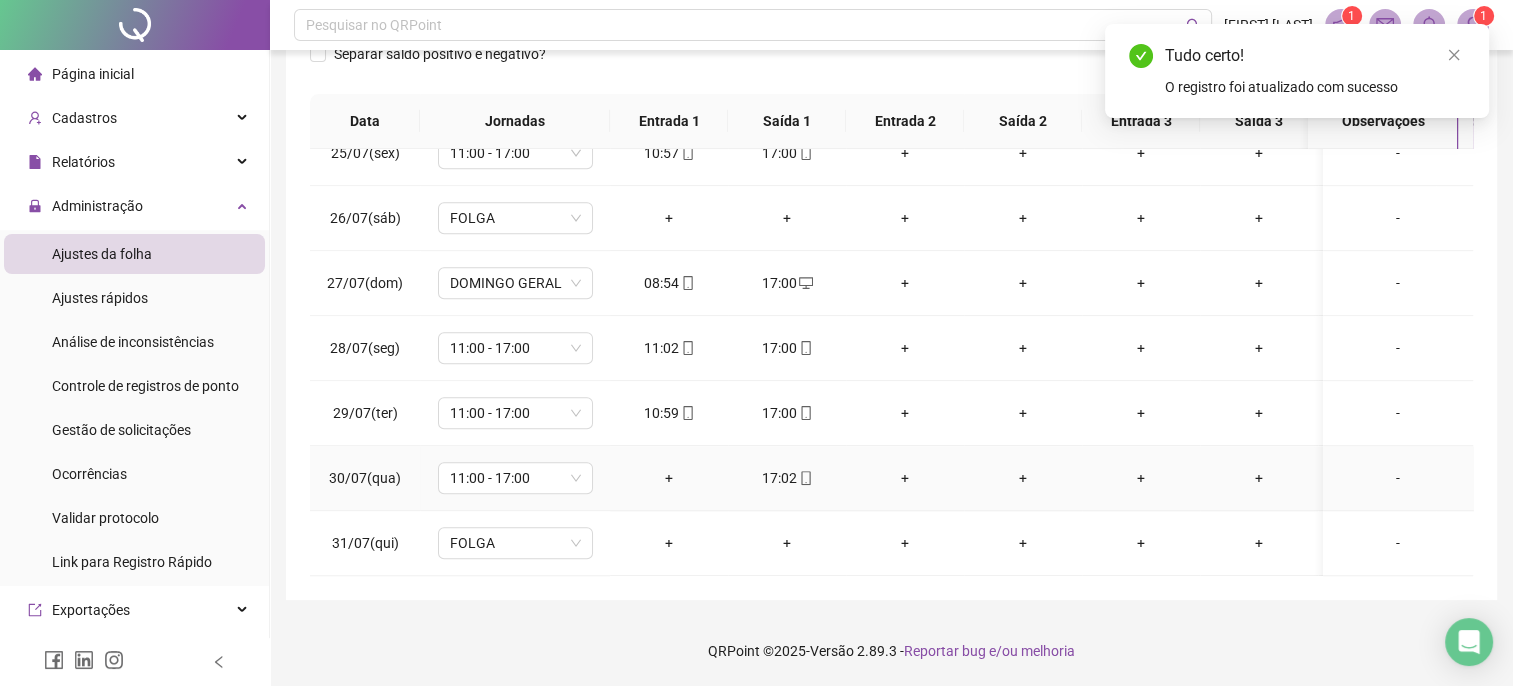 click on "+" at bounding box center (669, 478) 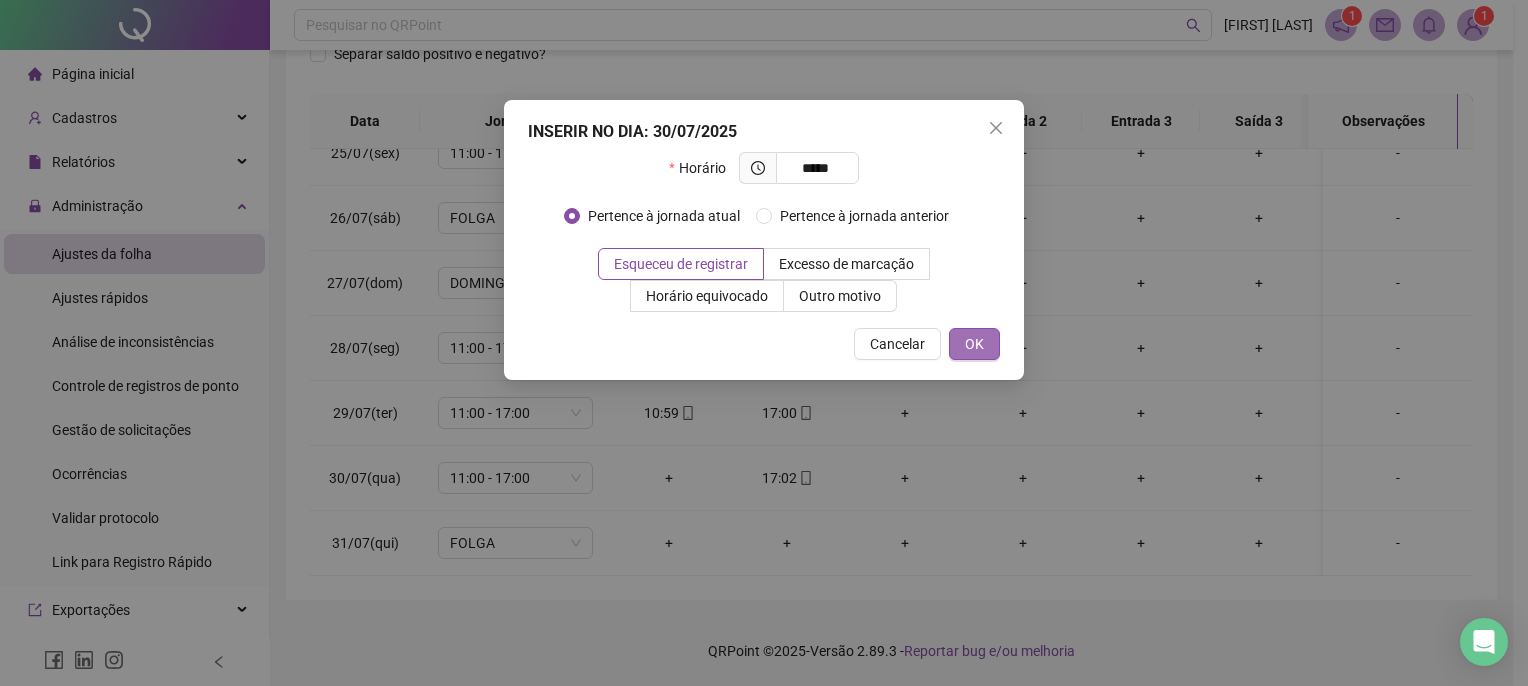 type on "*****" 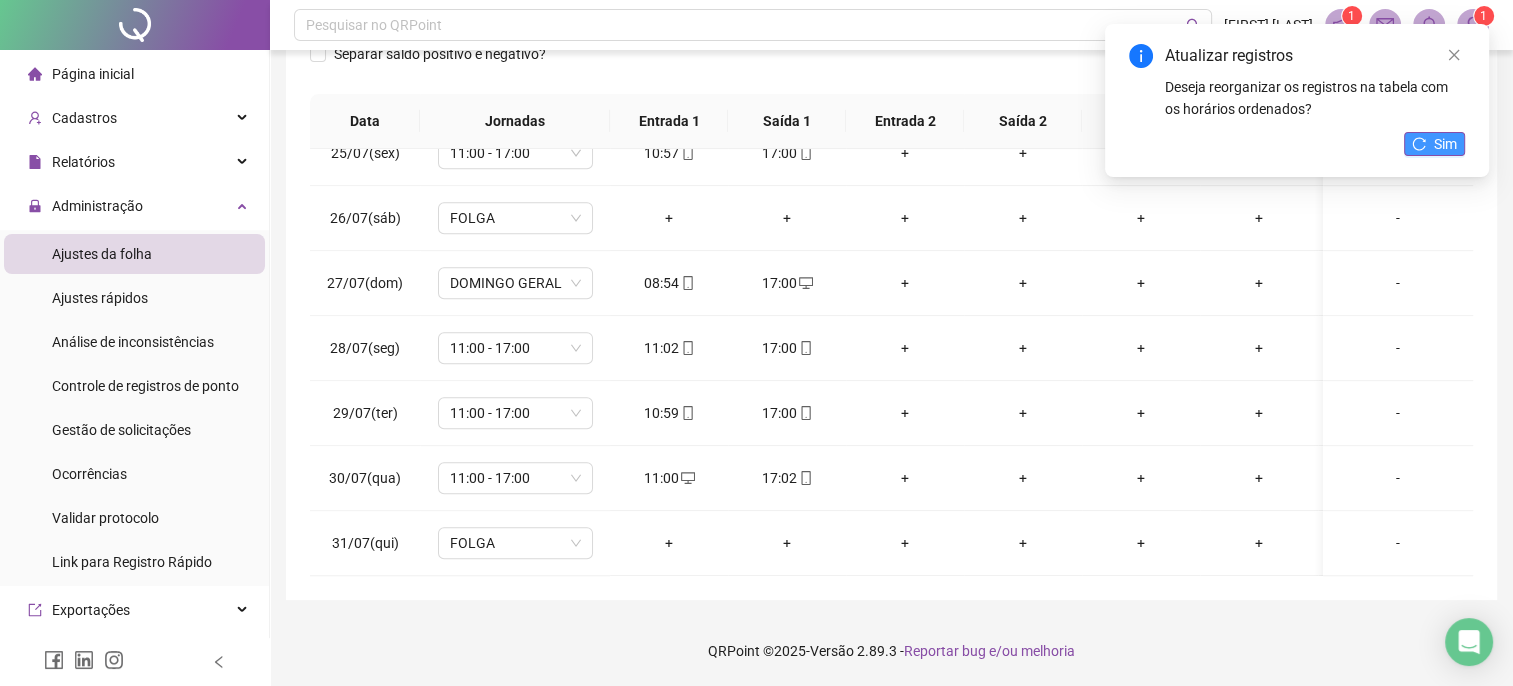 click 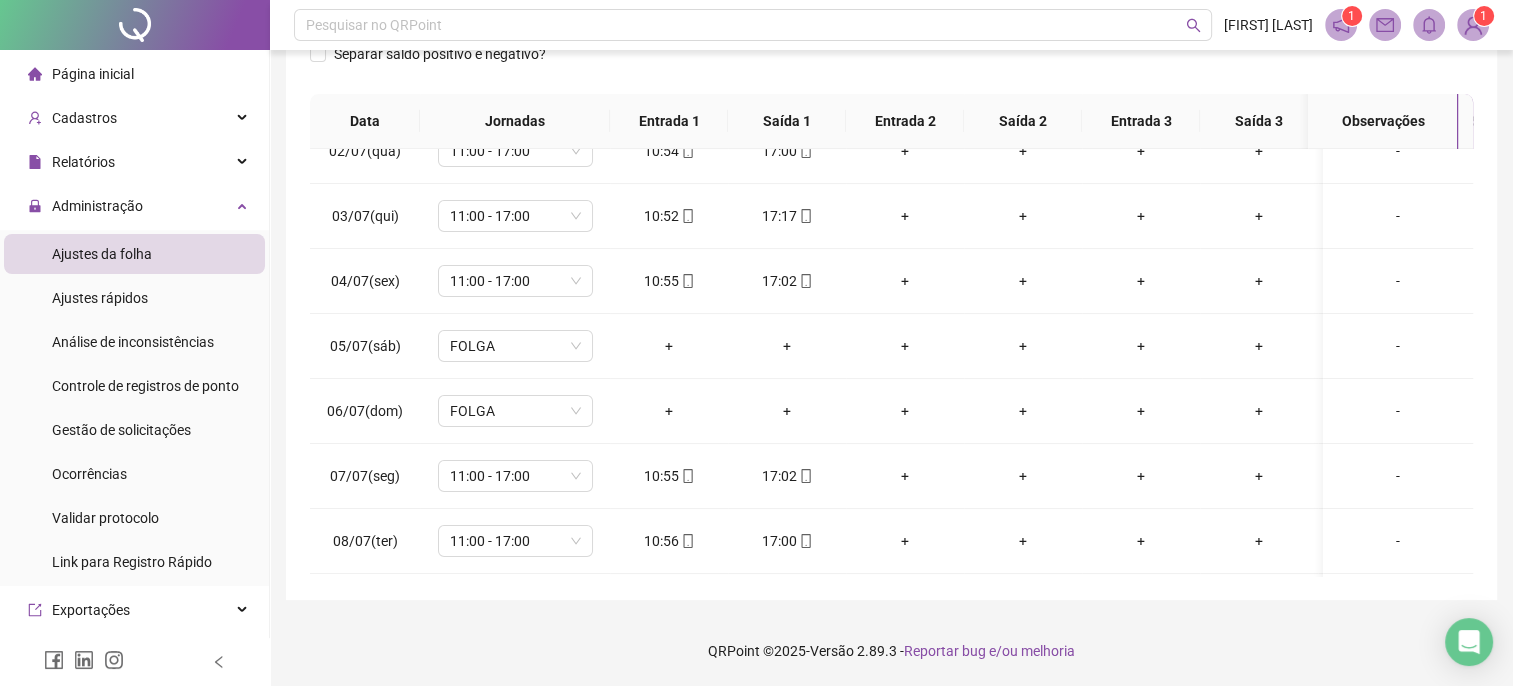 scroll, scrollTop: 0, scrollLeft: 0, axis: both 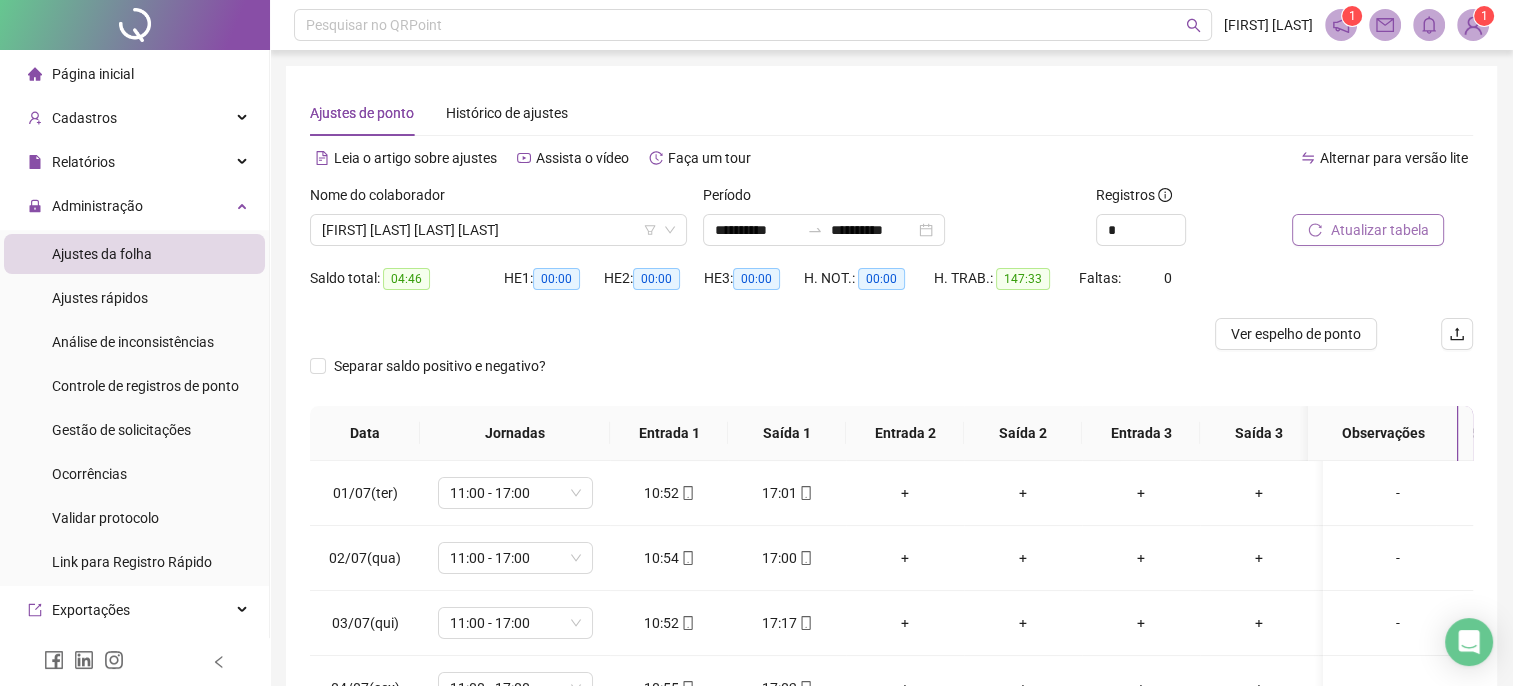 click on "Atualizar tabela" at bounding box center (1379, 230) 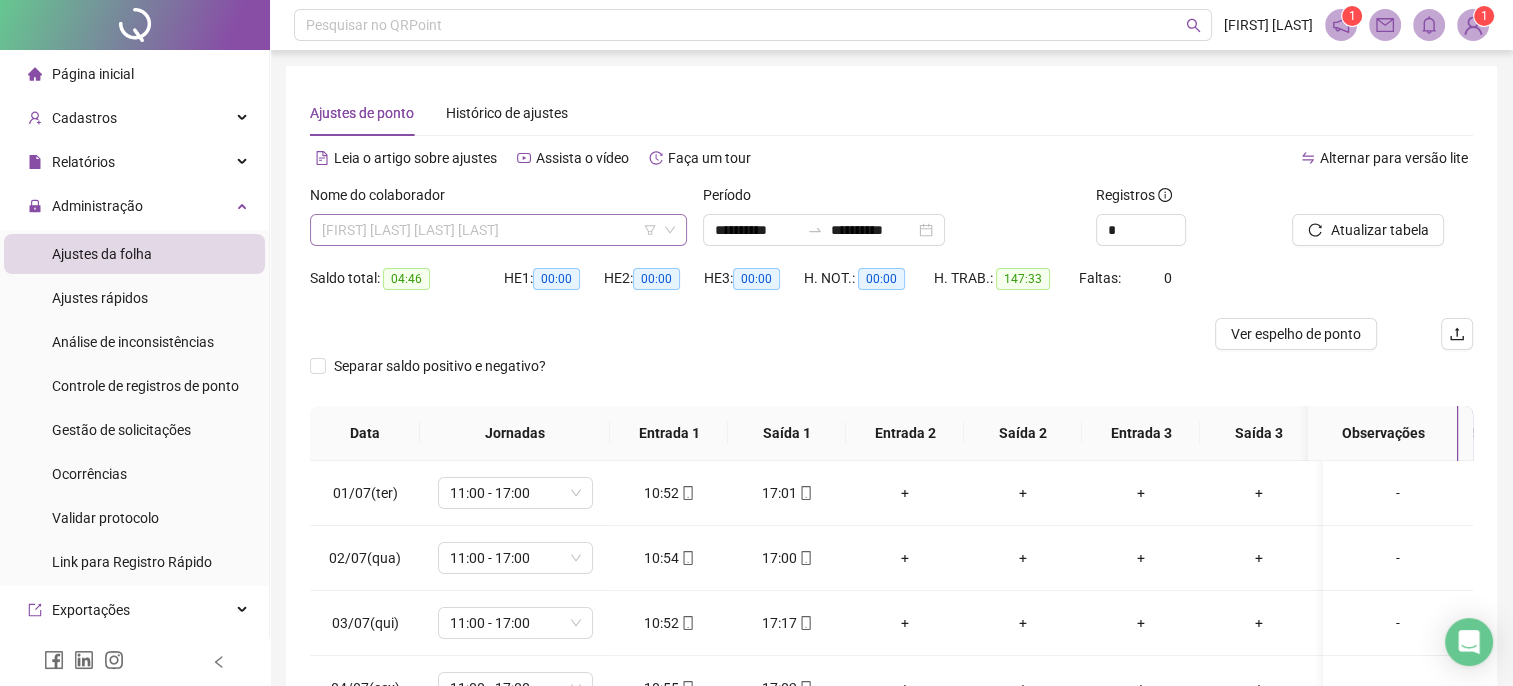 click on "[FIRST] [LAST] [LAST] [LAST]" at bounding box center [498, 230] 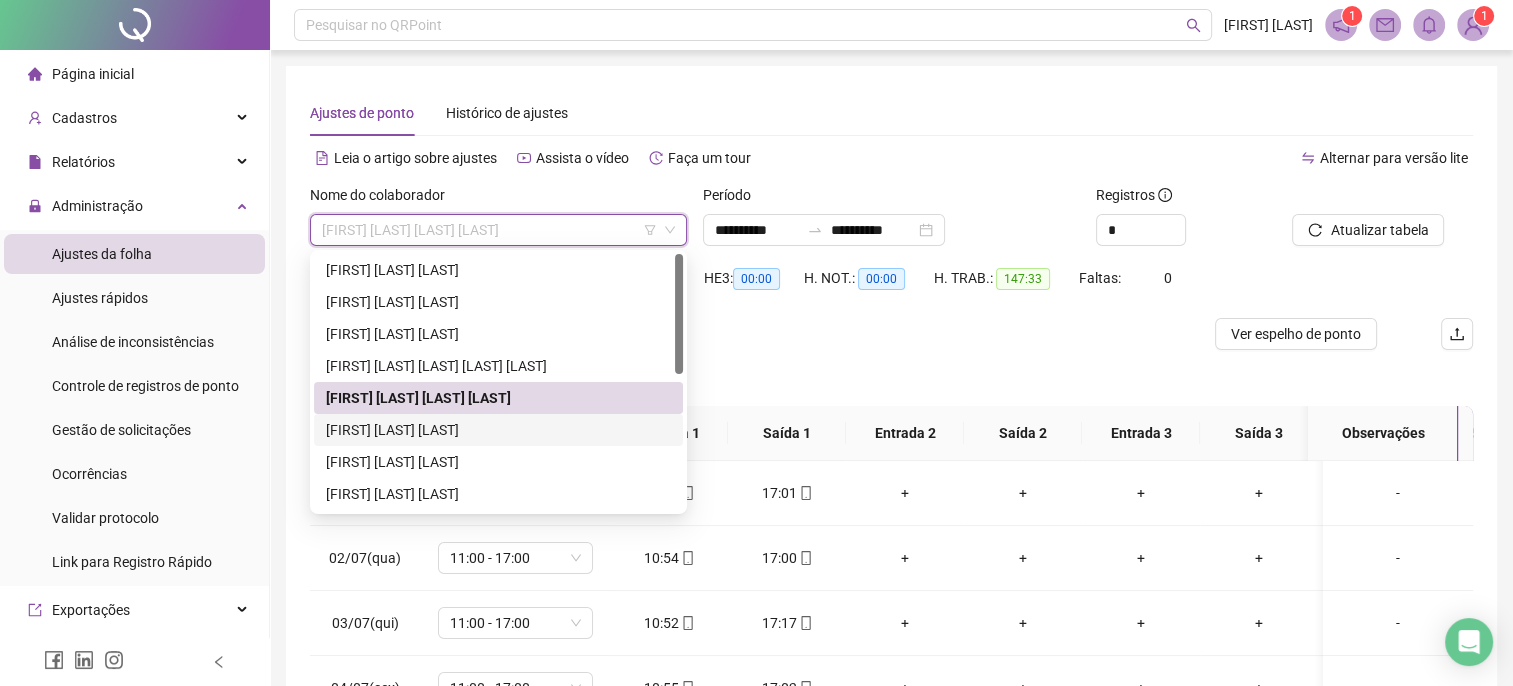 click on "[FIRST] [LAST] [LAST]" at bounding box center [498, 430] 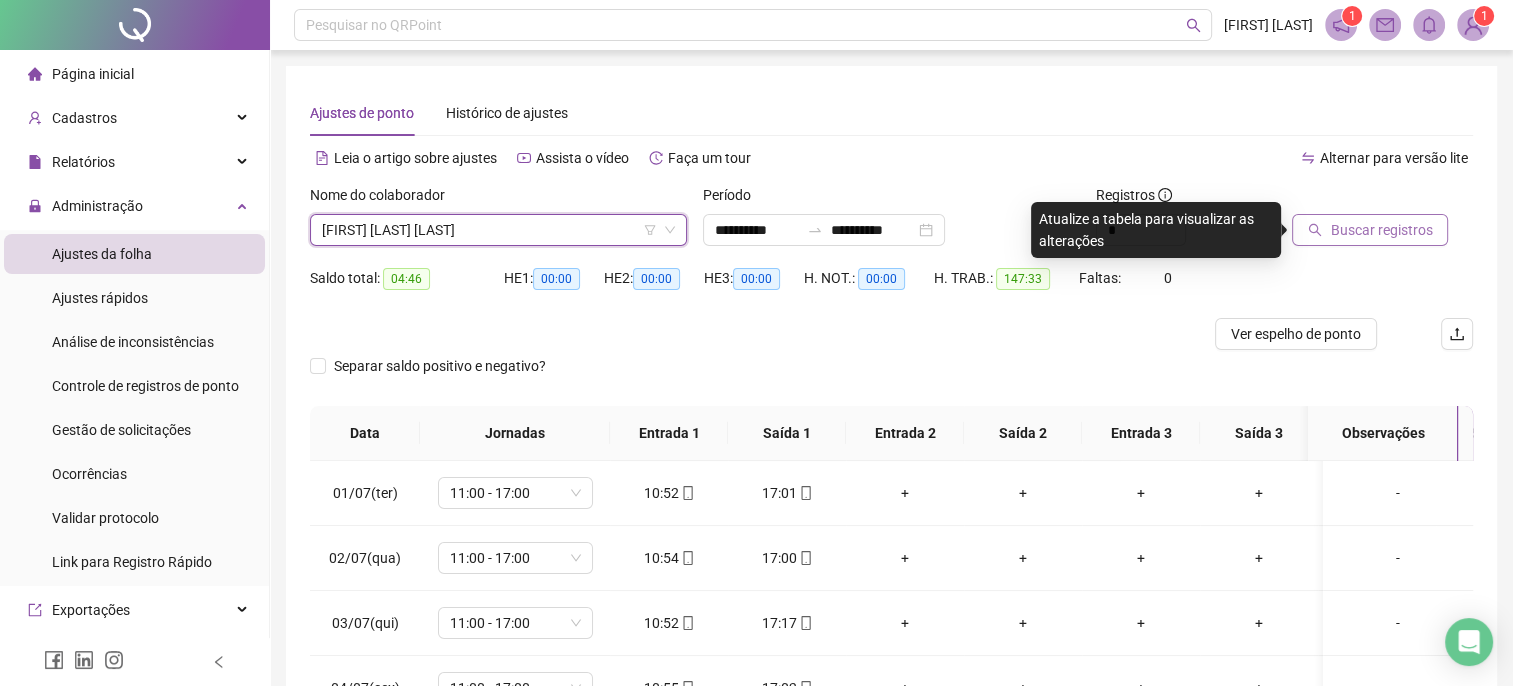click on "Buscar registros" at bounding box center (1381, 230) 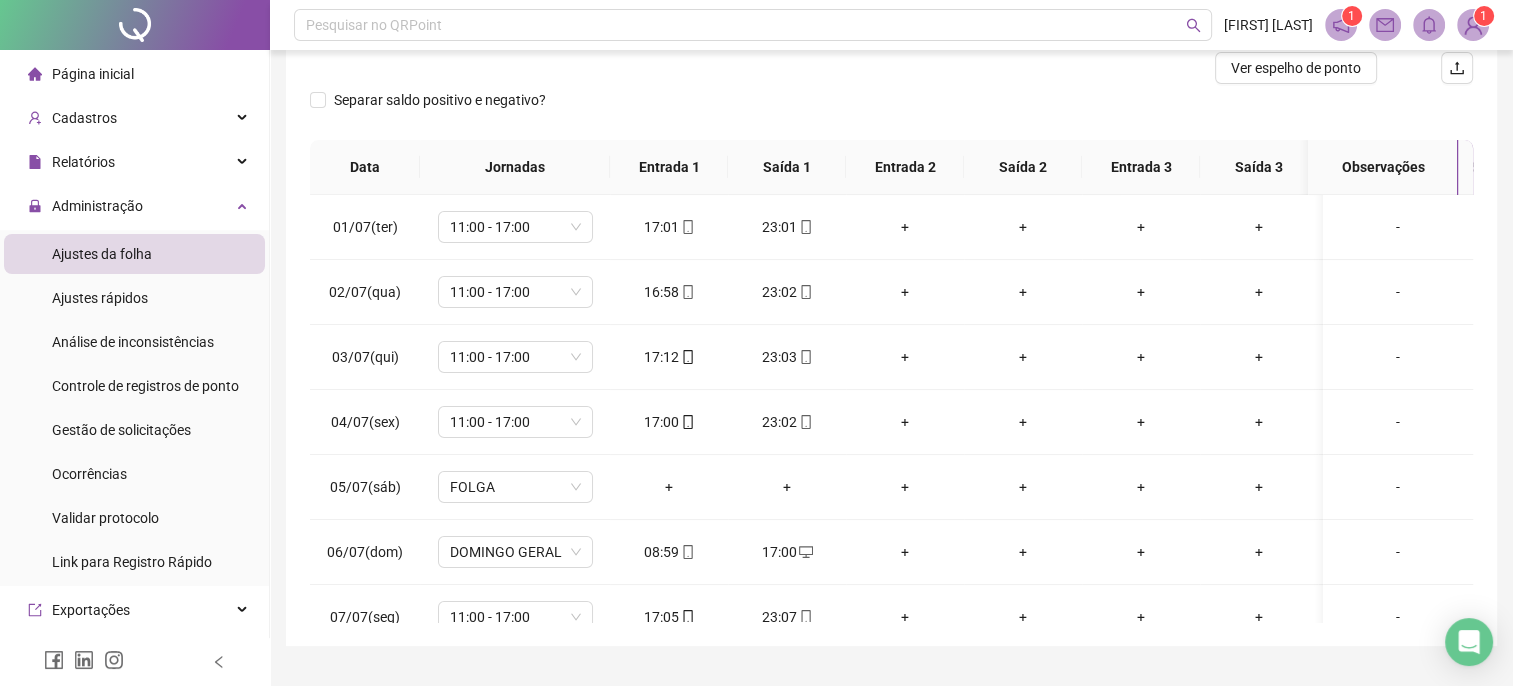 scroll, scrollTop: 300, scrollLeft: 0, axis: vertical 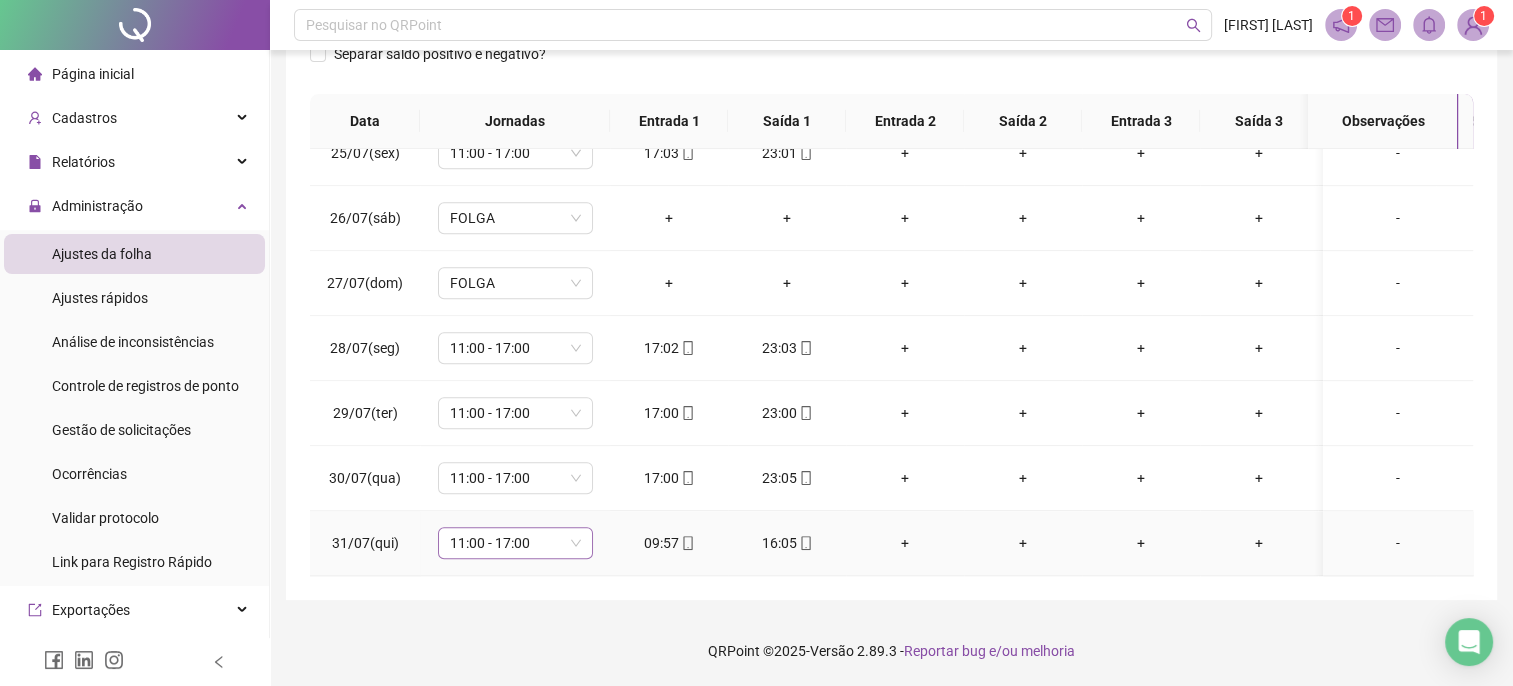 click on "11:00 - 17:00" at bounding box center (515, 543) 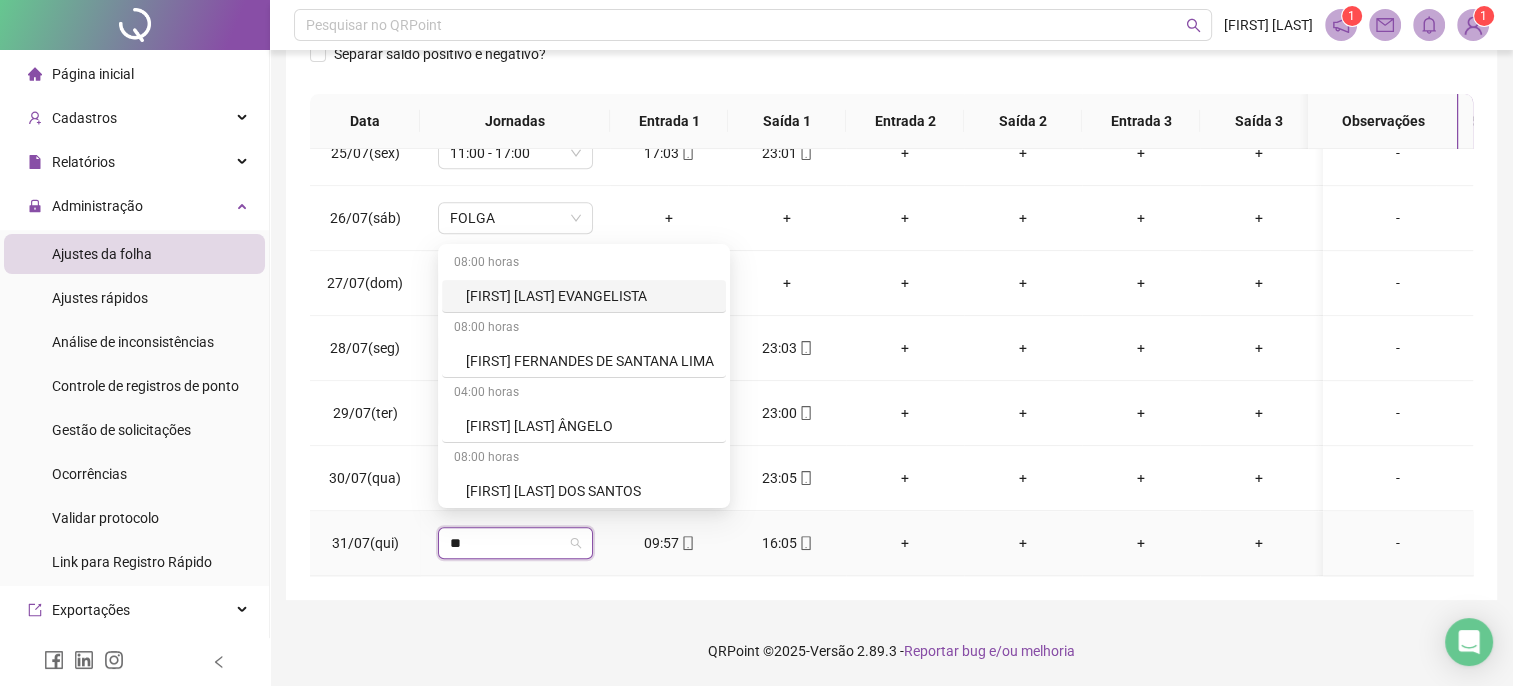 type on "*" 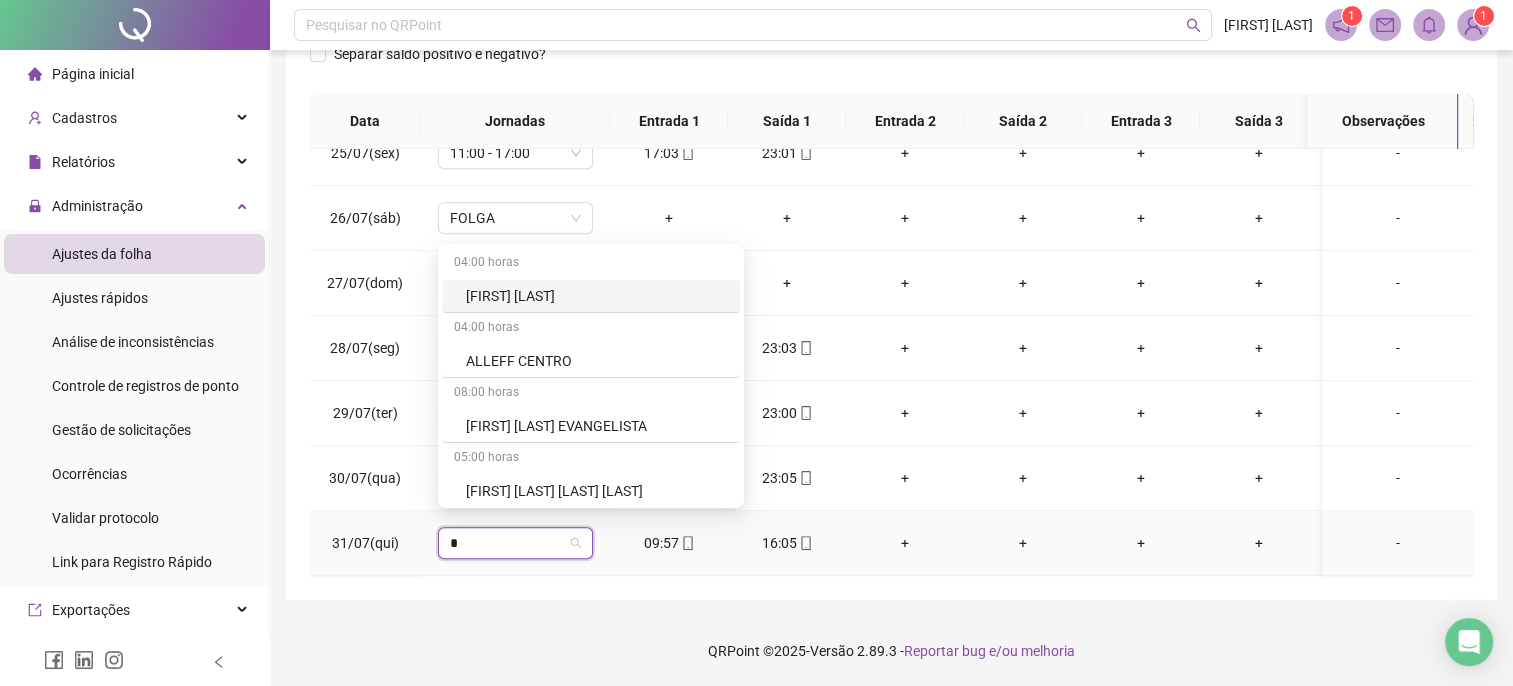 type 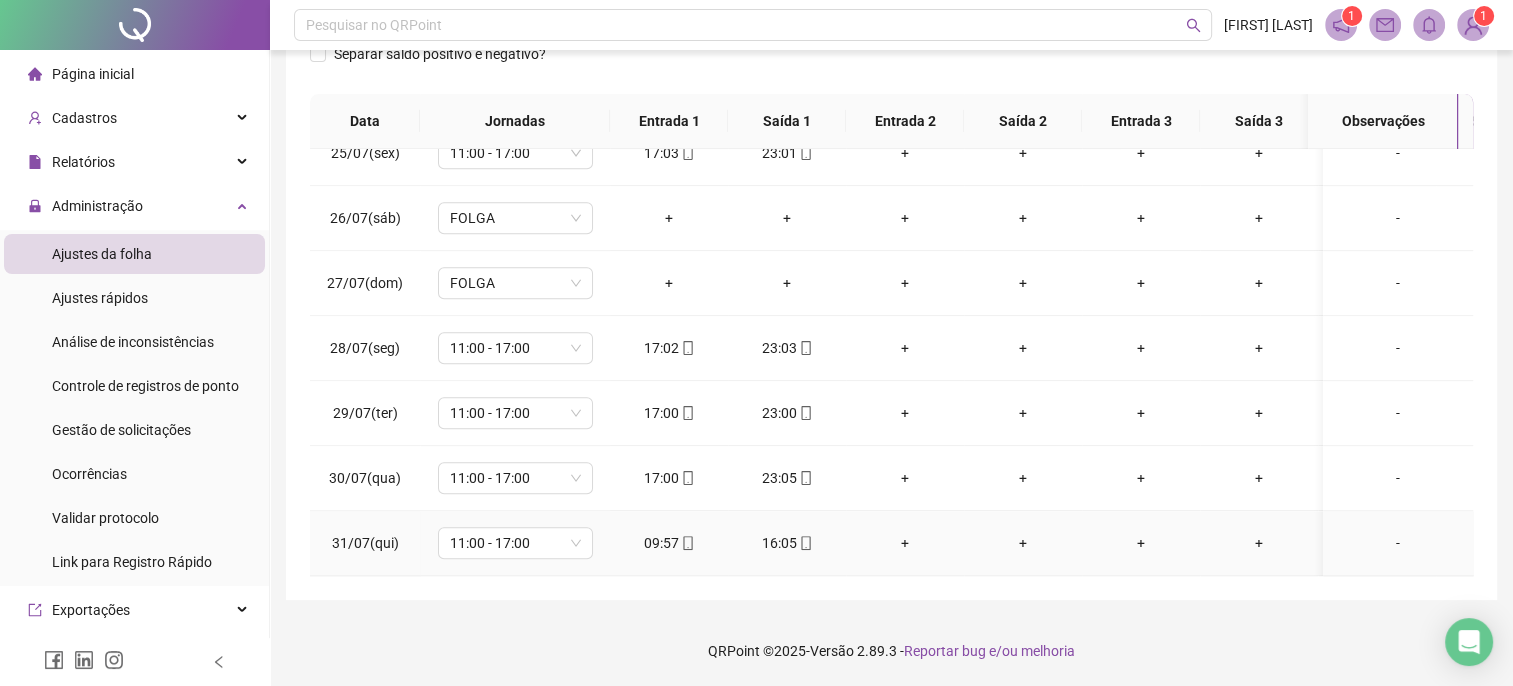 click on "16:05" at bounding box center [787, 543] 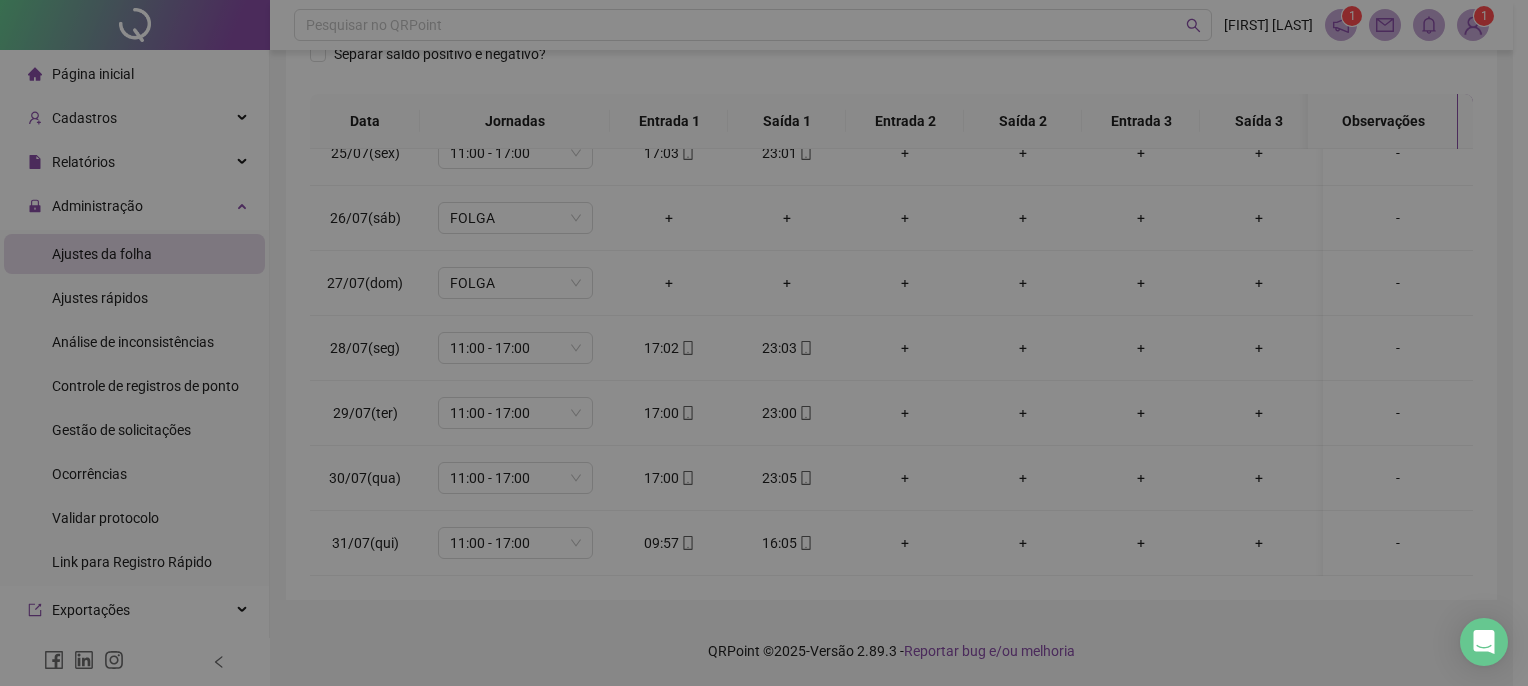 type on "**********" 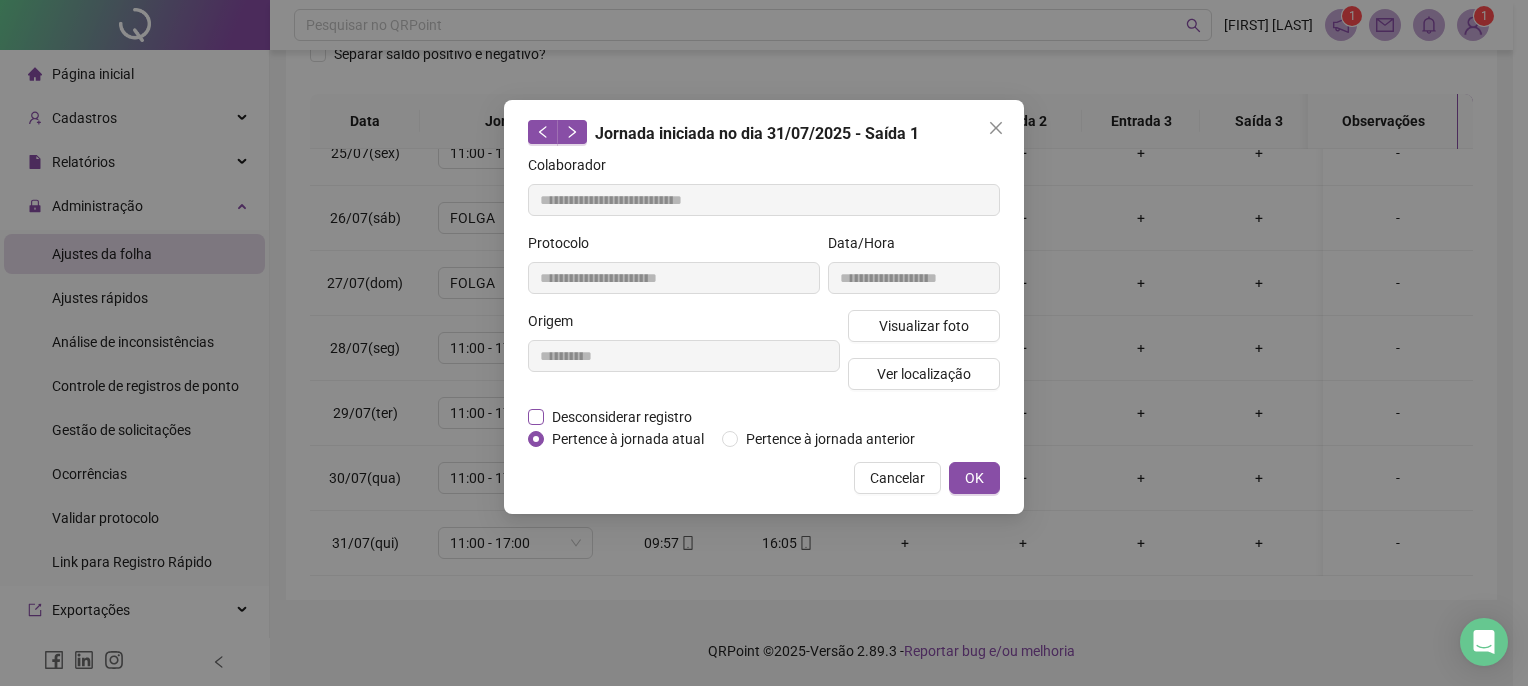 click on "Desconsiderar registro" at bounding box center (622, 417) 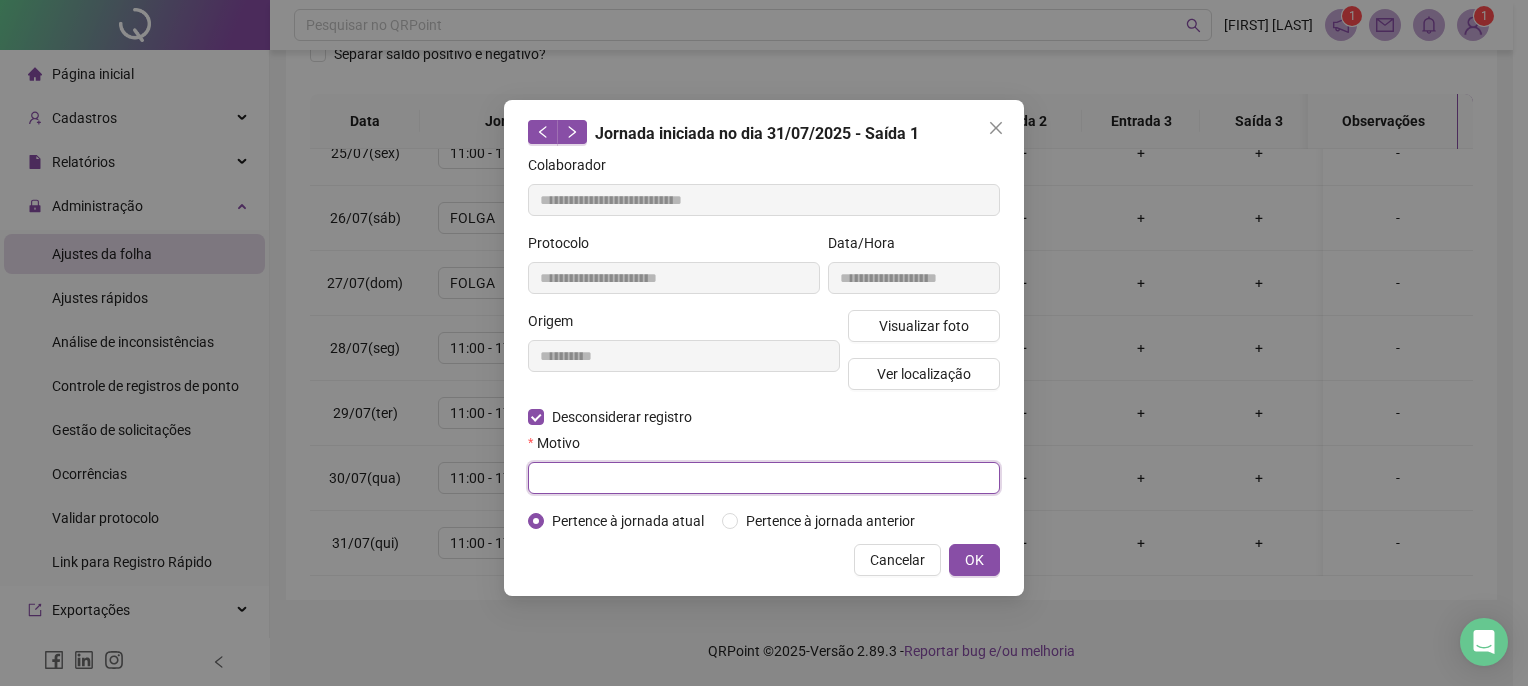 click at bounding box center (764, 478) 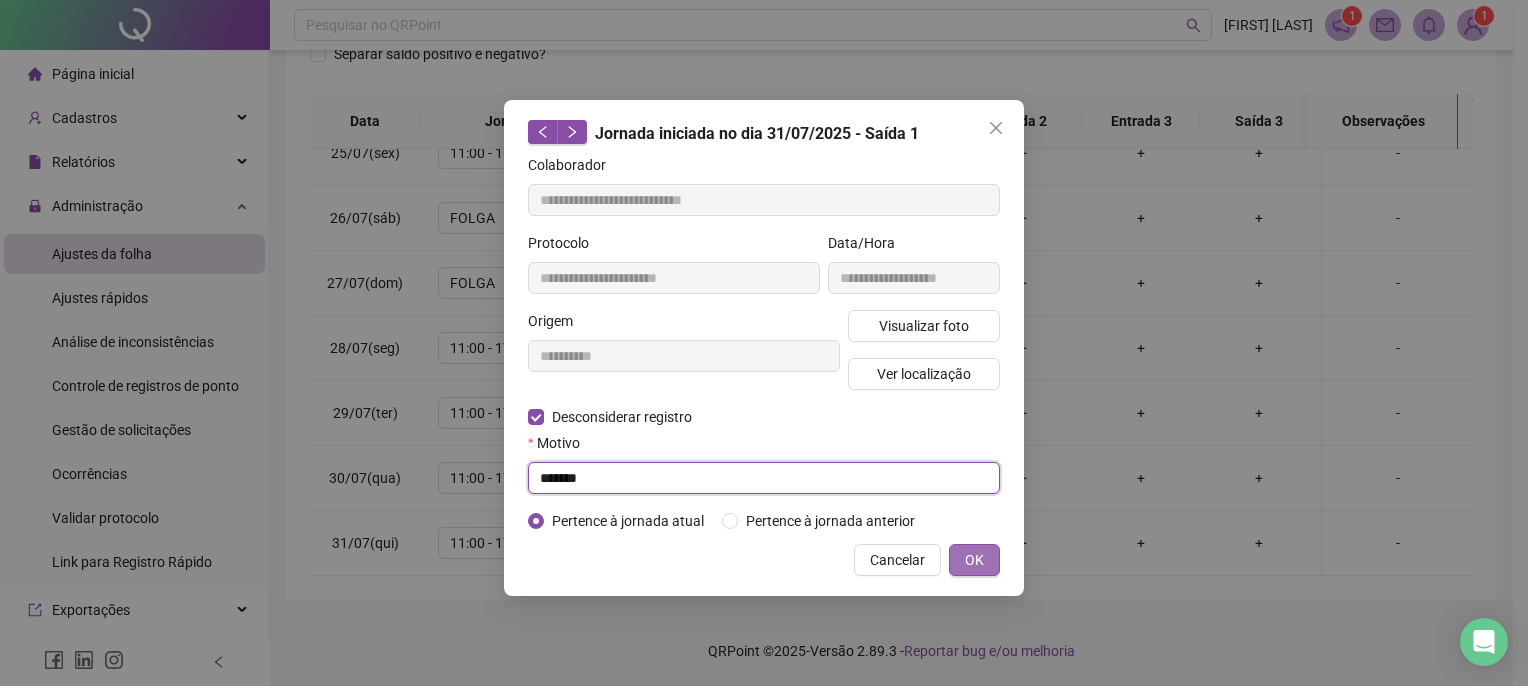 type on "*******" 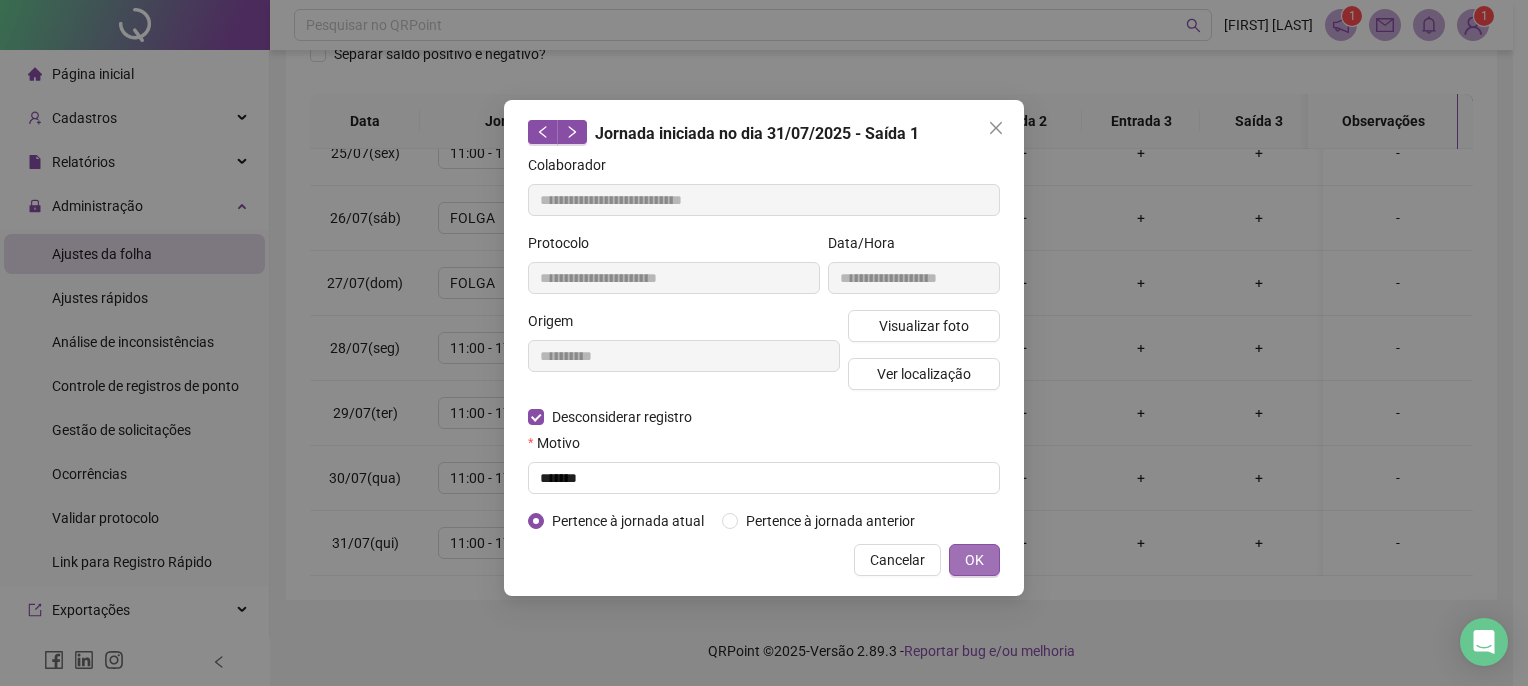 click on "OK" at bounding box center (974, 560) 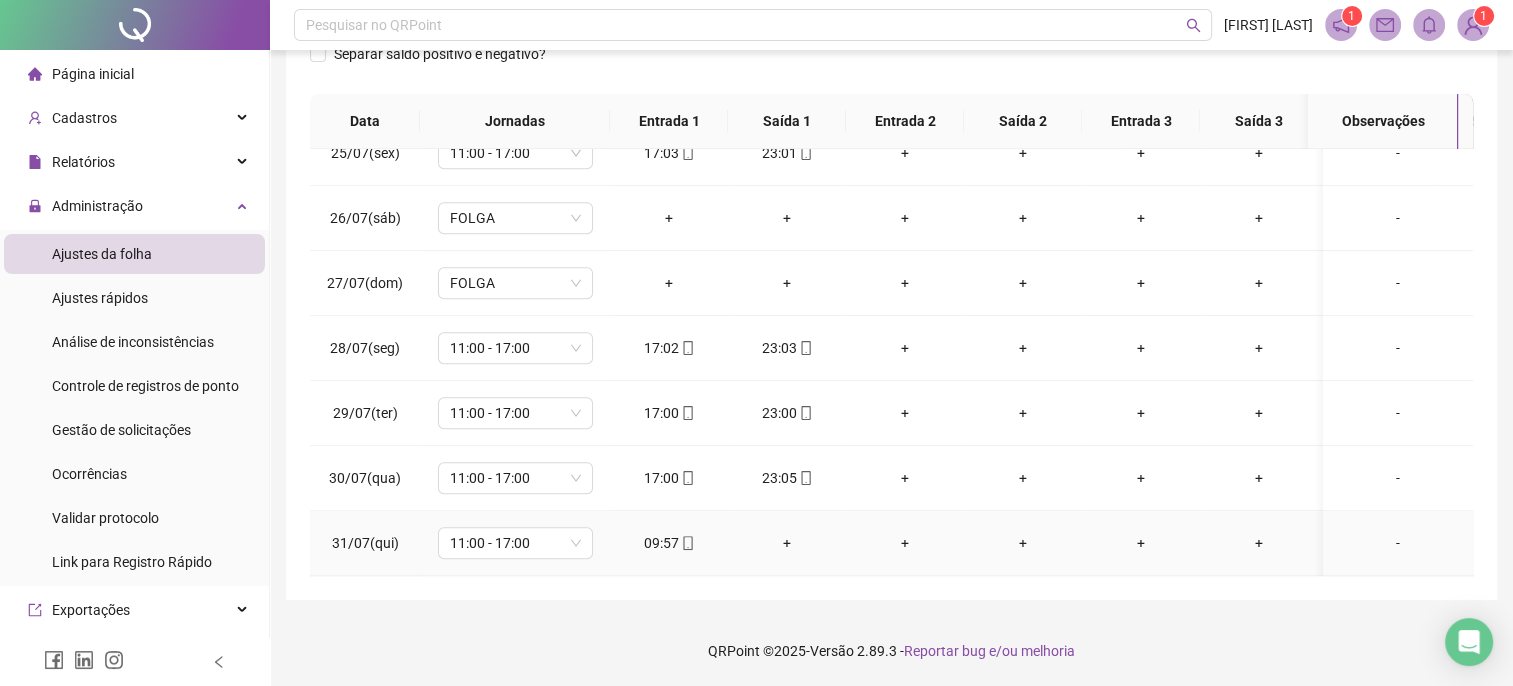 click on "+" at bounding box center (787, 543) 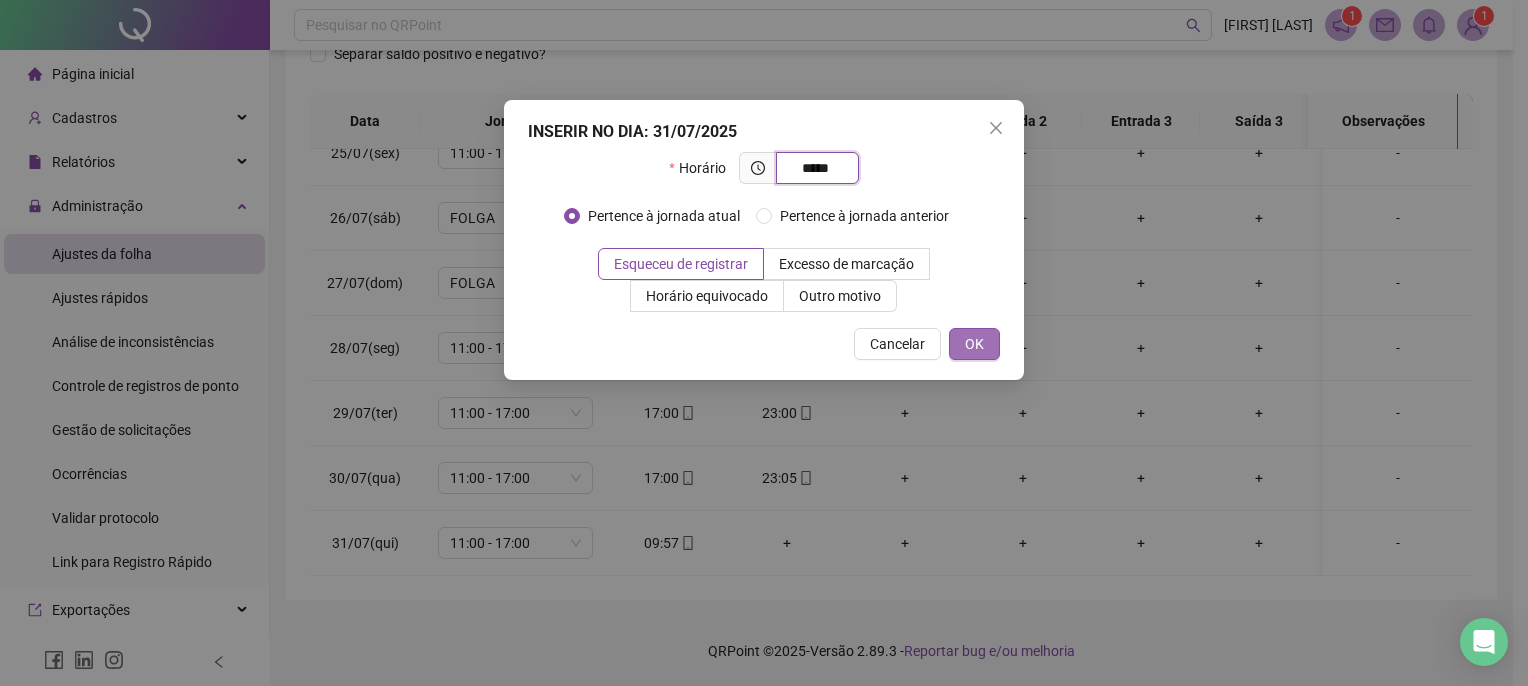 type on "*****" 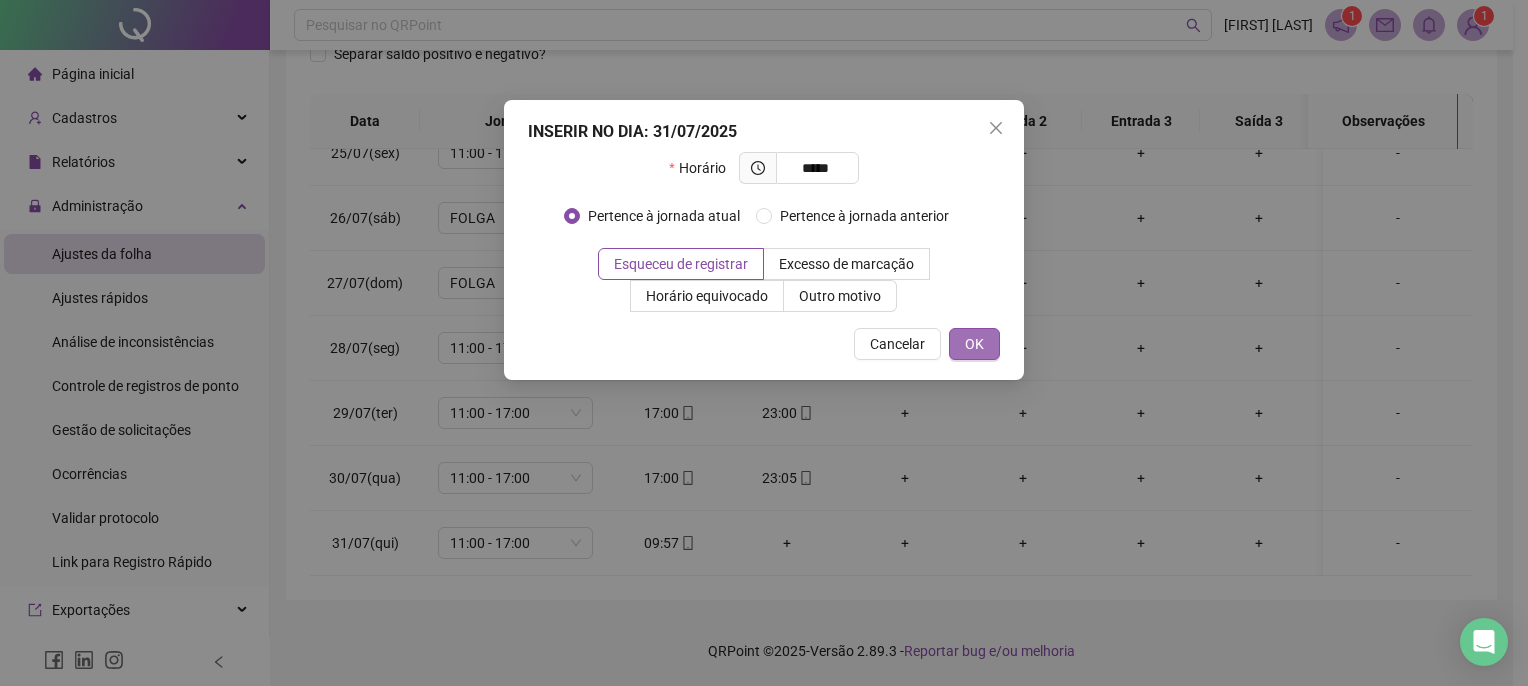 click on "OK" at bounding box center [974, 344] 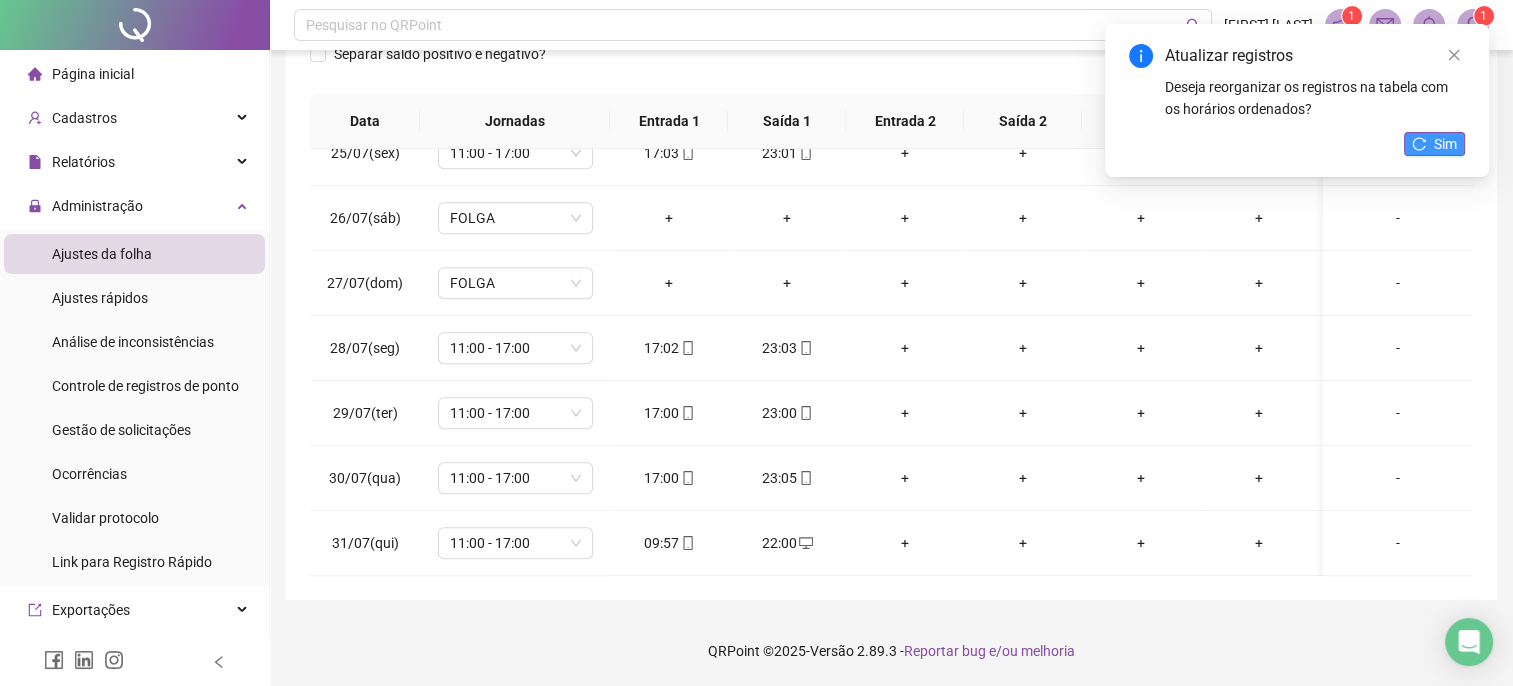 click 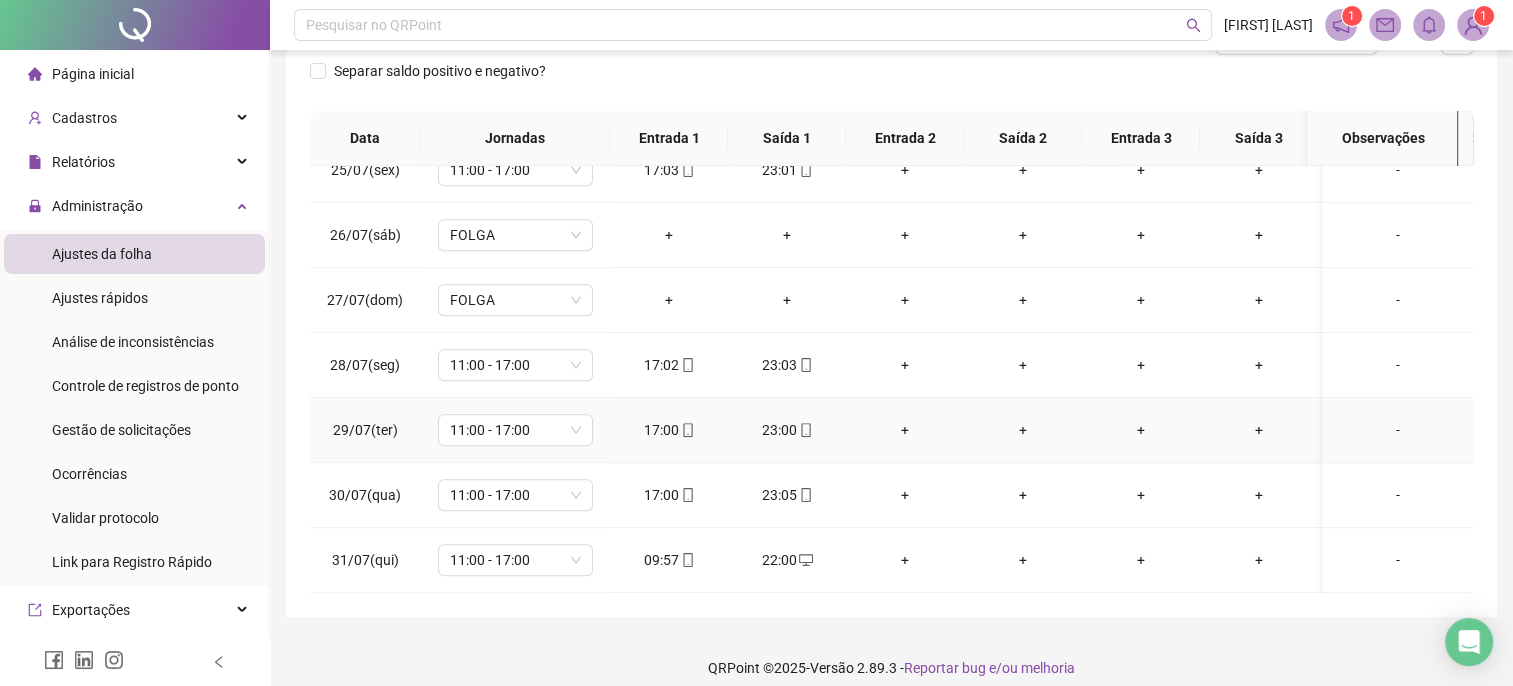 scroll, scrollTop: 0, scrollLeft: 0, axis: both 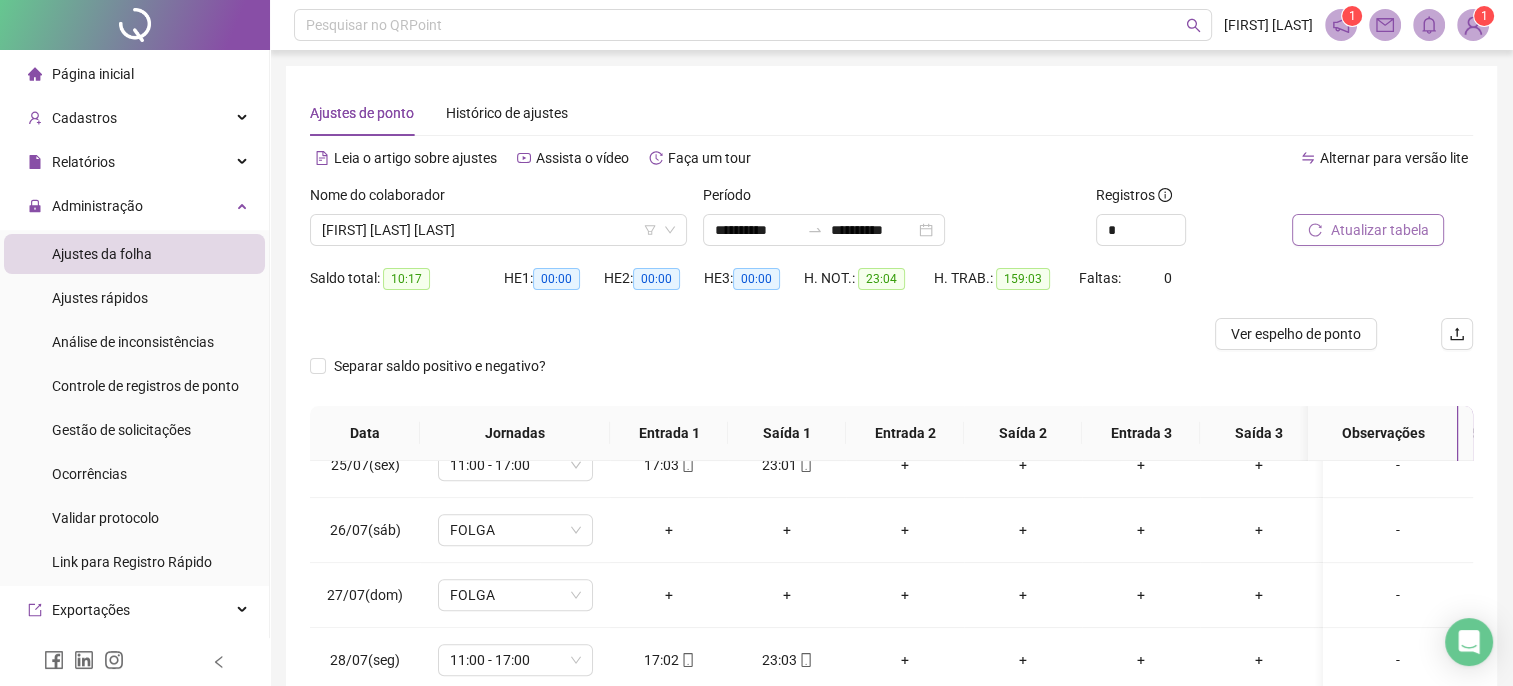 click on "Atualizar tabela" at bounding box center [1379, 230] 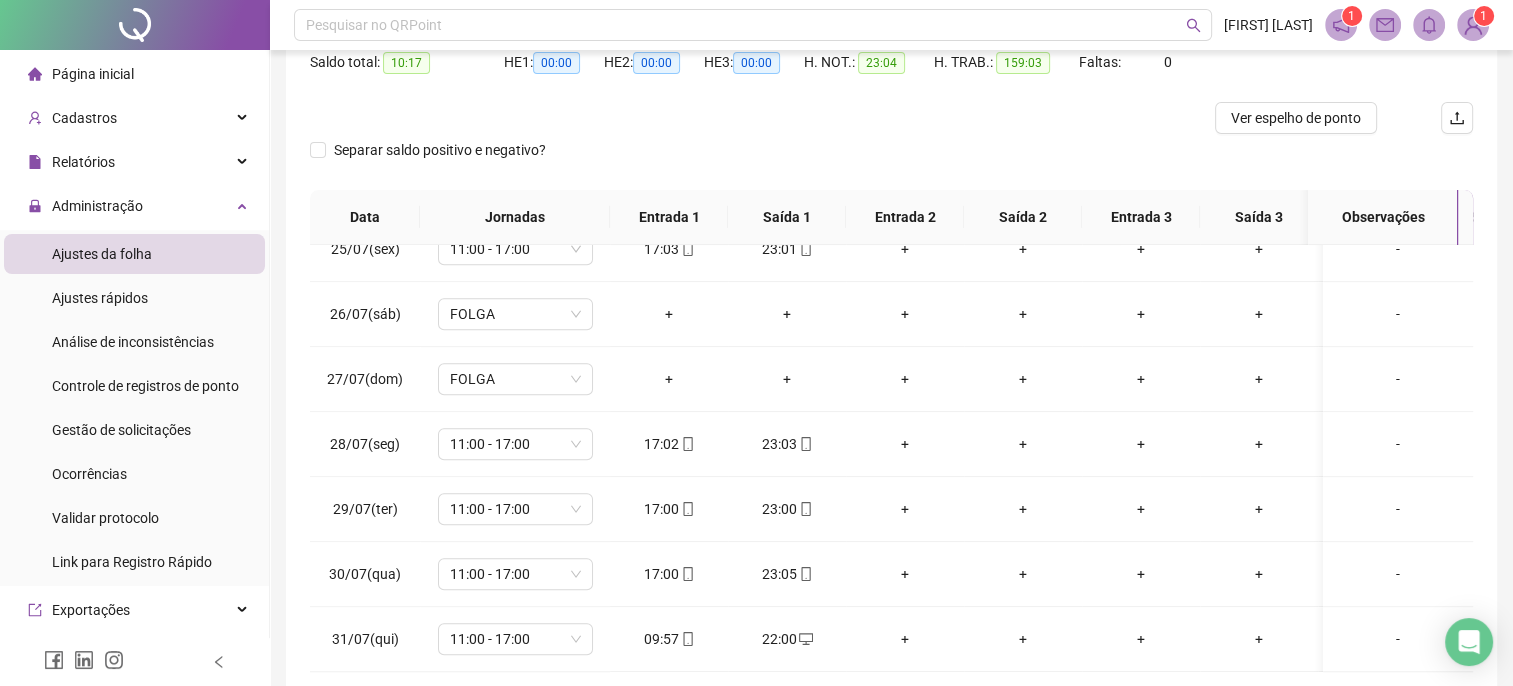 scroll, scrollTop: 312, scrollLeft: 0, axis: vertical 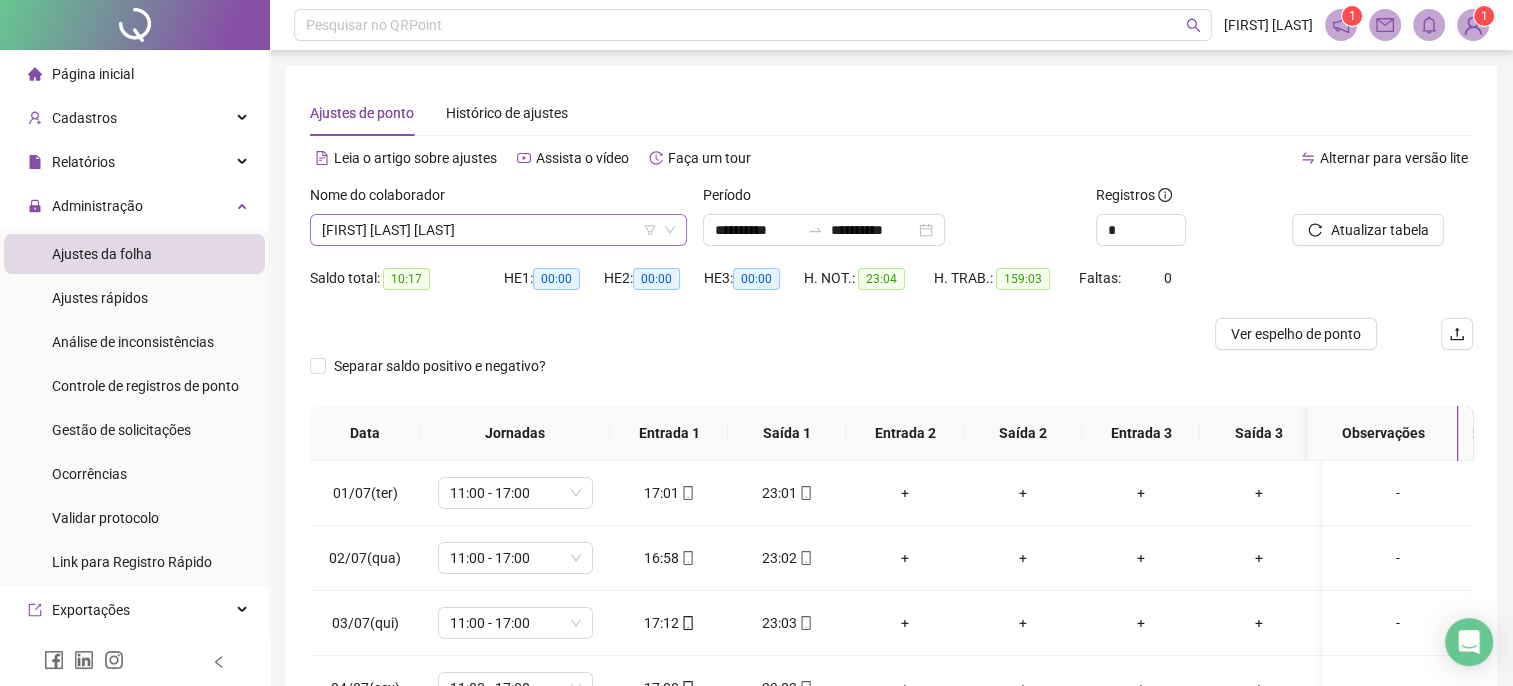 click on "[FIRST] [LAST] [LAST]" at bounding box center [498, 230] 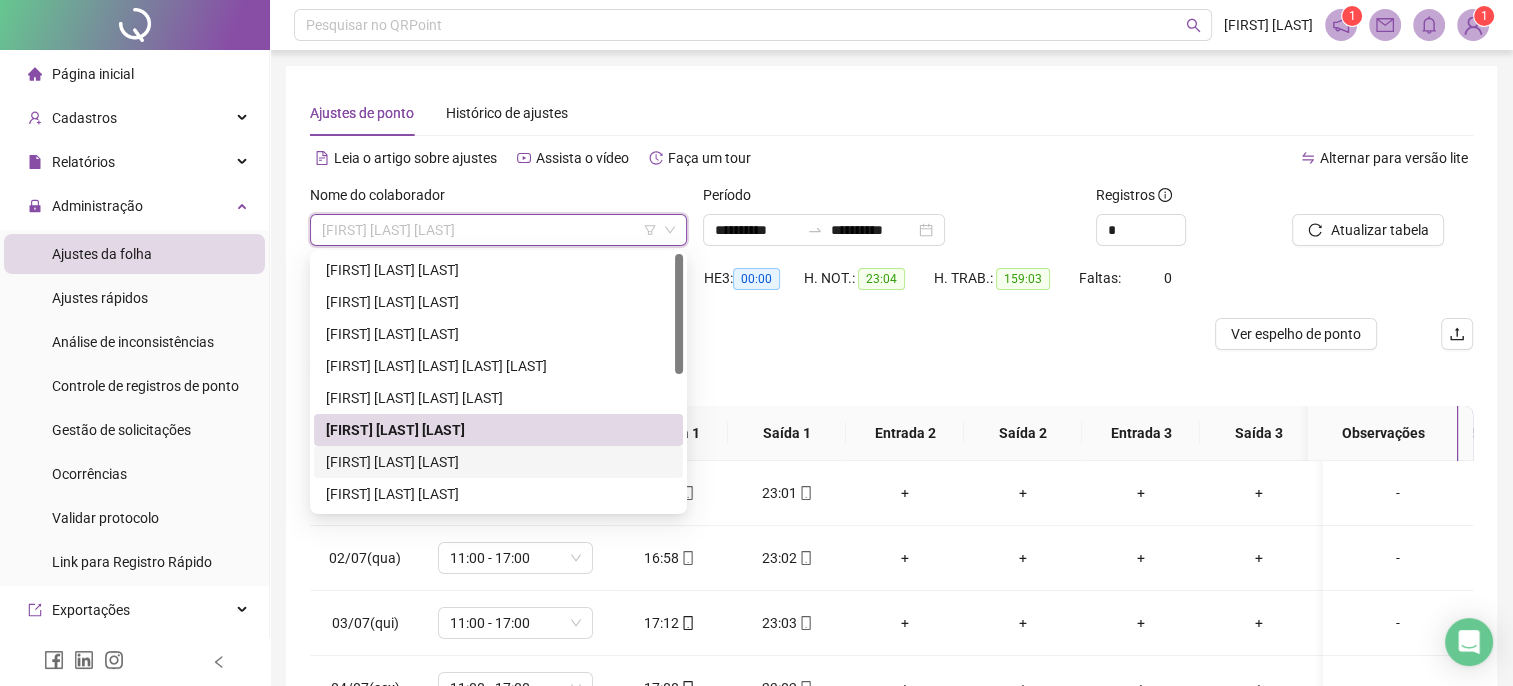 click on "[FIRST] [LAST] [LAST]" at bounding box center [498, 462] 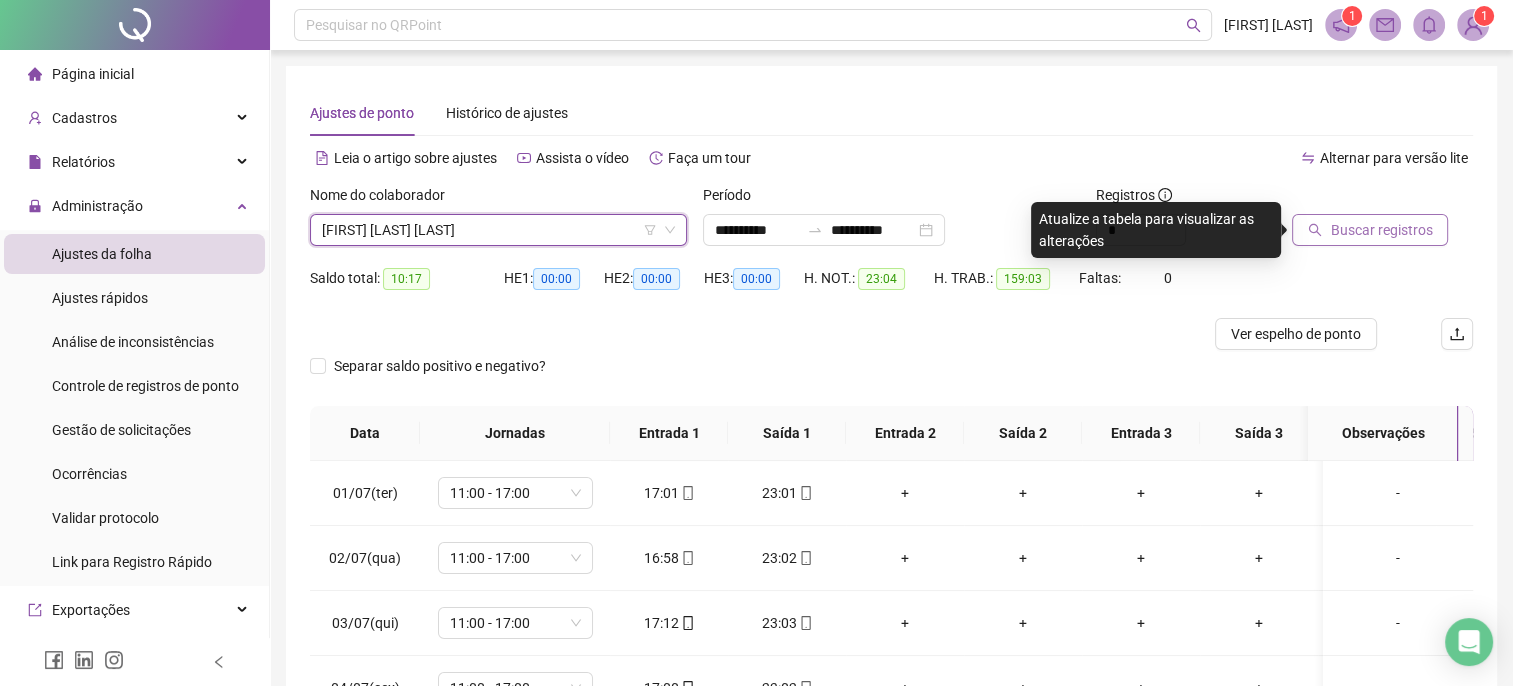 click on "Buscar registros" at bounding box center (1381, 230) 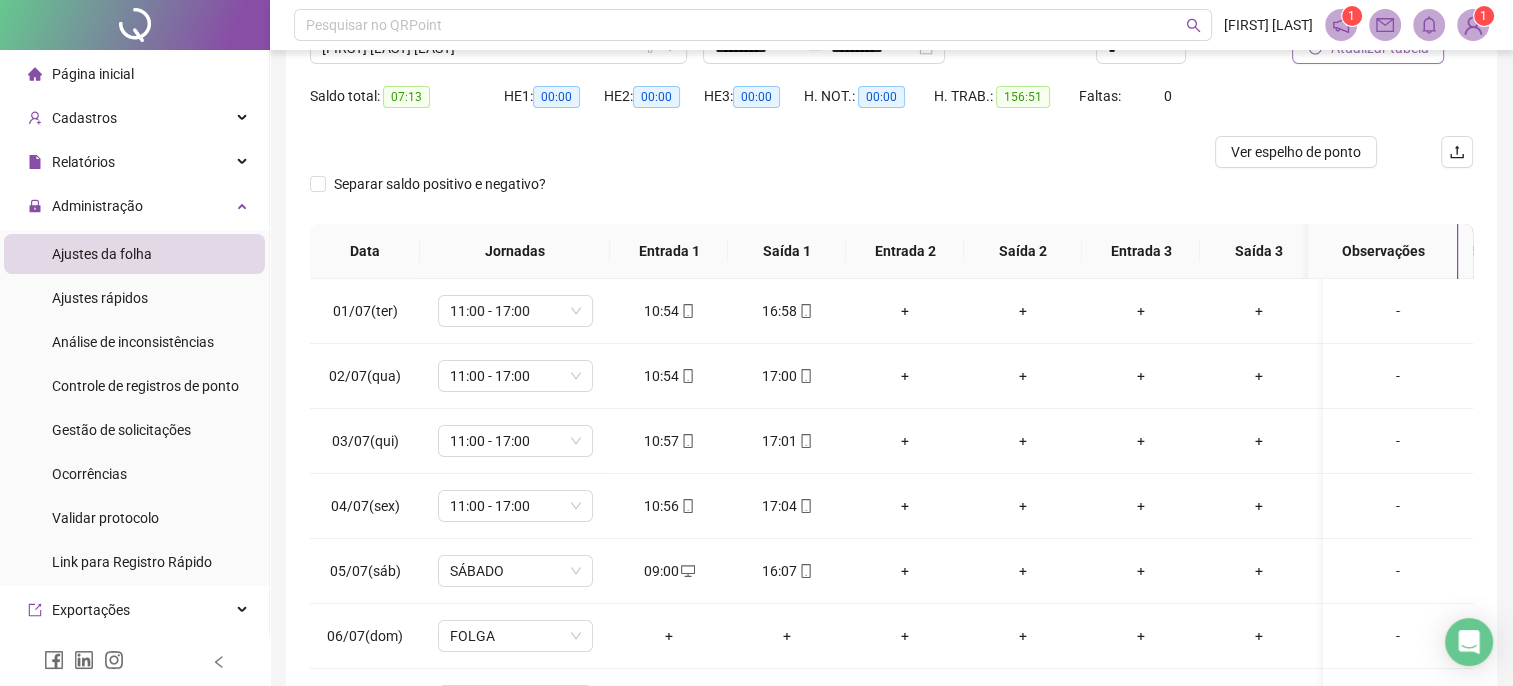 scroll, scrollTop: 300, scrollLeft: 0, axis: vertical 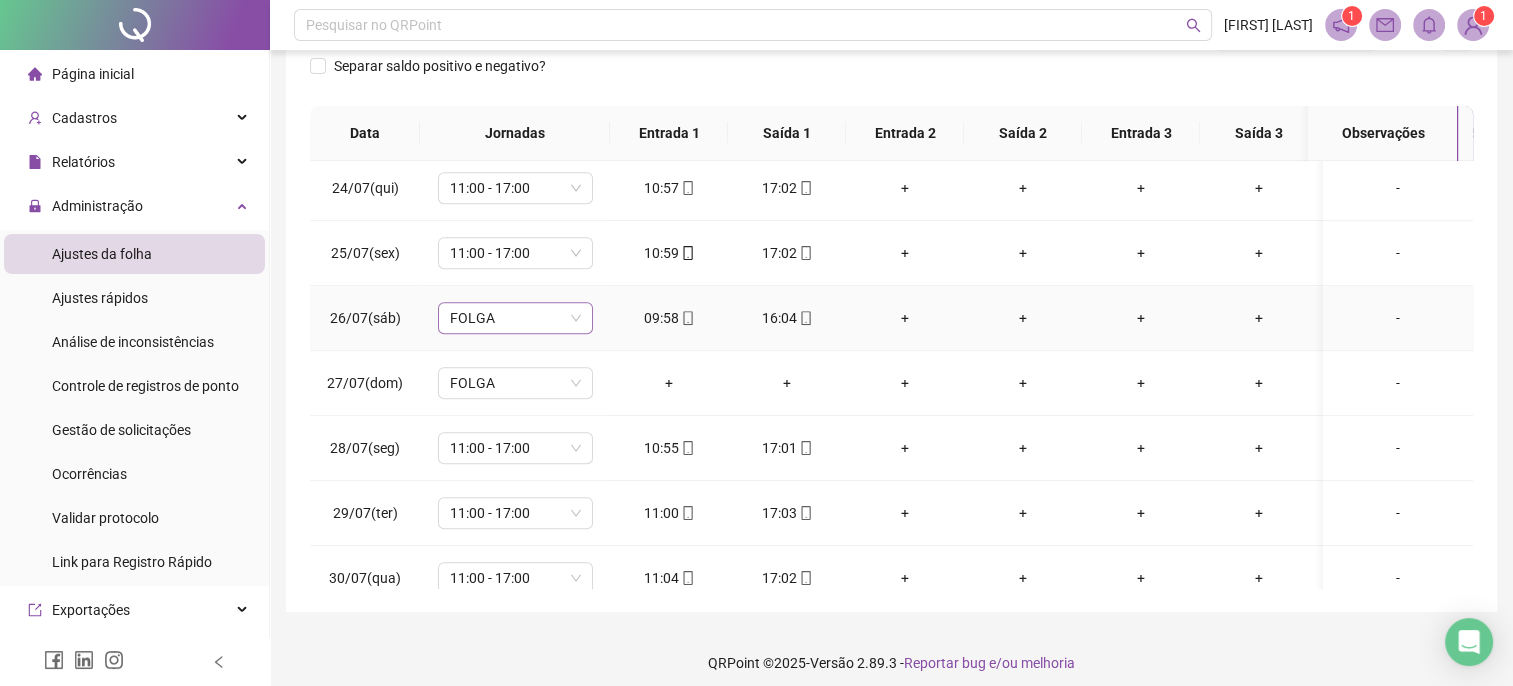 click on "FOLGA" at bounding box center (515, 318) 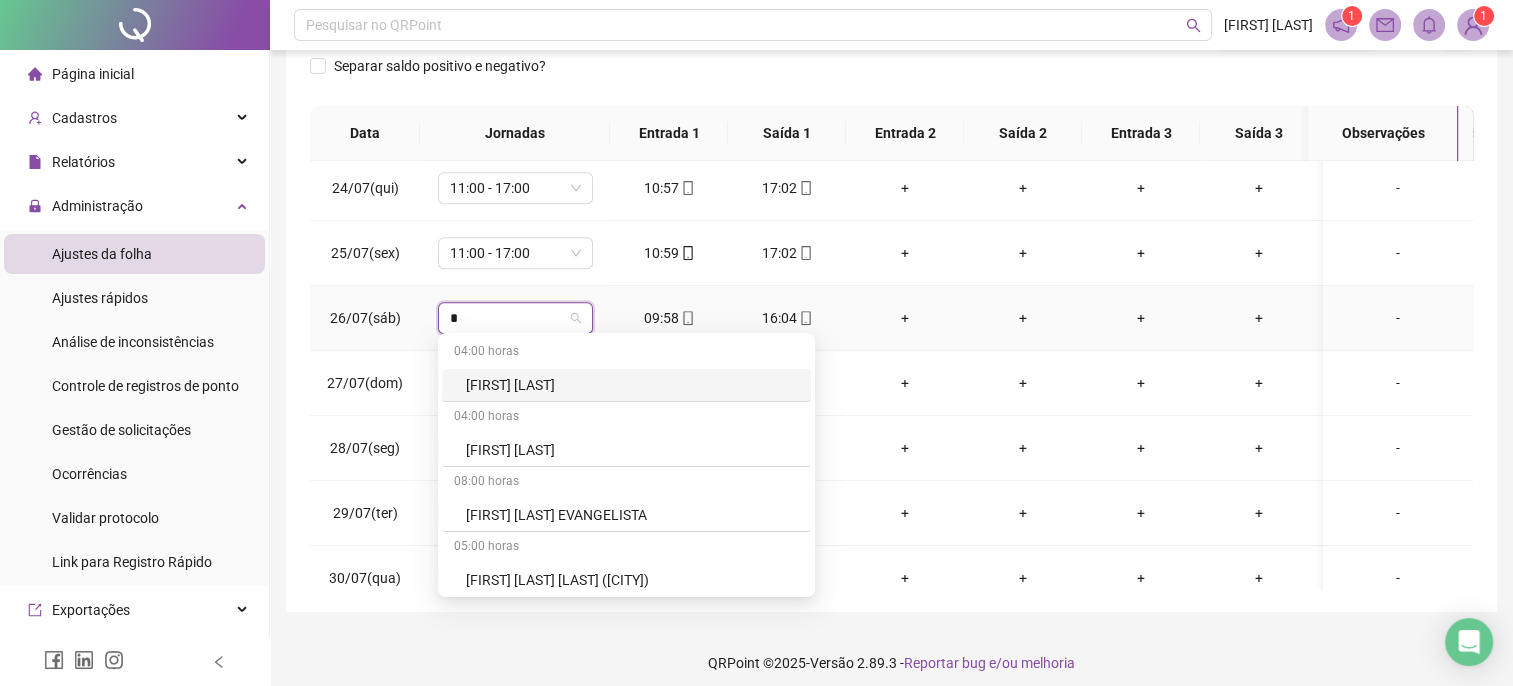 type on "**" 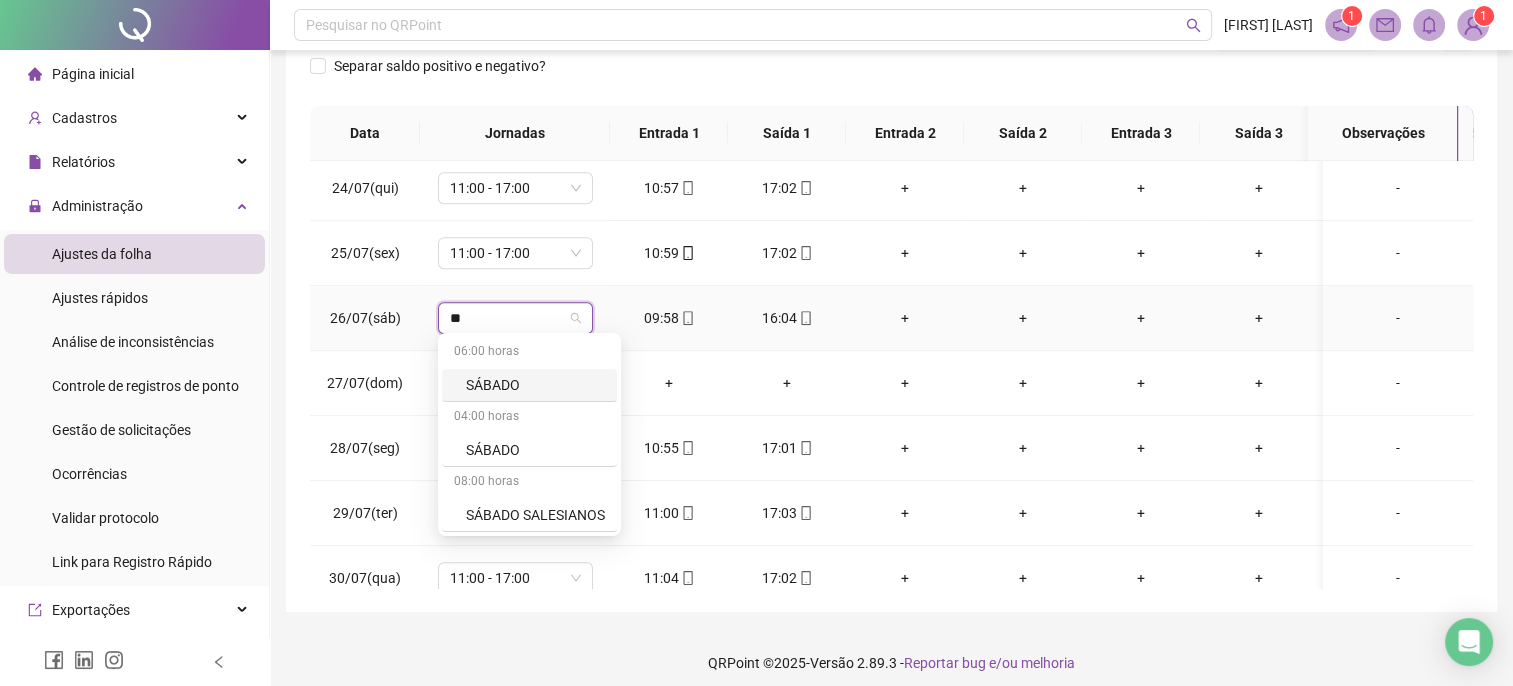 click on "SÁBADO" at bounding box center (535, 385) 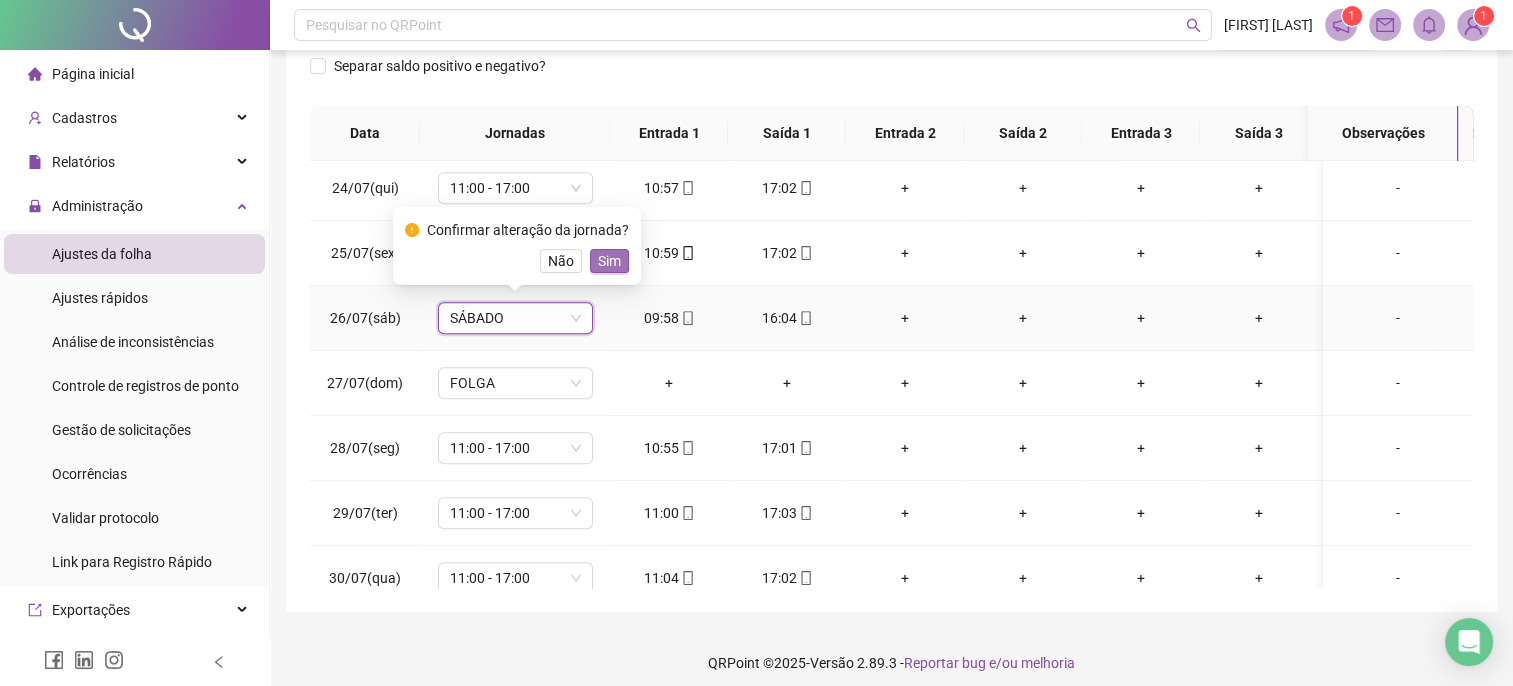 click on "Sim" at bounding box center (609, 261) 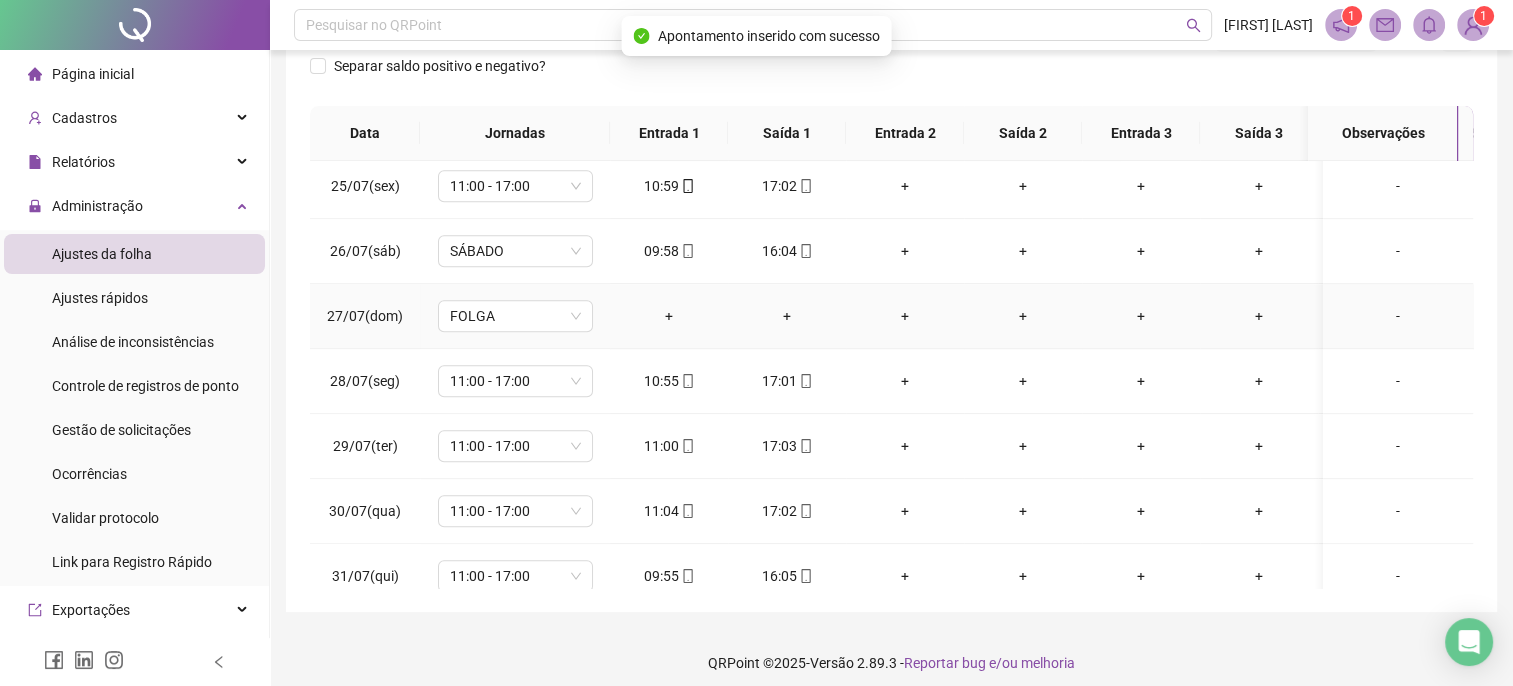 scroll, scrollTop: 1596, scrollLeft: 0, axis: vertical 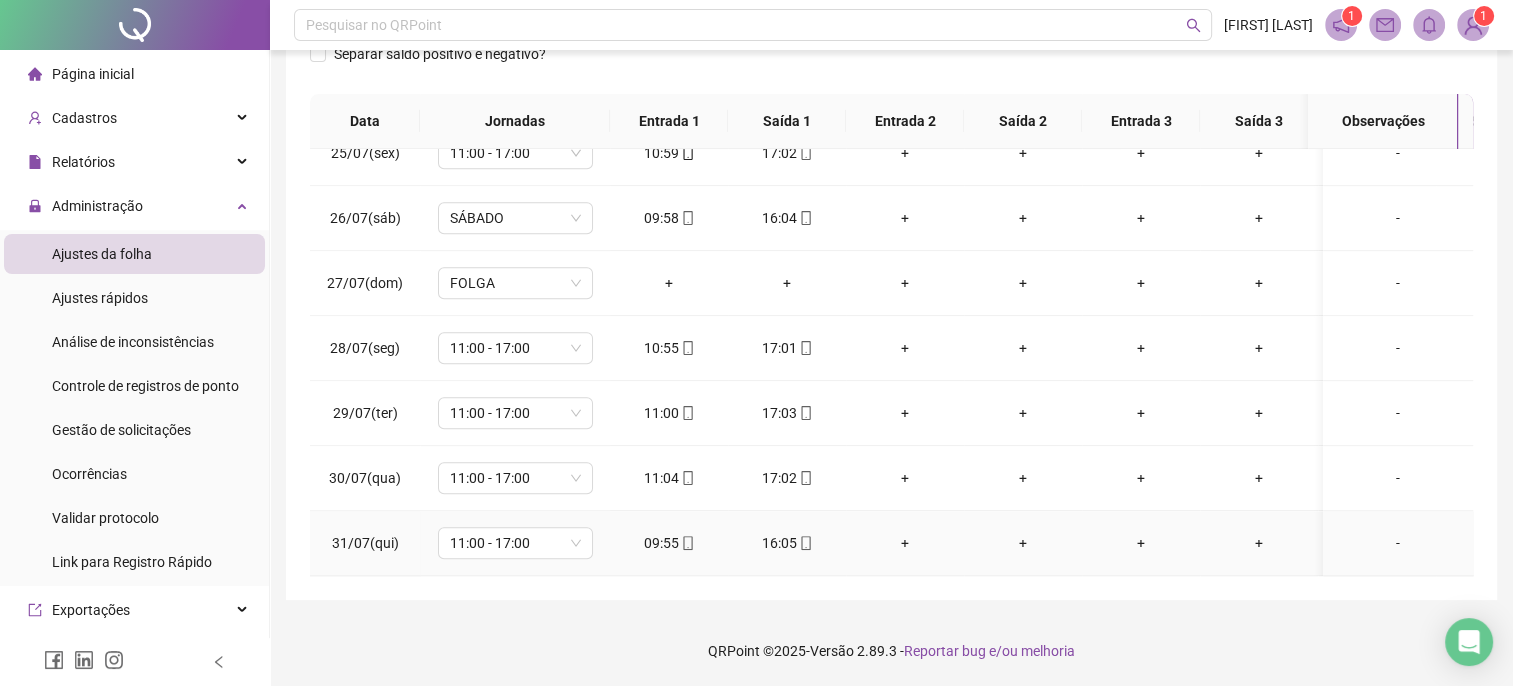 click on "16:05" at bounding box center (787, 543) 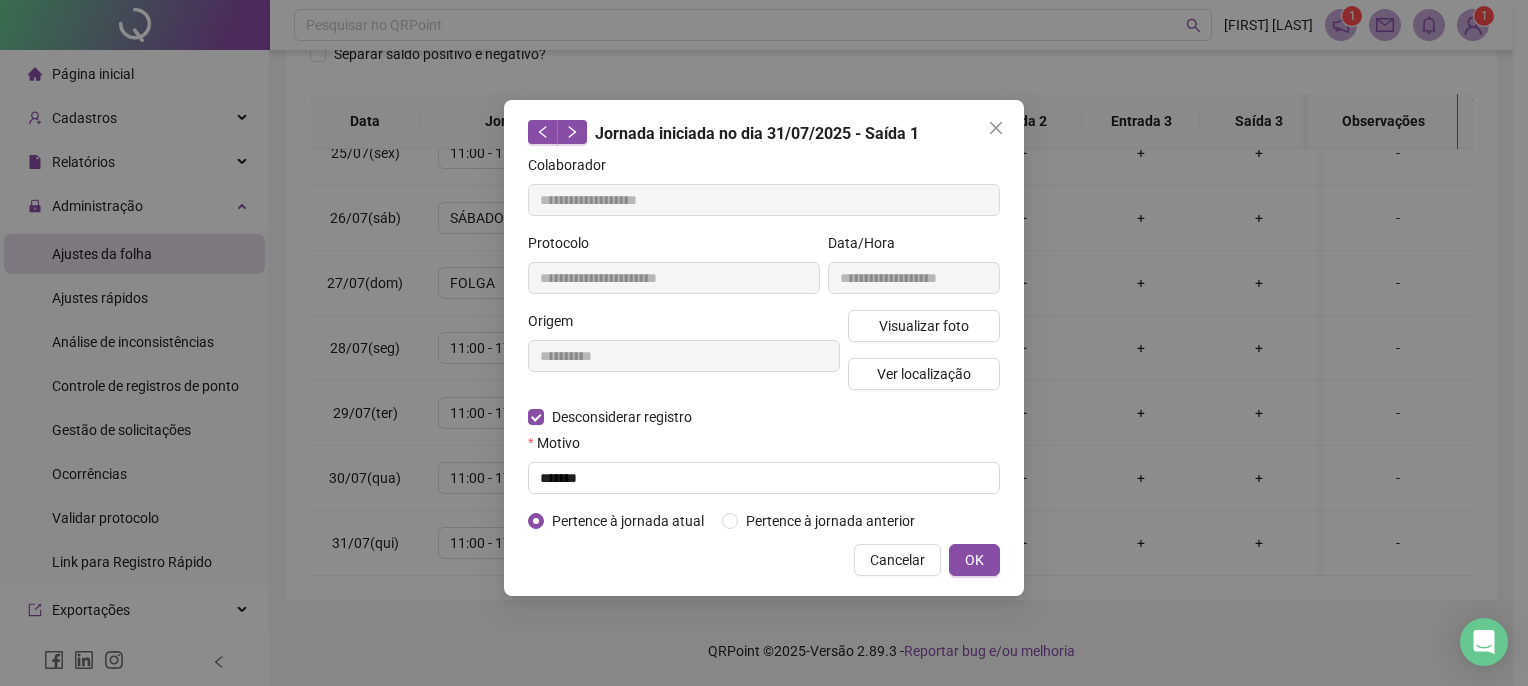 type on "**********" 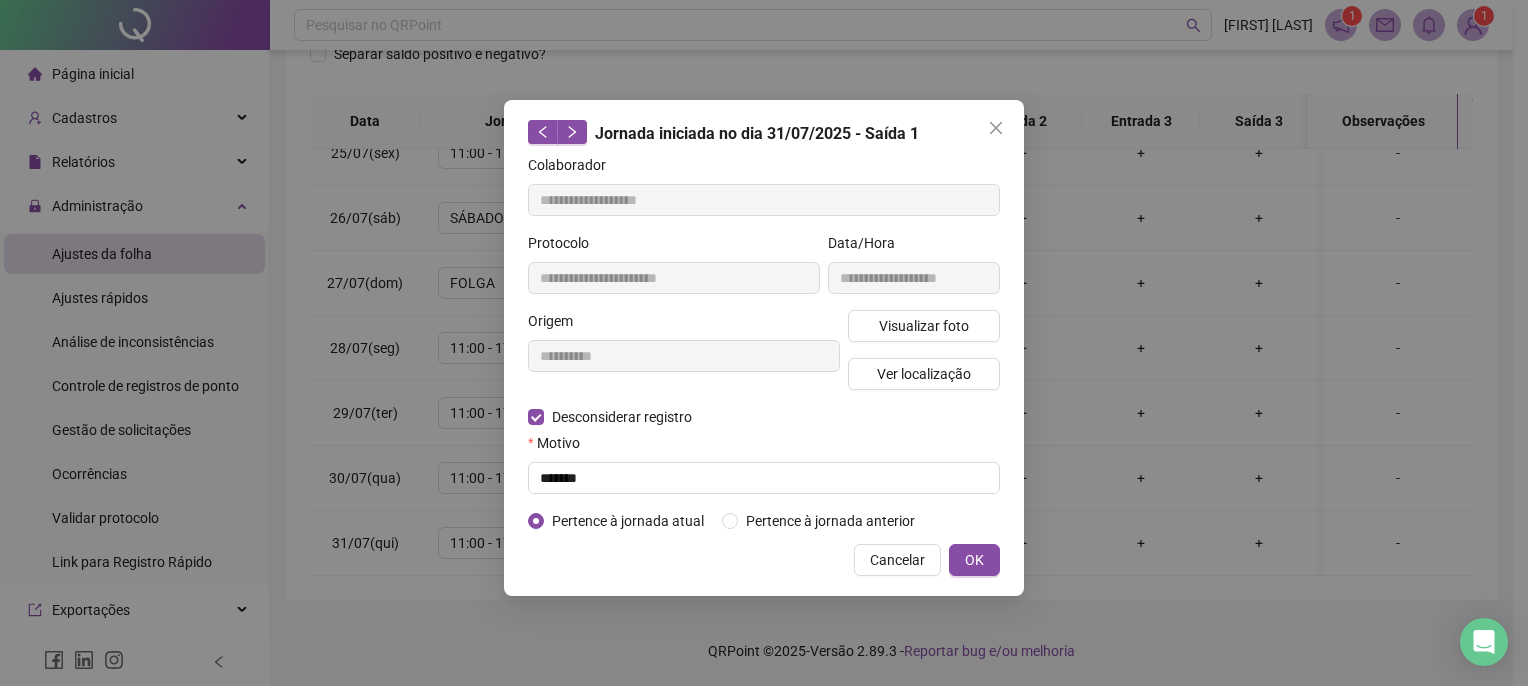 type on "**********" 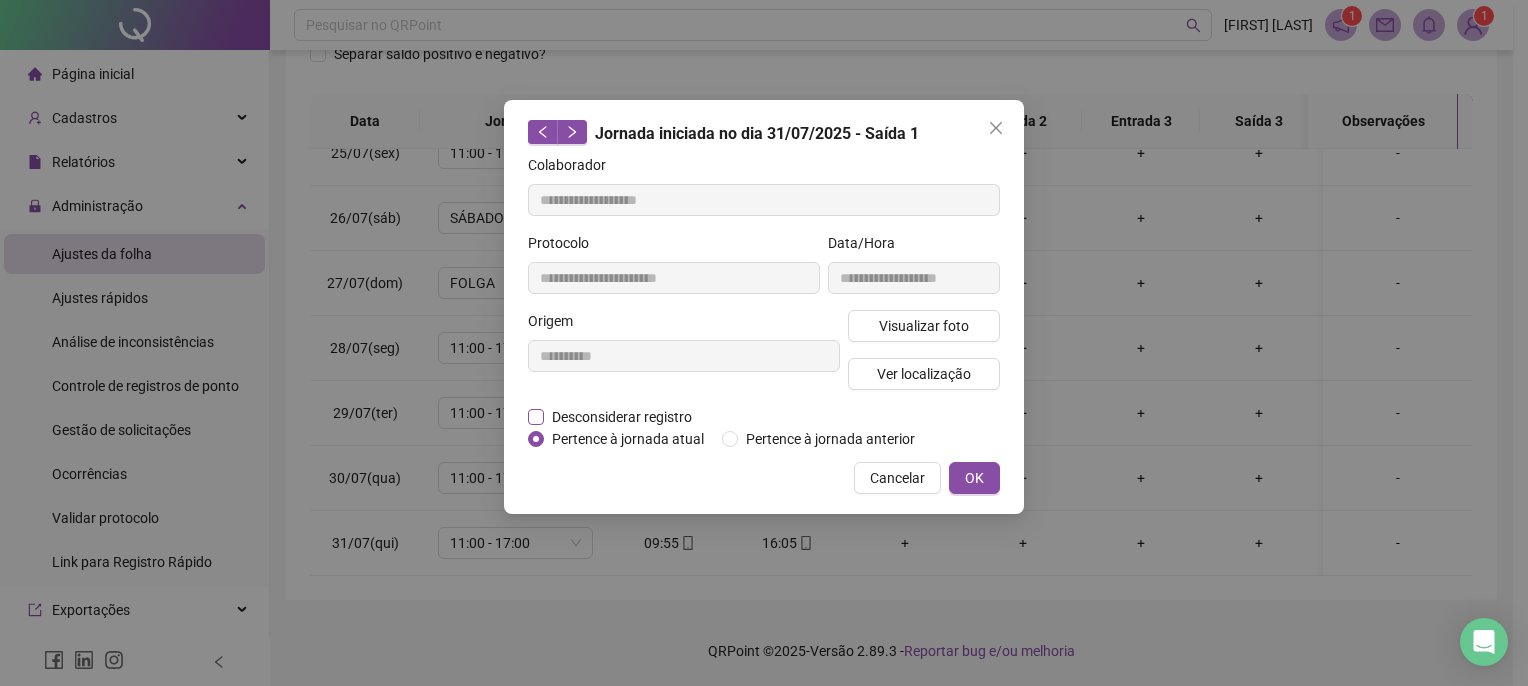 click on "Desconsiderar registro" at bounding box center [622, 417] 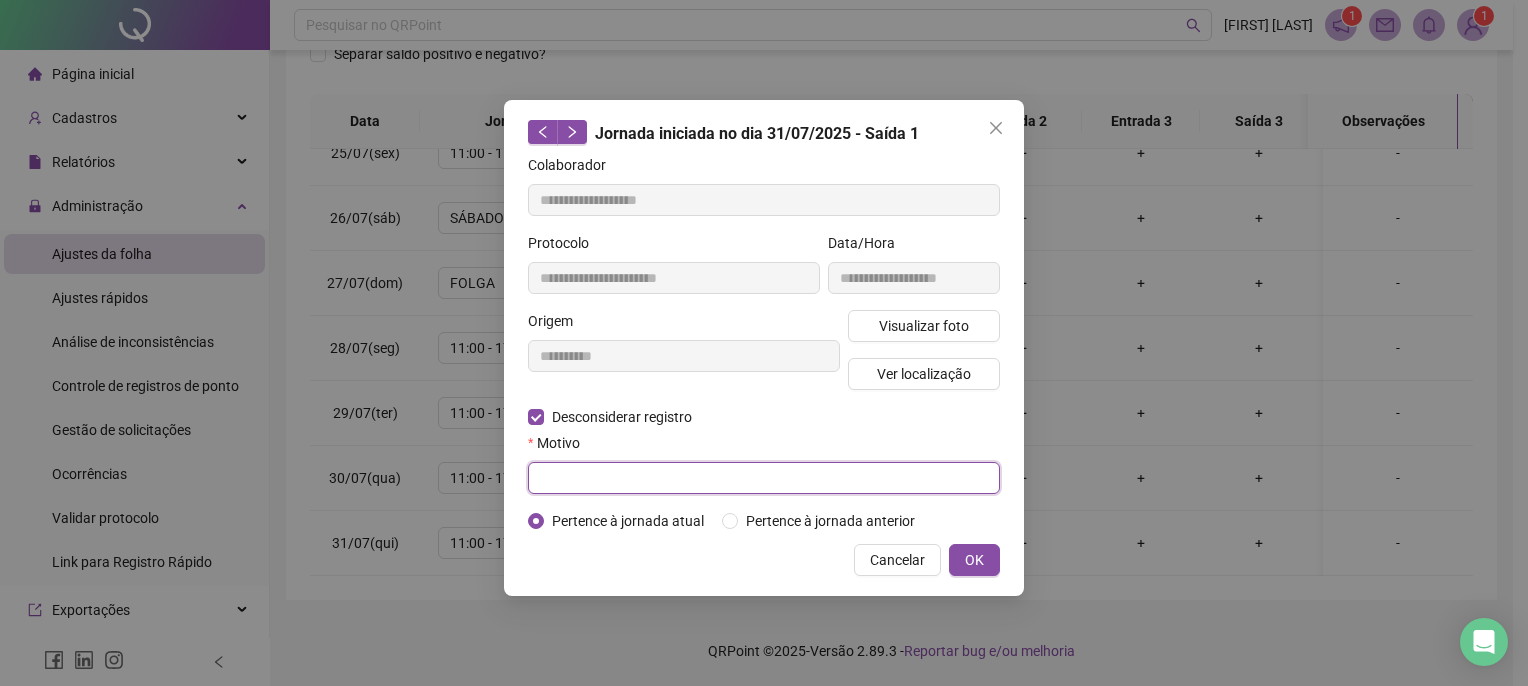 click at bounding box center (764, 478) 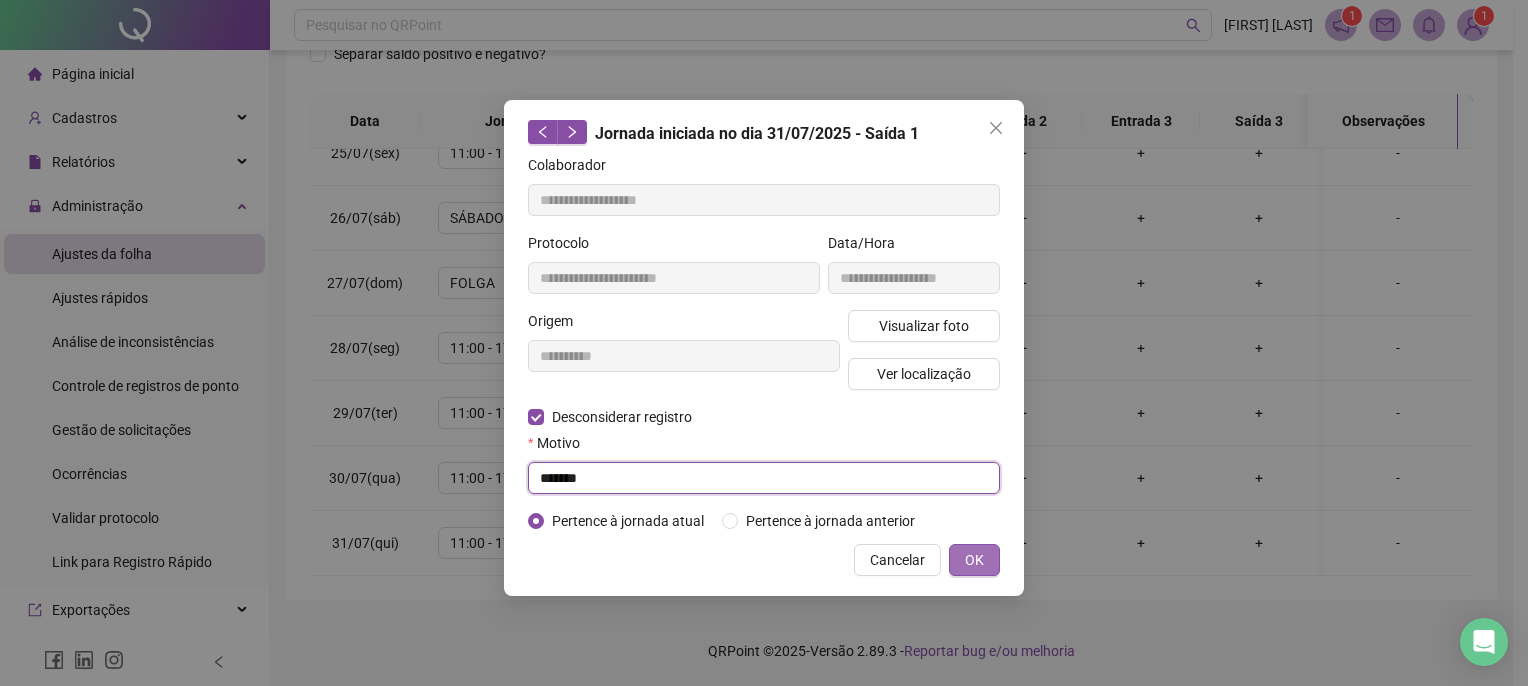 type on "*******" 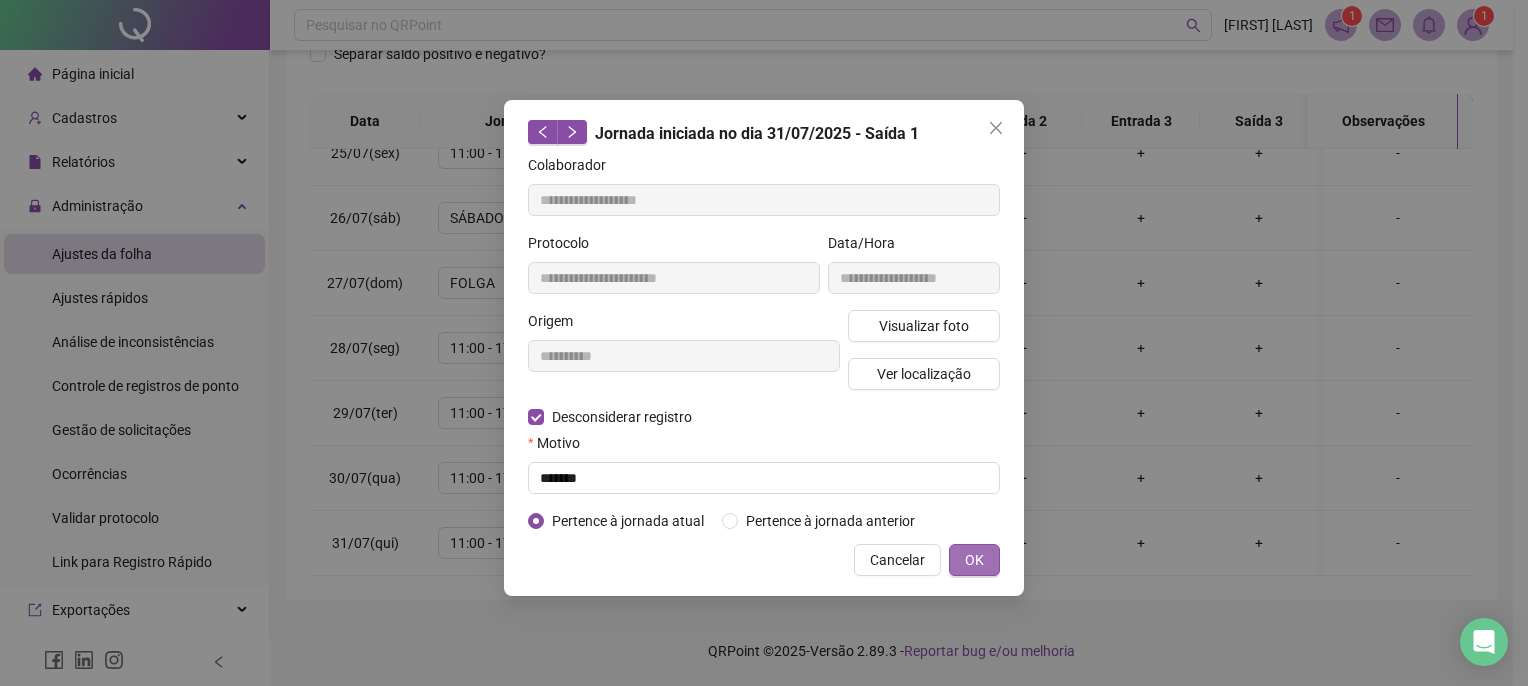 click on "OK" at bounding box center [974, 560] 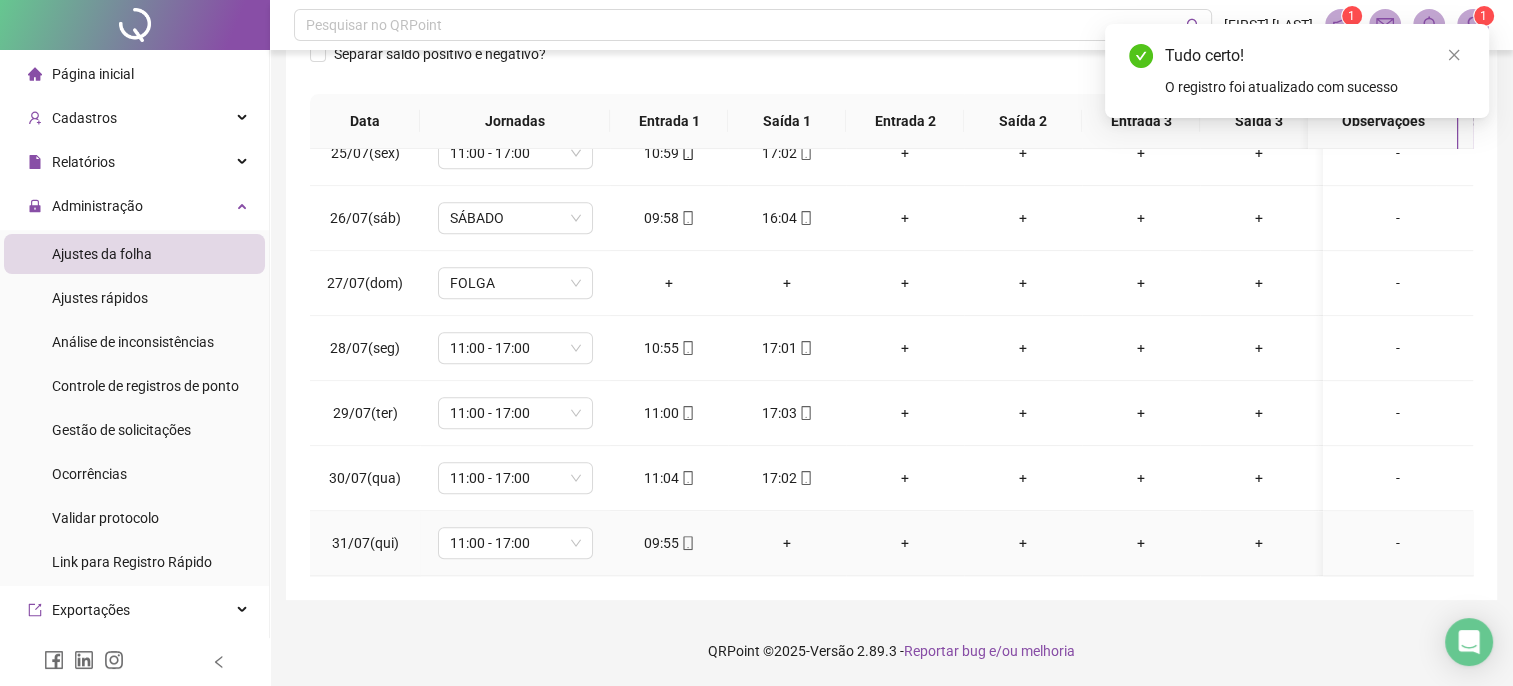 click on "+" at bounding box center [787, 543] 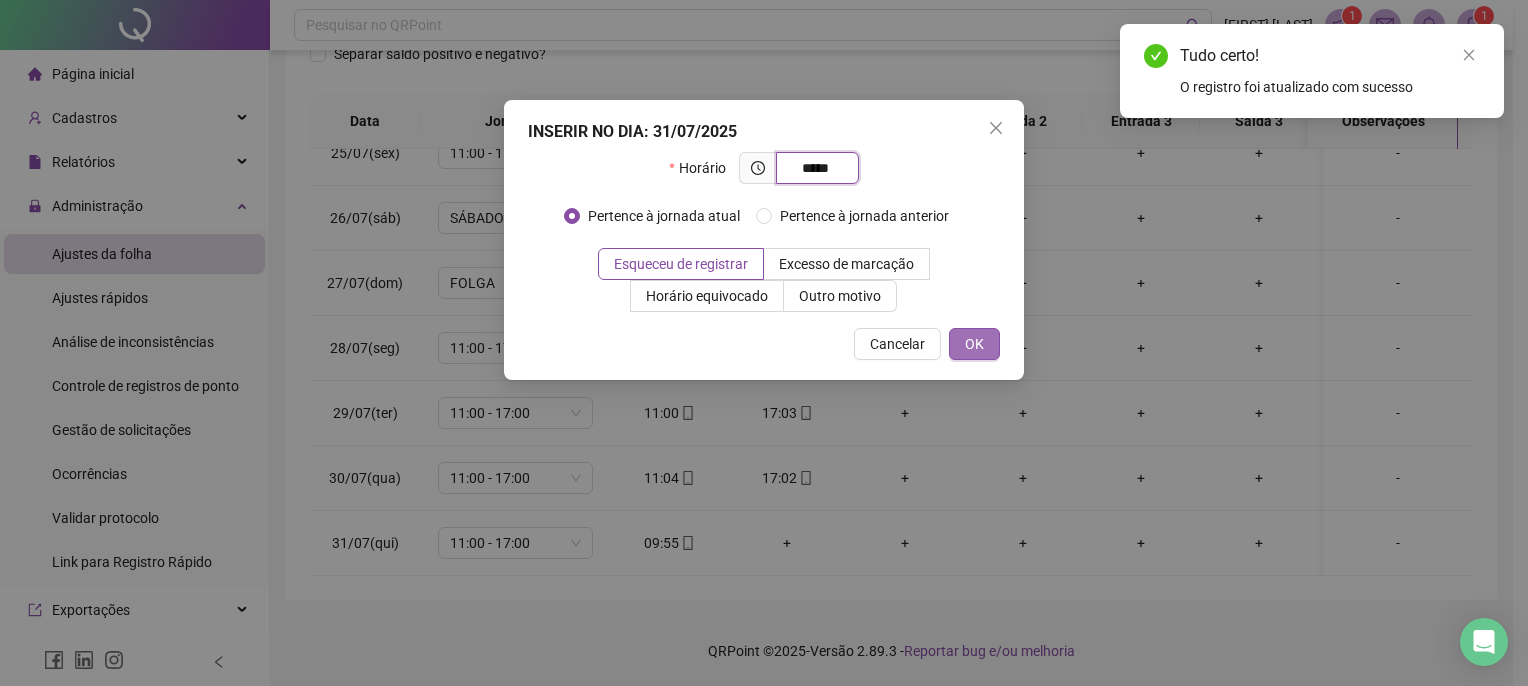 type on "*****" 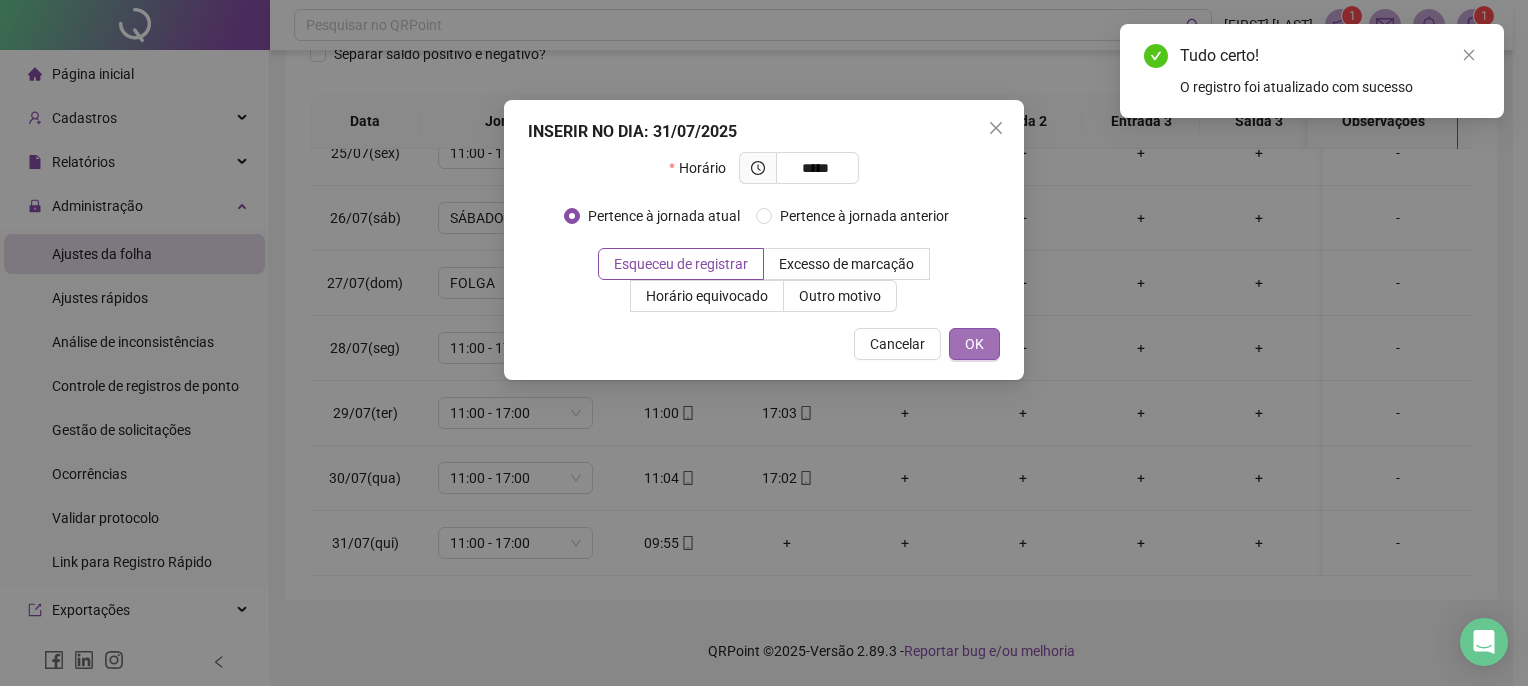 click on "OK" at bounding box center (974, 344) 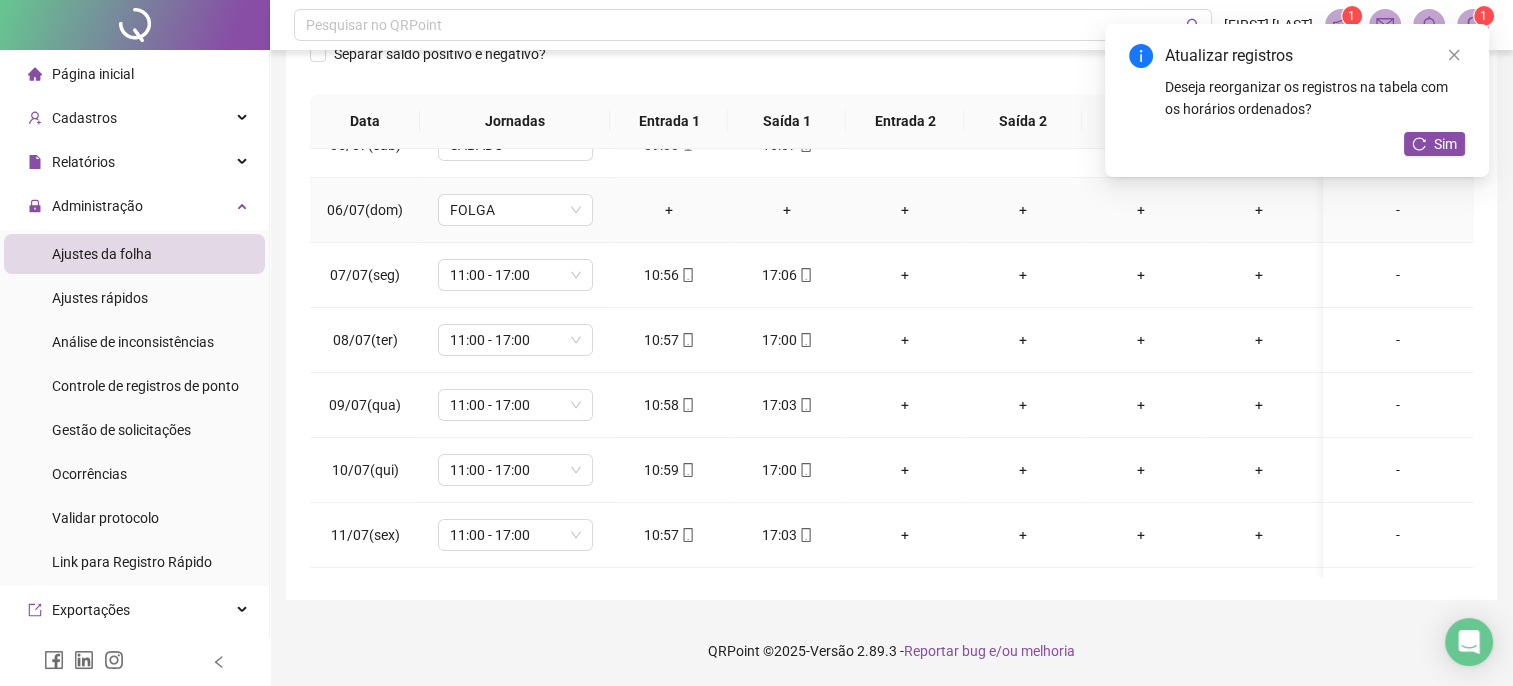 scroll, scrollTop: 0, scrollLeft: 0, axis: both 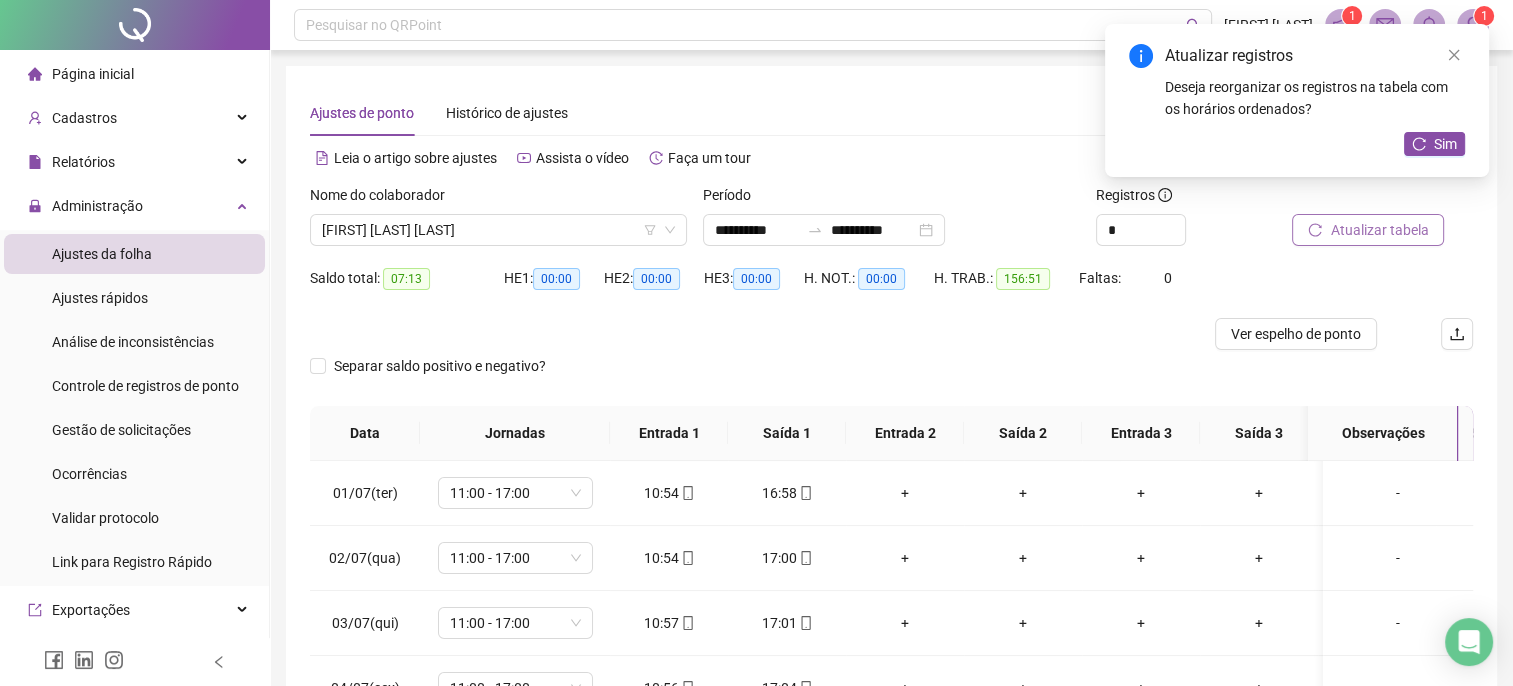 click on "Atualizar registros Deseja reorganizar os registros na tabela com os horários ordenados? Sim" at bounding box center (1297, 100) 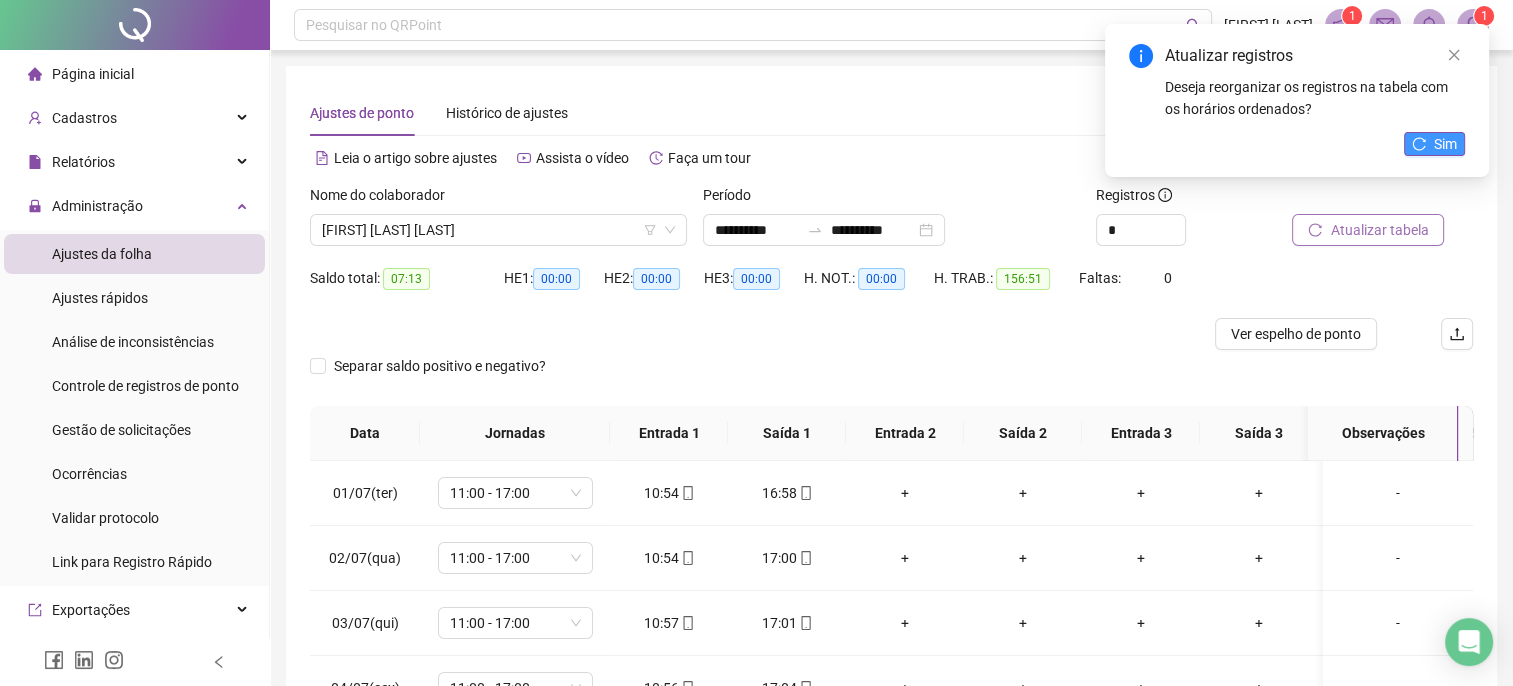 click on "Sim" at bounding box center [1434, 144] 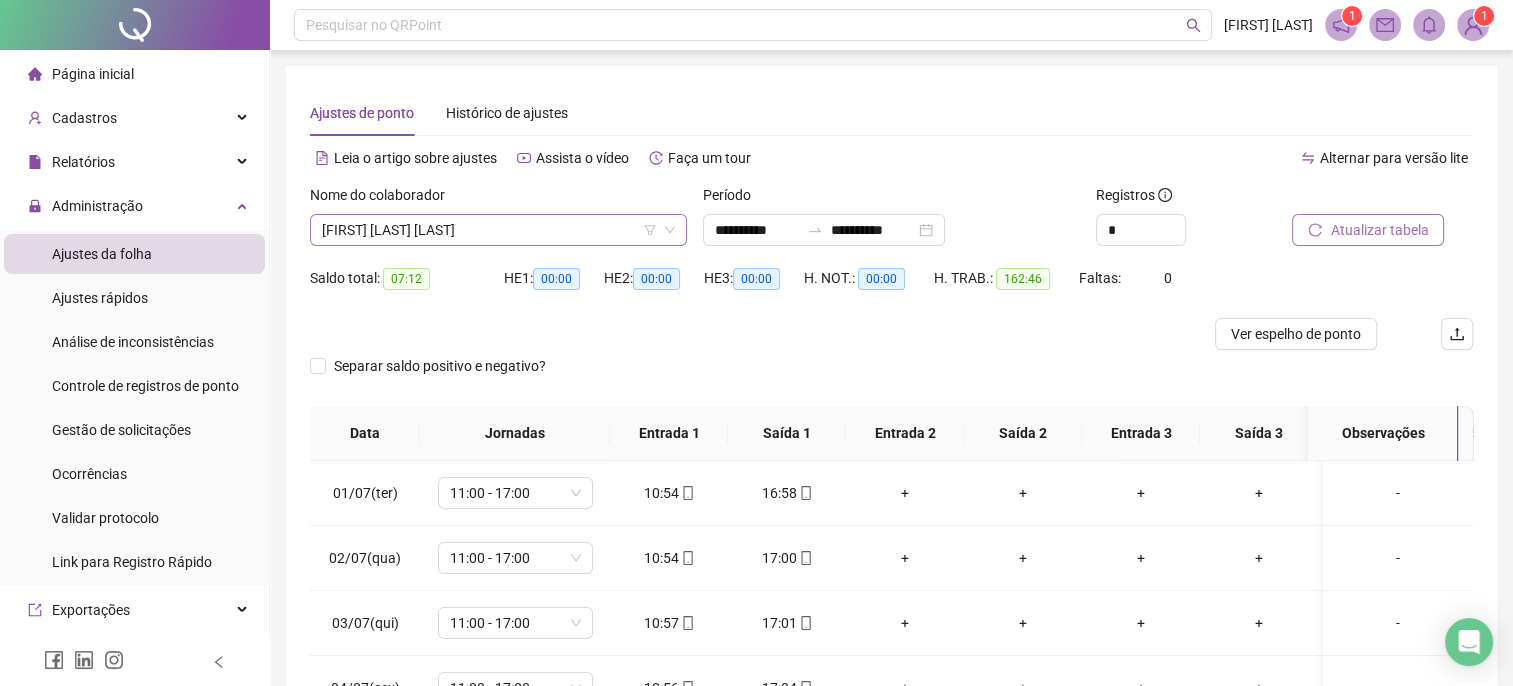 click on "[FIRST] [LAST] [LAST]" at bounding box center (498, 230) 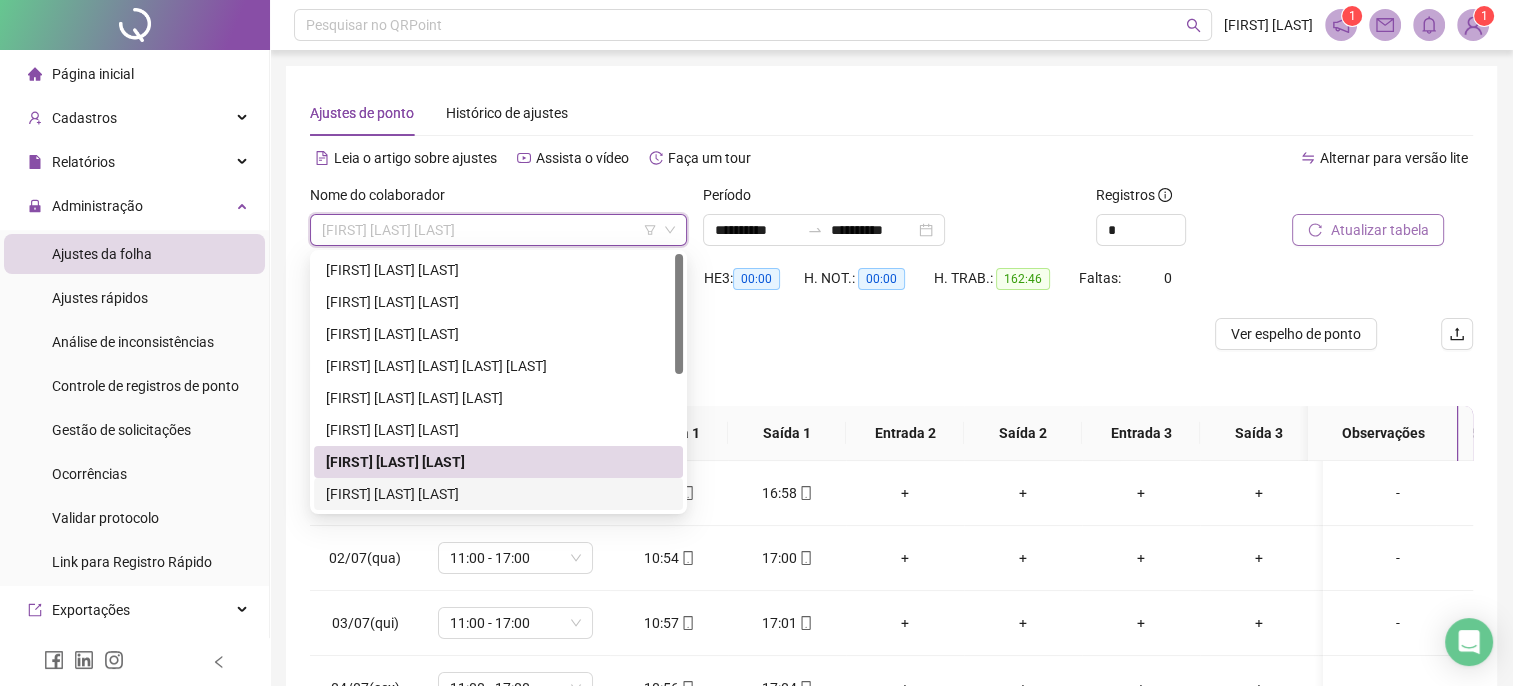 click on "[FIRST] [LAST] [LAST]" at bounding box center (498, 494) 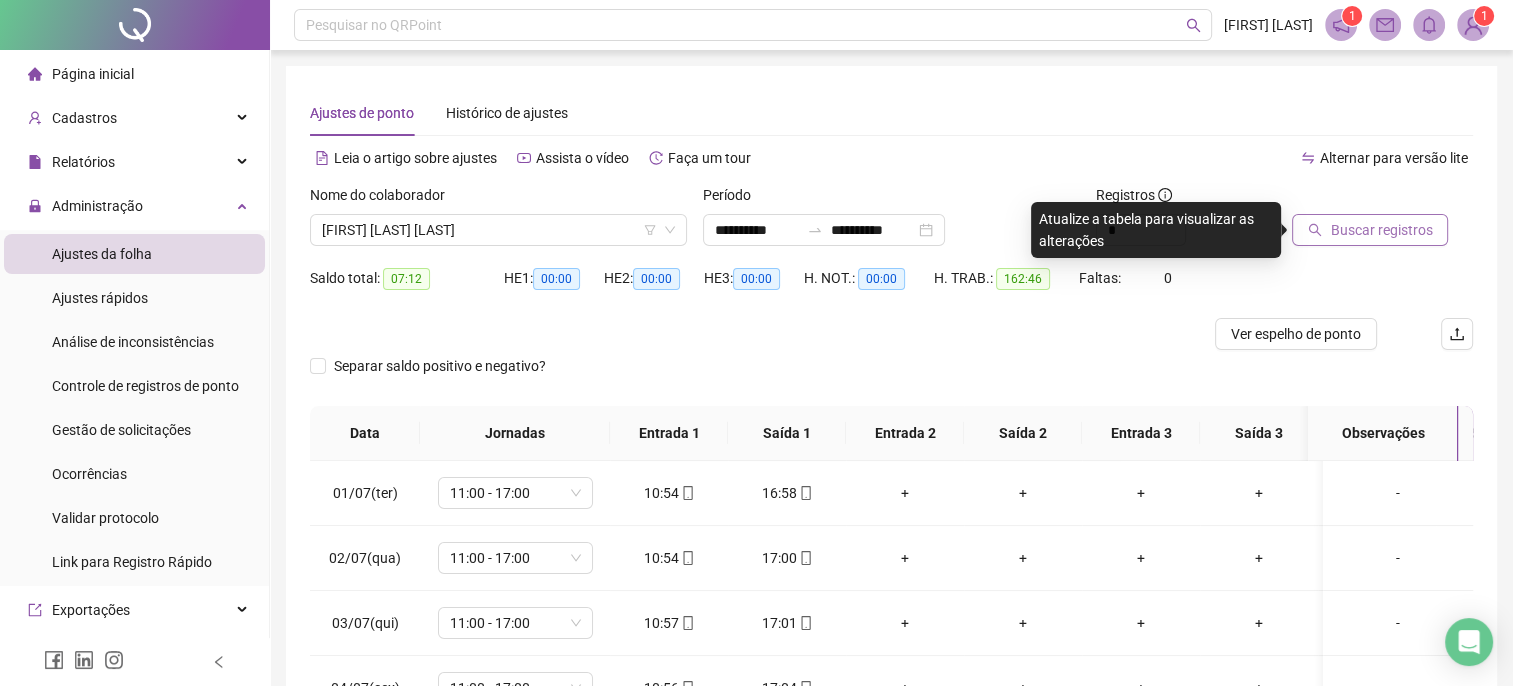 click on "Buscar registros" at bounding box center (1370, 230) 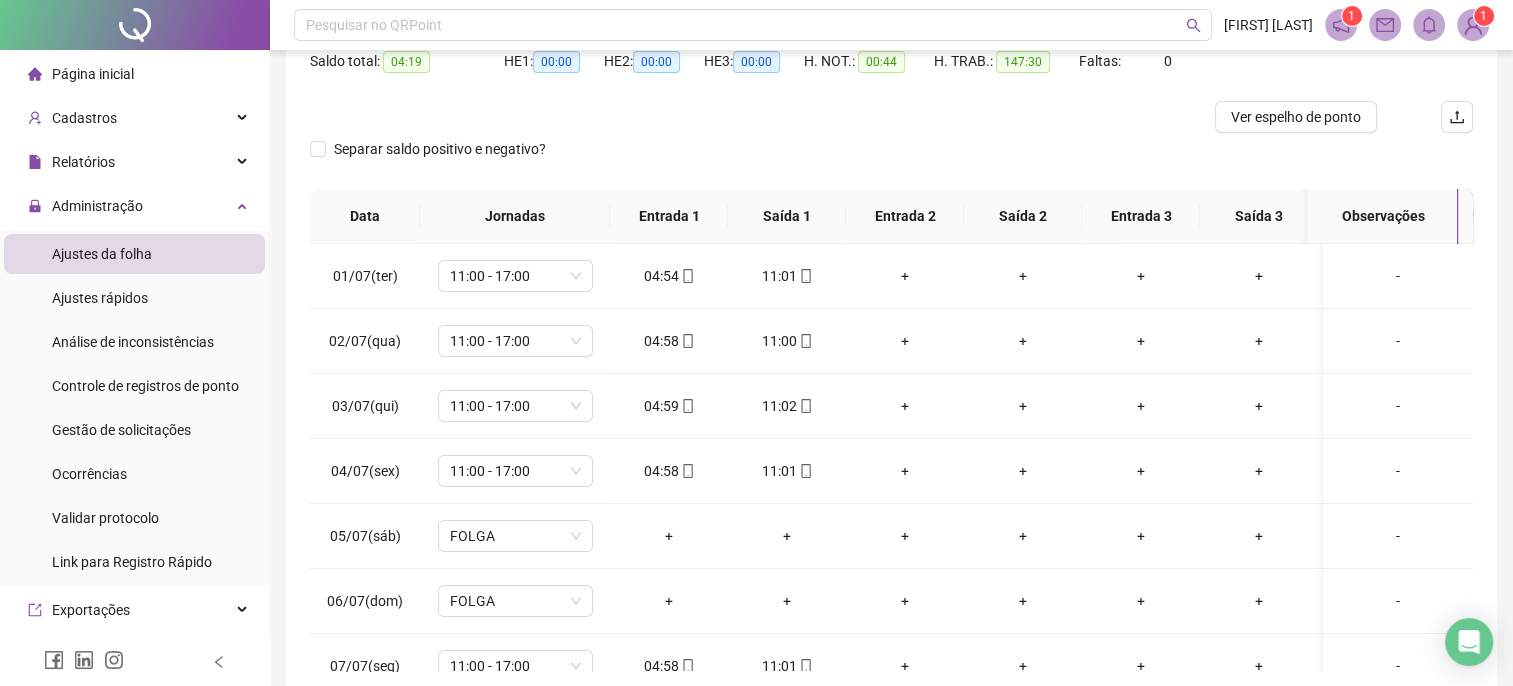 scroll, scrollTop: 300, scrollLeft: 0, axis: vertical 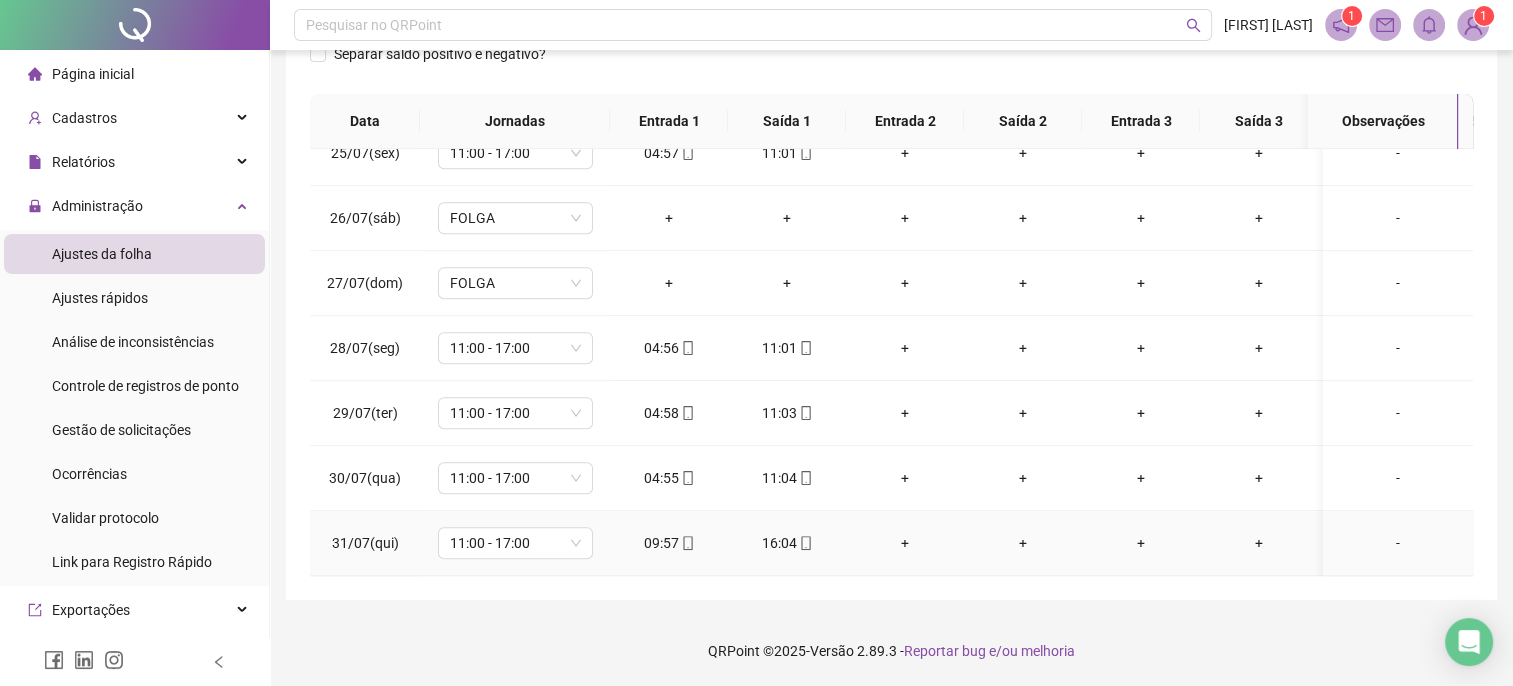click 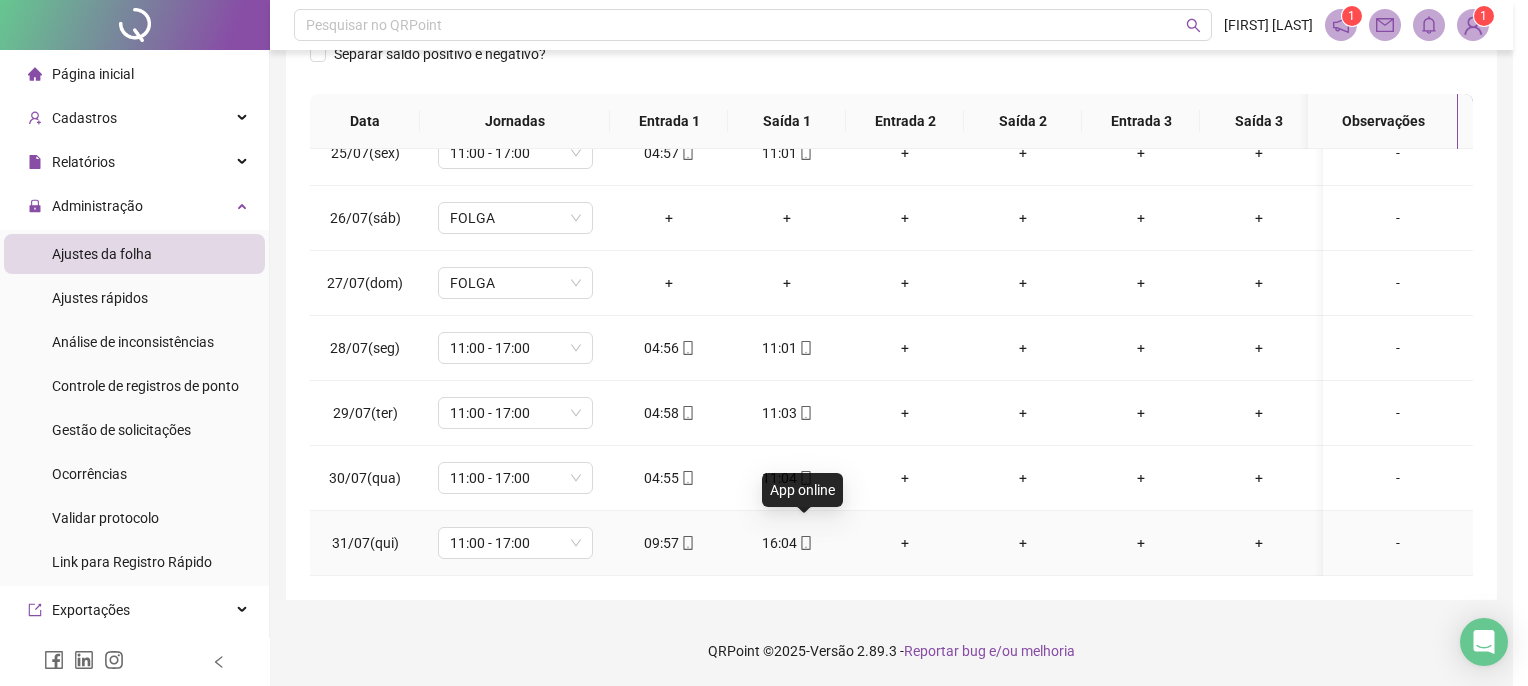 type on "**********" 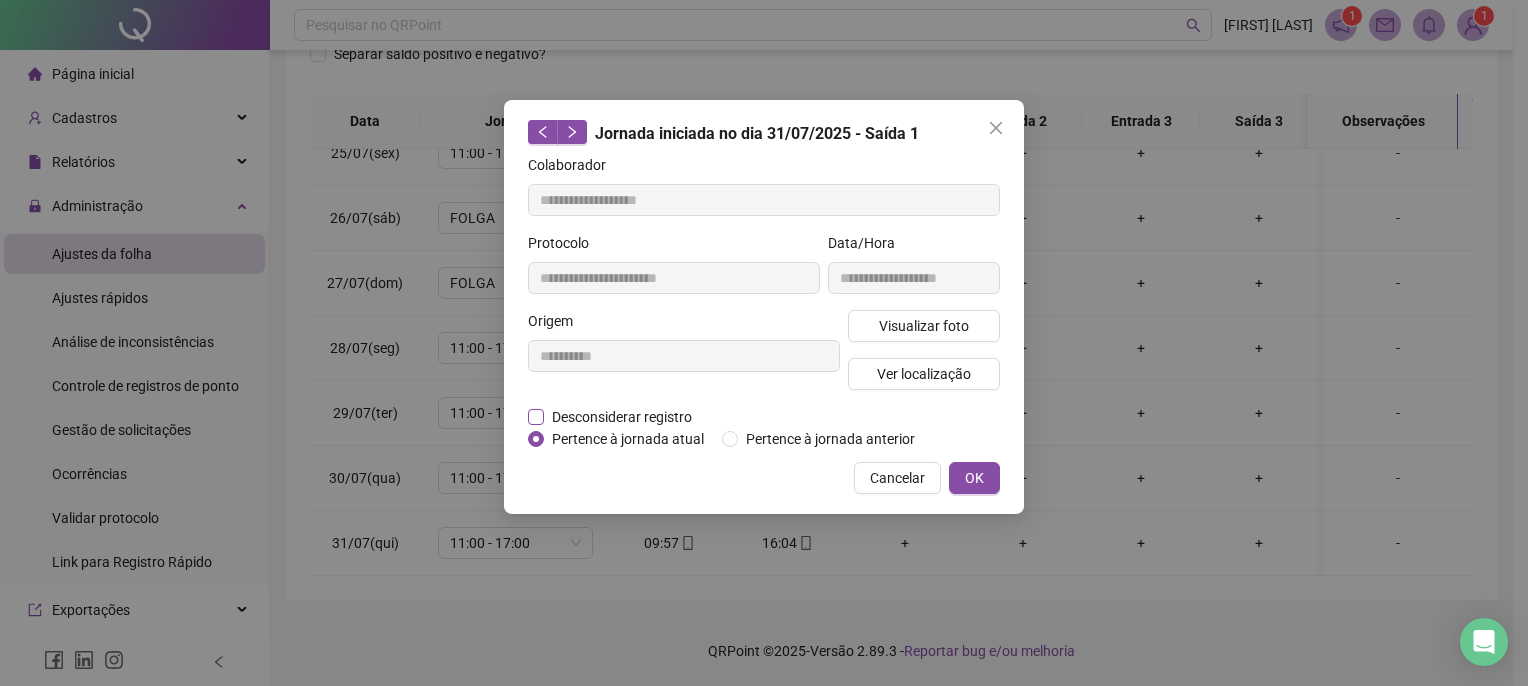 click on "Desconsiderar registro" at bounding box center (622, 417) 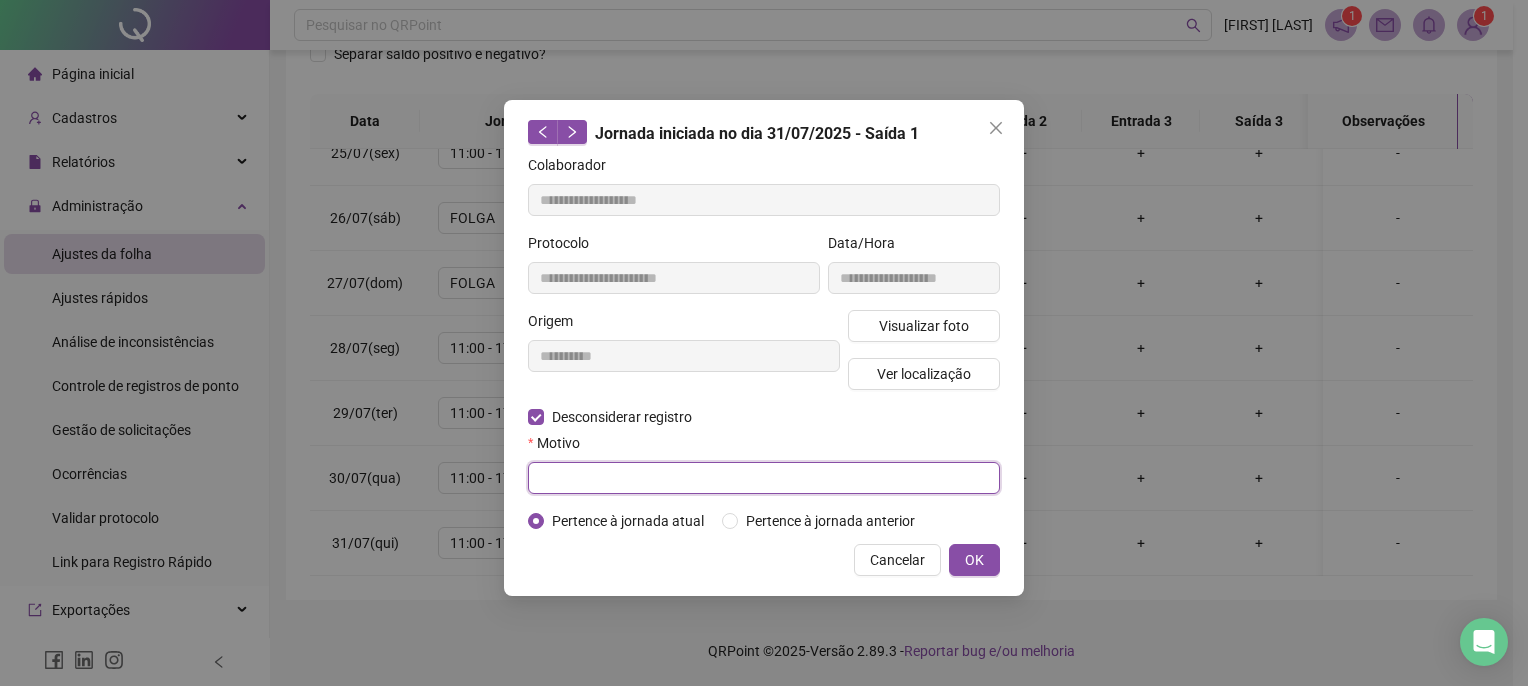 click at bounding box center [764, 478] 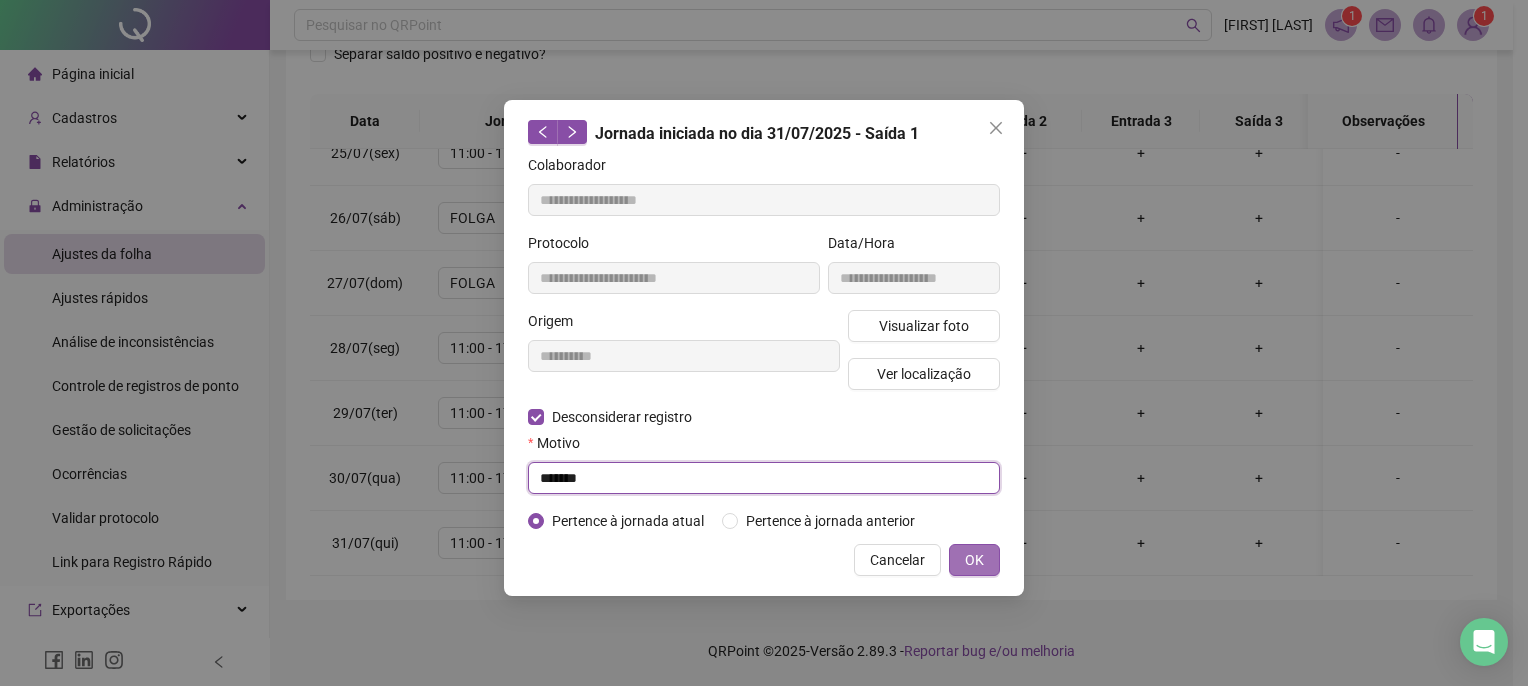 type on "*******" 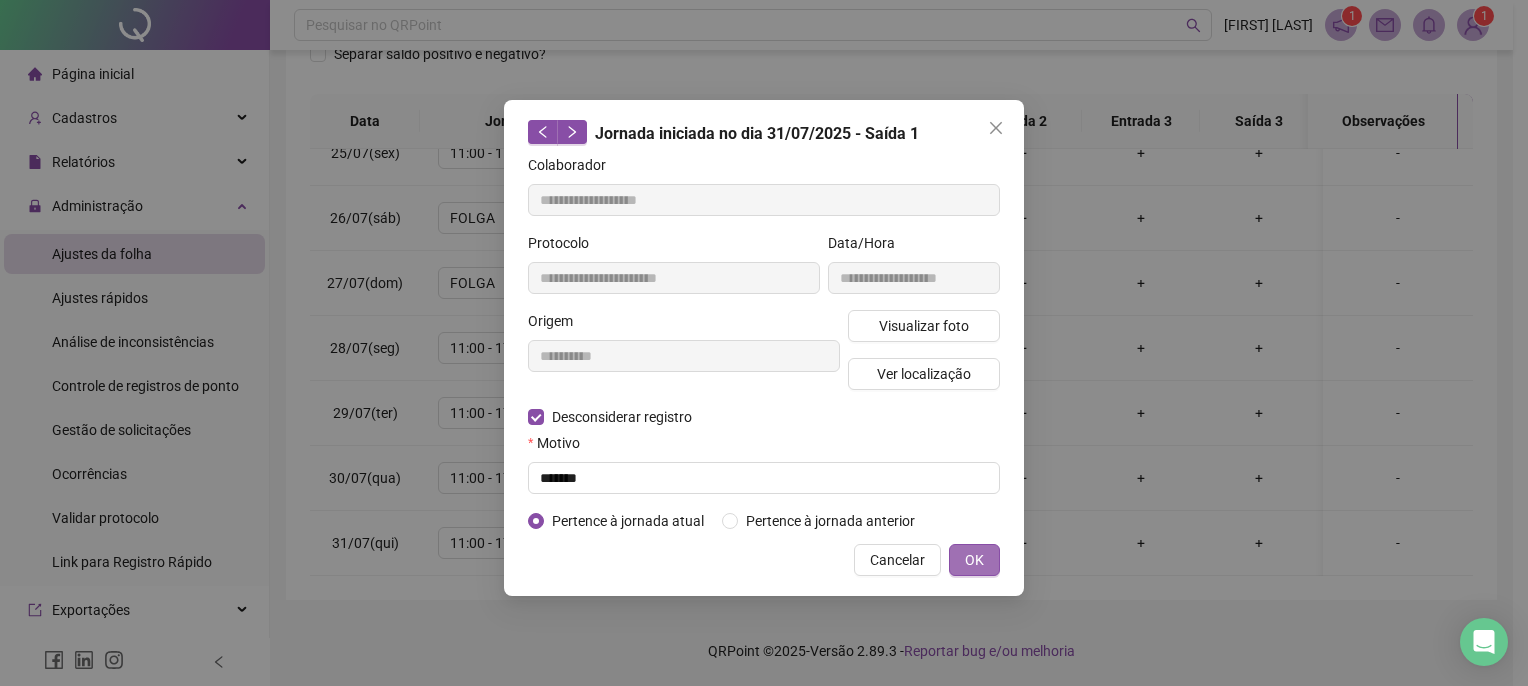 click on "OK" at bounding box center (974, 560) 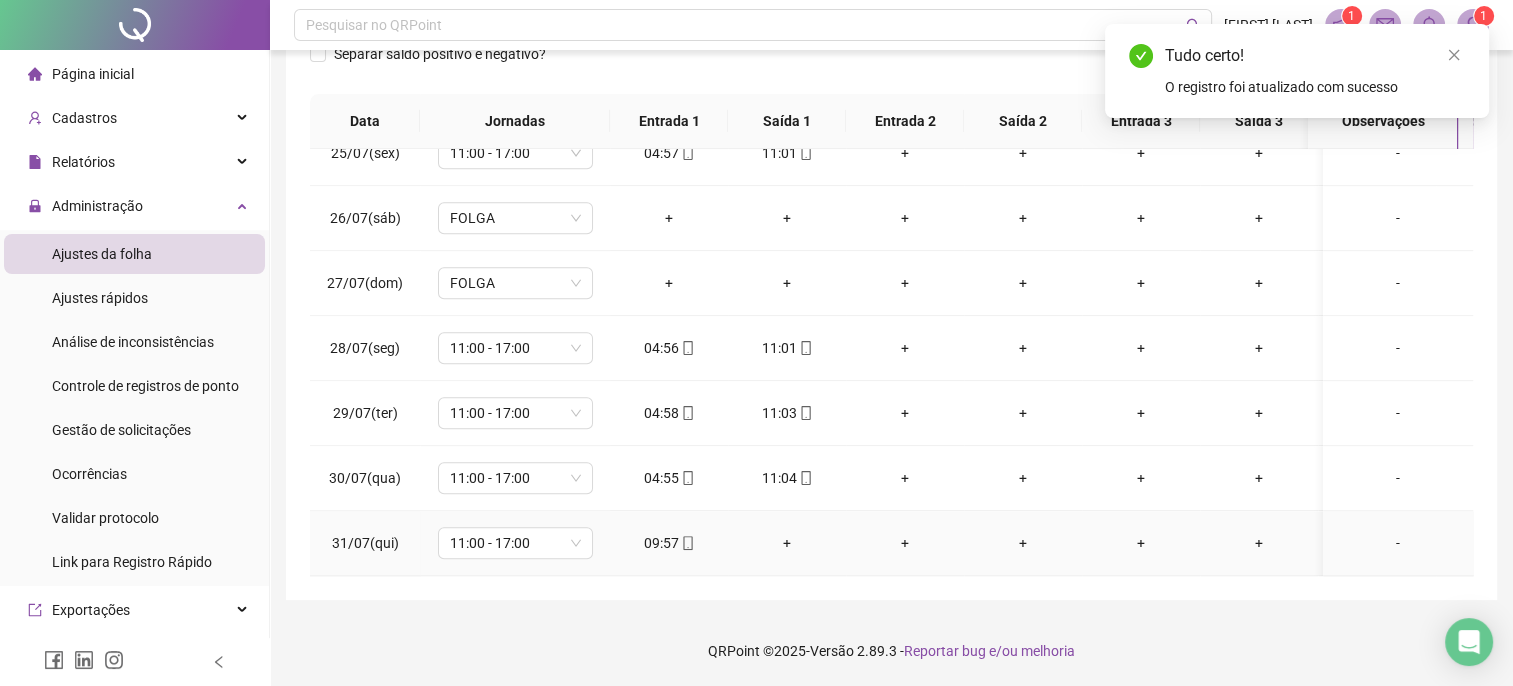 click on "+" at bounding box center (787, 543) 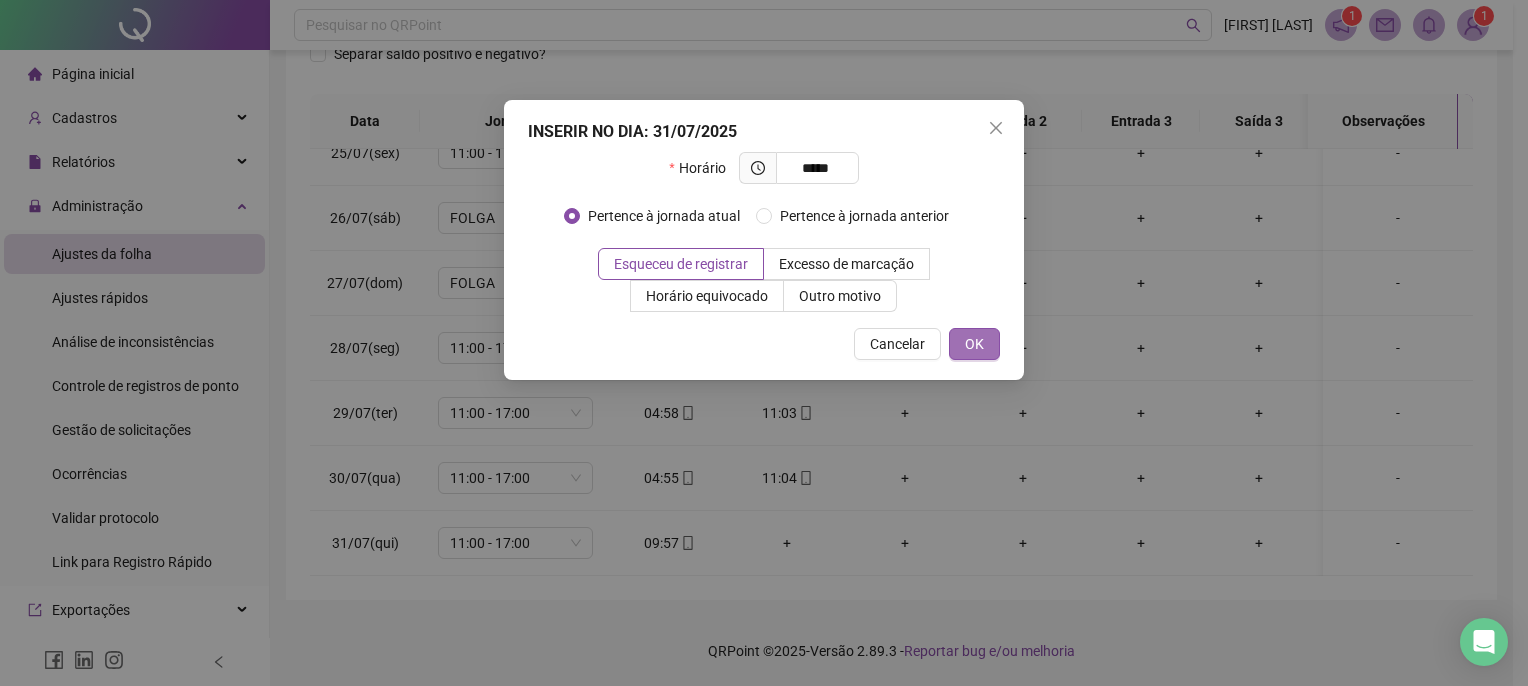 type on "*****" 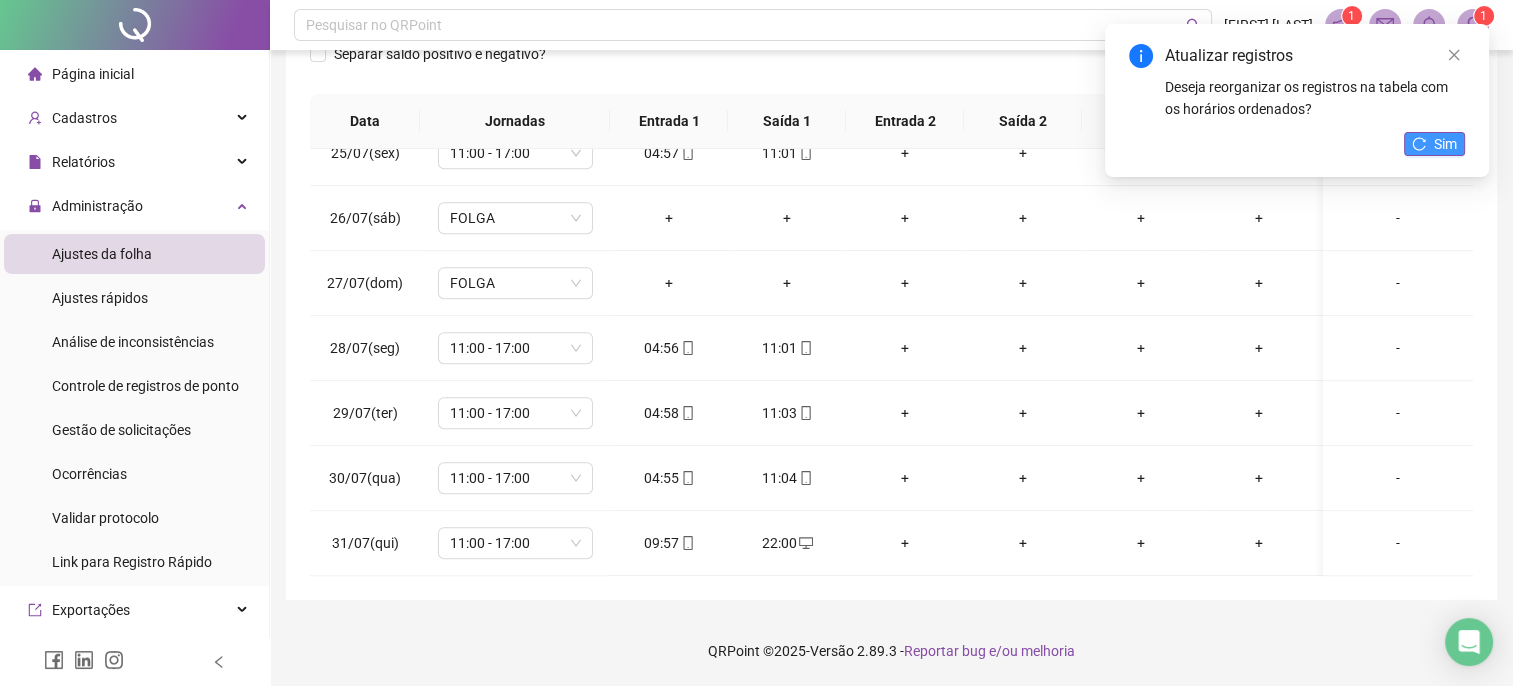 click 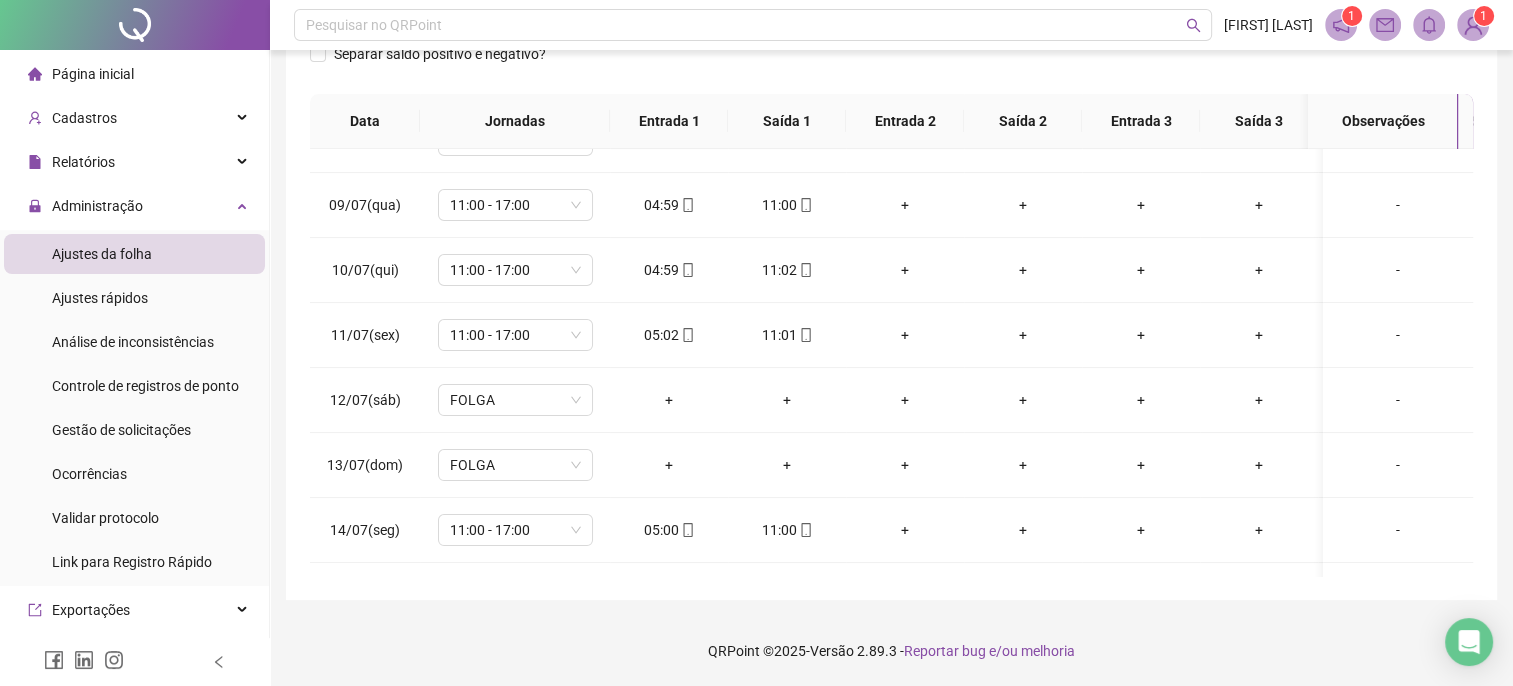 scroll, scrollTop: 0, scrollLeft: 0, axis: both 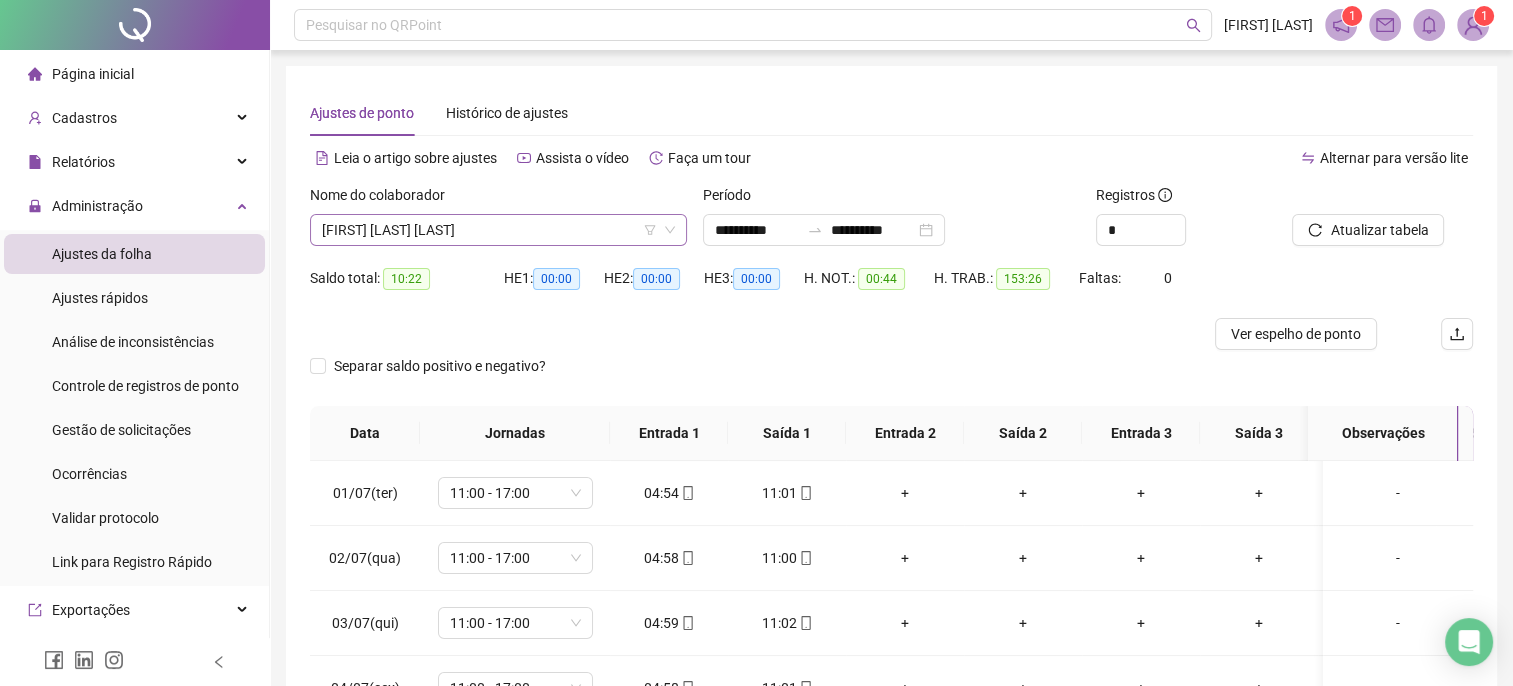 click on "[FIRST] [LAST] [LAST]" at bounding box center (498, 230) 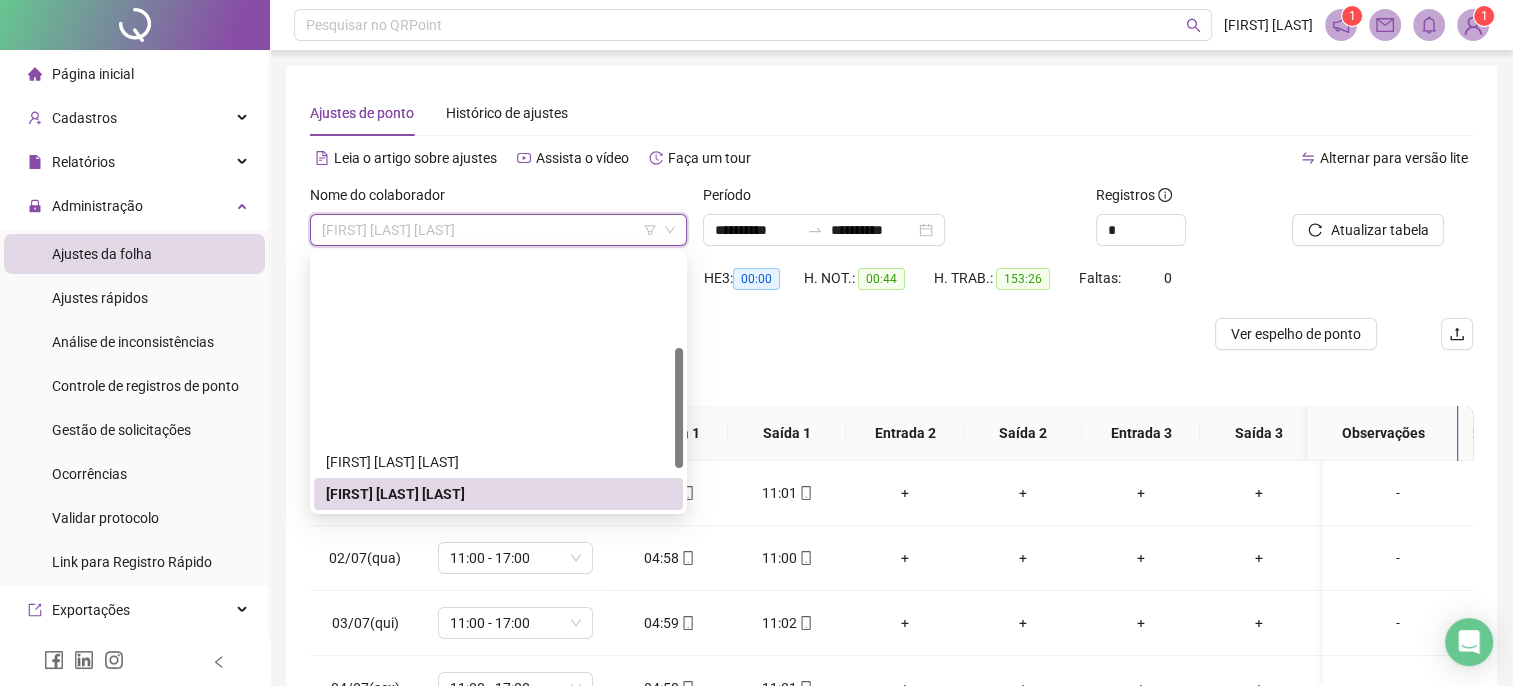 scroll, scrollTop: 200, scrollLeft: 0, axis: vertical 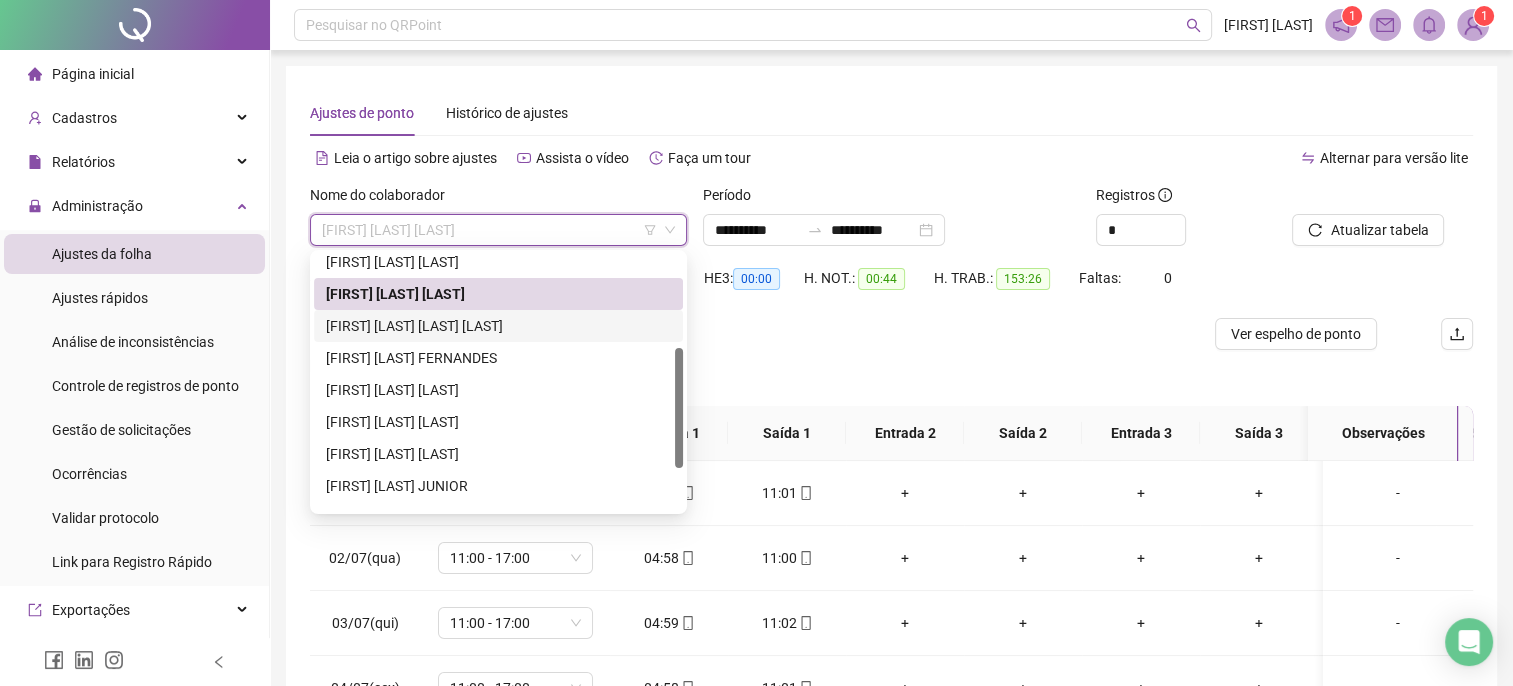 click on "[FIRST] [LAST] [LAST] [LAST]" at bounding box center (498, 326) 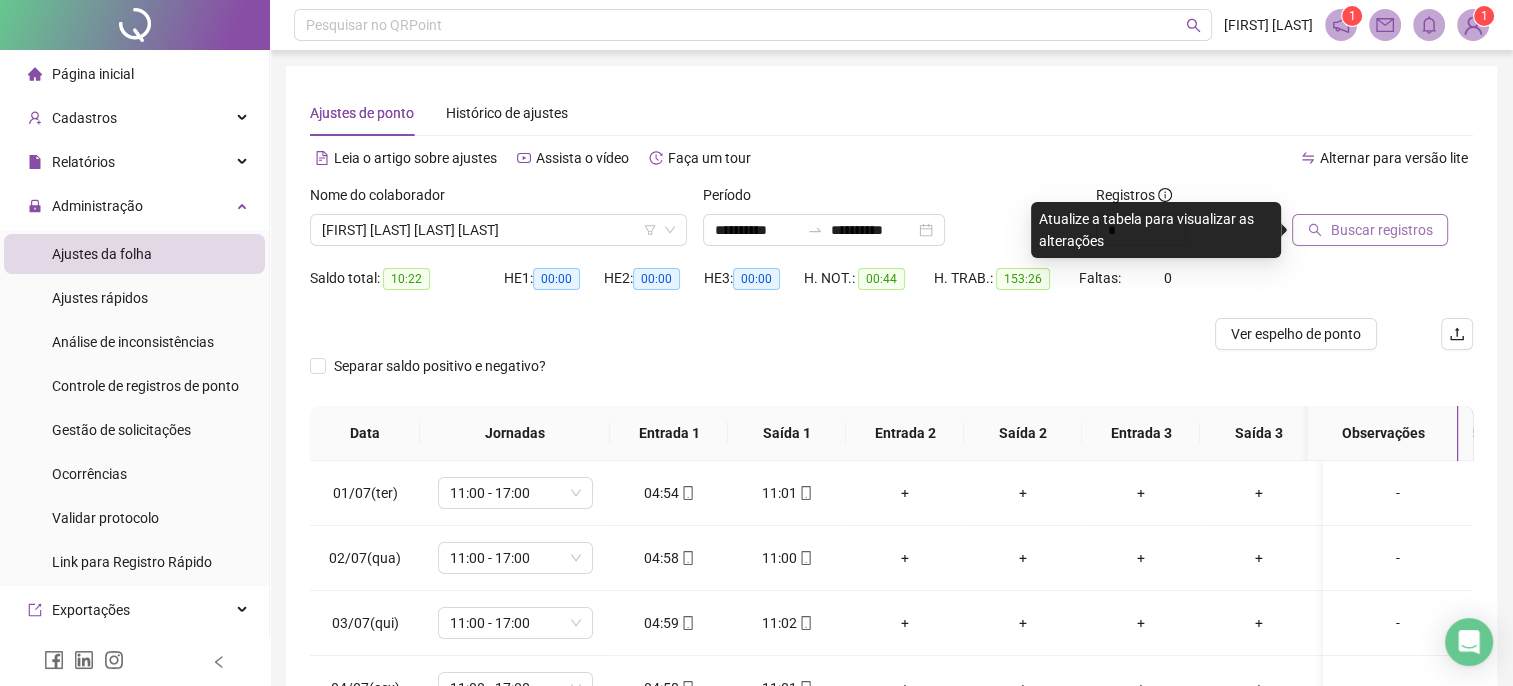 click on "Buscar registros" at bounding box center [1381, 230] 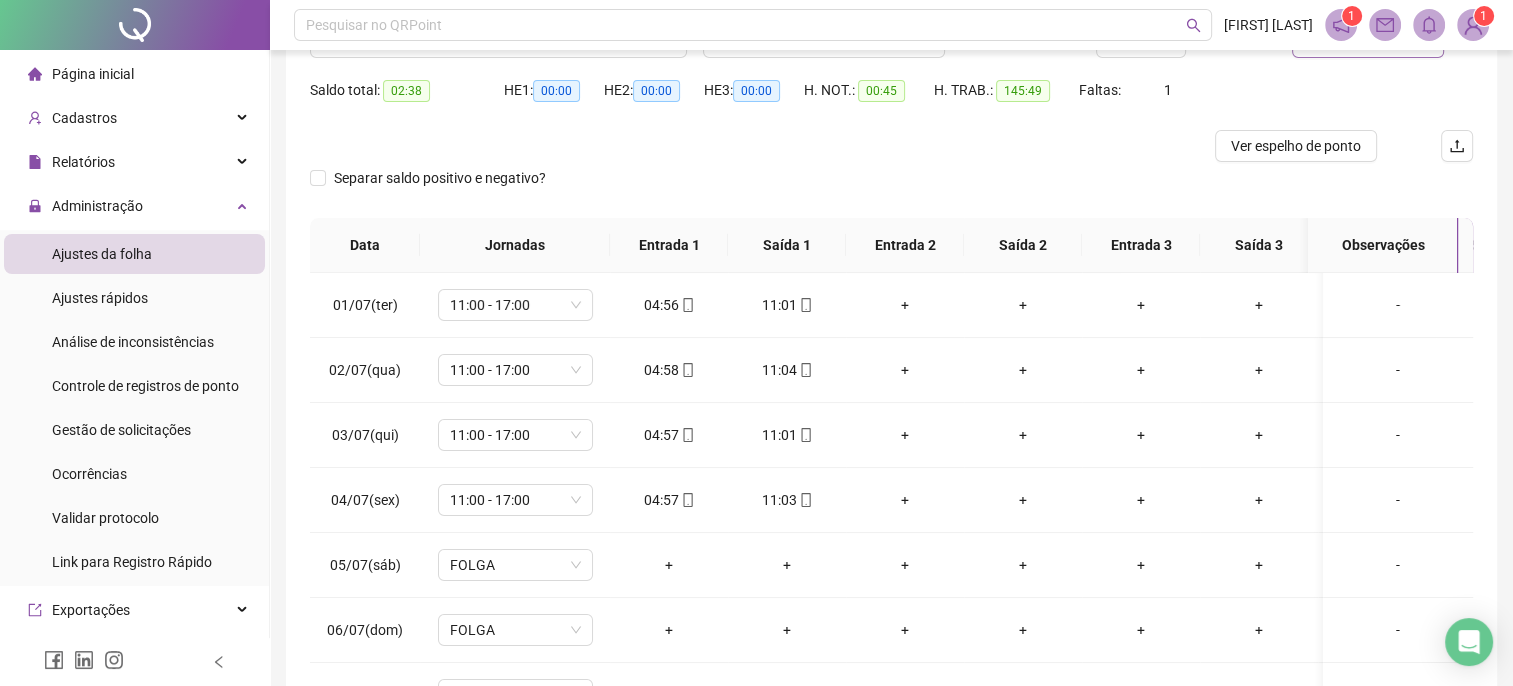 scroll, scrollTop: 200, scrollLeft: 0, axis: vertical 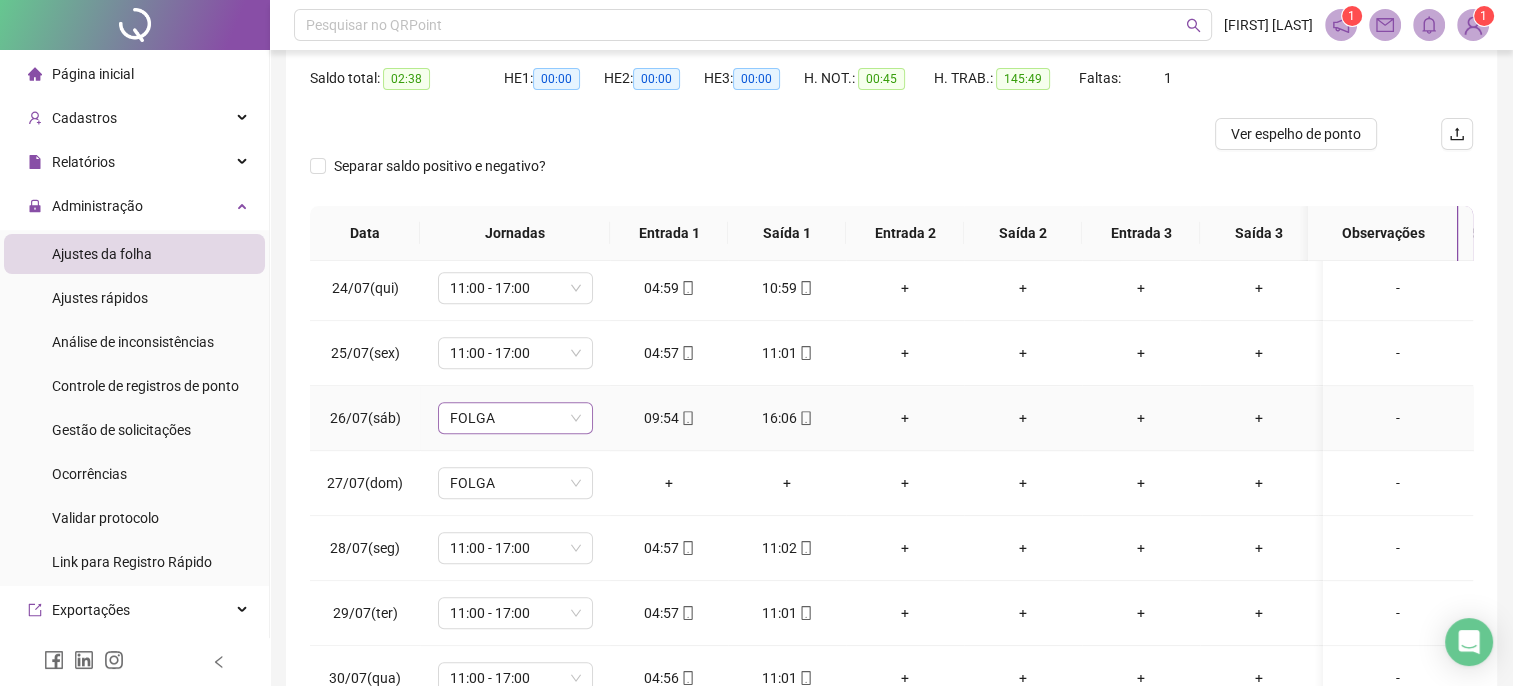 click on "FOLGA" at bounding box center (515, 418) 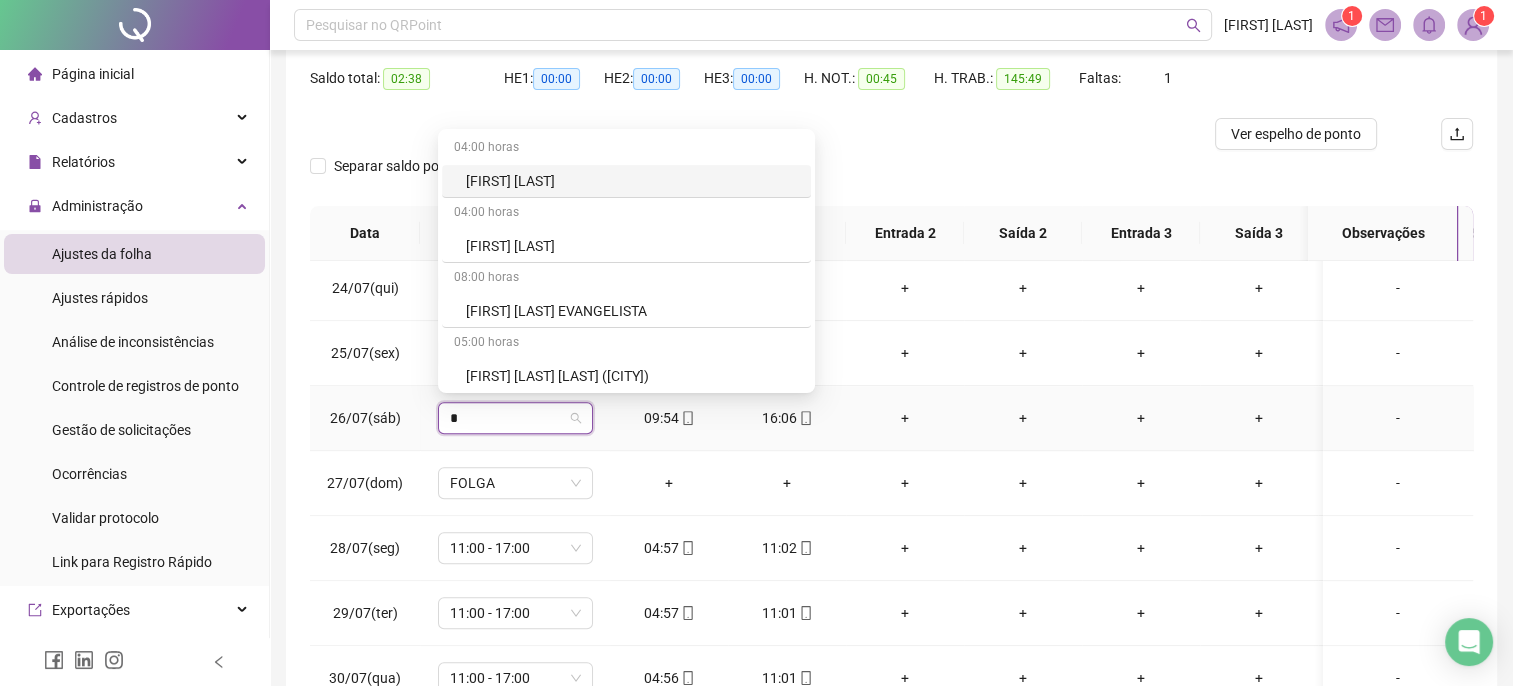 type on "**" 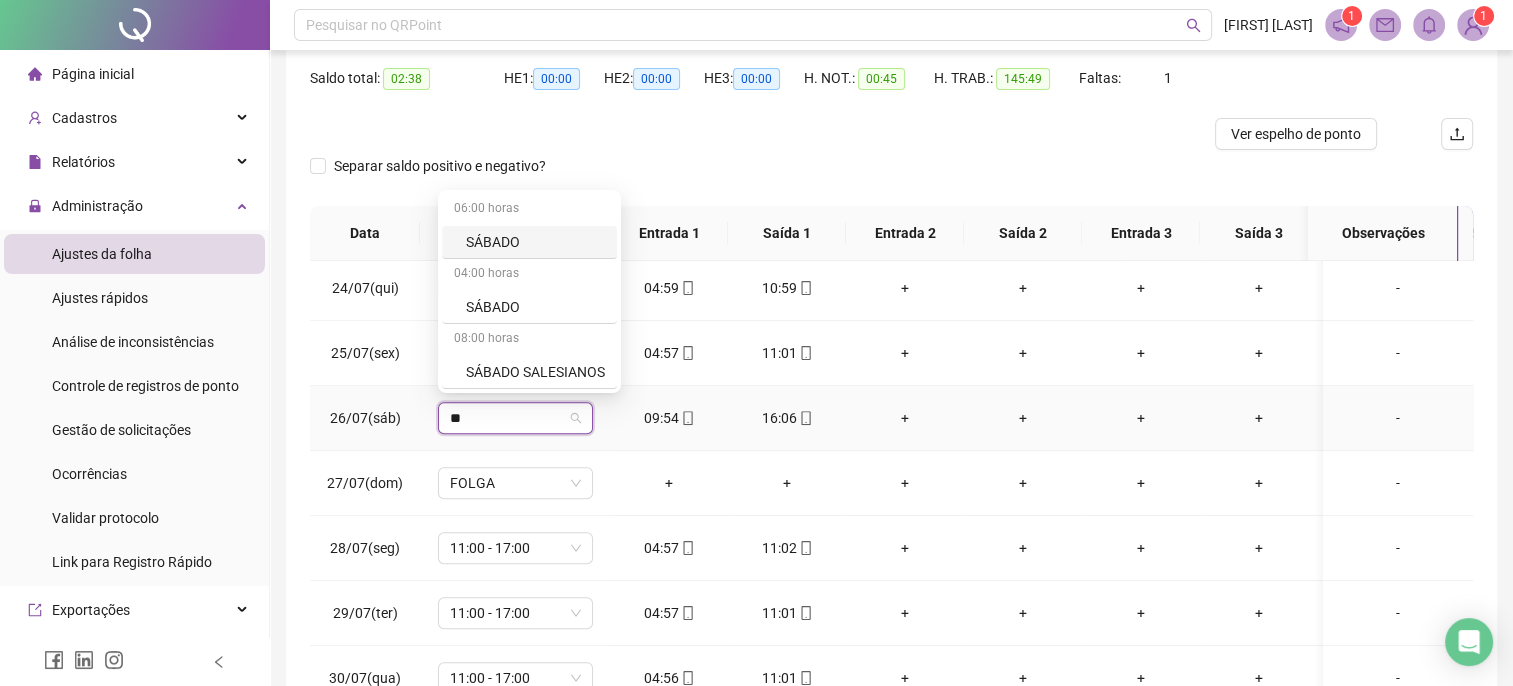 click on "SÁBADO" at bounding box center (535, 242) 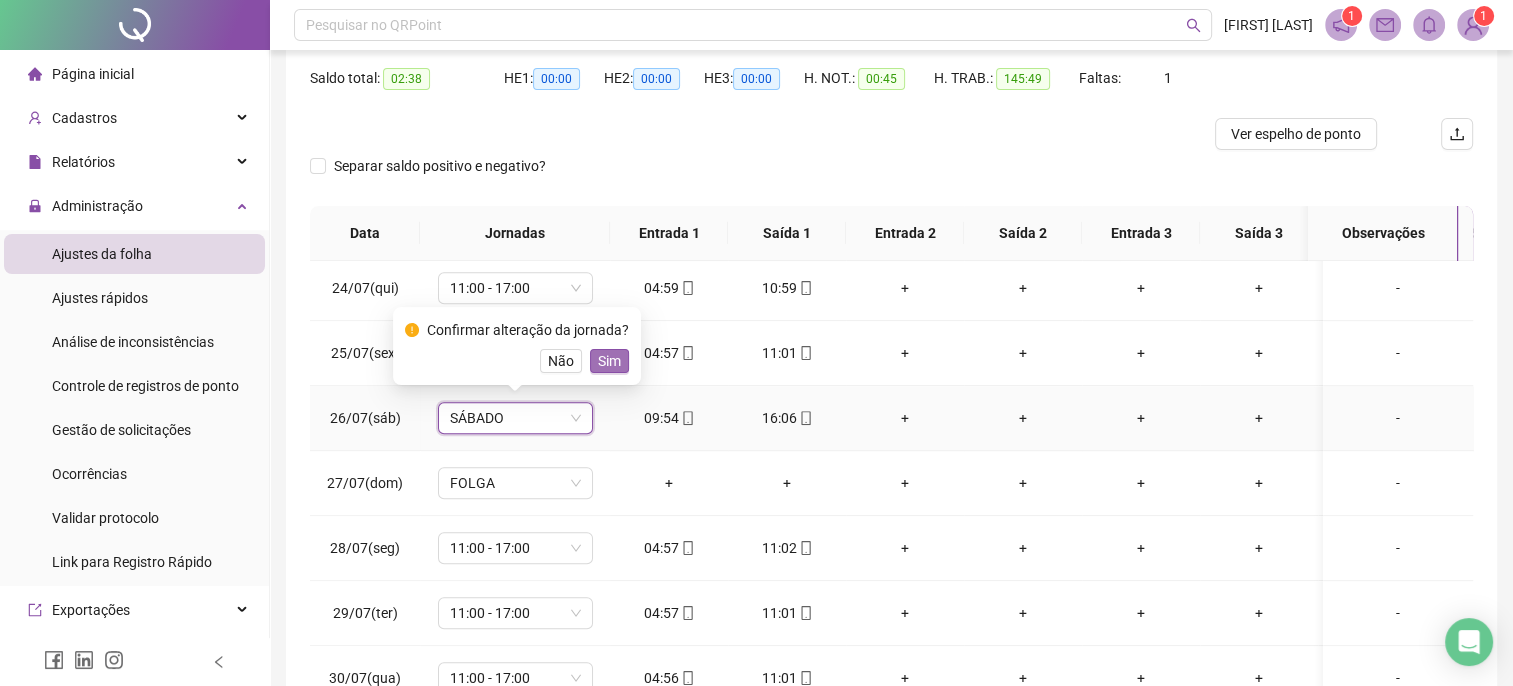 click on "Sim" at bounding box center (609, 361) 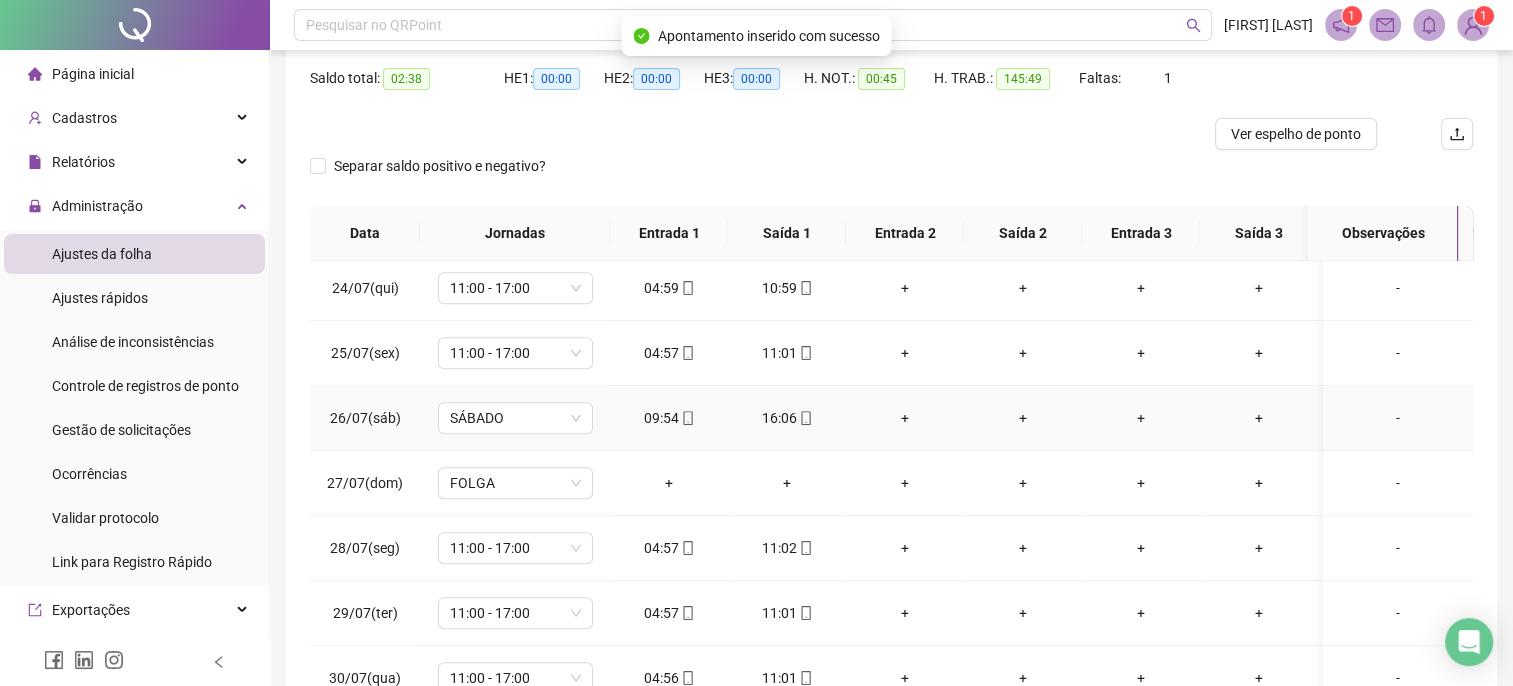 scroll, scrollTop: 1596, scrollLeft: 0, axis: vertical 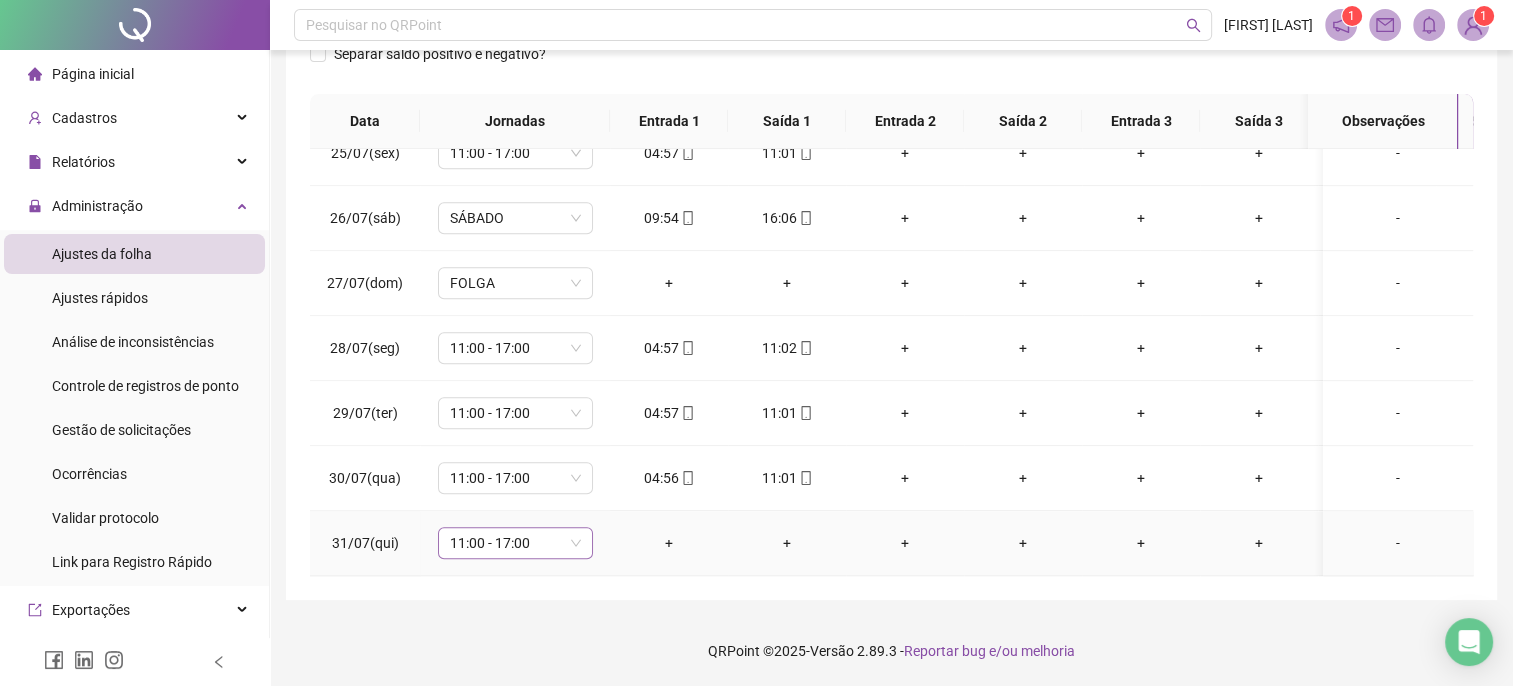 click on "11:00 - 17:00" at bounding box center (515, 543) 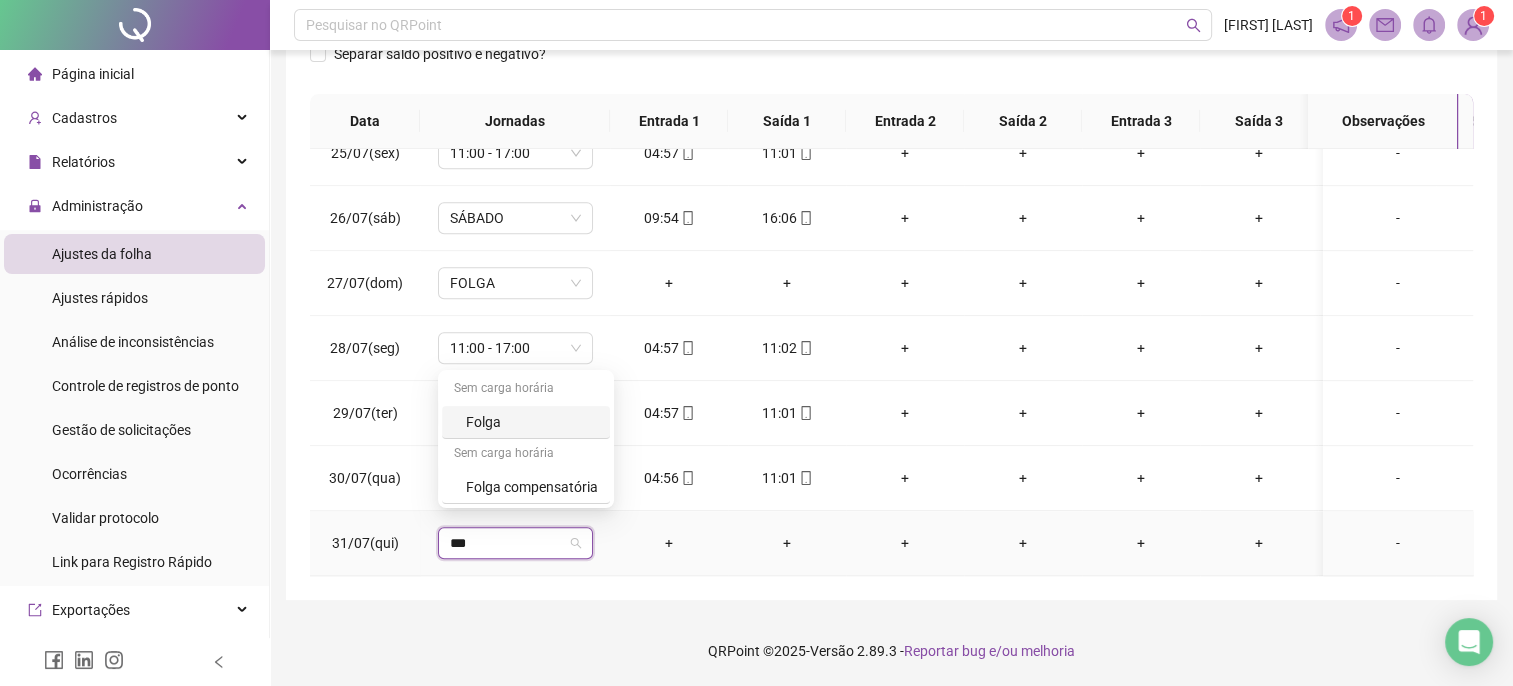 type on "****" 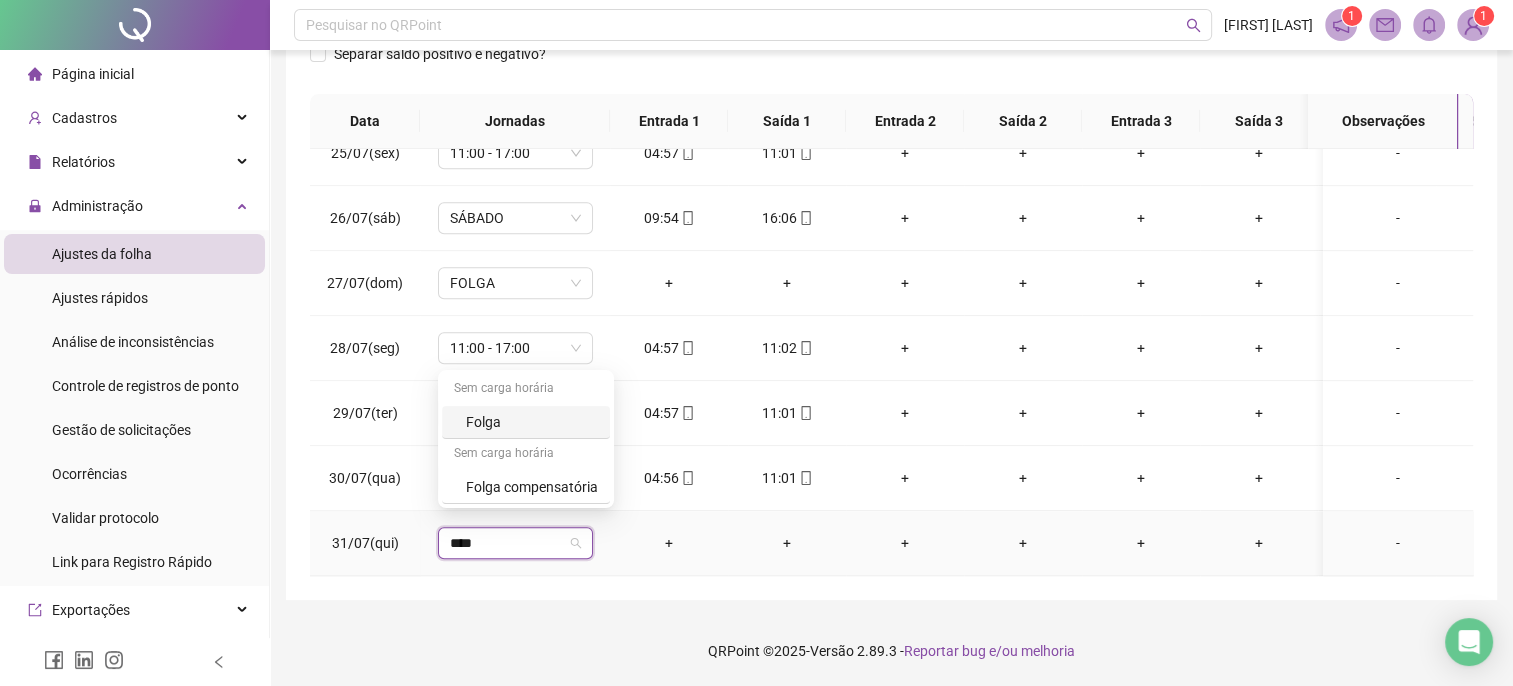 click on "Folga" at bounding box center [532, 422] 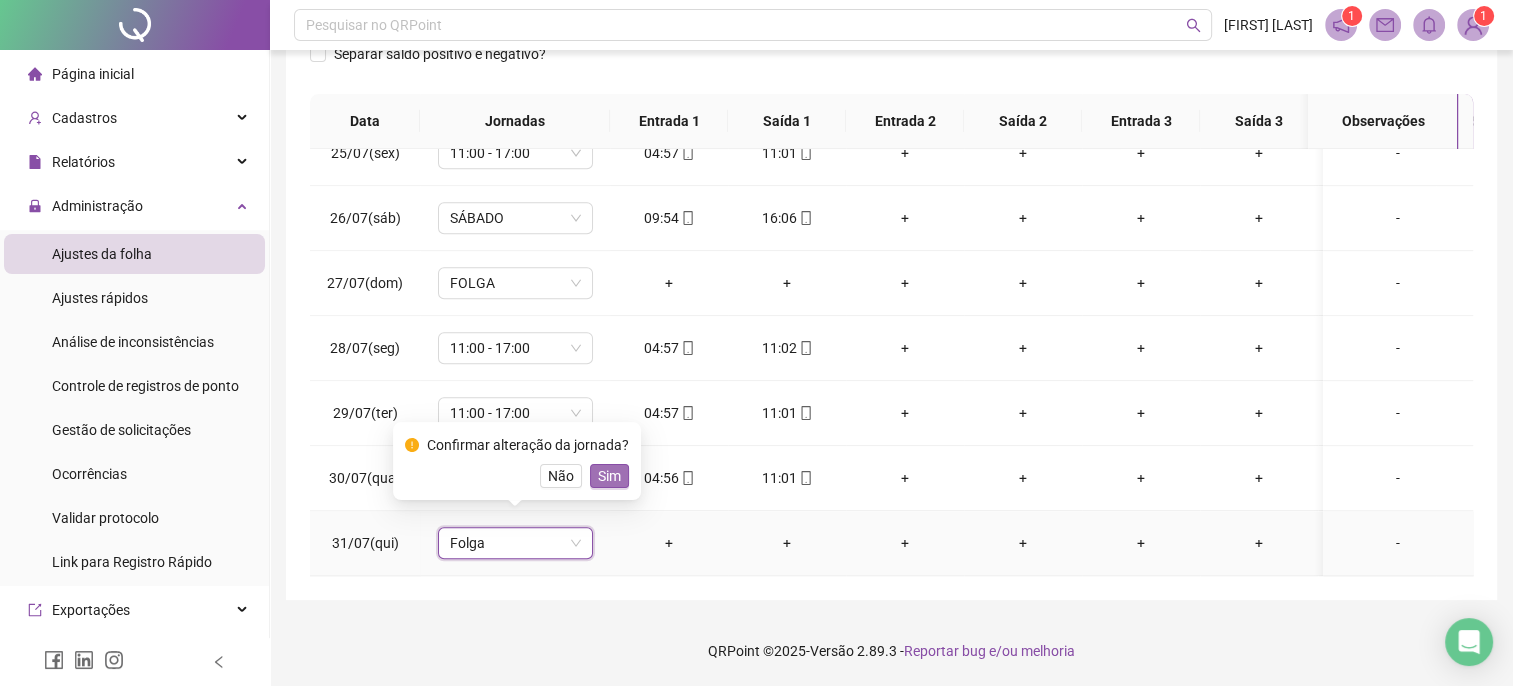 click on "Sim" at bounding box center (609, 476) 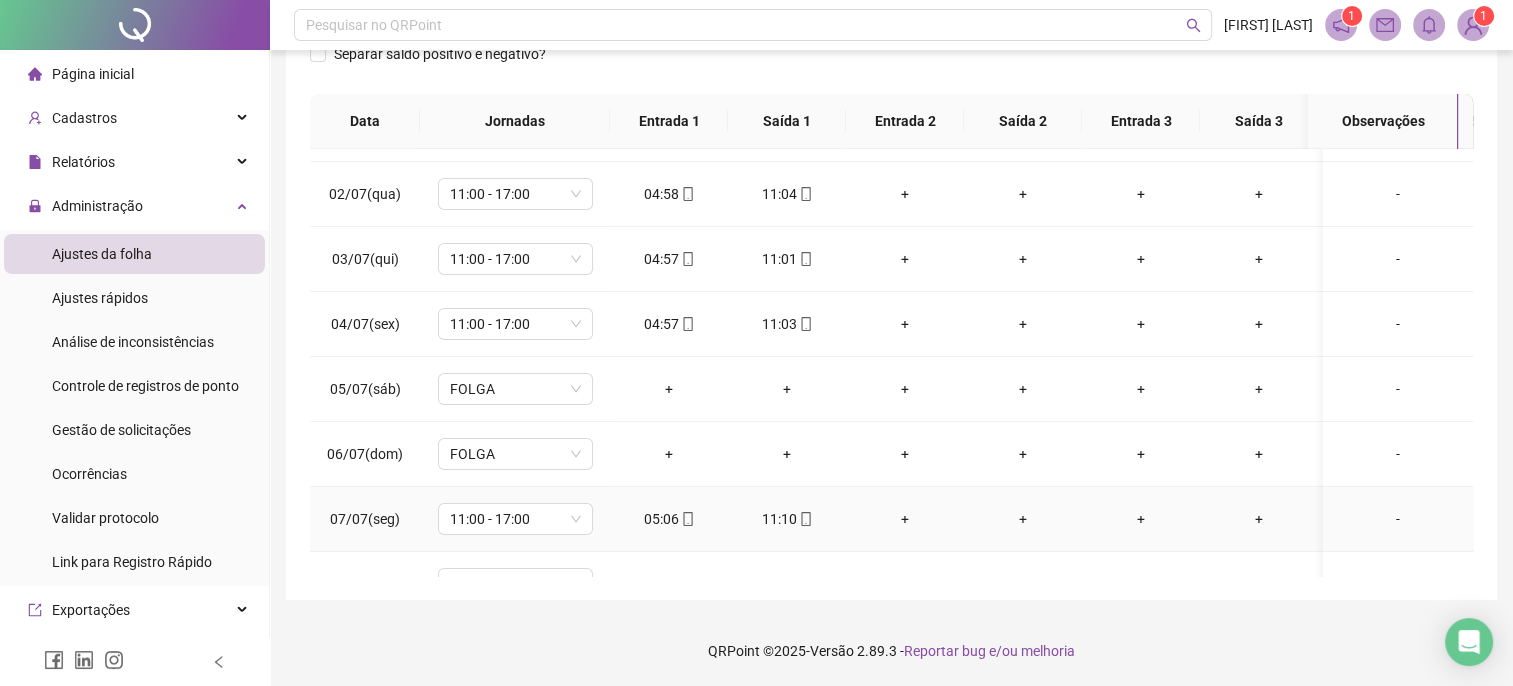 scroll, scrollTop: 0, scrollLeft: 0, axis: both 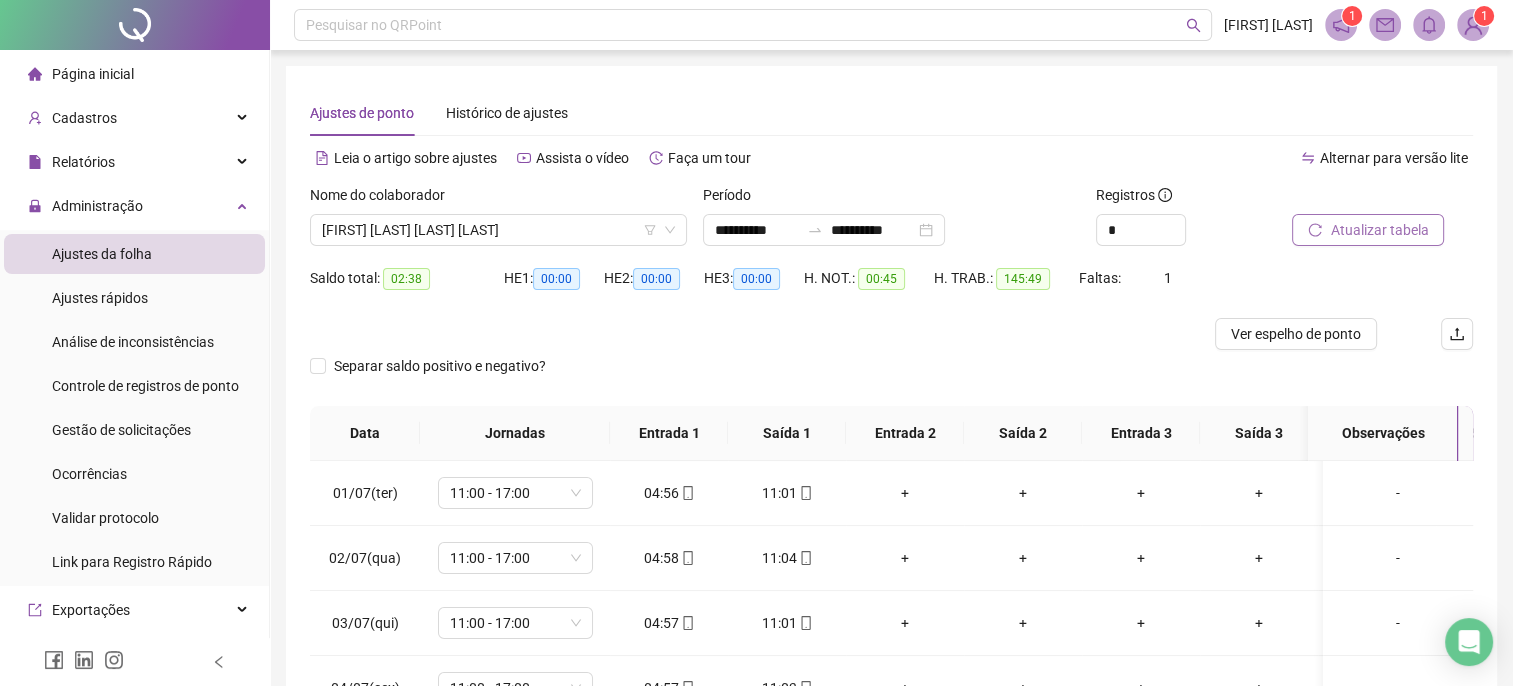 click 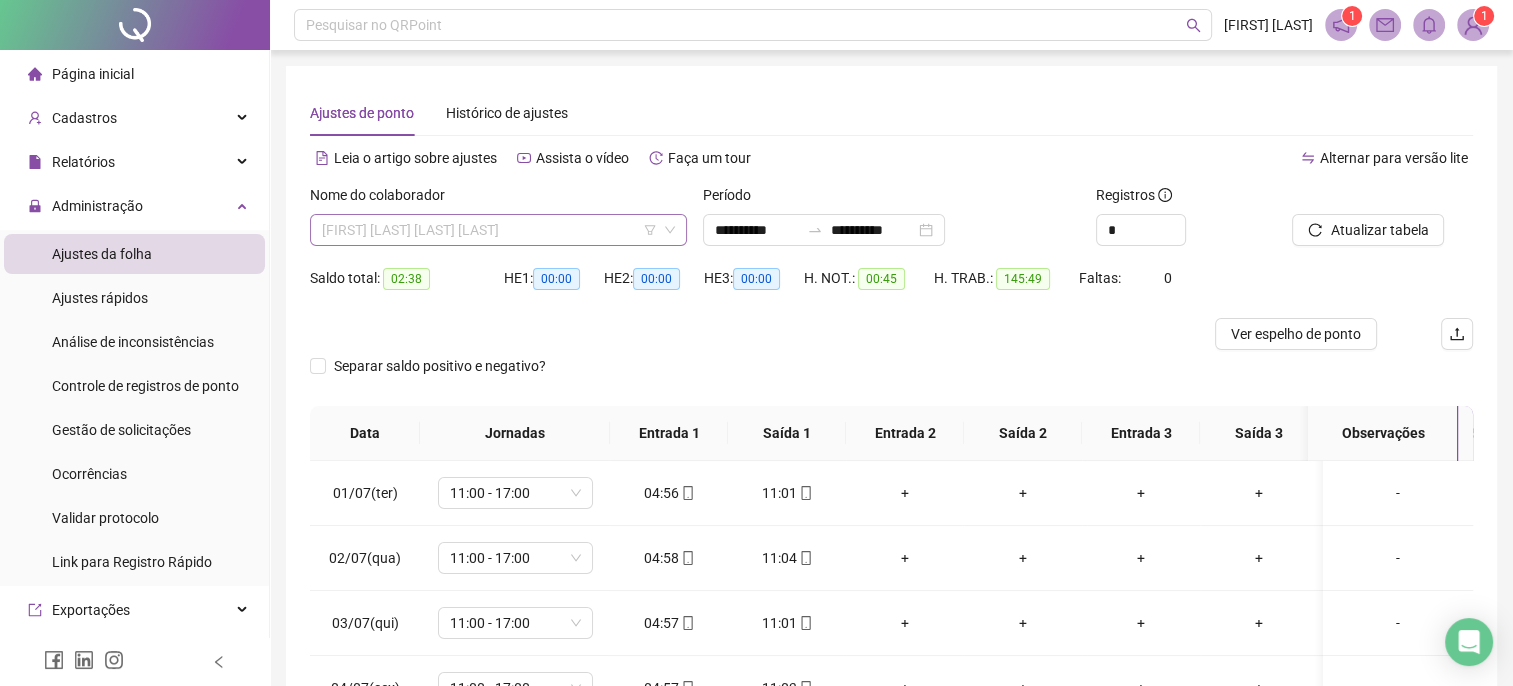click on "[FIRST] [LAST] [LAST] [LAST]" at bounding box center (498, 230) 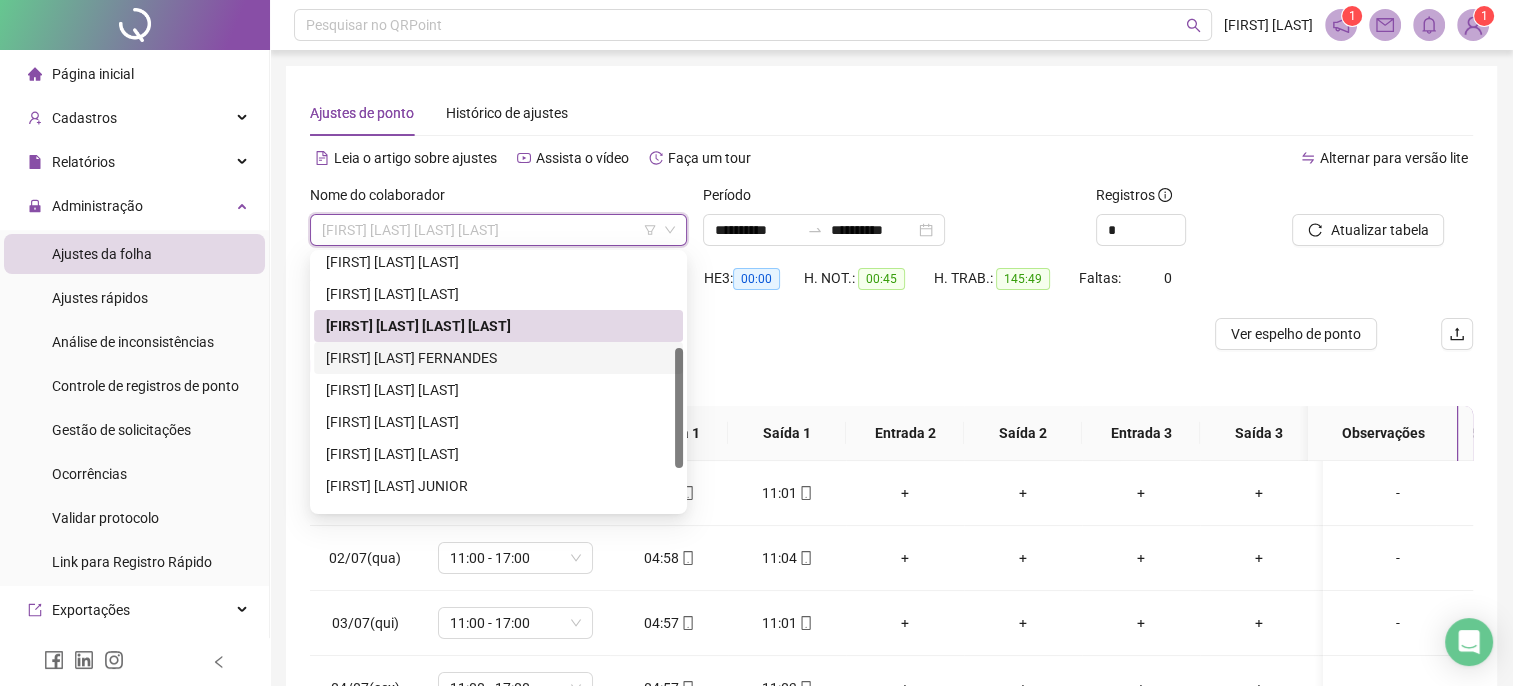 click on "[FIRST] [LAST] FERNANDES" at bounding box center [498, 358] 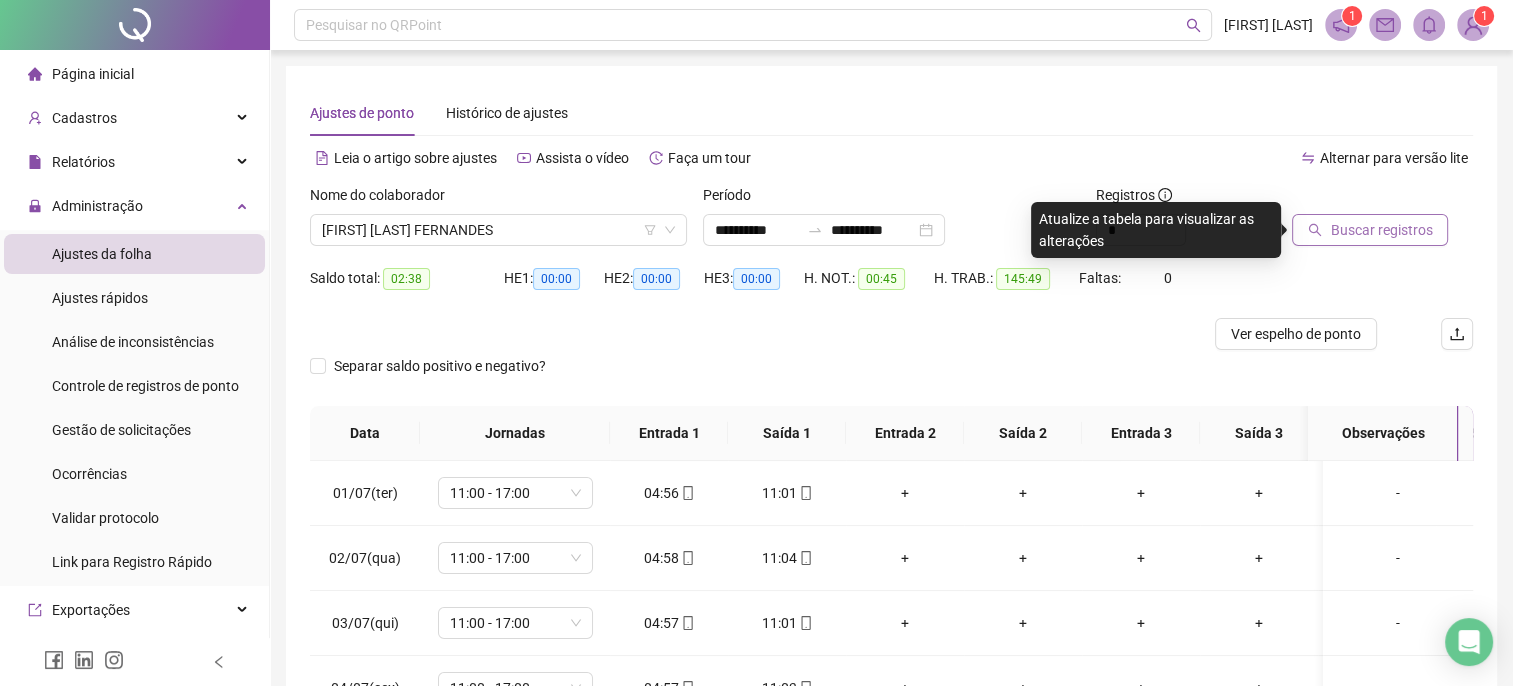 click on "Buscar registros" at bounding box center (1381, 230) 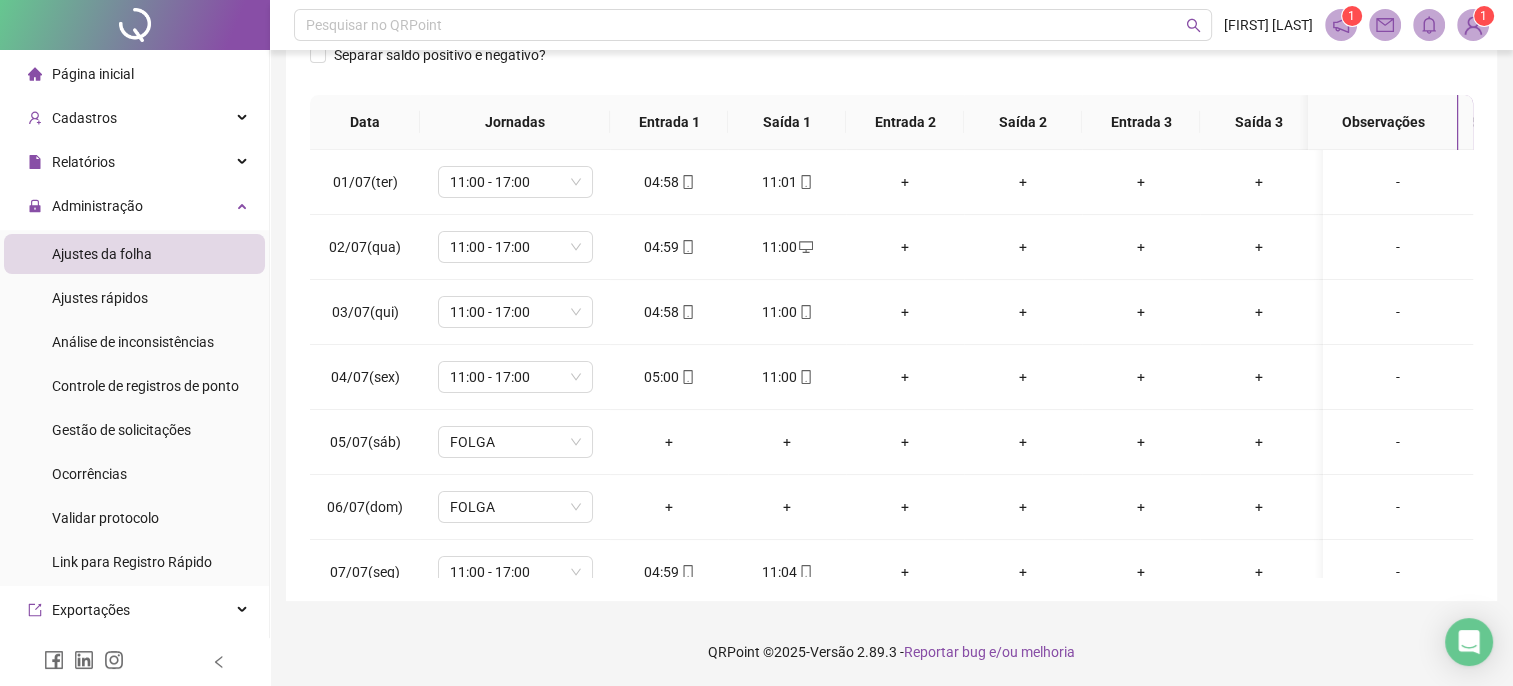 scroll, scrollTop: 312, scrollLeft: 0, axis: vertical 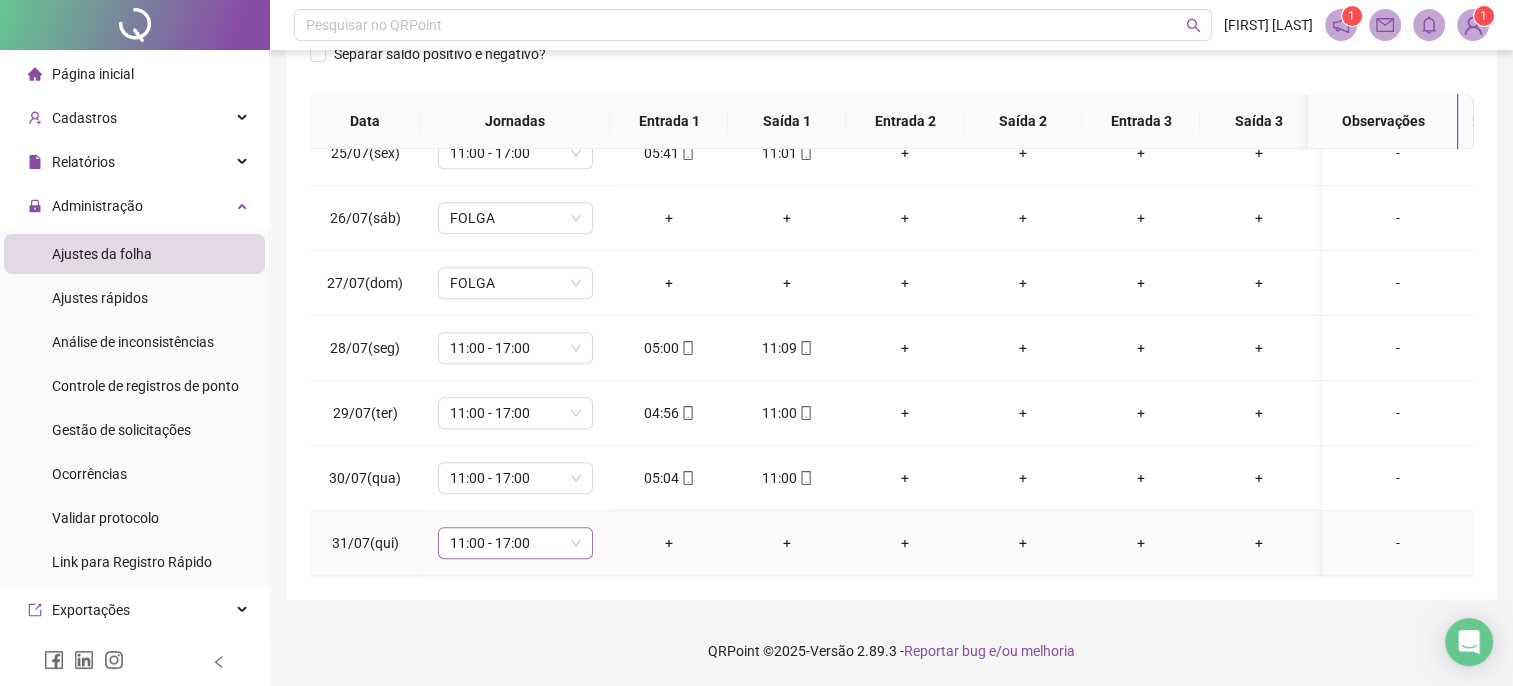 click on "11:00 - 17:00" at bounding box center (515, 543) 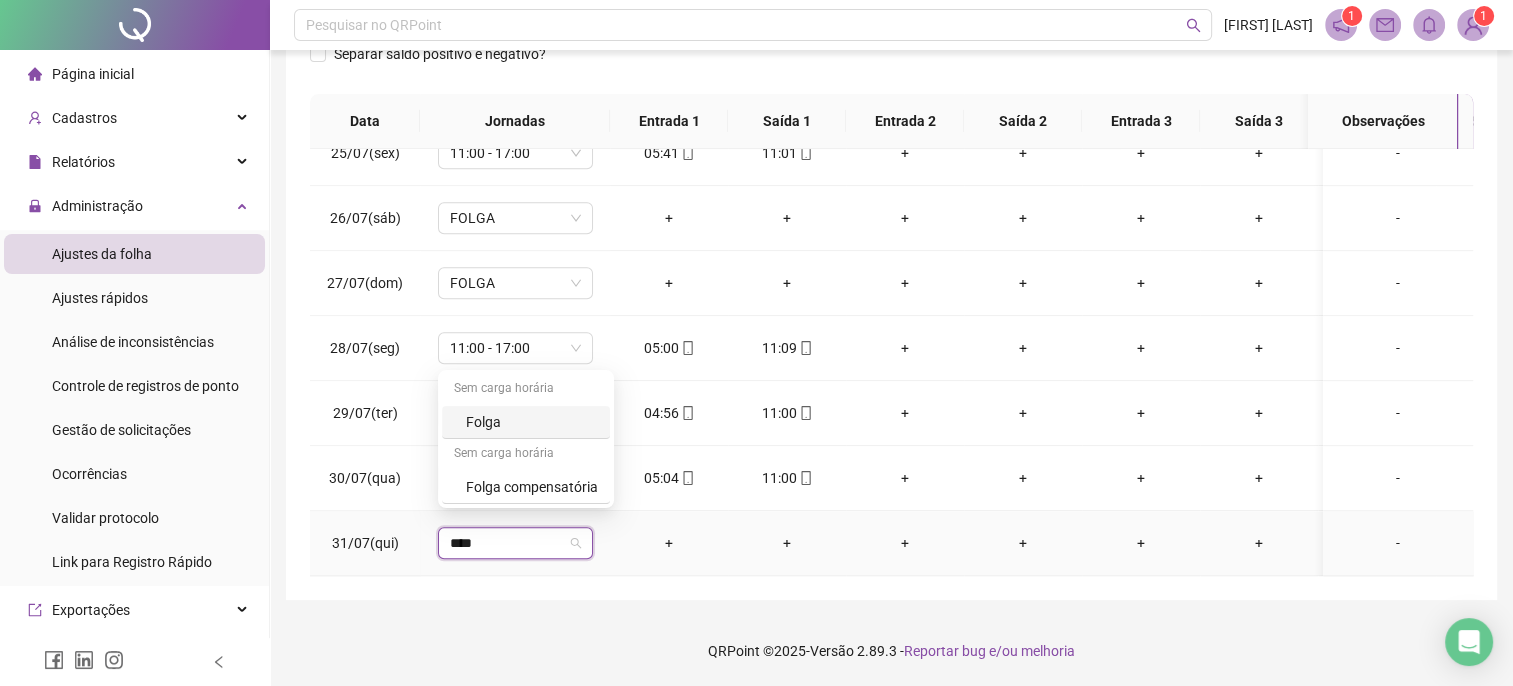 type on "*****" 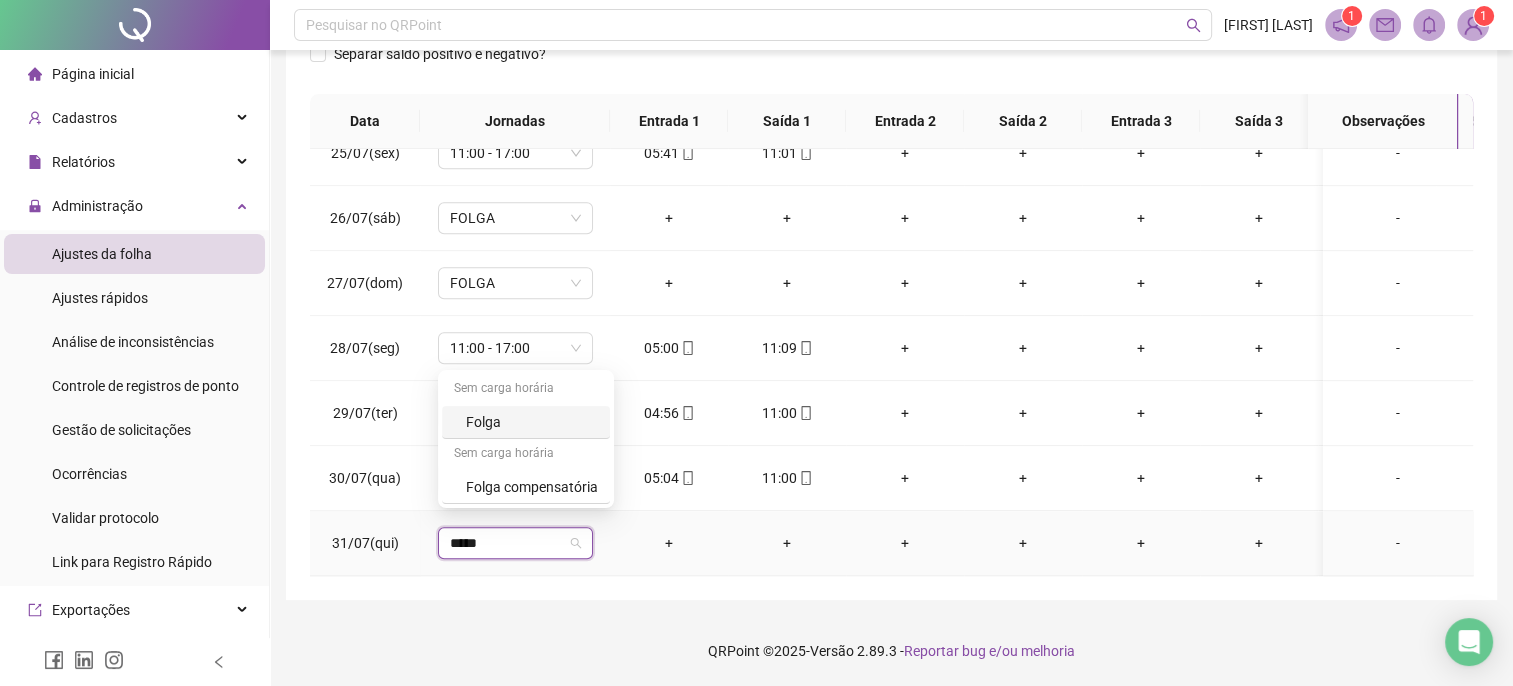 click on "Folga" at bounding box center [532, 422] 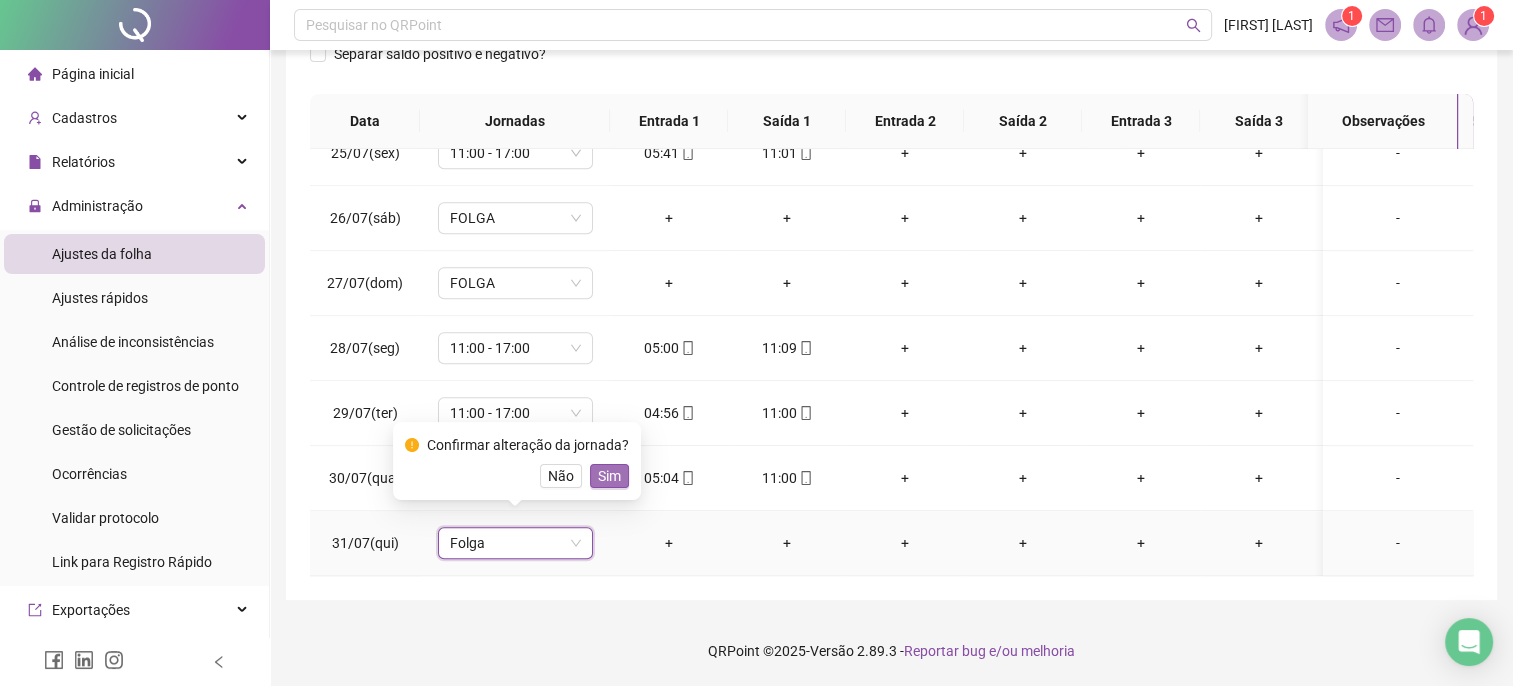 click on "Sim" at bounding box center [609, 476] 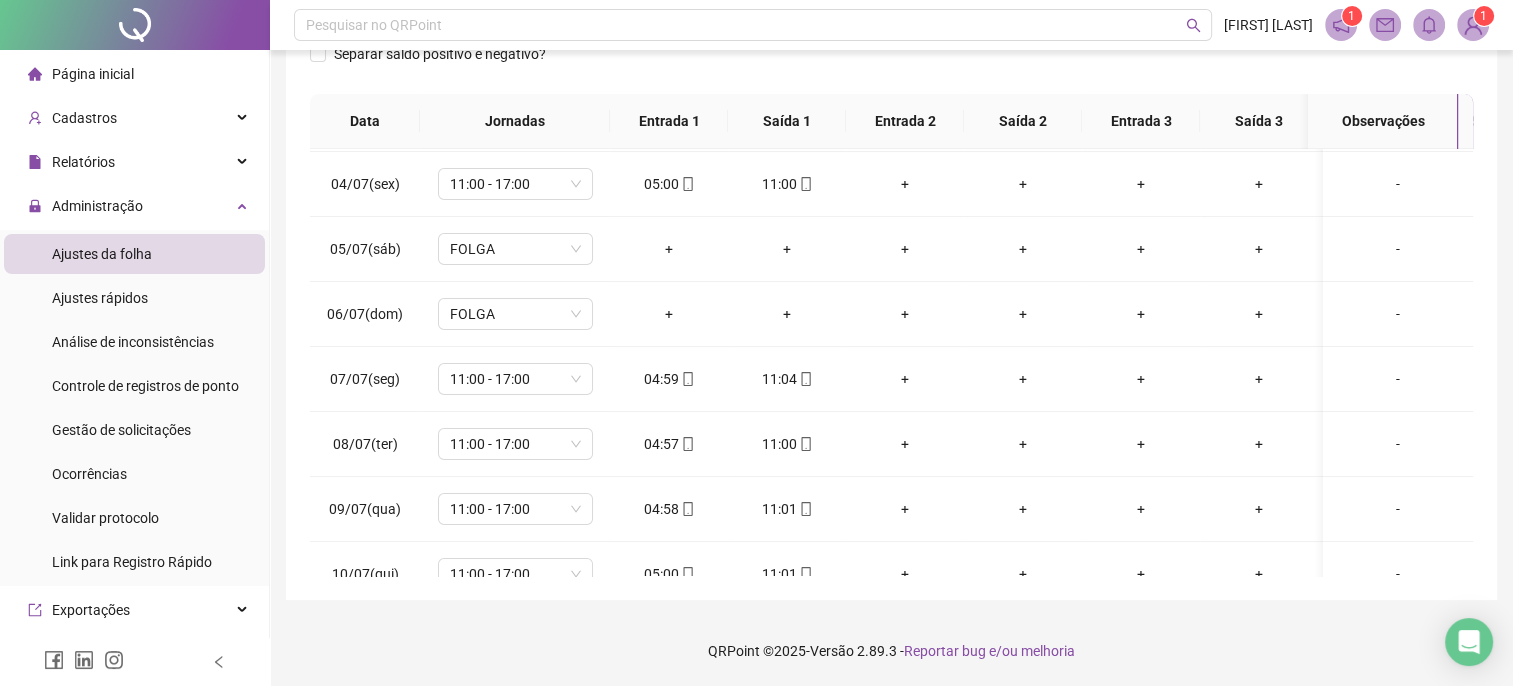 scroll, scrollTop: 0, scrollLeft: 0, axis: both 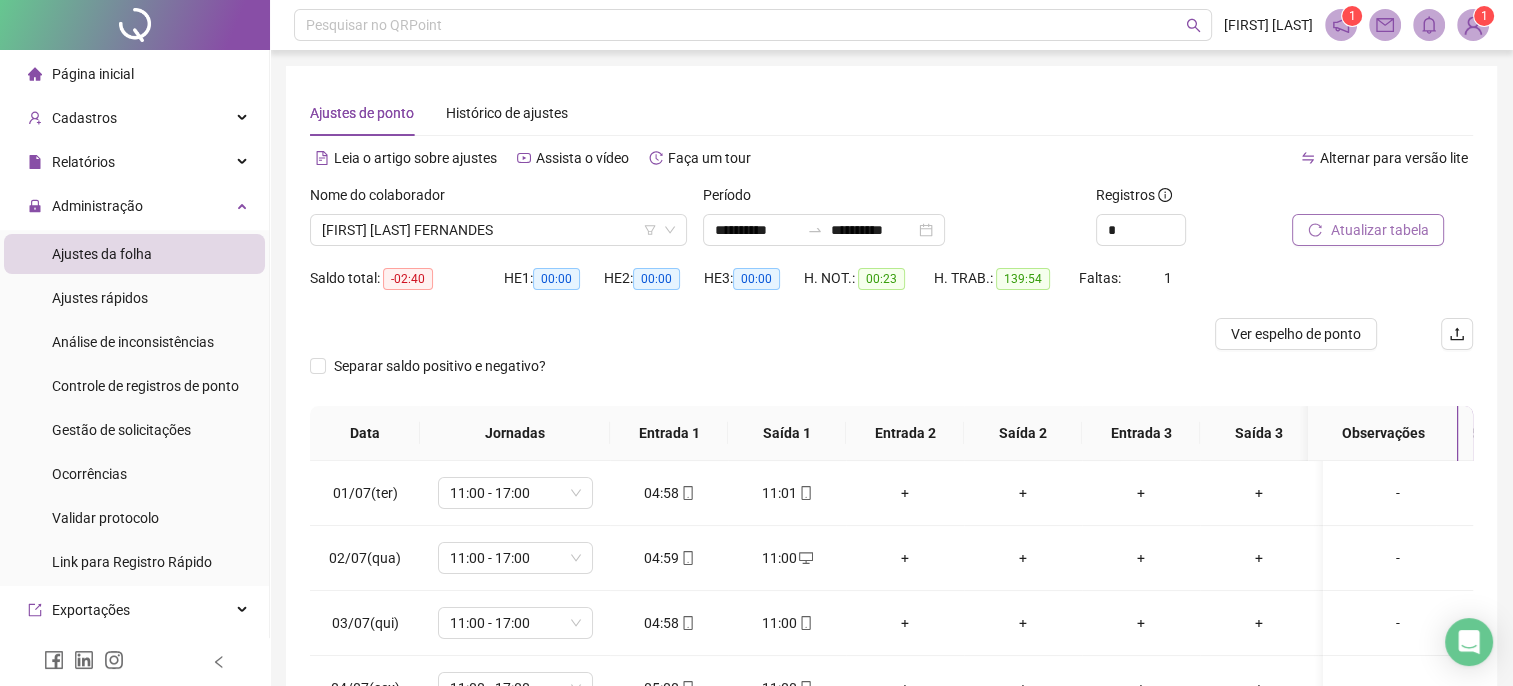 click 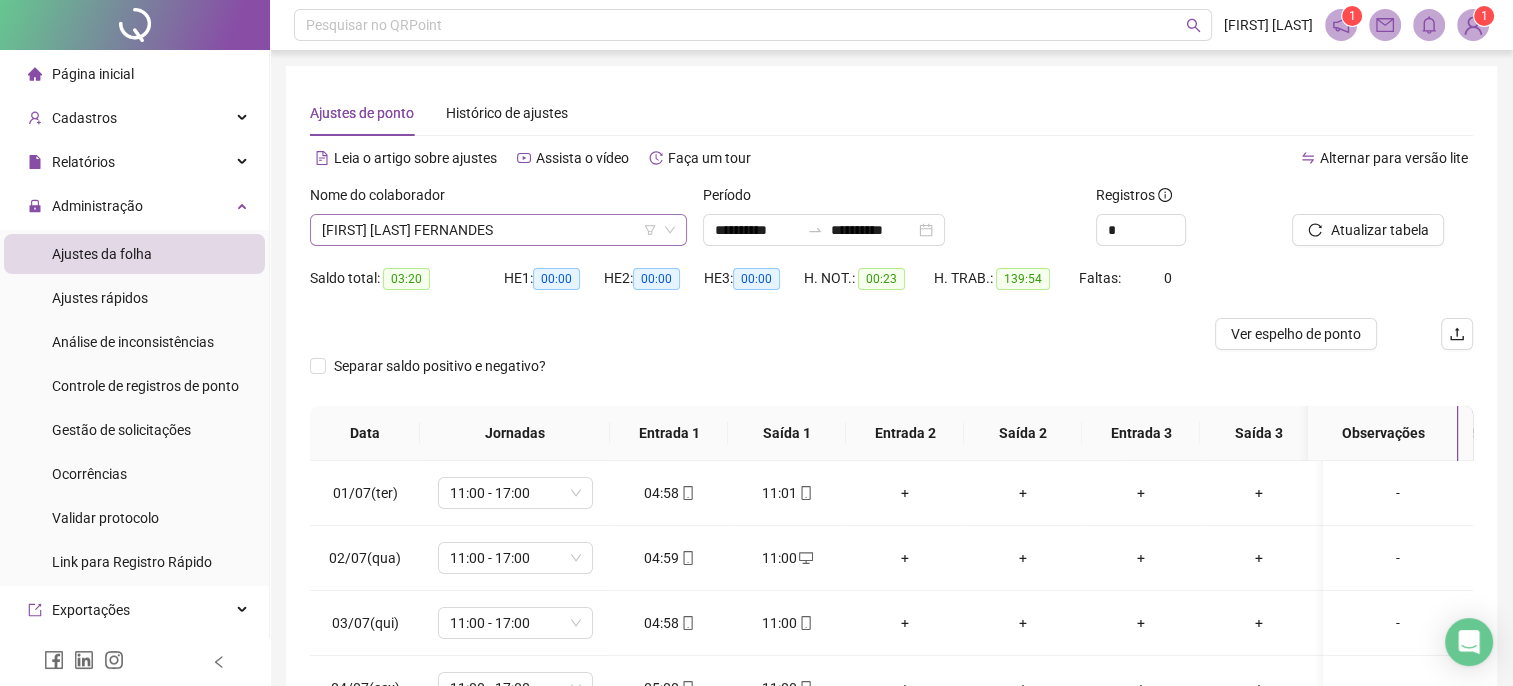 click on "[FIRST] [LAST] FERNANDES" at bounding box center [498, 230] 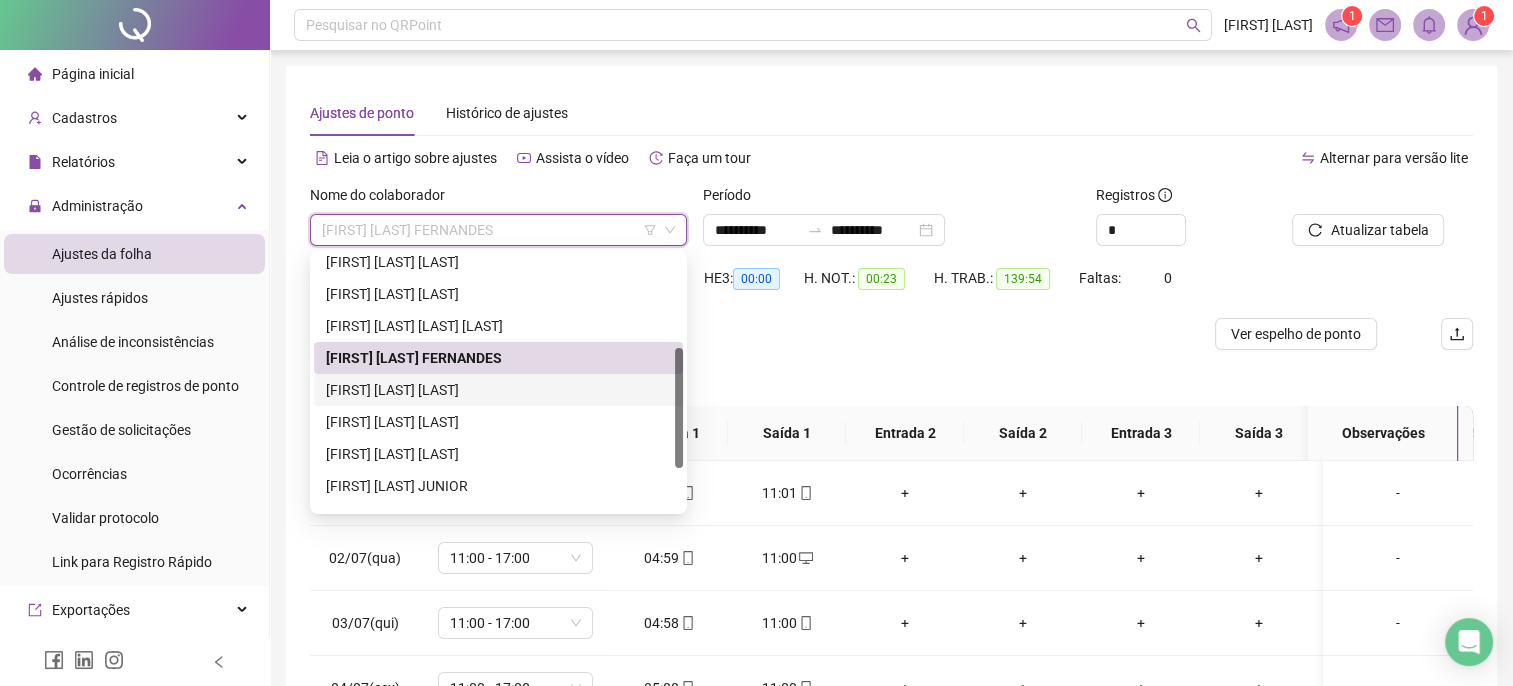 click on "[FIRST] [LAST] [LAST]" at bounding box center [498, 390] 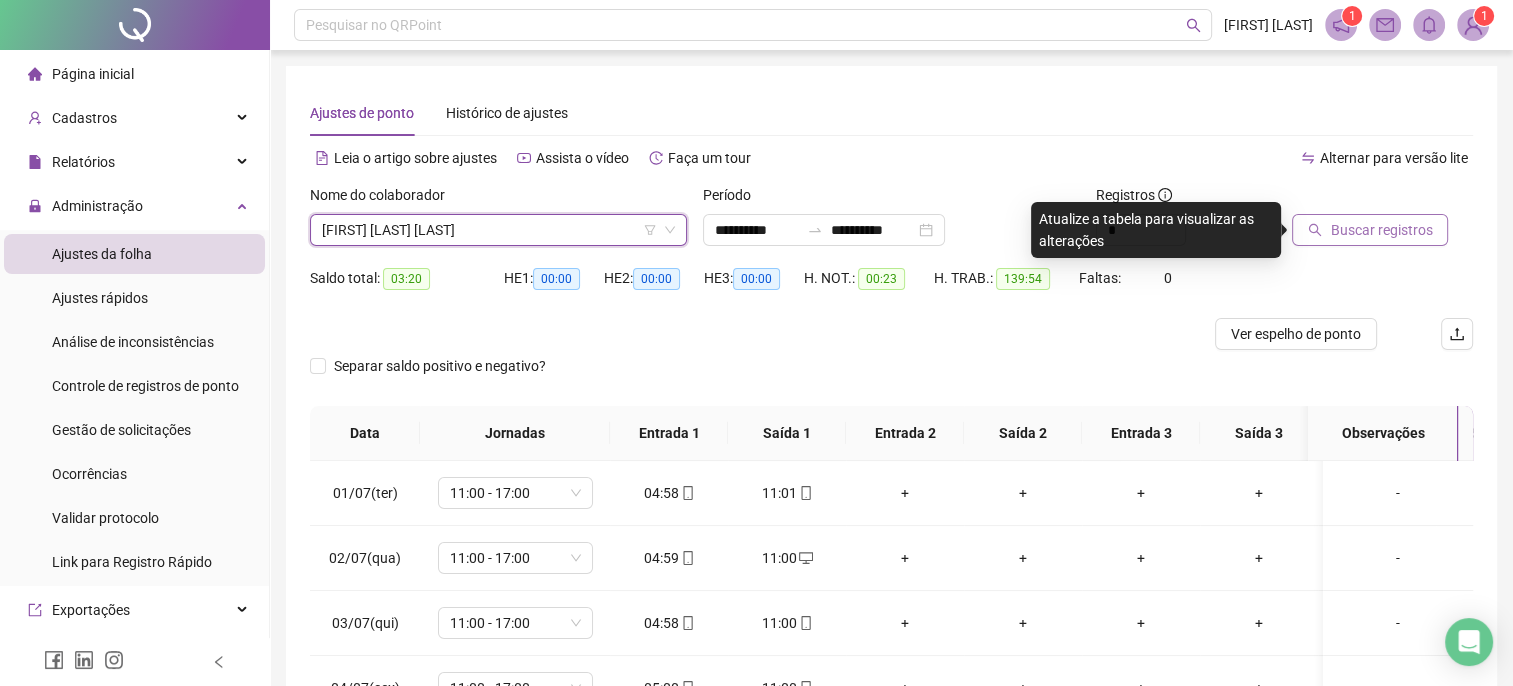 click 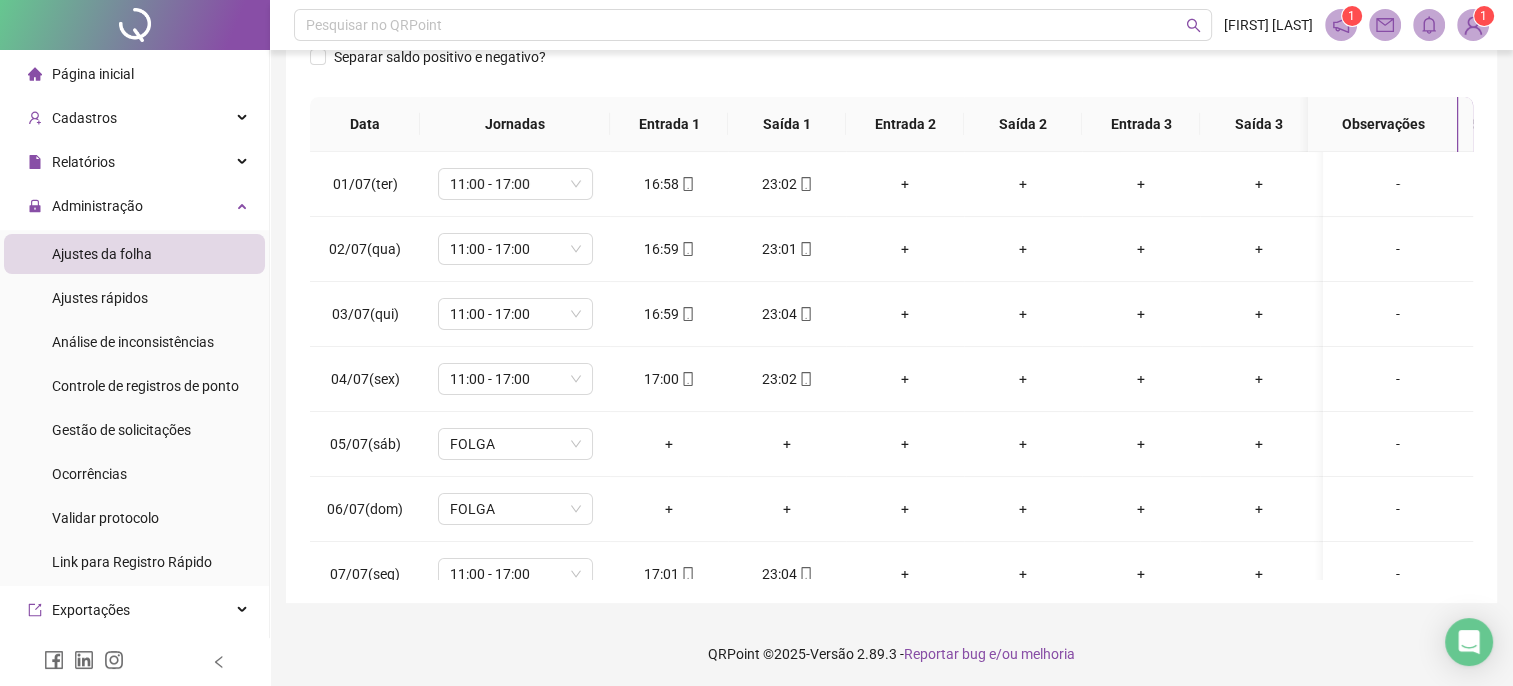 scroll, scrollTop: 312, scrollLeft: 0, axis: vertical 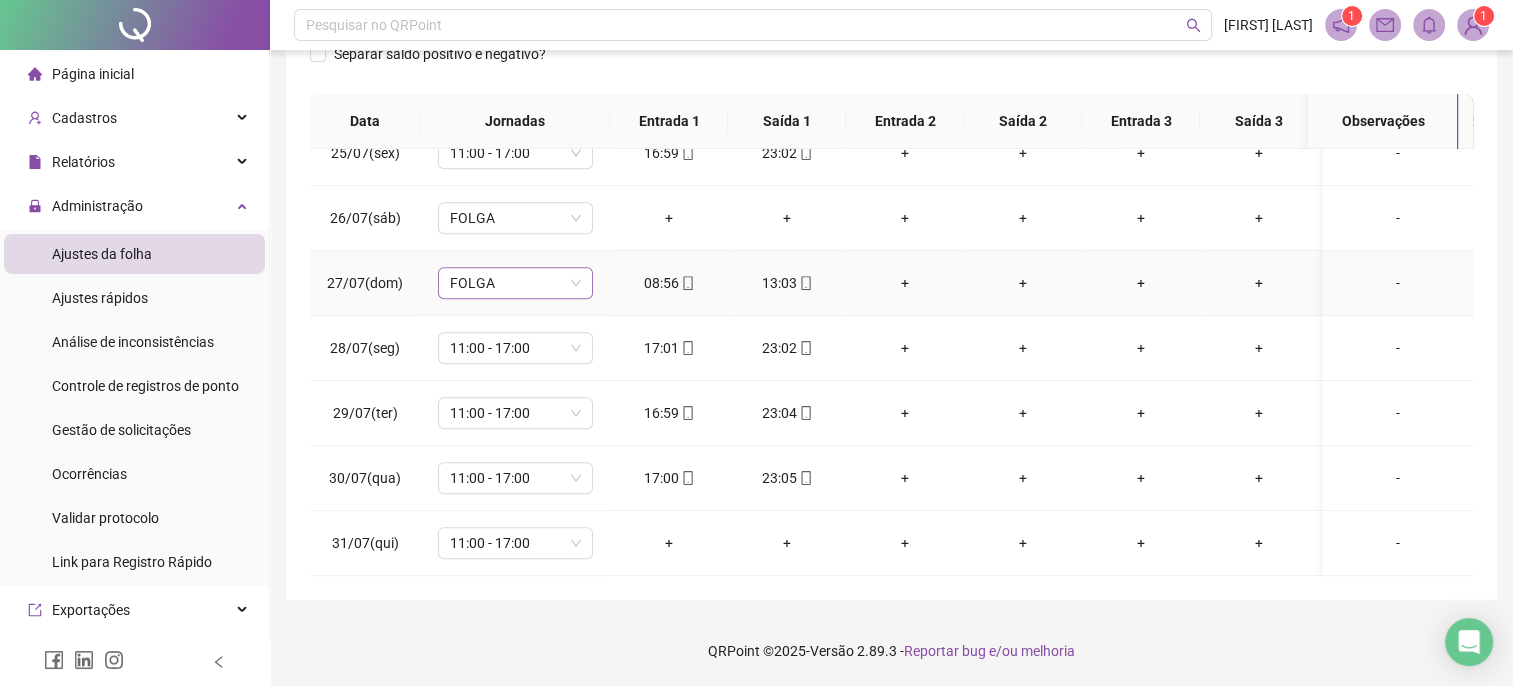 click on "FOLGA" at bounding box center (515, 283) 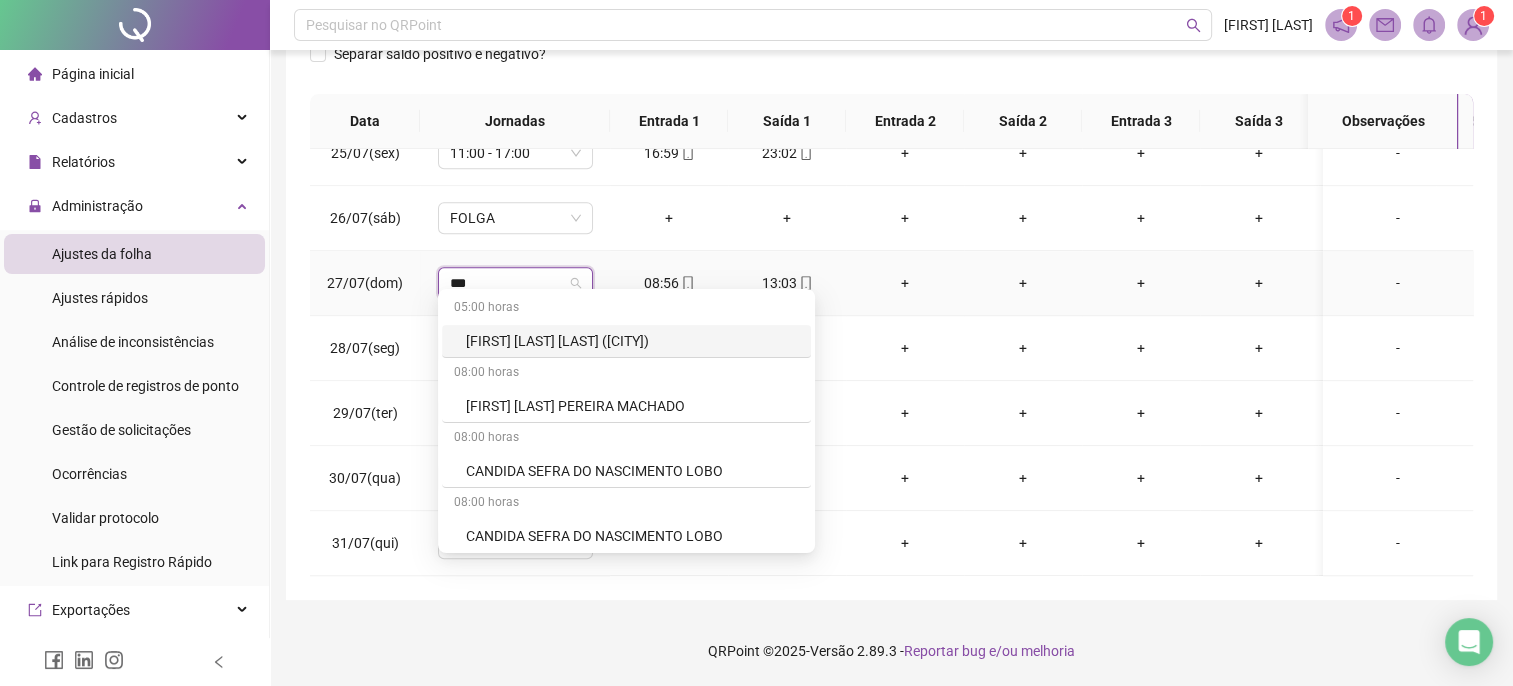 type on "****" 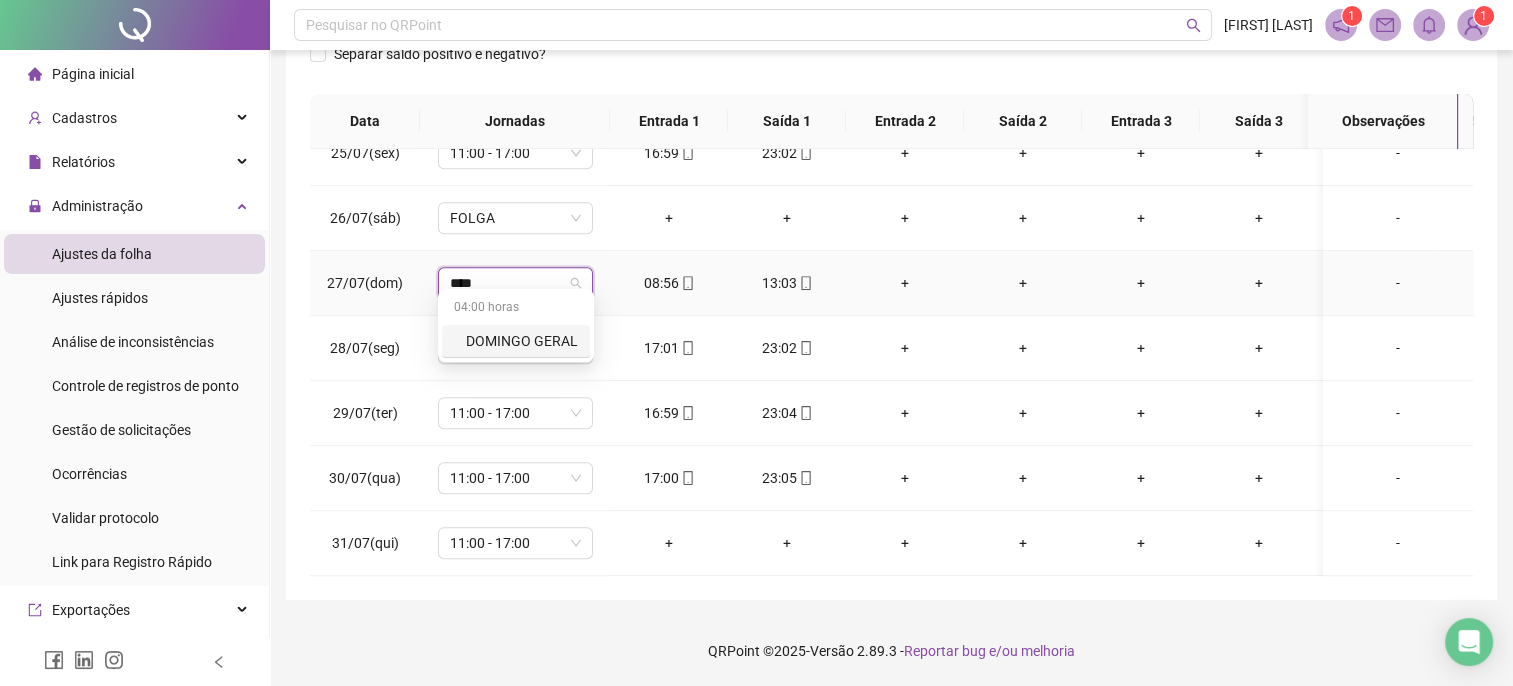 click on "DOMINGO GERAL" at bounding box center (522, 341) 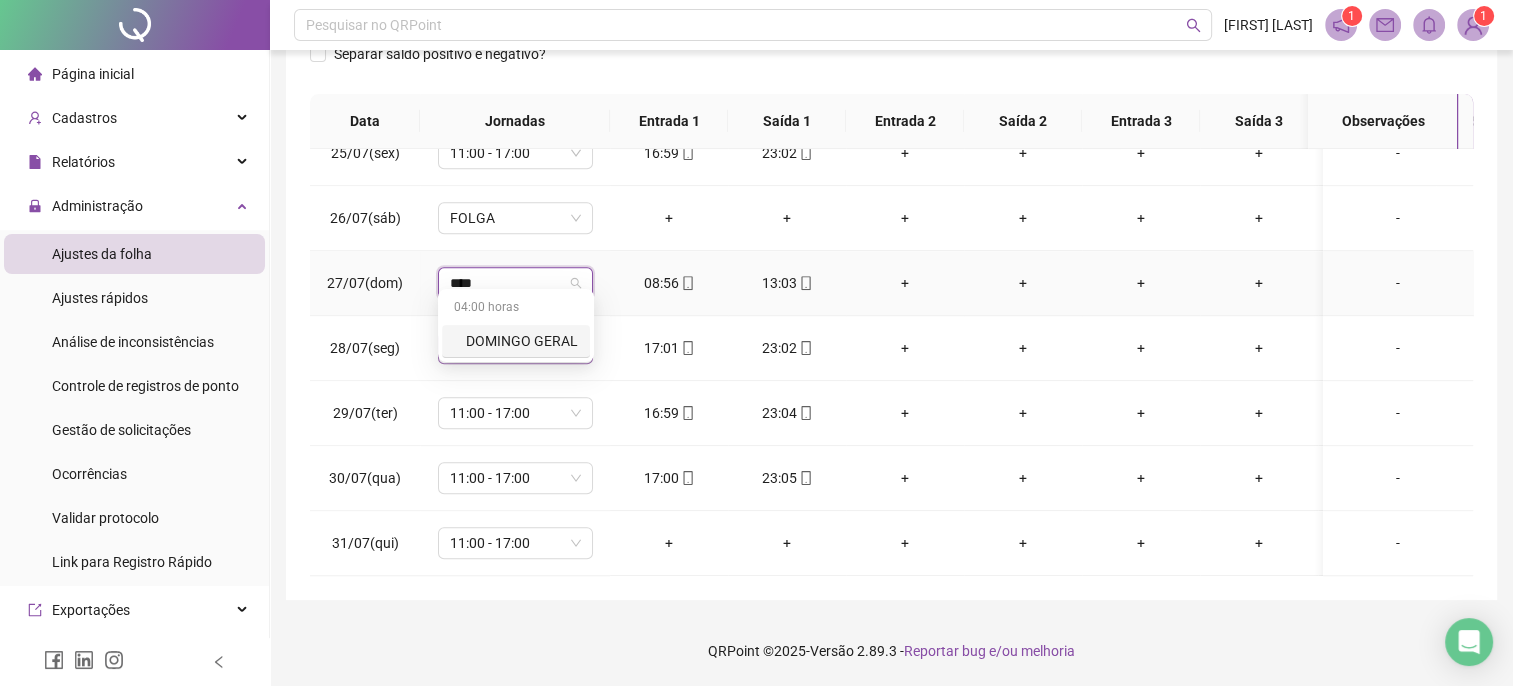 type 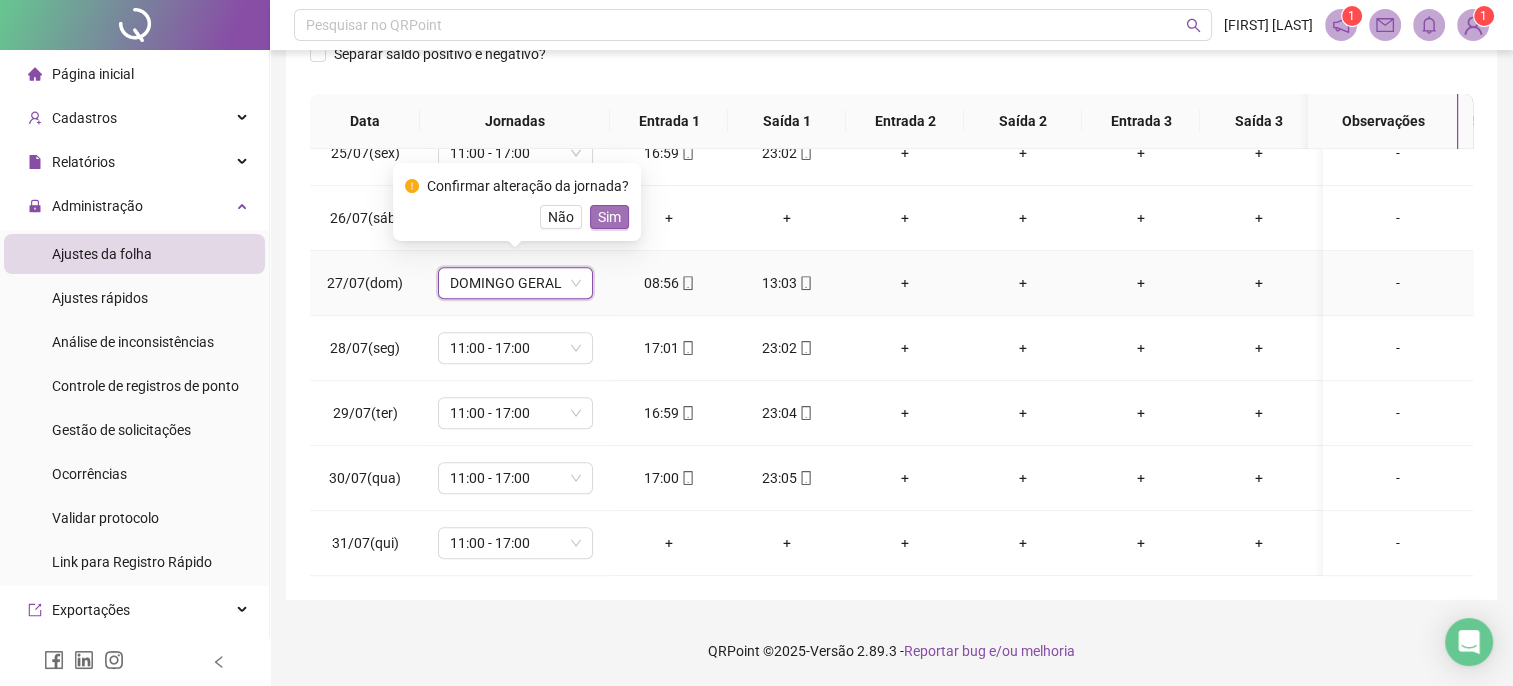 click on "Sim" at bounding box center (609, 217) 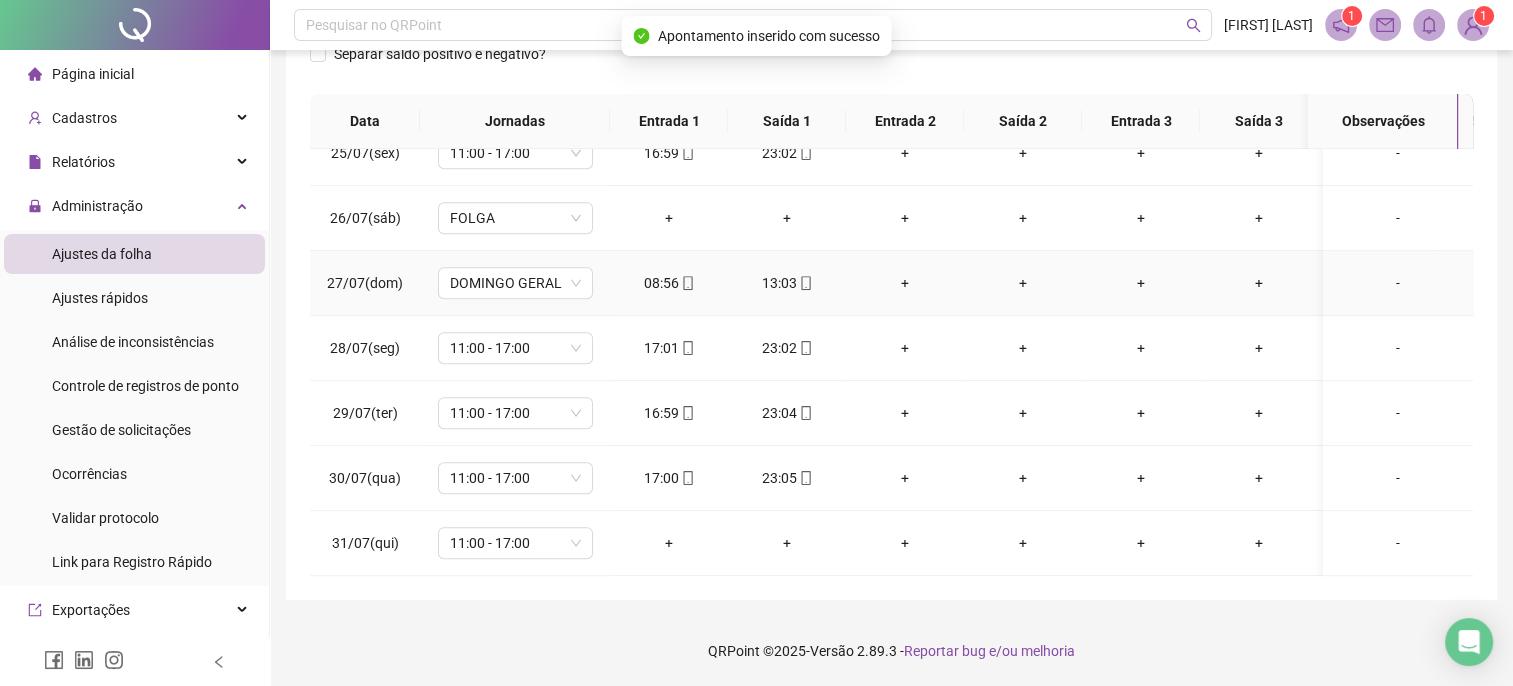 click on "13:03" at bounding box center [787, 283] 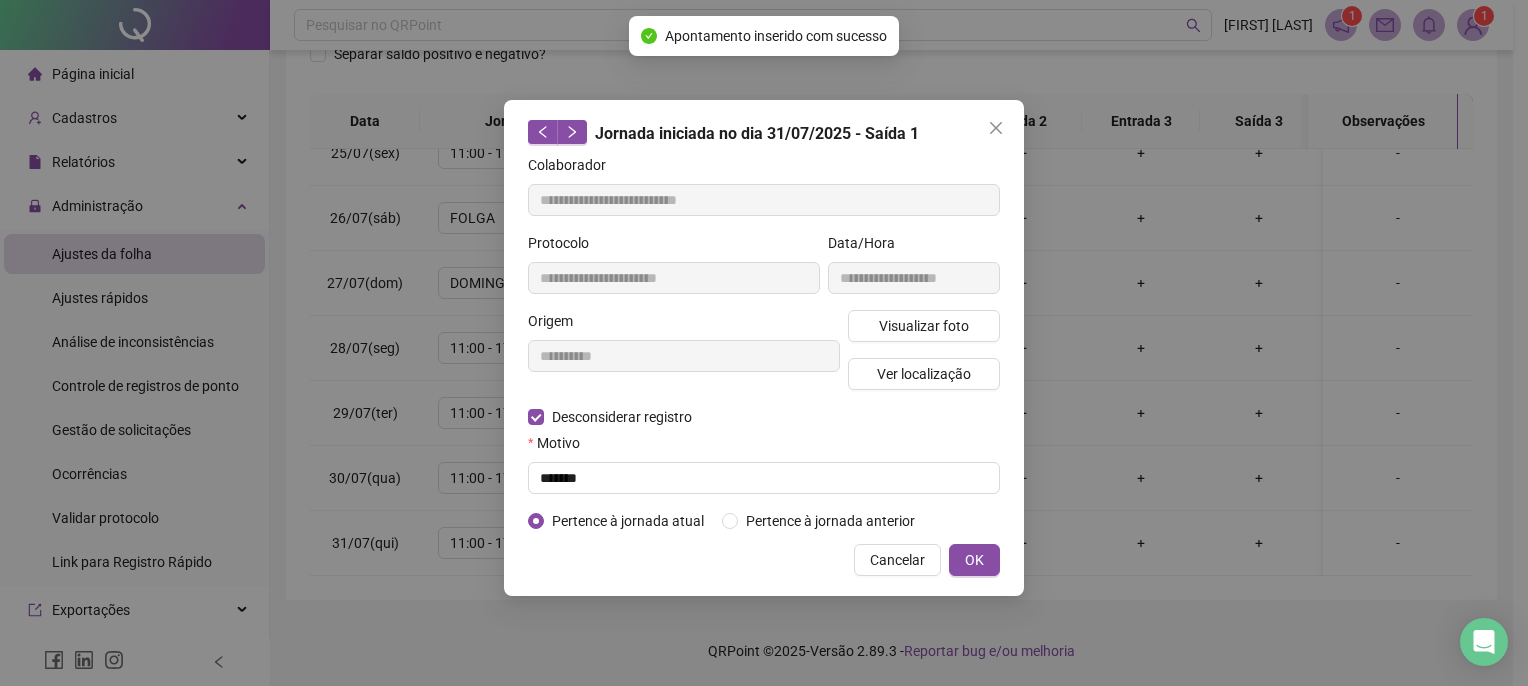 type on "**********" 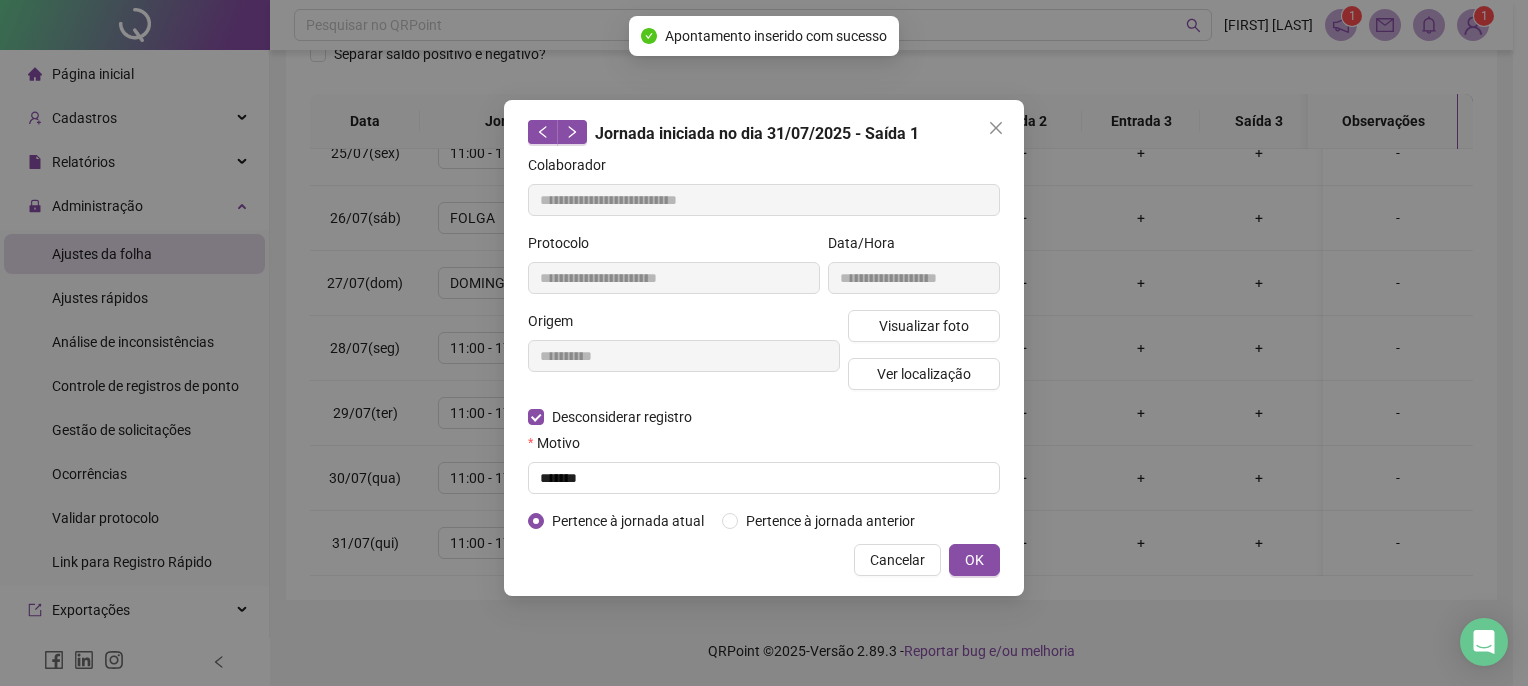 type on "**********" 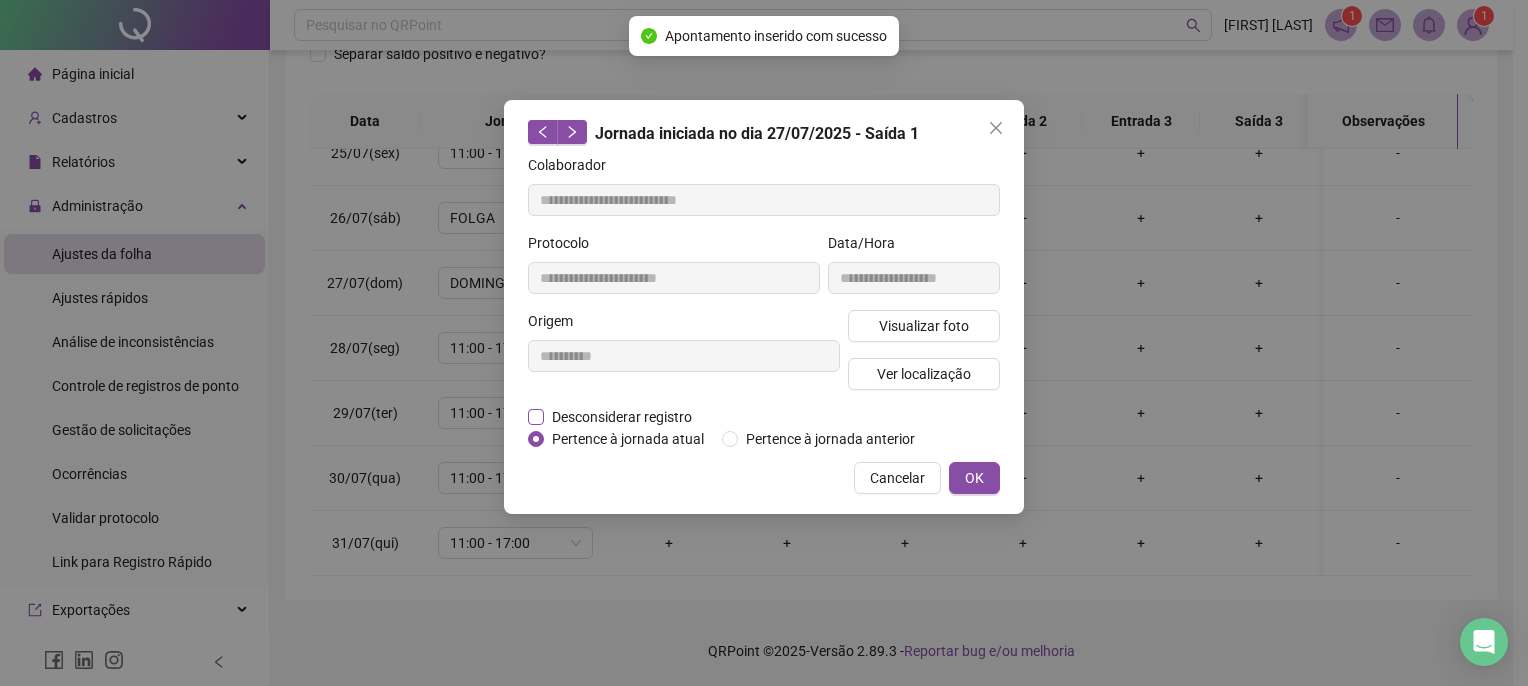 click on "Desconsiderar registro" at bounding box center [622, 417] 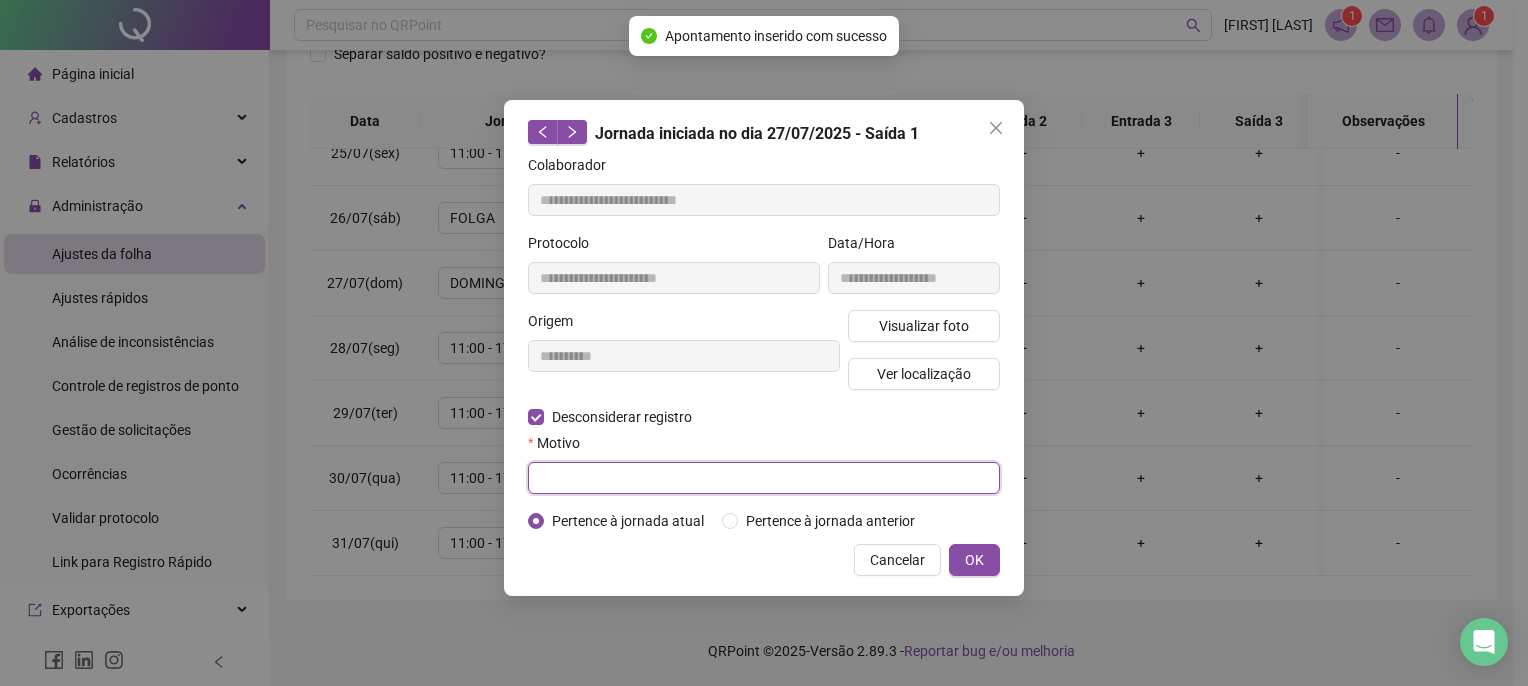 click at bounding box center (764, 478) 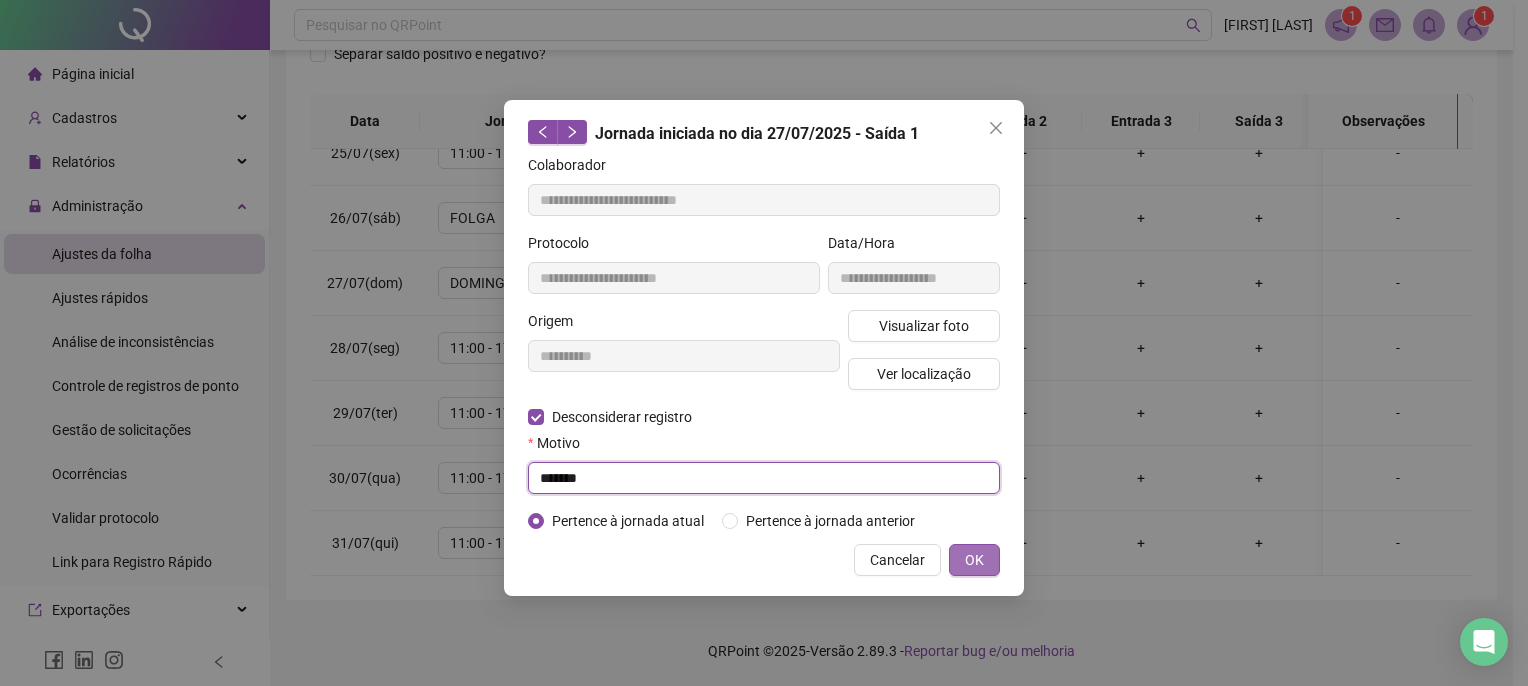 type on "*******" 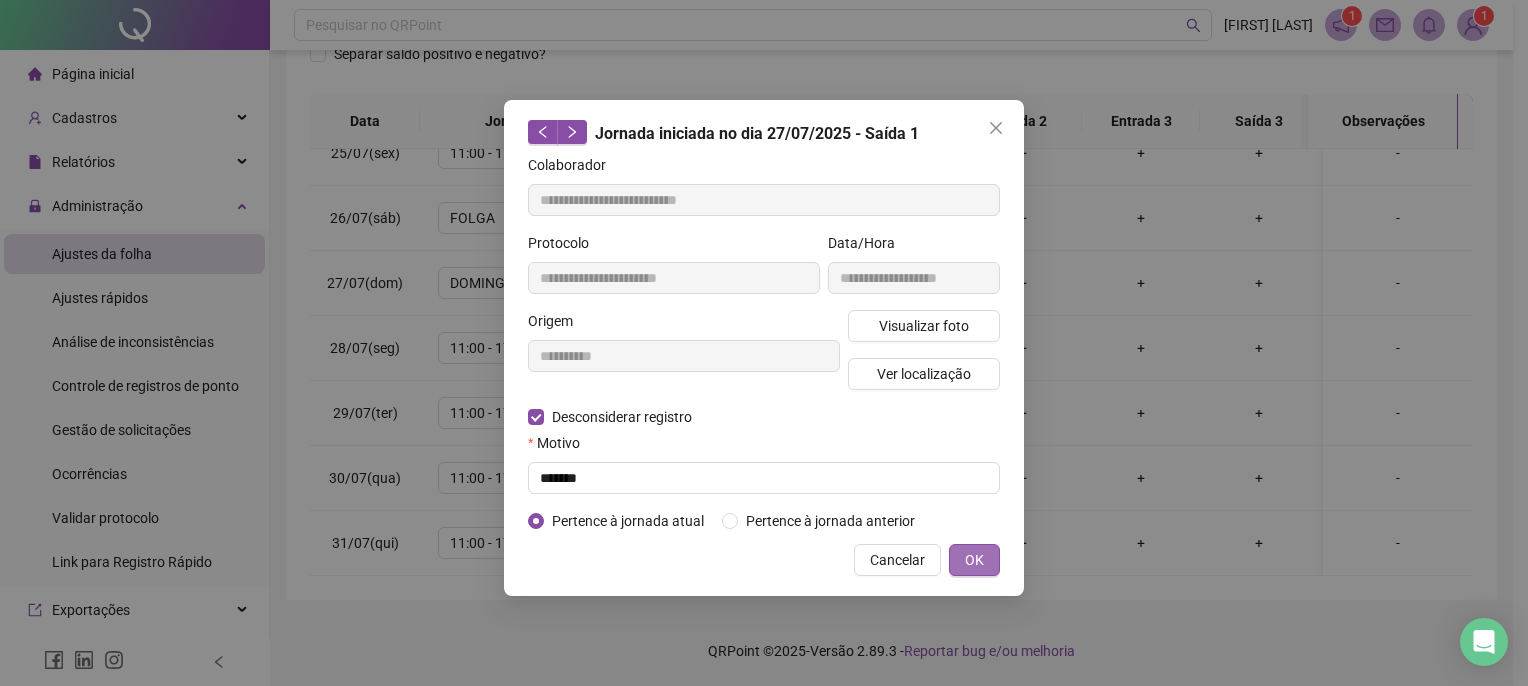 click on "OK" at bounding box center (974, 560) 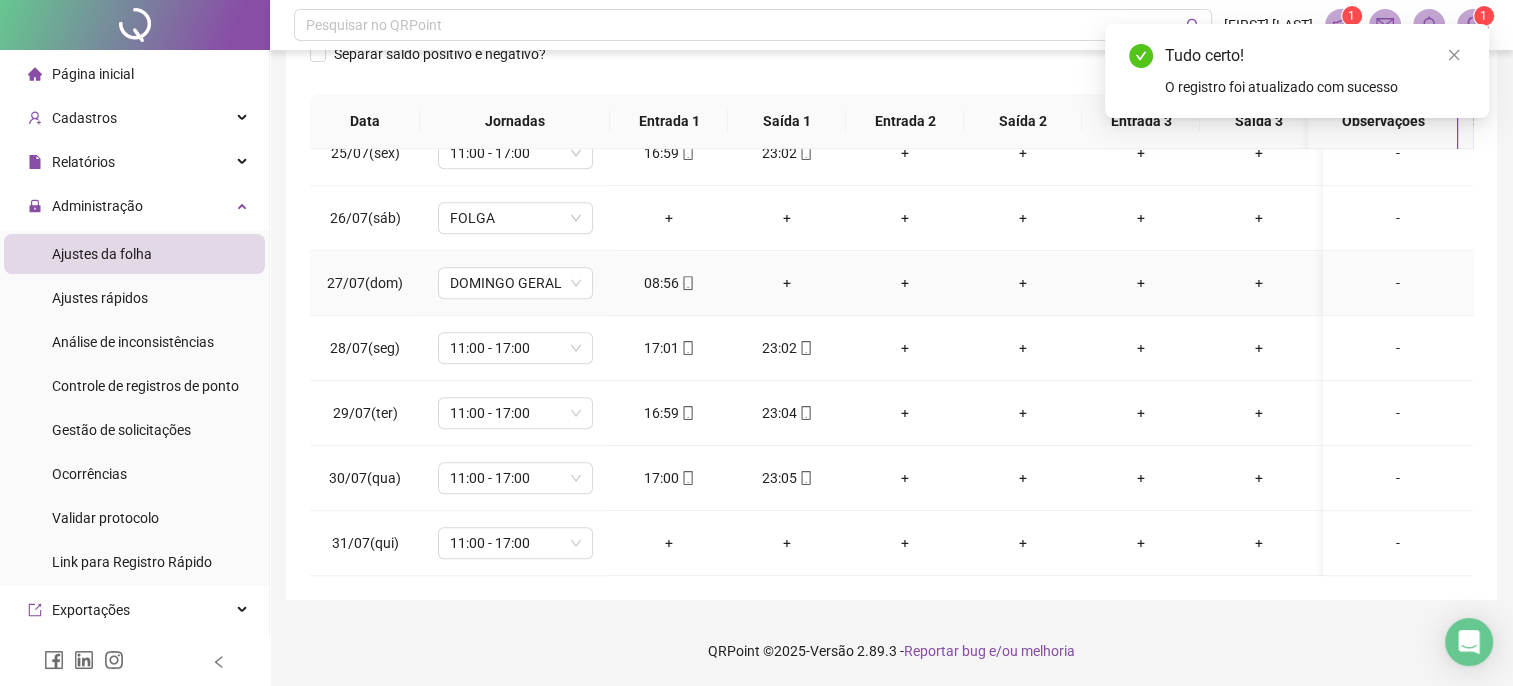 click on "+" at bounding box center [787, 283] 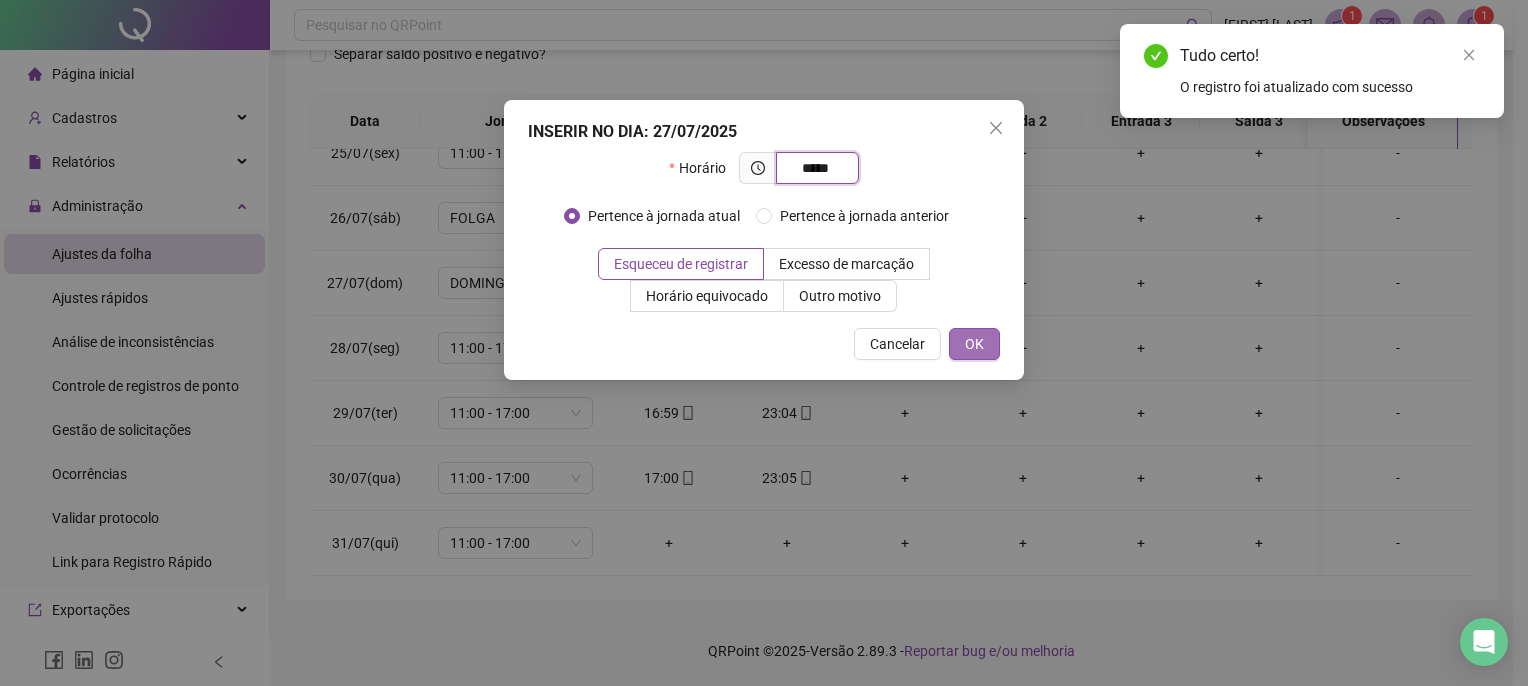 type on "*****" 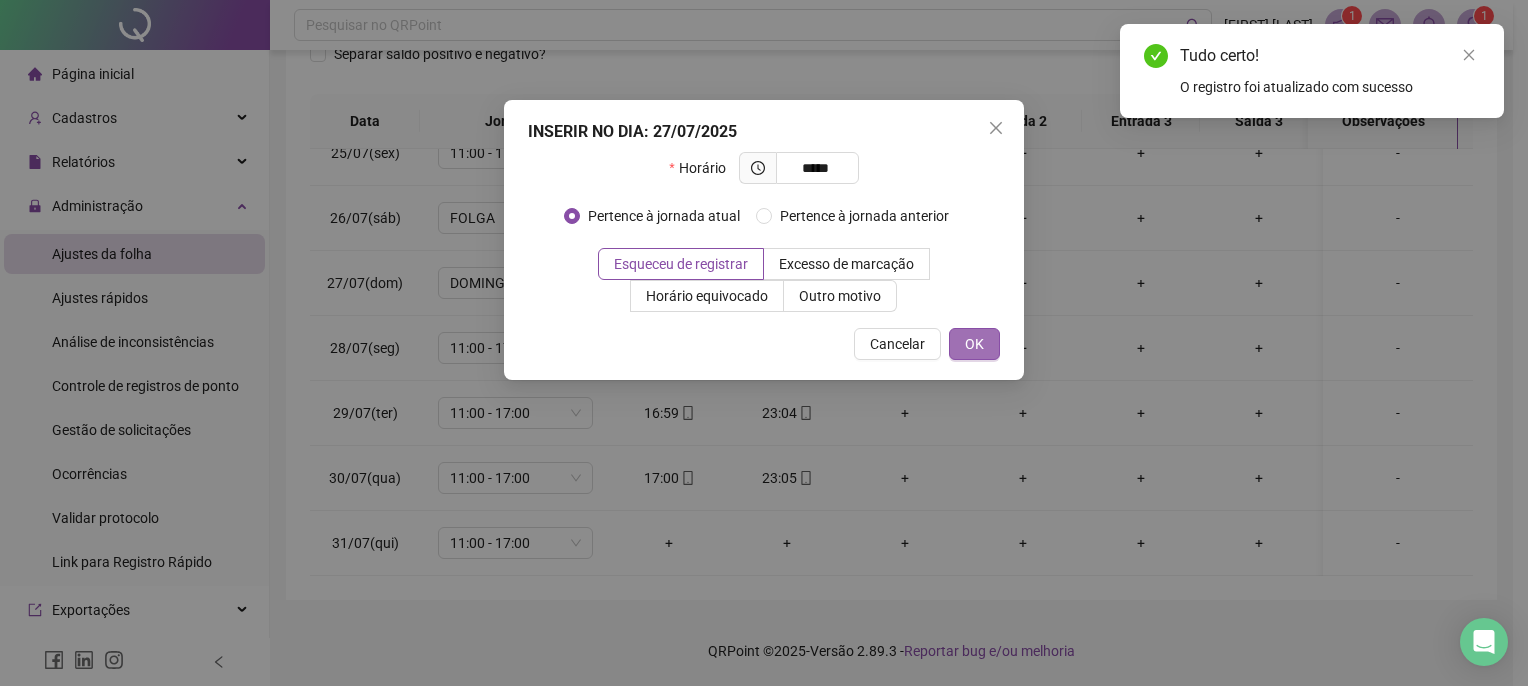 click on "OK" at bounding box center (974, 344) 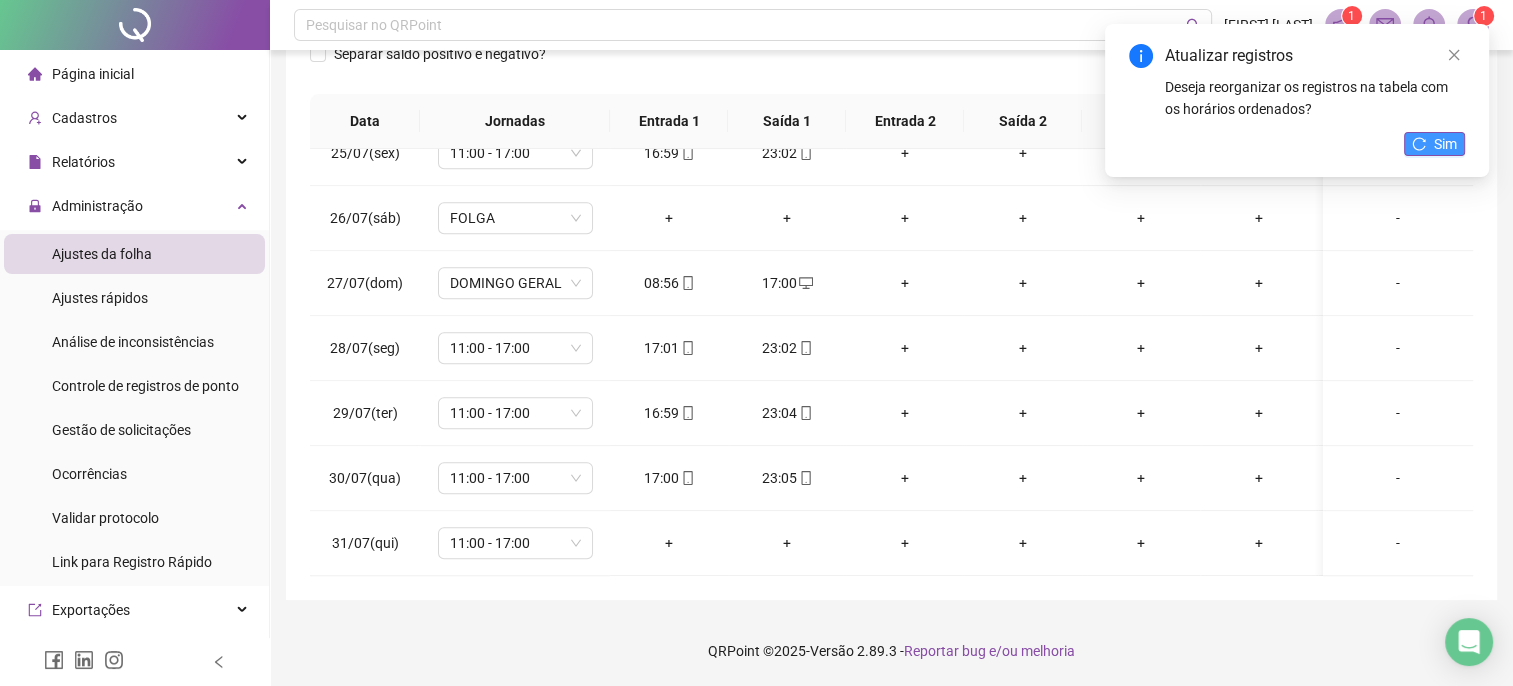 click on "Sim" at bounding box center (1434, 144) 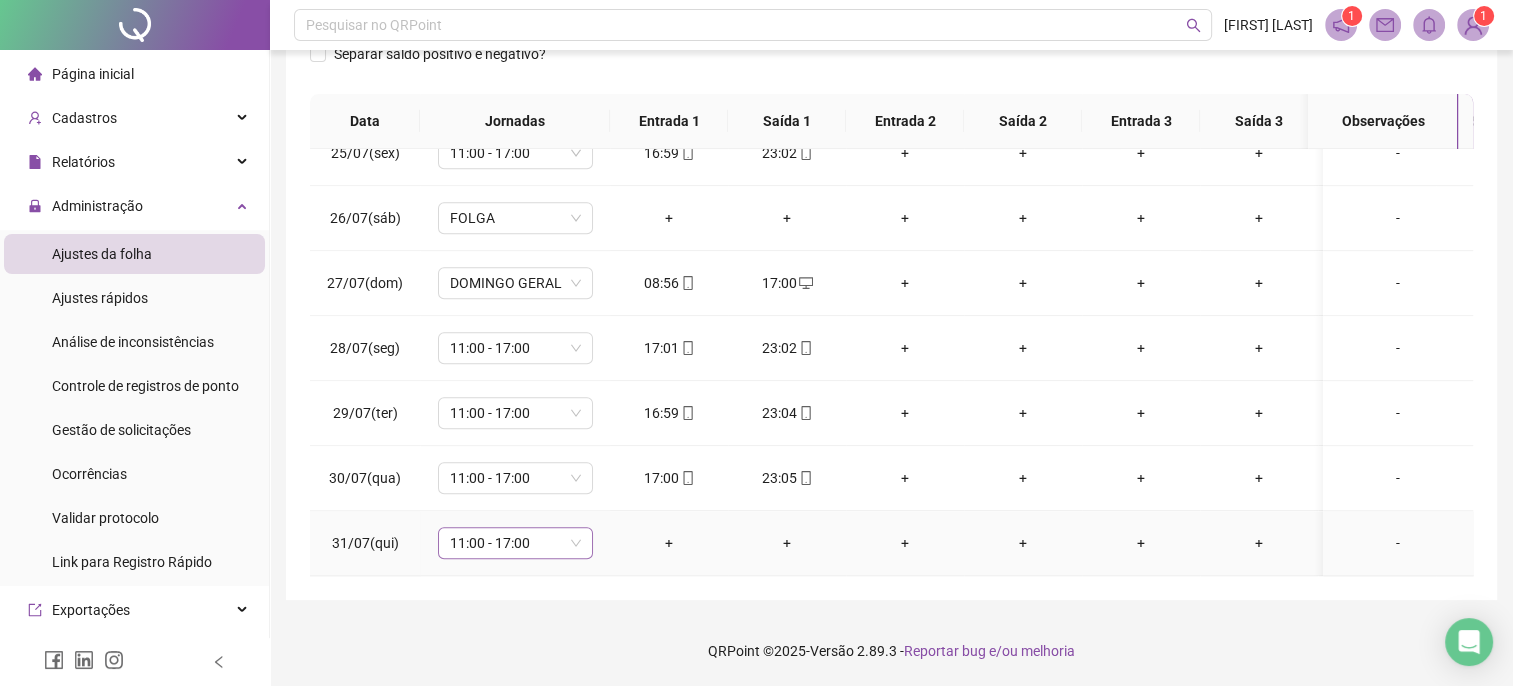 click on "11:00 - 17:00" at bounding box center [515, 543] 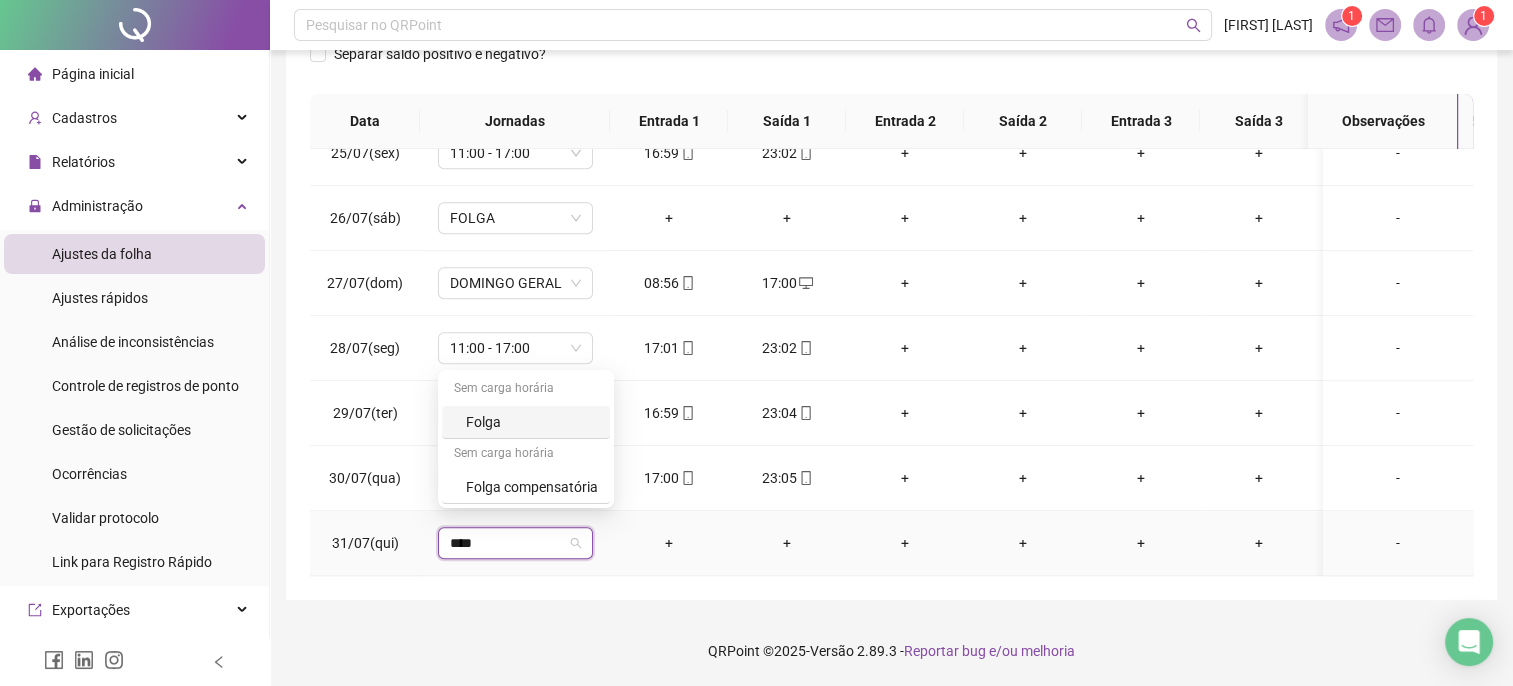 type on "*****" 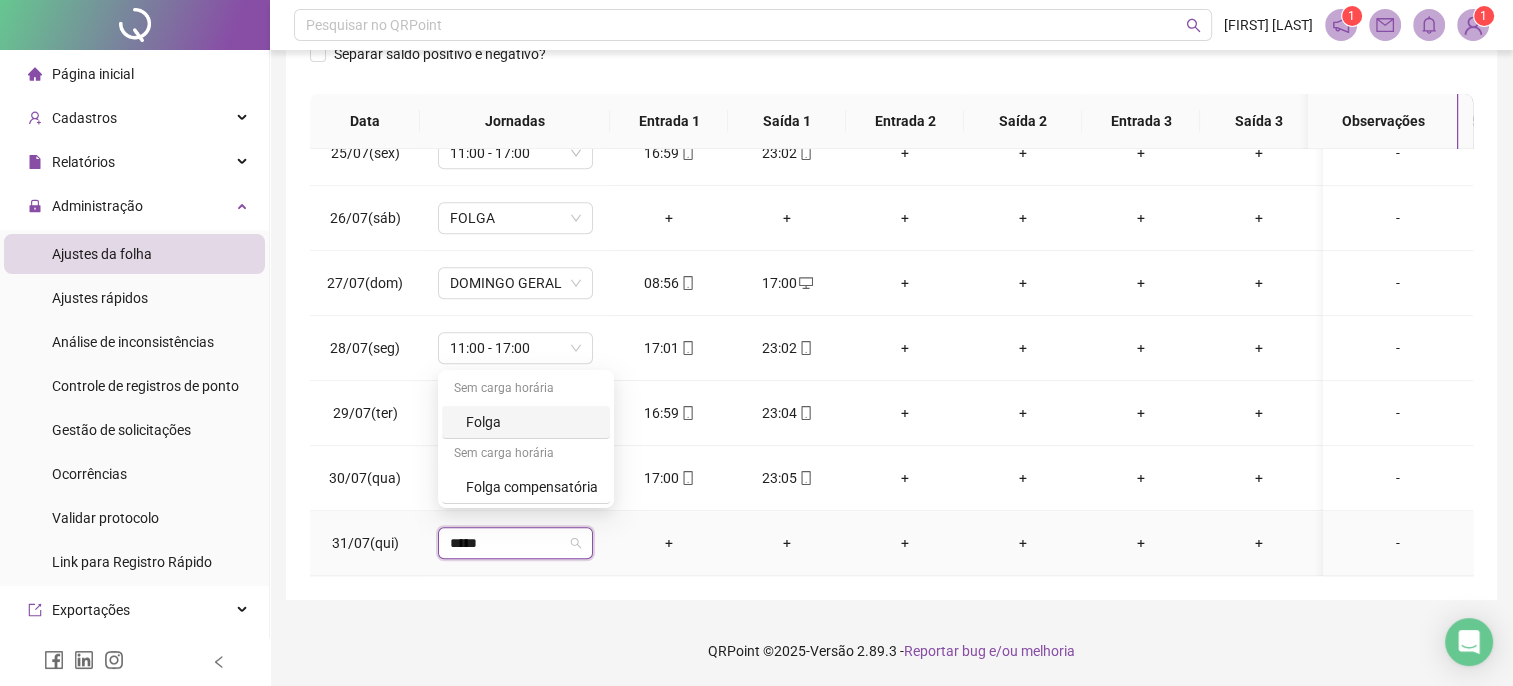 click on "Folga" at bounding box center [532, 422] 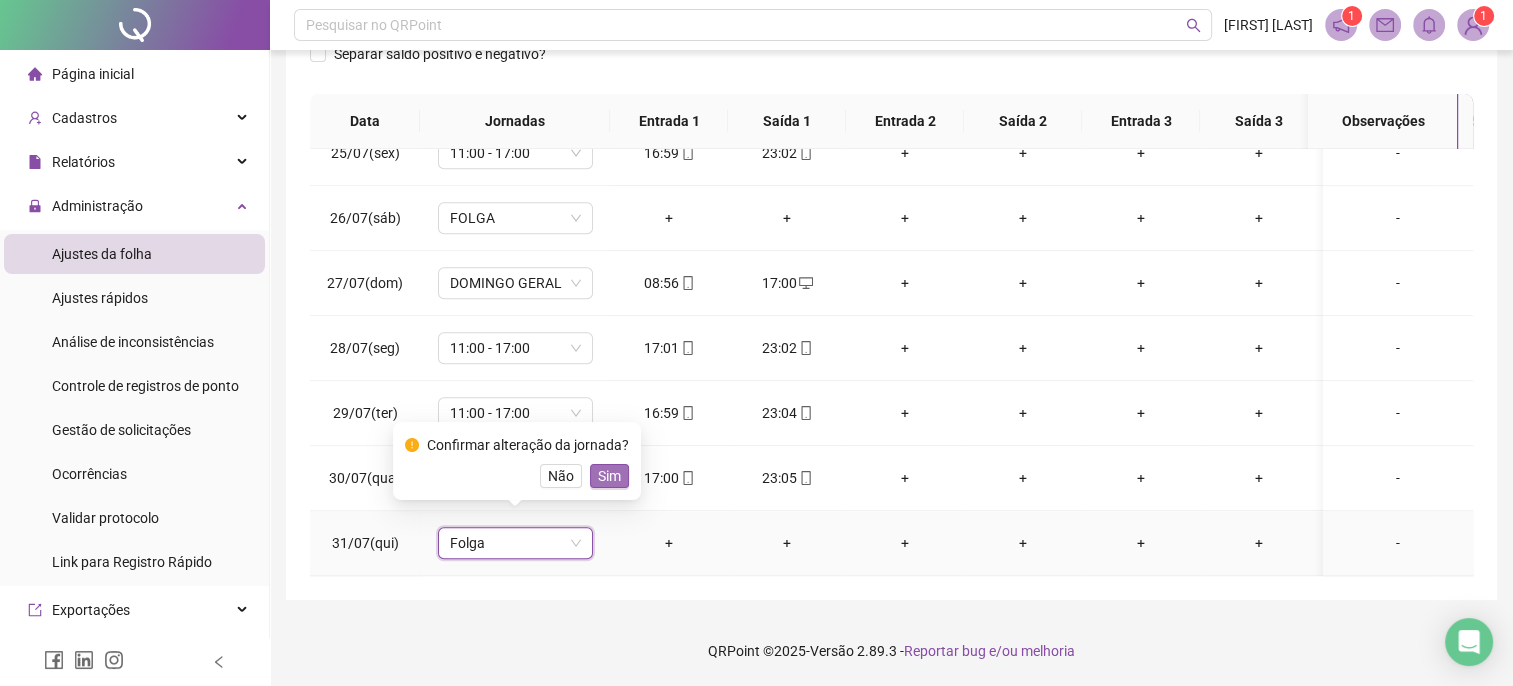 click on "Sim" at bounding box center (609, 476) 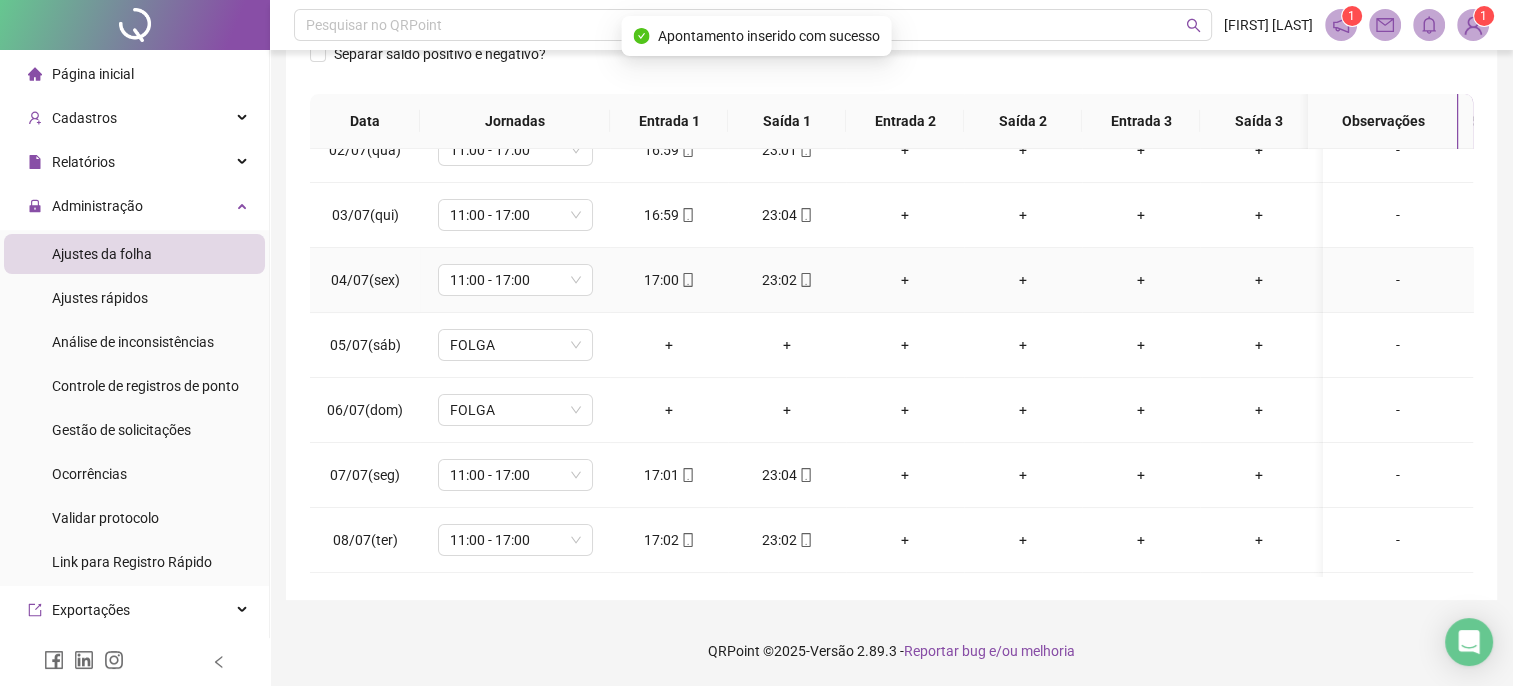 scroll, scrollTop: 0, scrollLeft: 0, axis: both 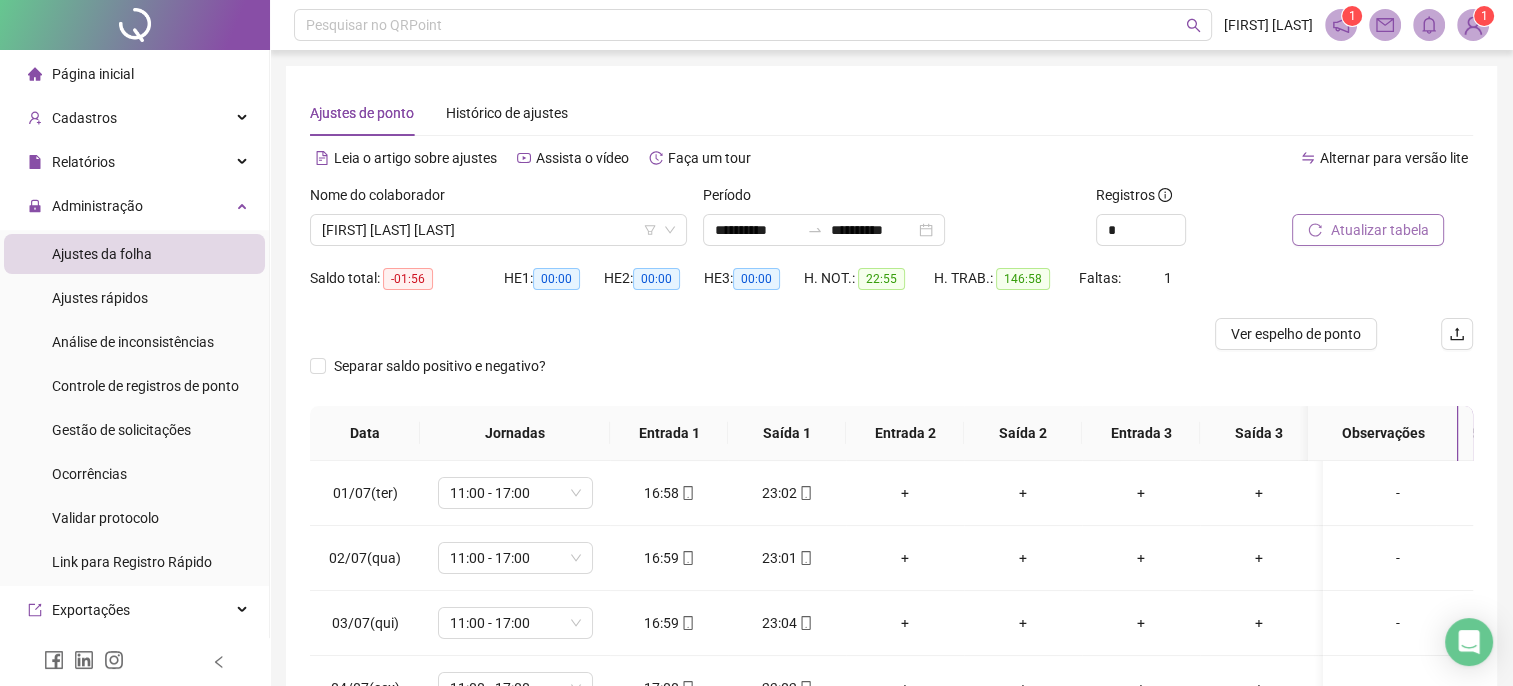 click on "Atualizar tabela" at bounding box center (1368, 230) 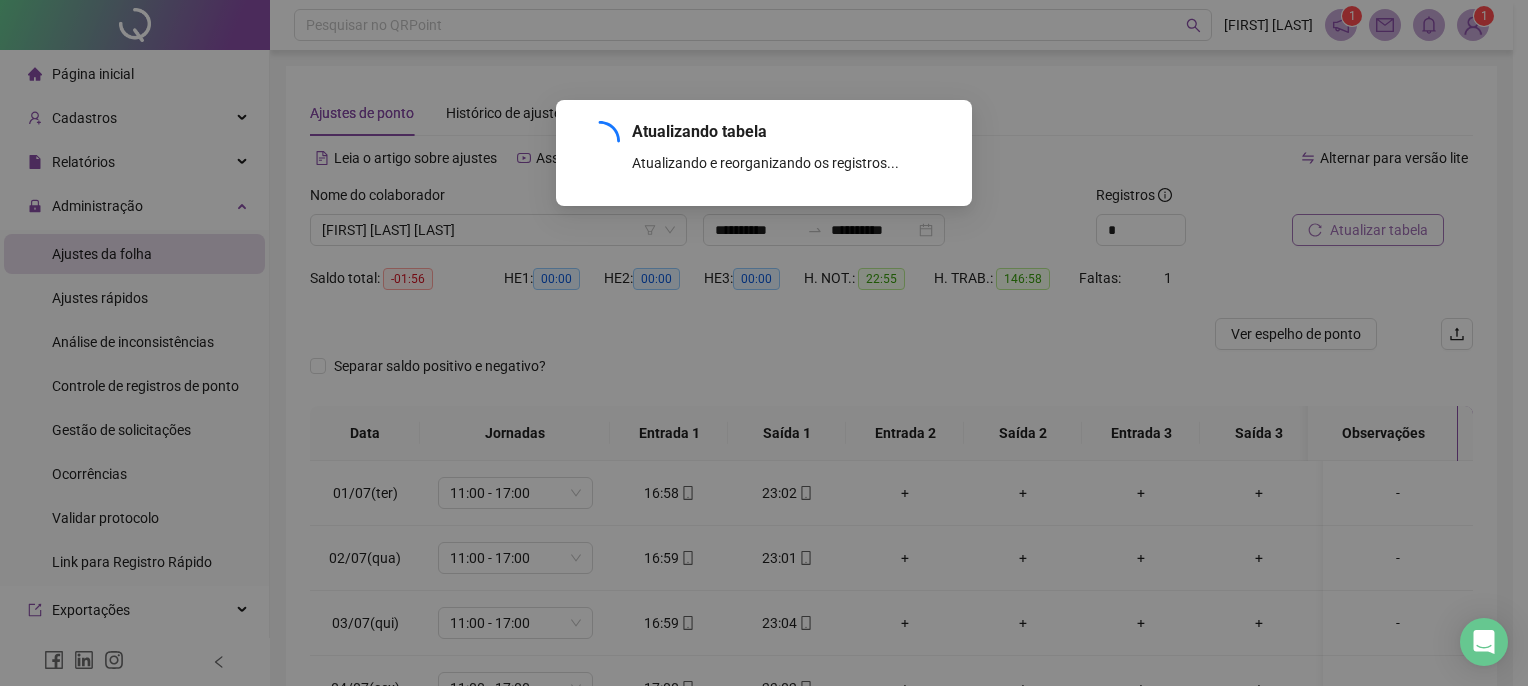 click on "Atualizando tabela Atualizando e reorganizando os registros... OK" at bounding box center (764, 343) 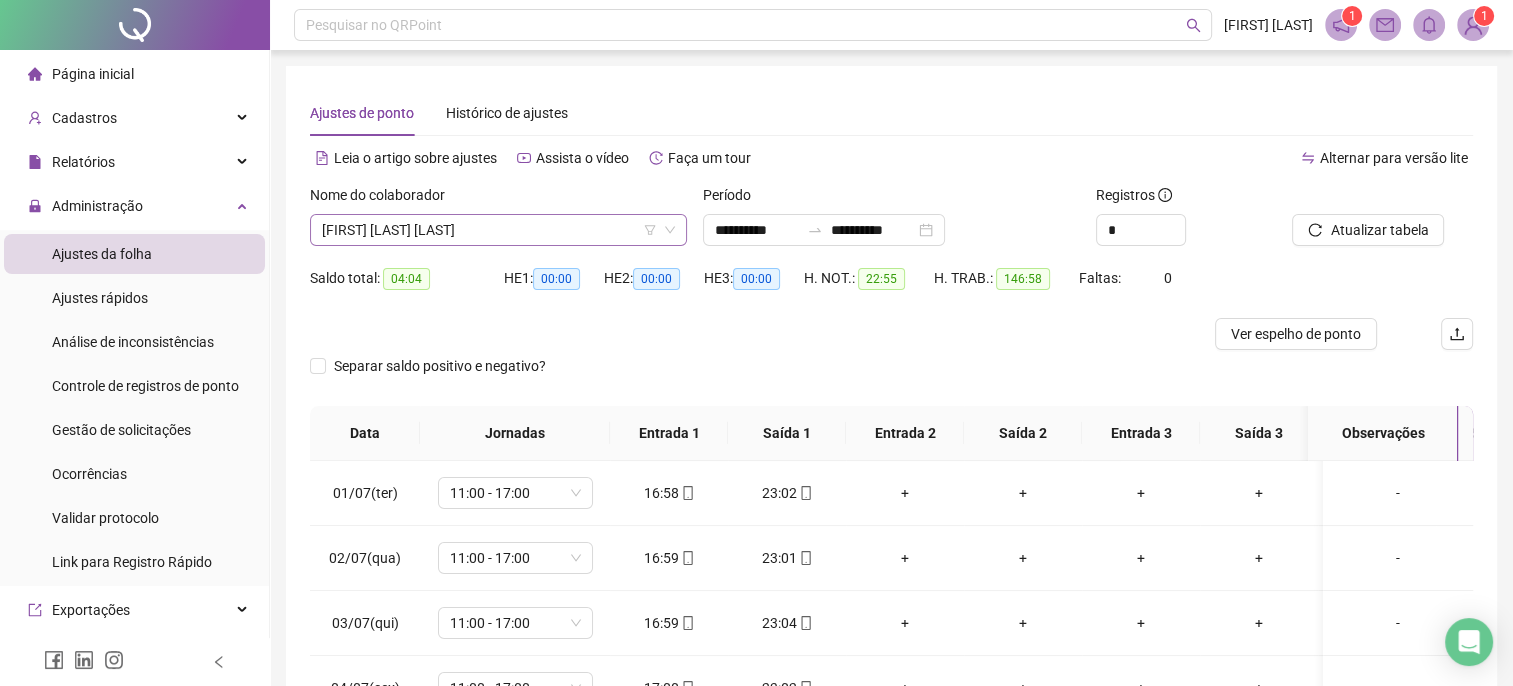 click on "[FIRST] [LAST] [LAST]" at bounding box center [498, 230] 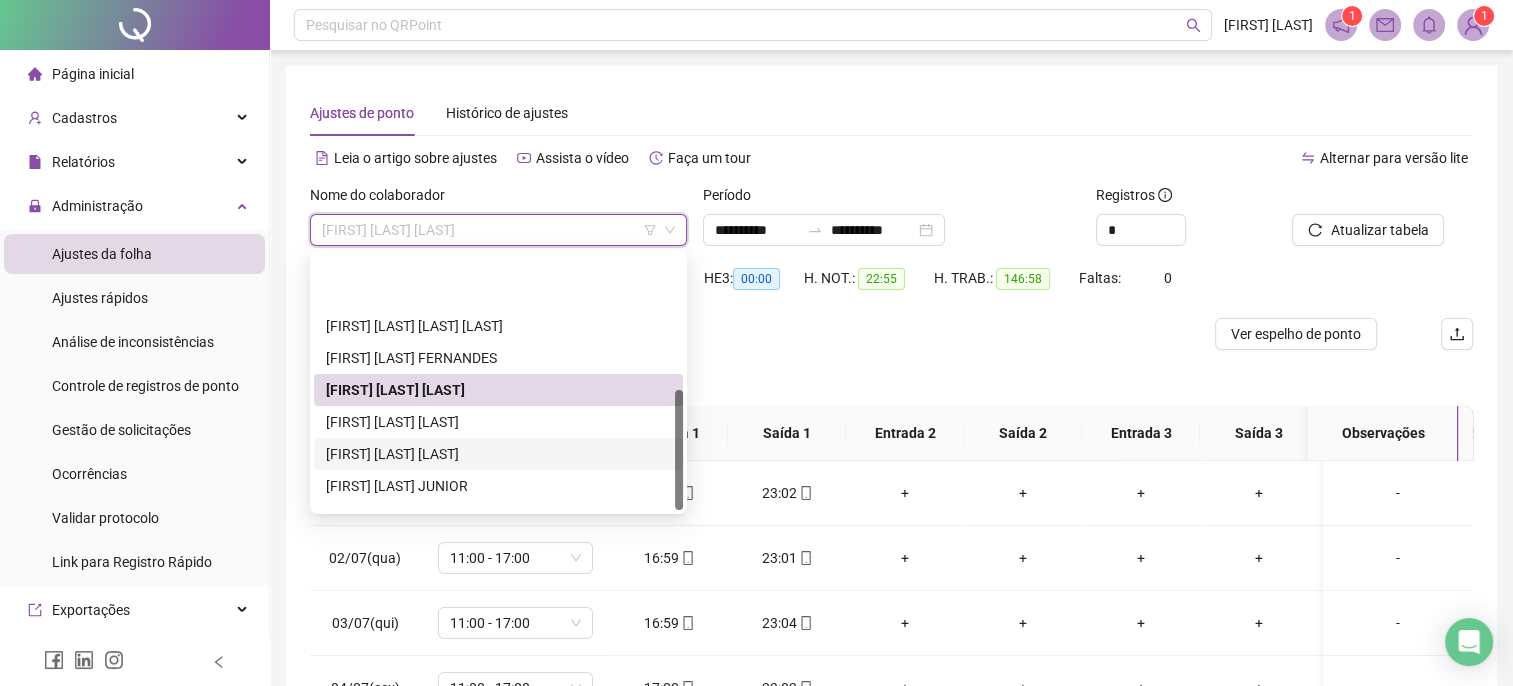scroll, scrollTop: 288, scrollLeft: 0, axis: vertical 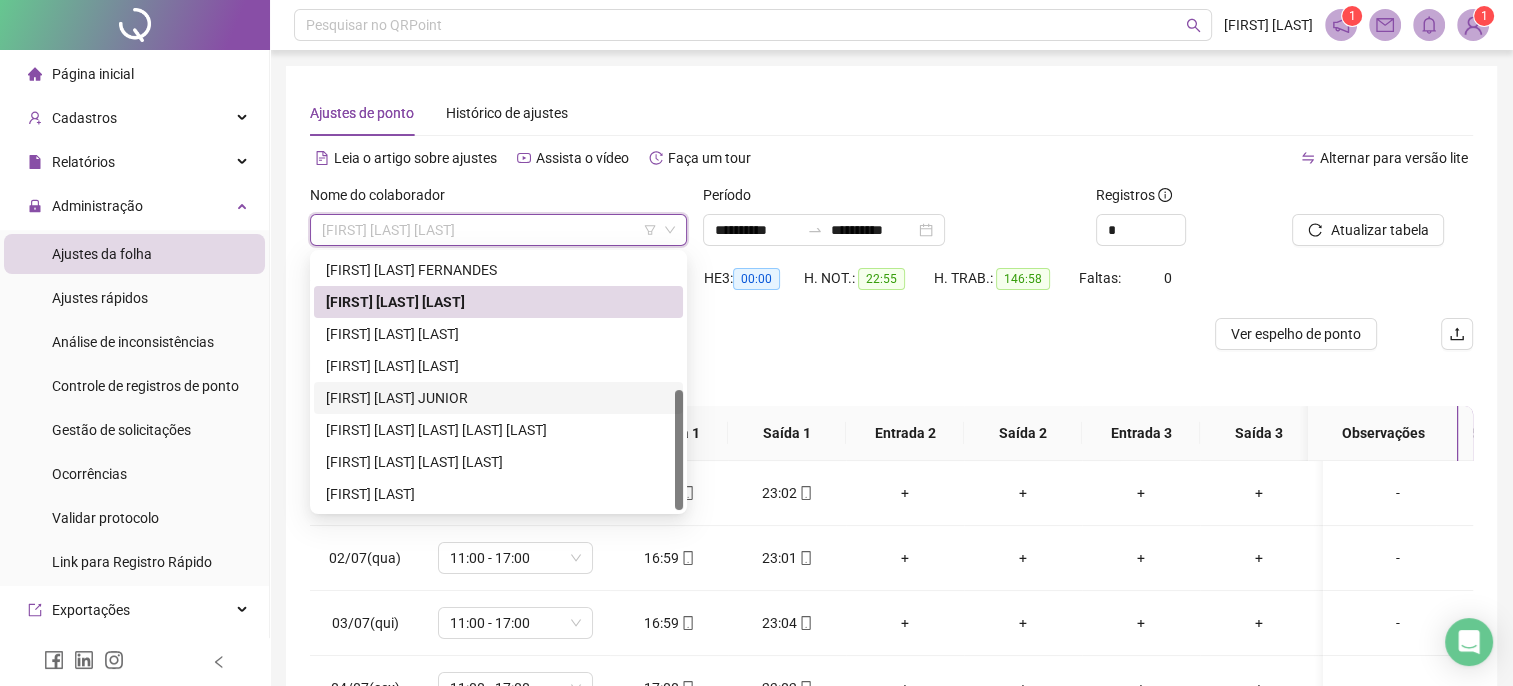 click on "[FIRST] [LAST] JUNIOR" at bounding box center [498, 398] 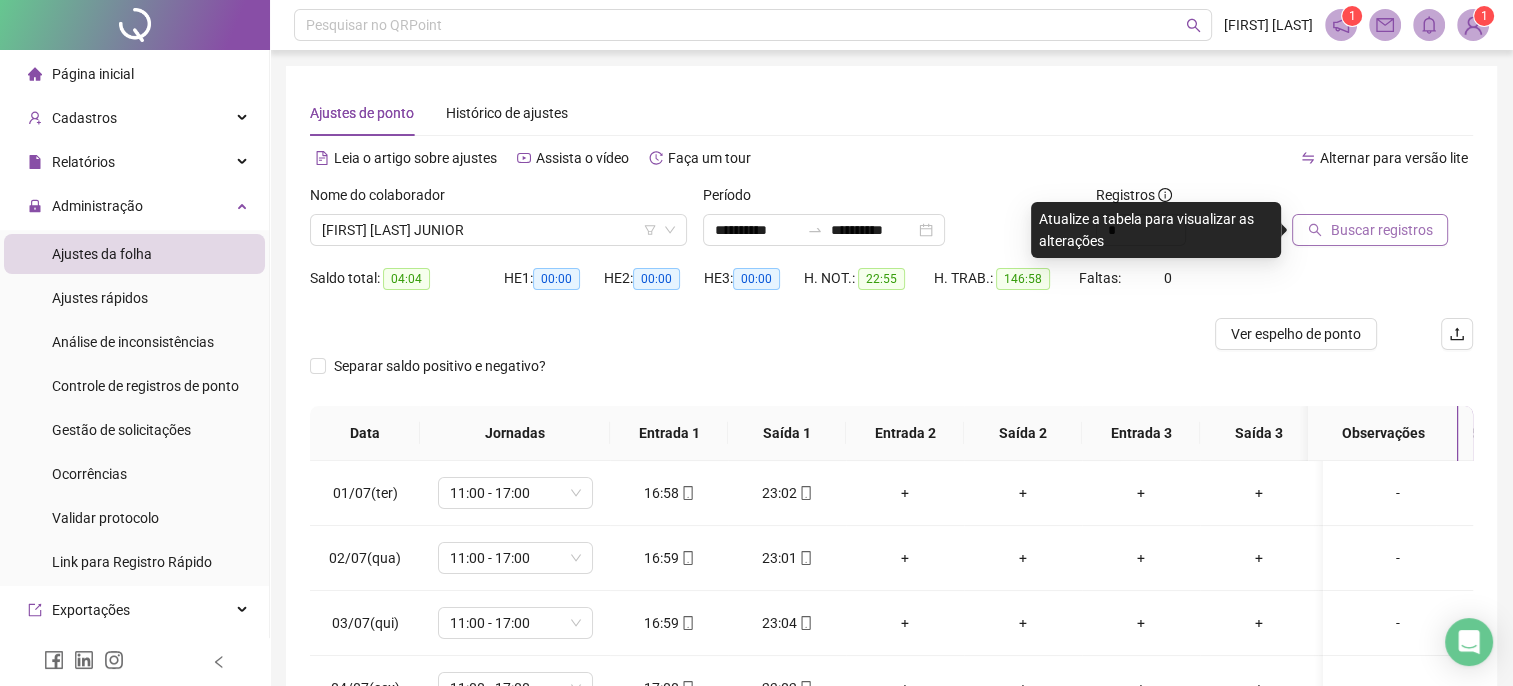 click 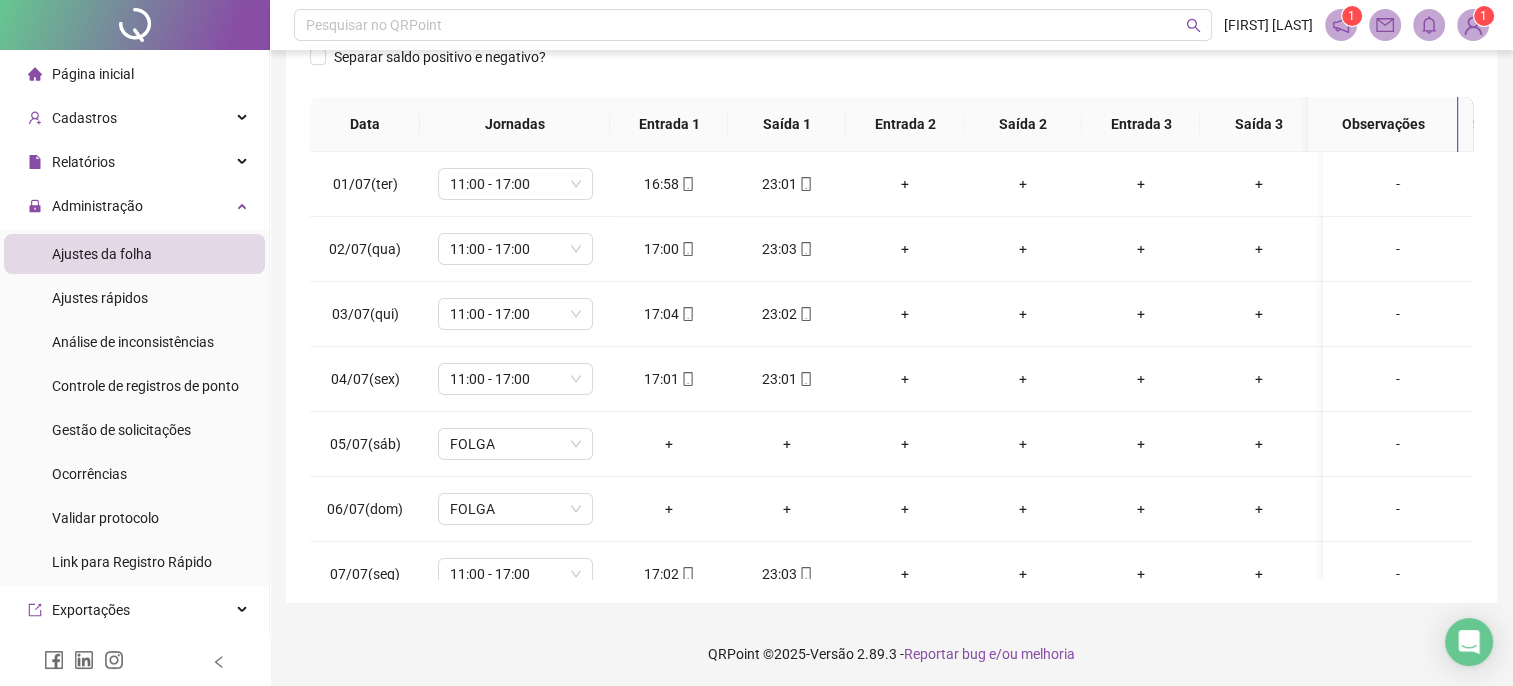 scroll, scrollTop: 312, scrollLeft: 0, axis: vertical 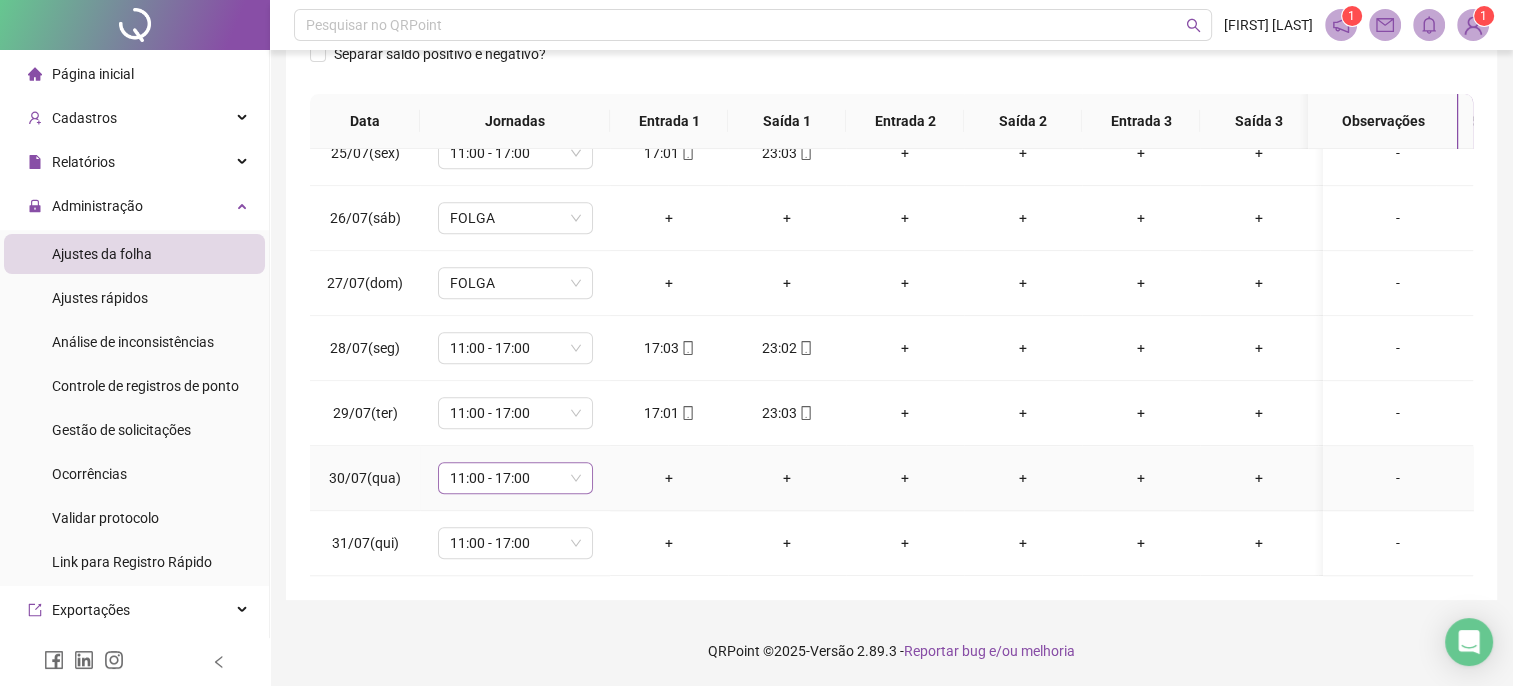 click on "11:00 - 17:00" at bounding box center (515, 478) 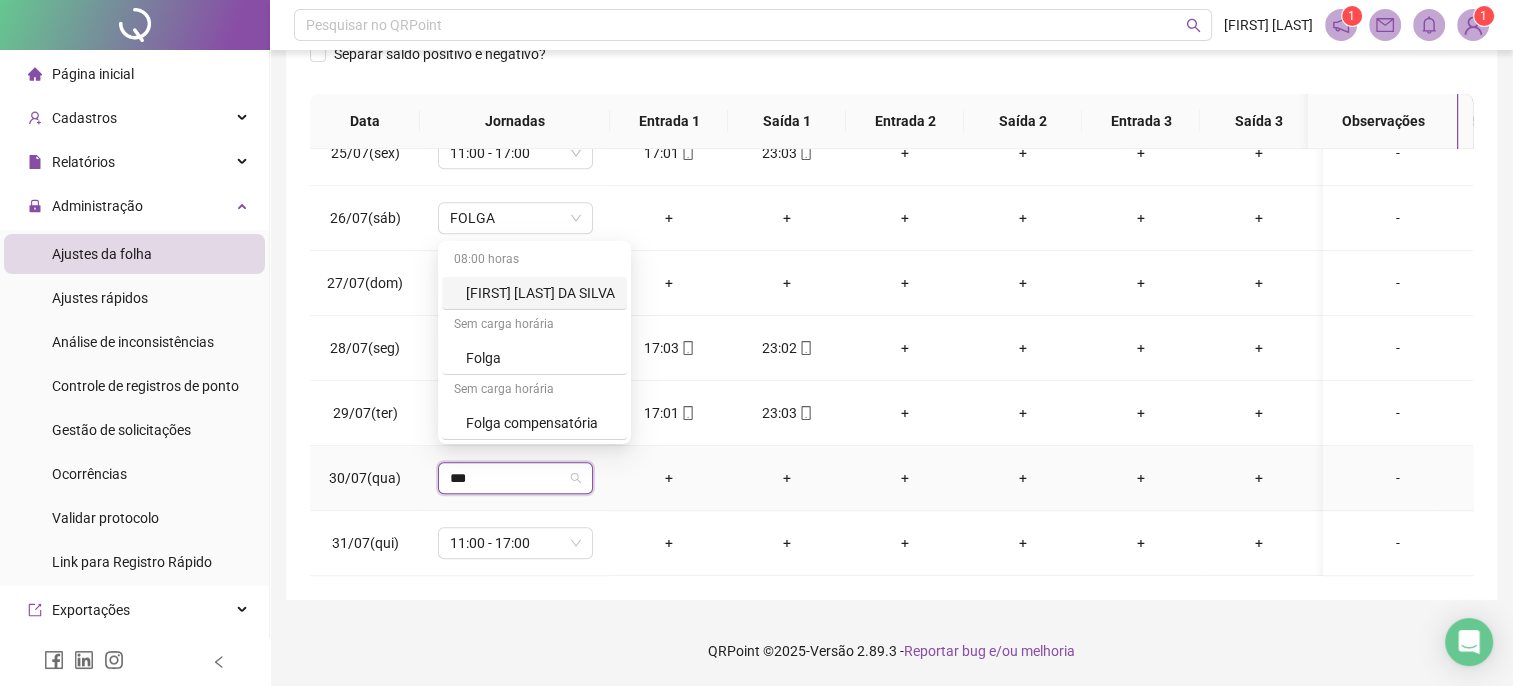 type on "****" 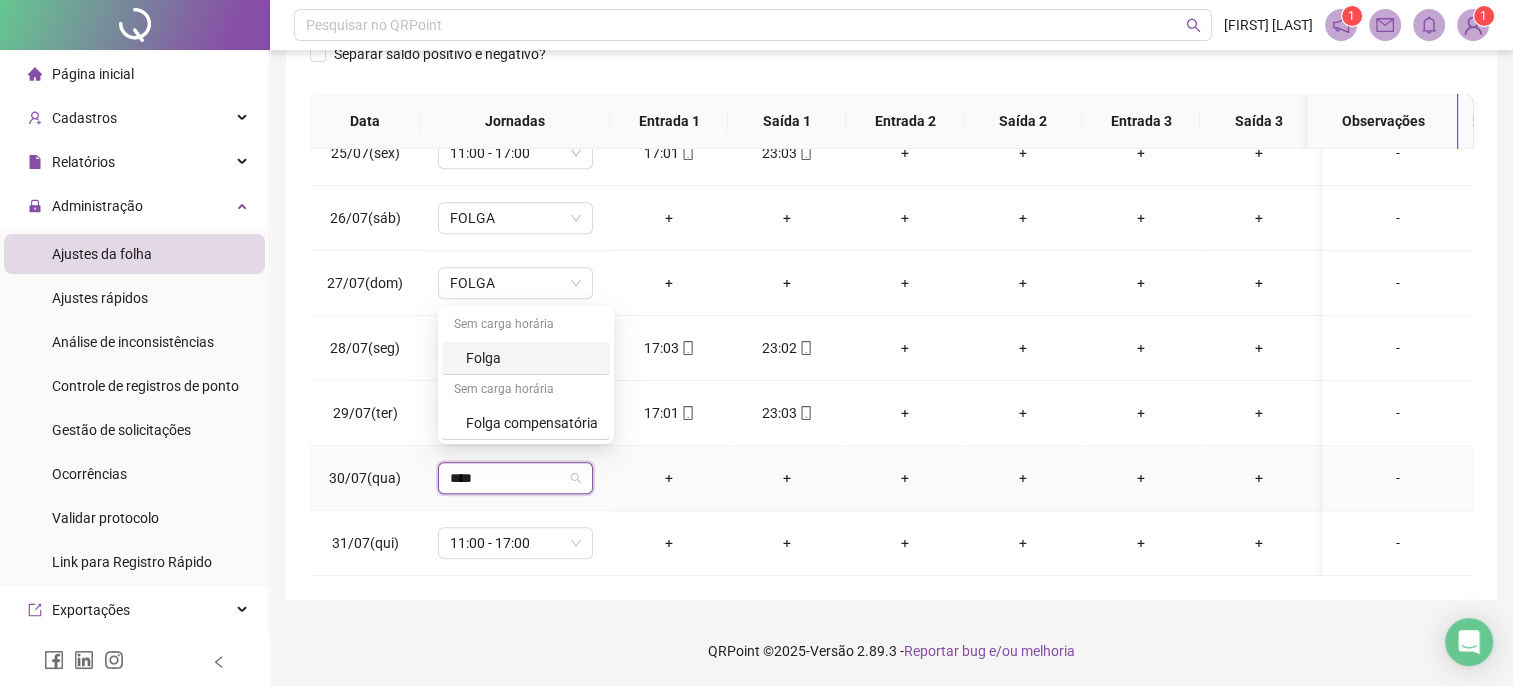 click on "Folga" at bounding box center (532, 358) 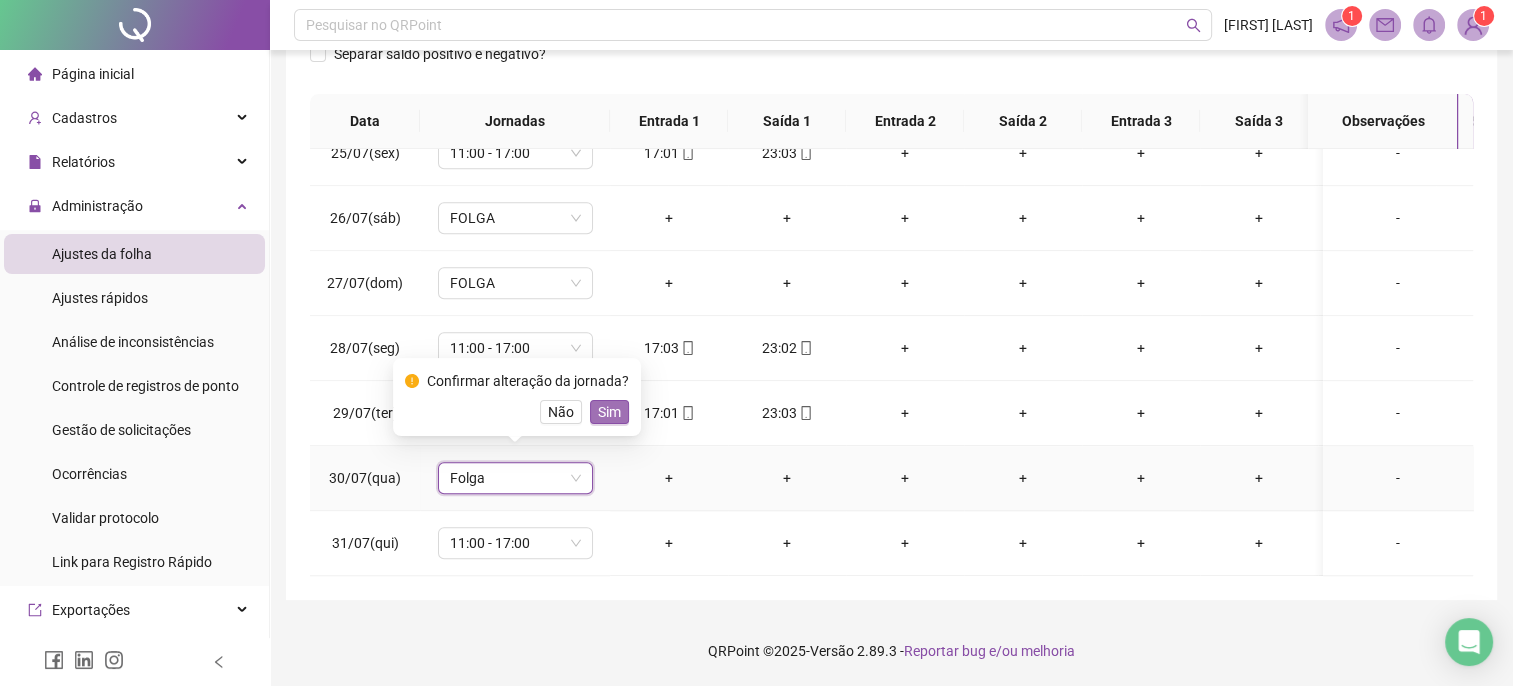 click on "Sim" at bounding box center [609, 412] 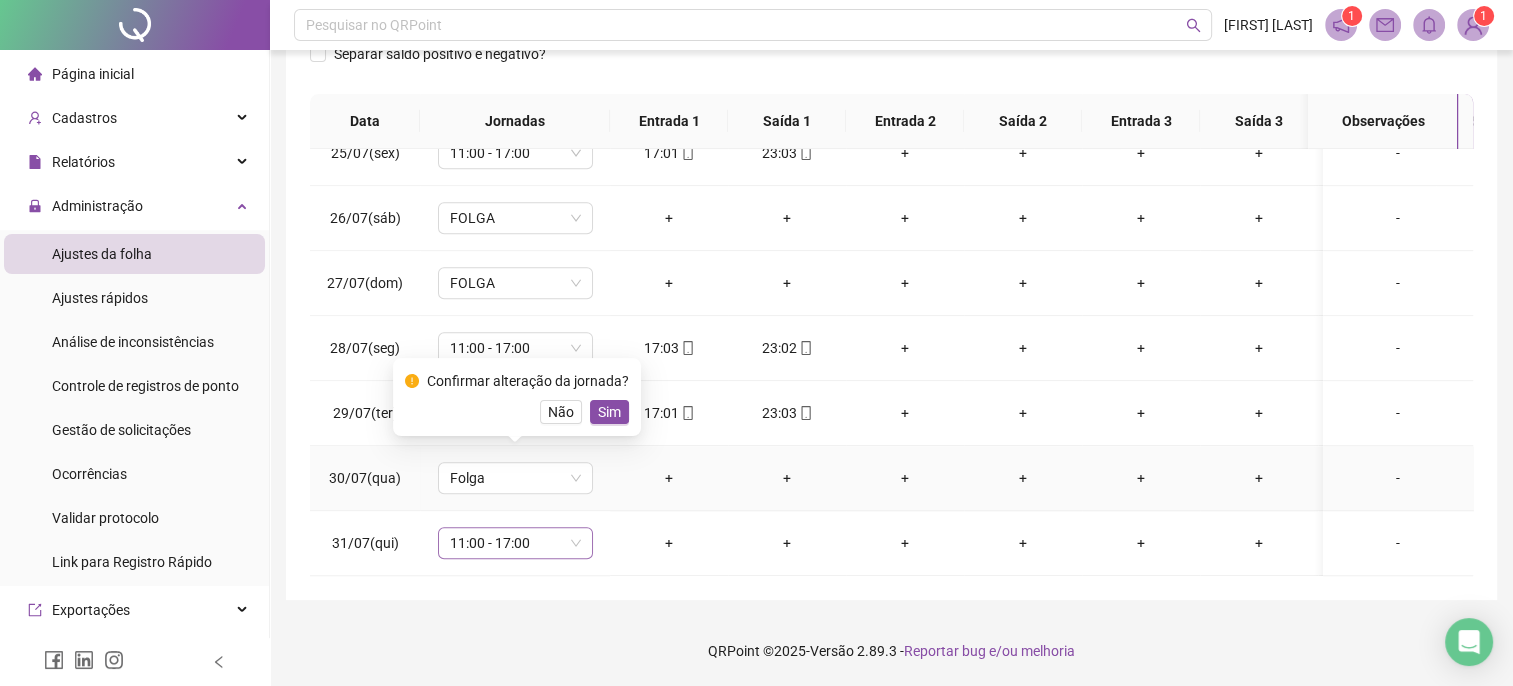 click on "11:00 - 17:00" at bounding box center [515, 543] 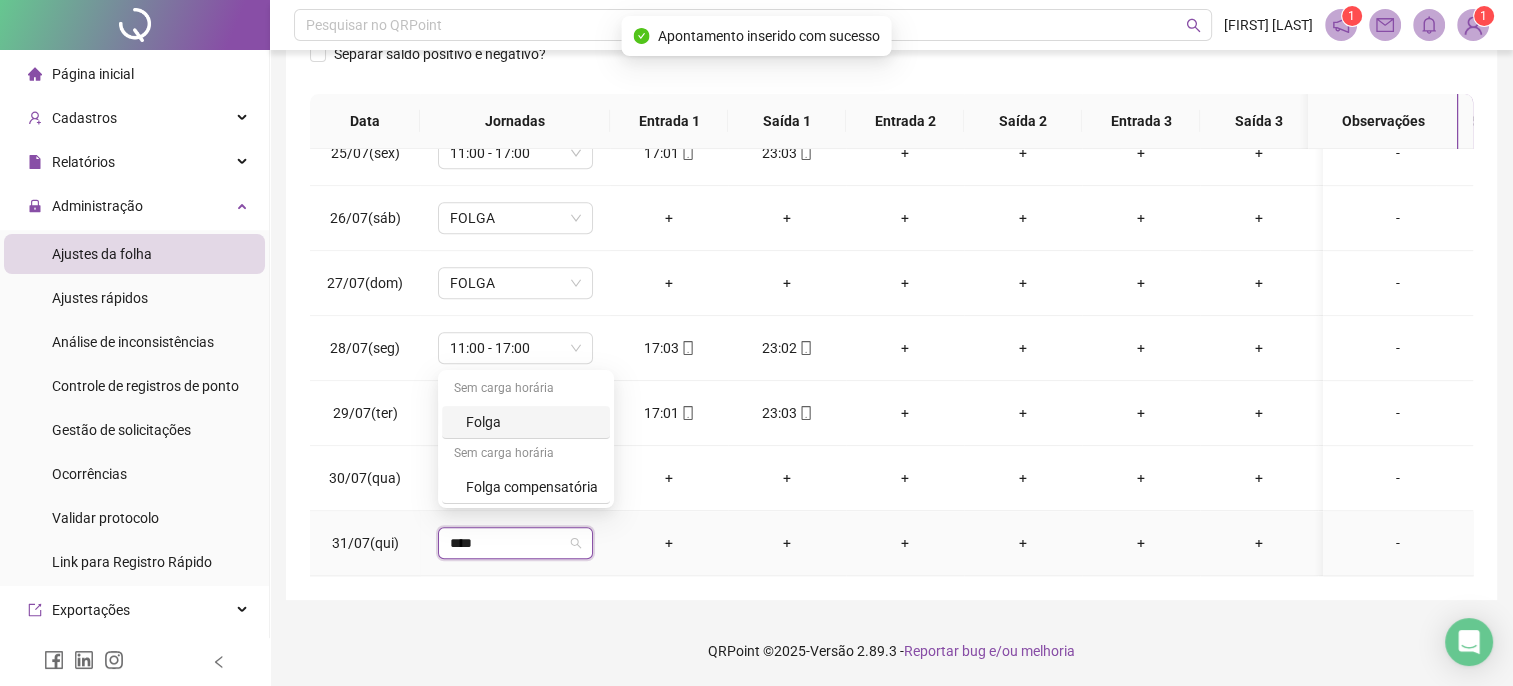 type on "*****" 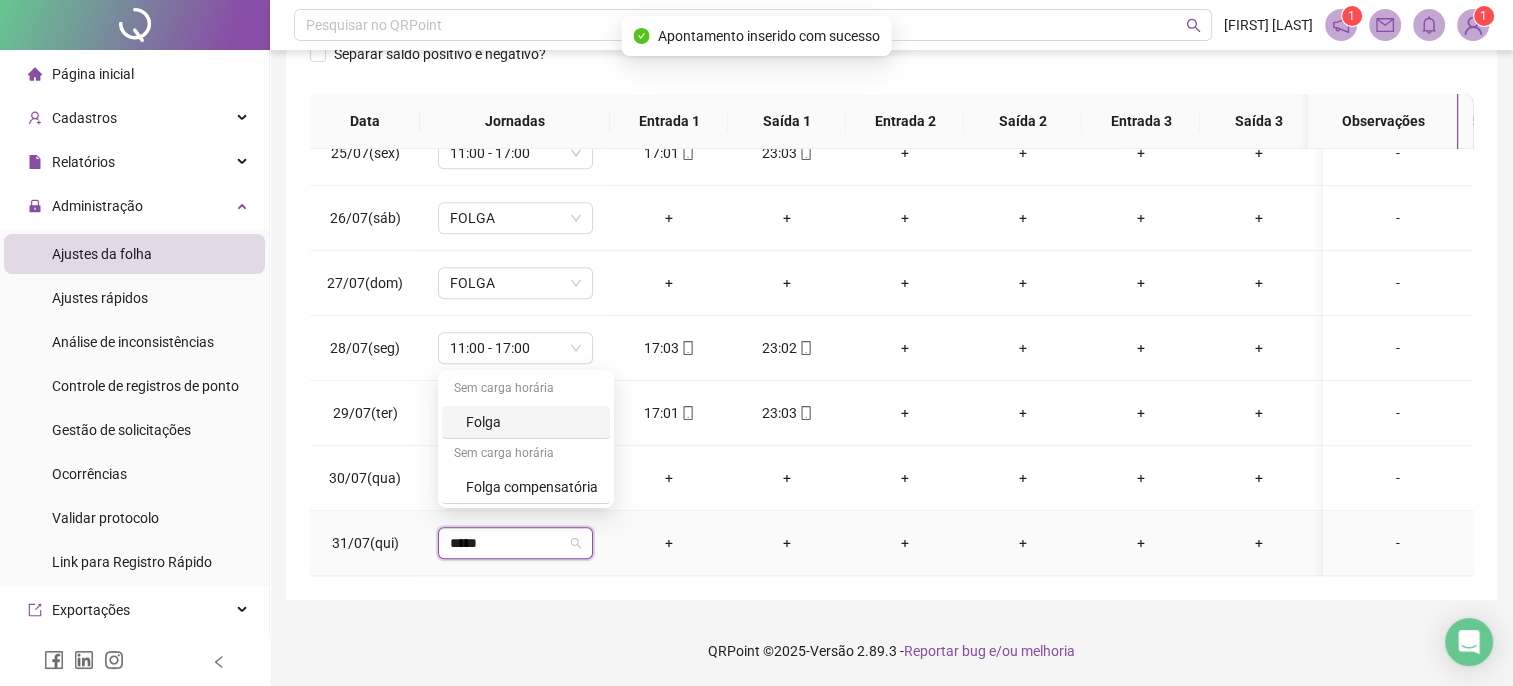 click on "Folga" at bounding box center [532, 422] 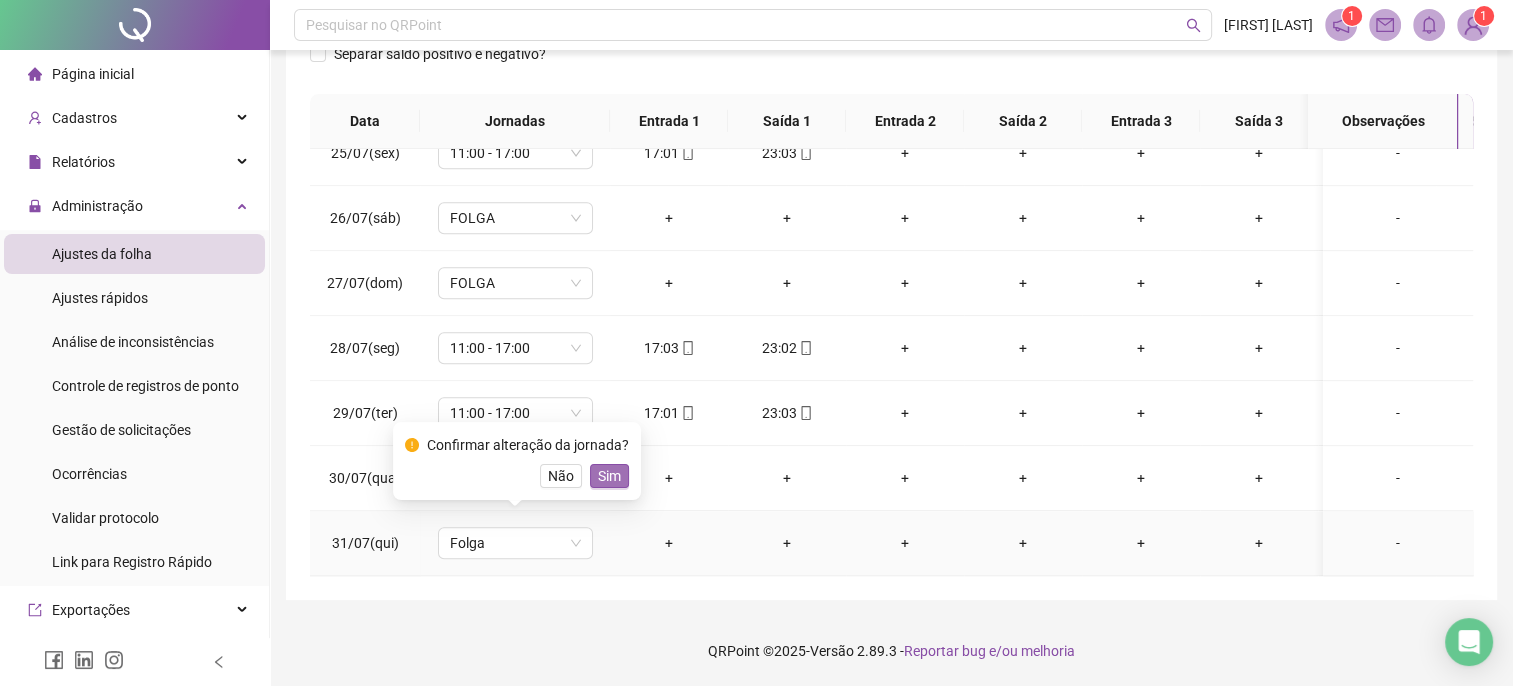 click on "Sim" at bounding box center [609, 476] 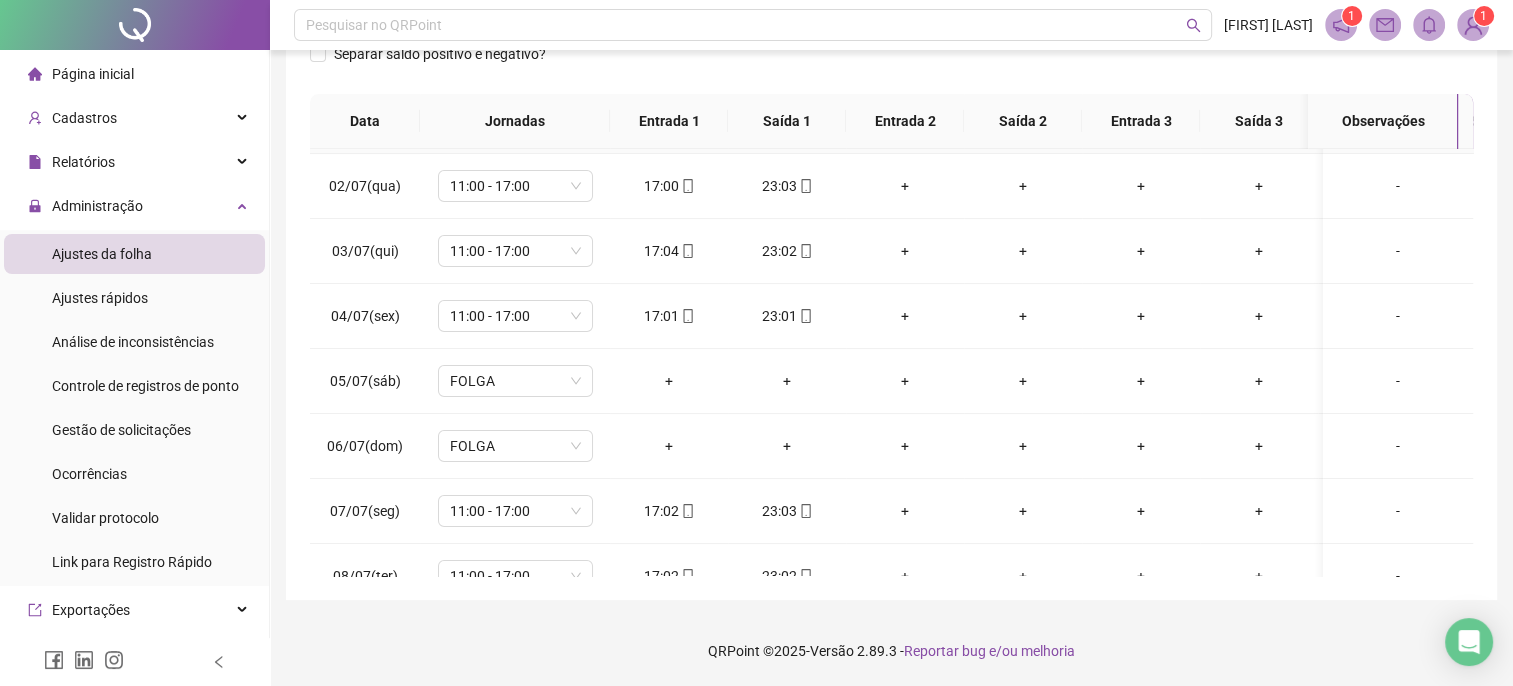 scroll, scrollTop: 0, scrollLeft: 0, axis: both 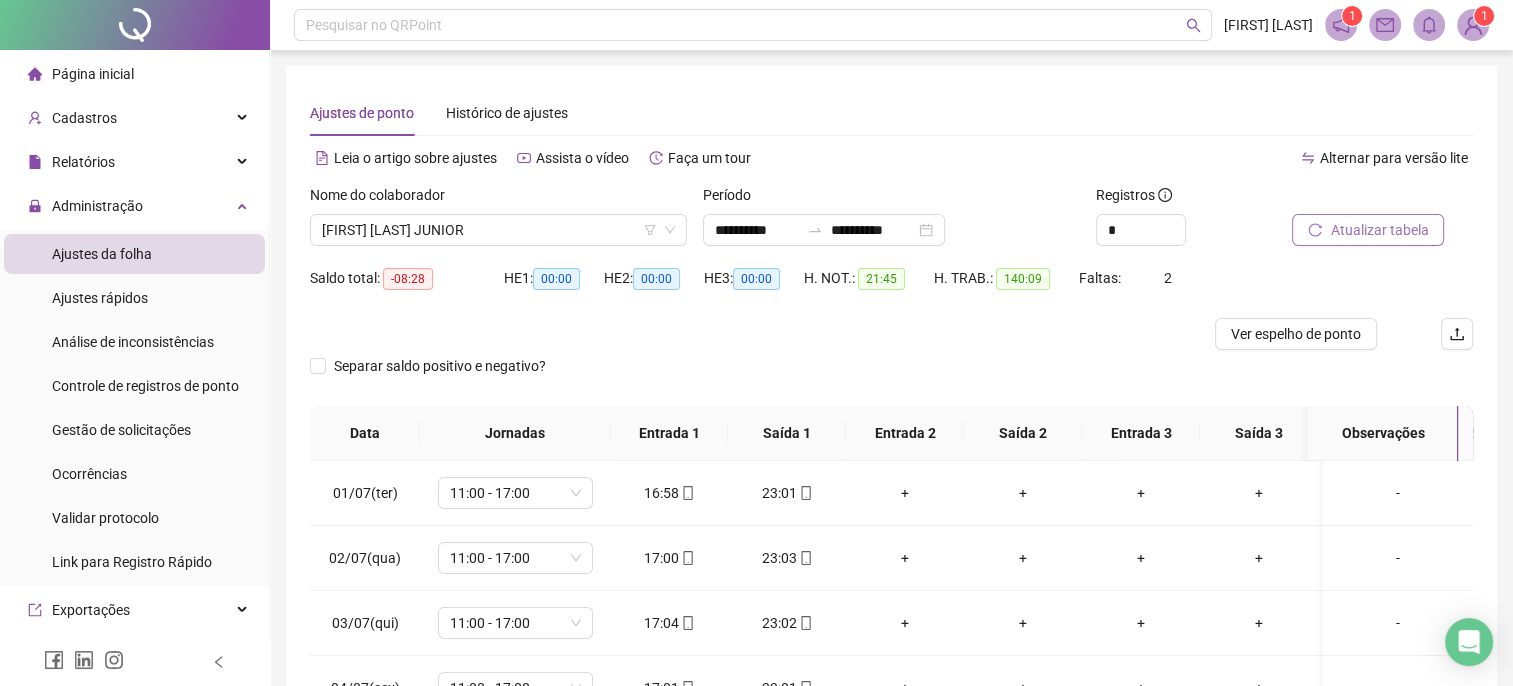 click on "Atualizar tabela" at bounding box center [1368, 230] 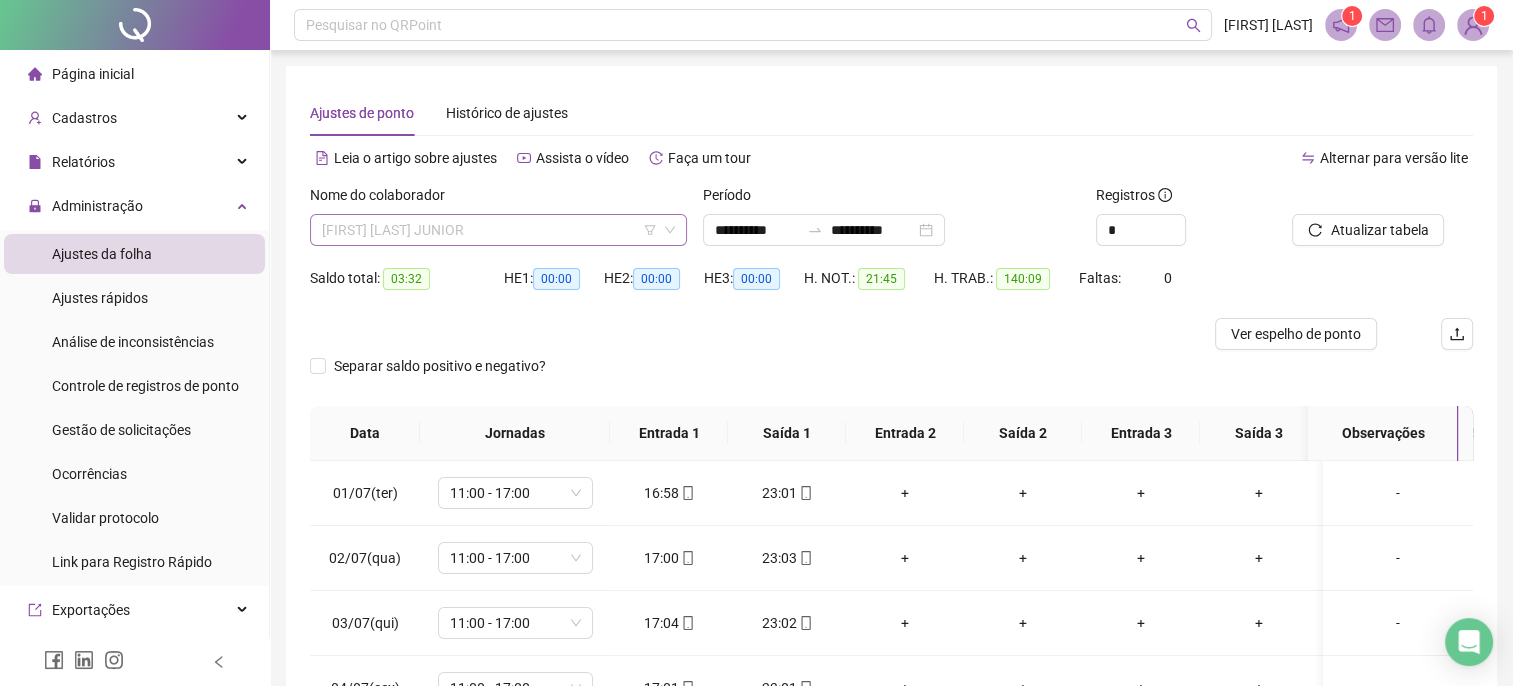 click on "[FIRST] [LAST] JUNIOR" at bounding box center (498, 230) 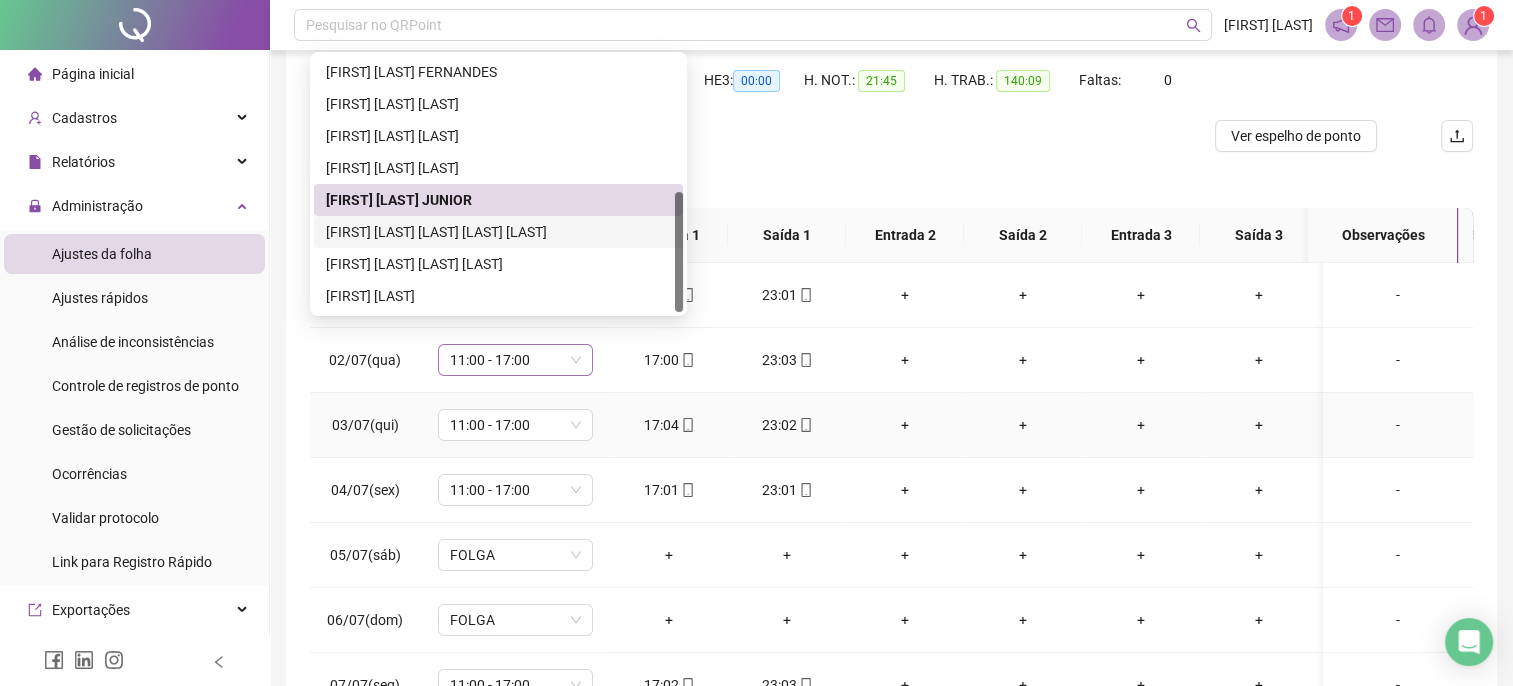 scroll, scrollTop: 200, scrollLeft: 0, axis: vertical 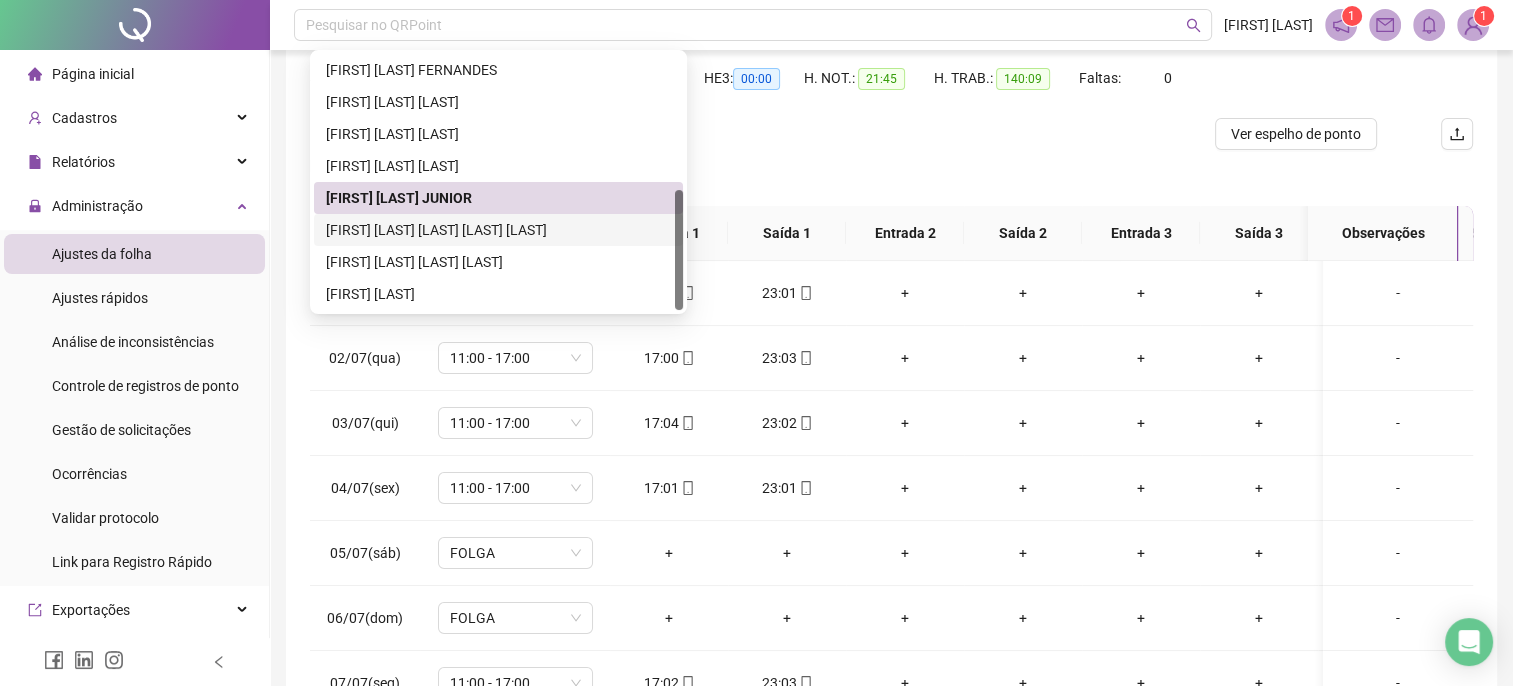 click on "[FIRST] [LAST] [LAST] [LAST] [LAST]" at bounding box center (498, 230) 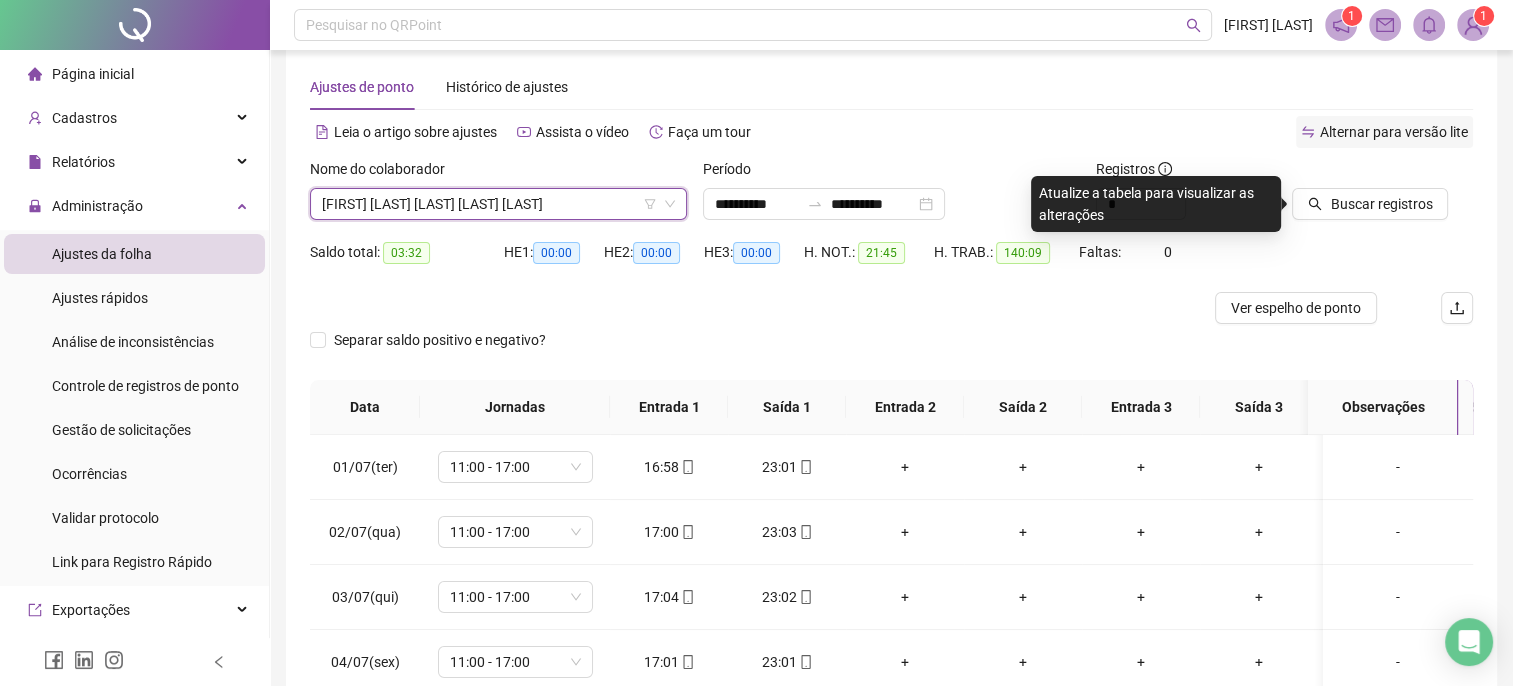 scroll, scrollTop: 0, scrollLeft: 0, axis: both 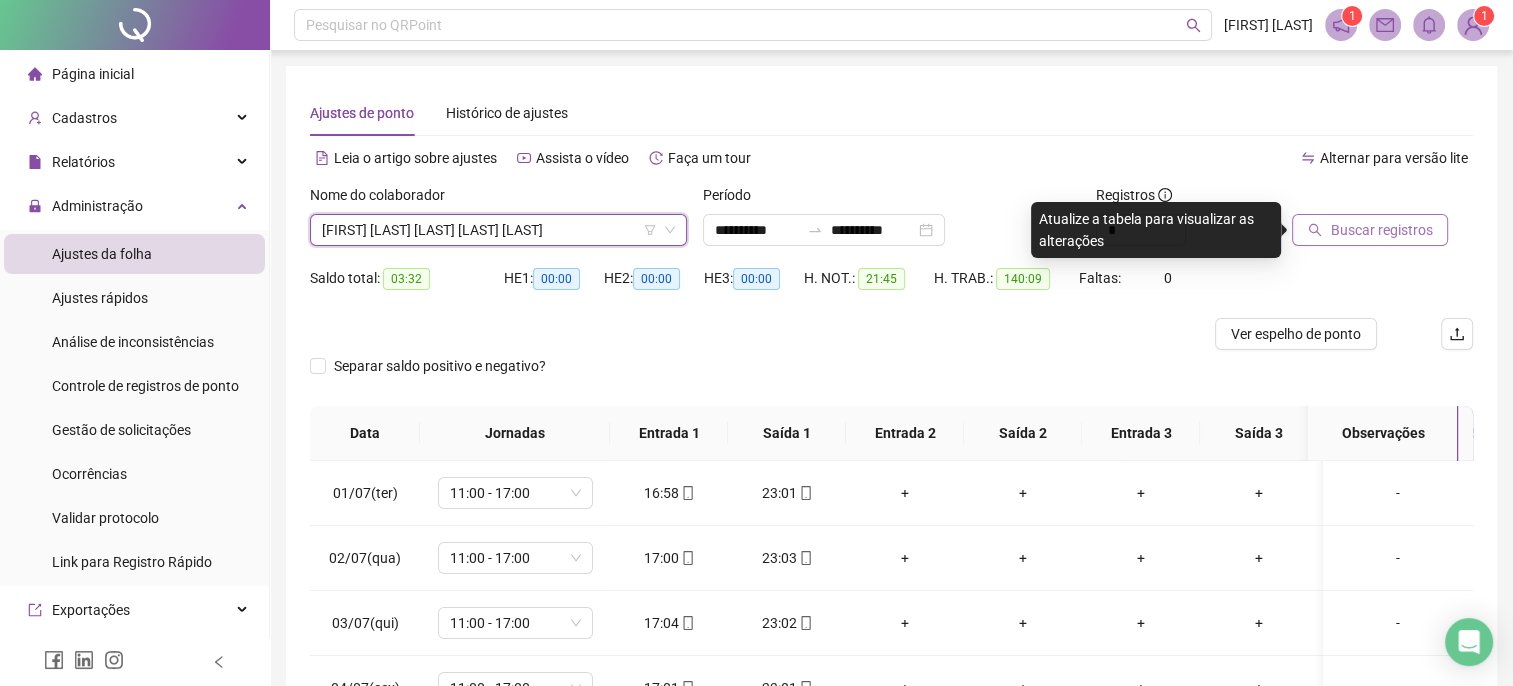 click on "Buscar registros" at bounding box center [1381, 230] 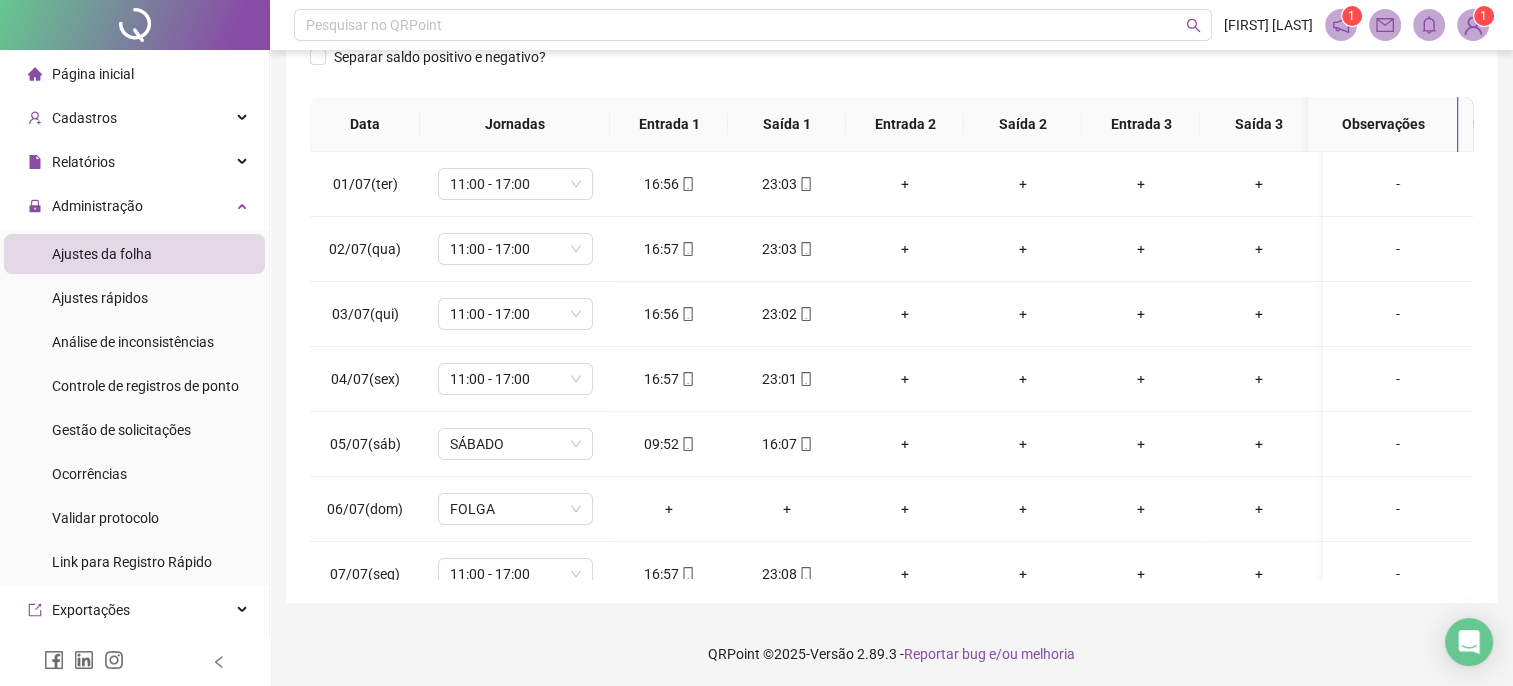 scroll, scrollTop: 312, scrollLeft: 0, axis: vertical 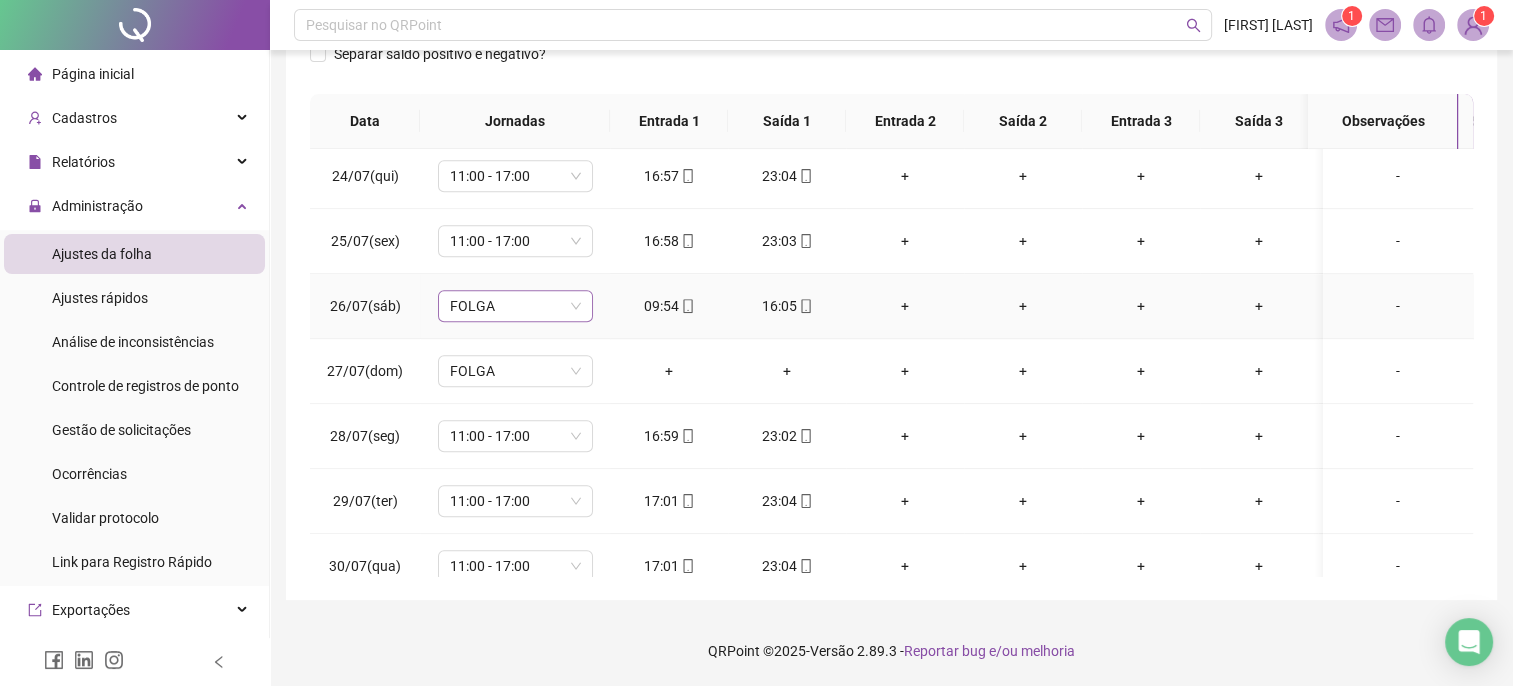 click on "FOLGA" at bounding box center (515, 306) 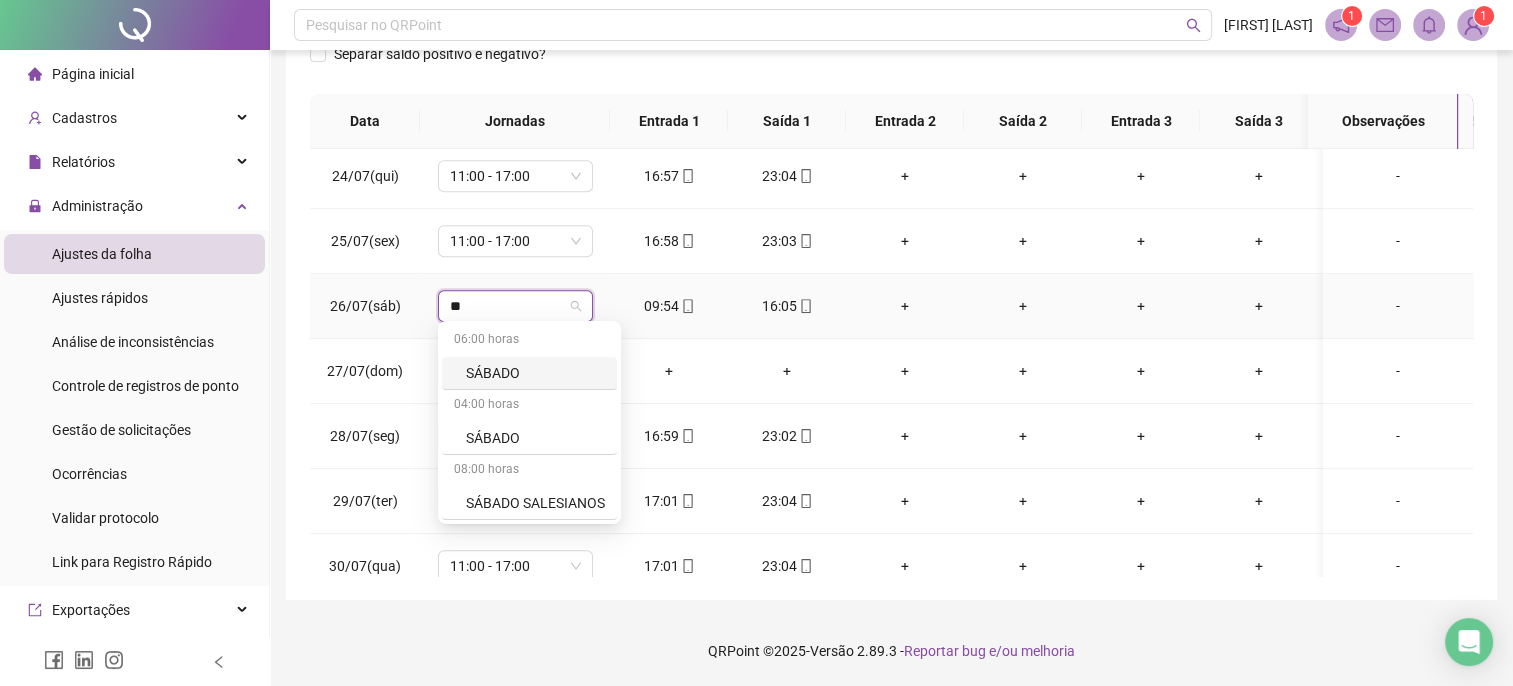 type on "***" 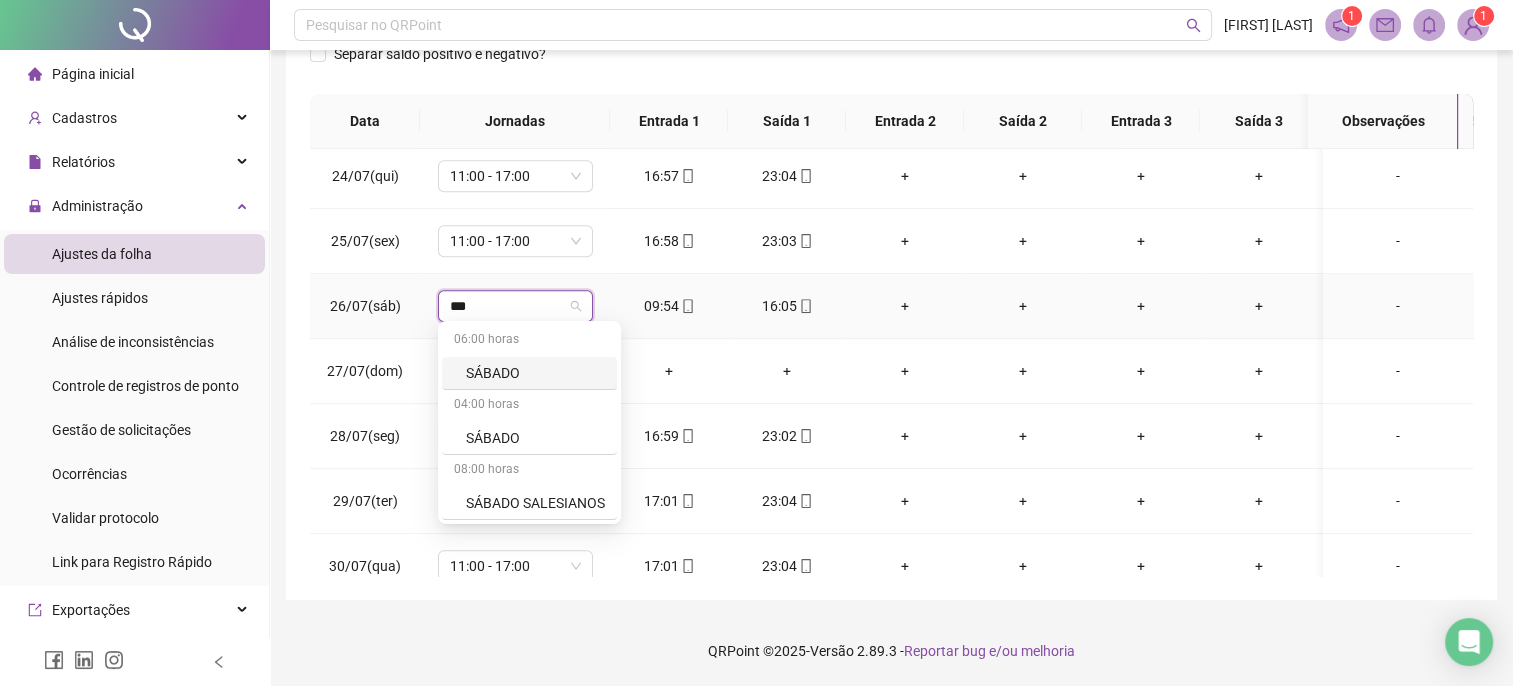 click on "SÁBADO" at bounding box center [535, 373] 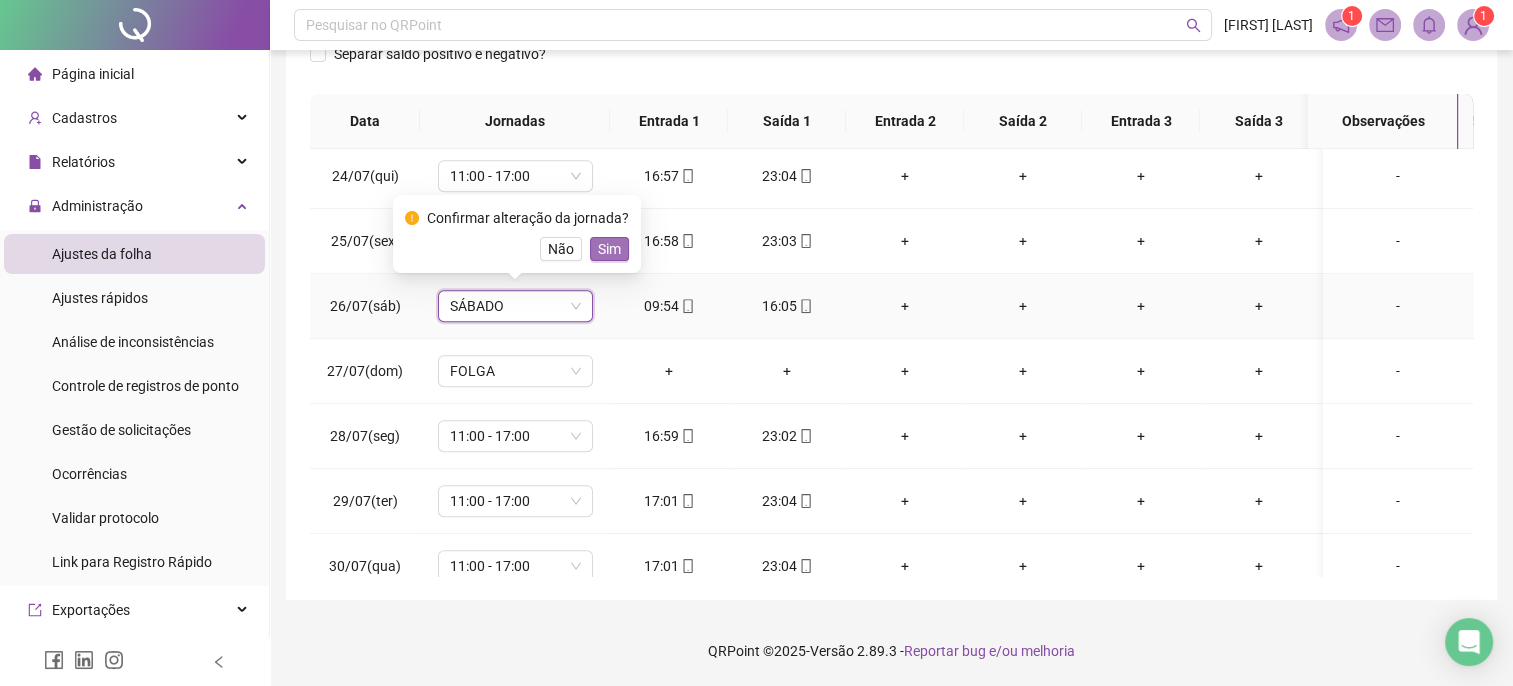 click on "Sim" at bounding box center (609, 249) 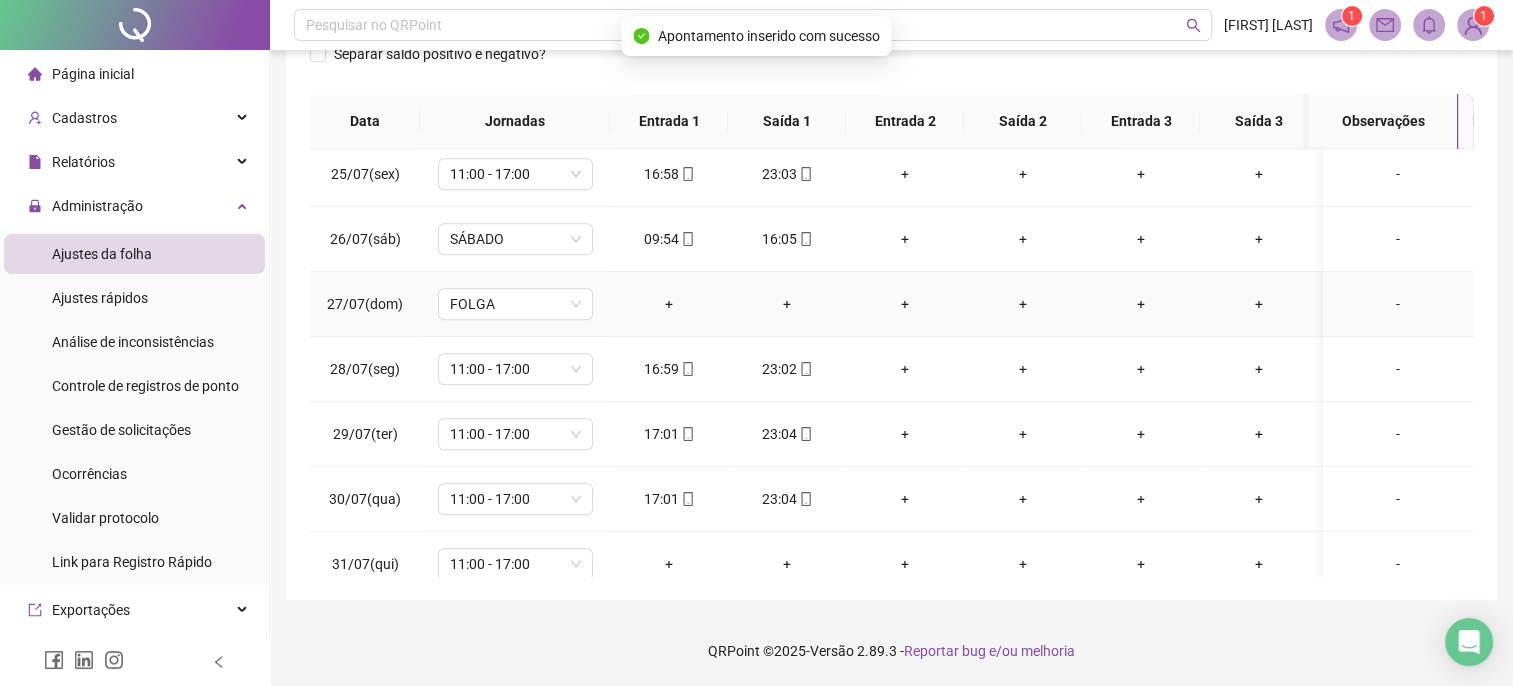 scroll, scrollTop: 1596, scrollLeft: 0, axis: vertical 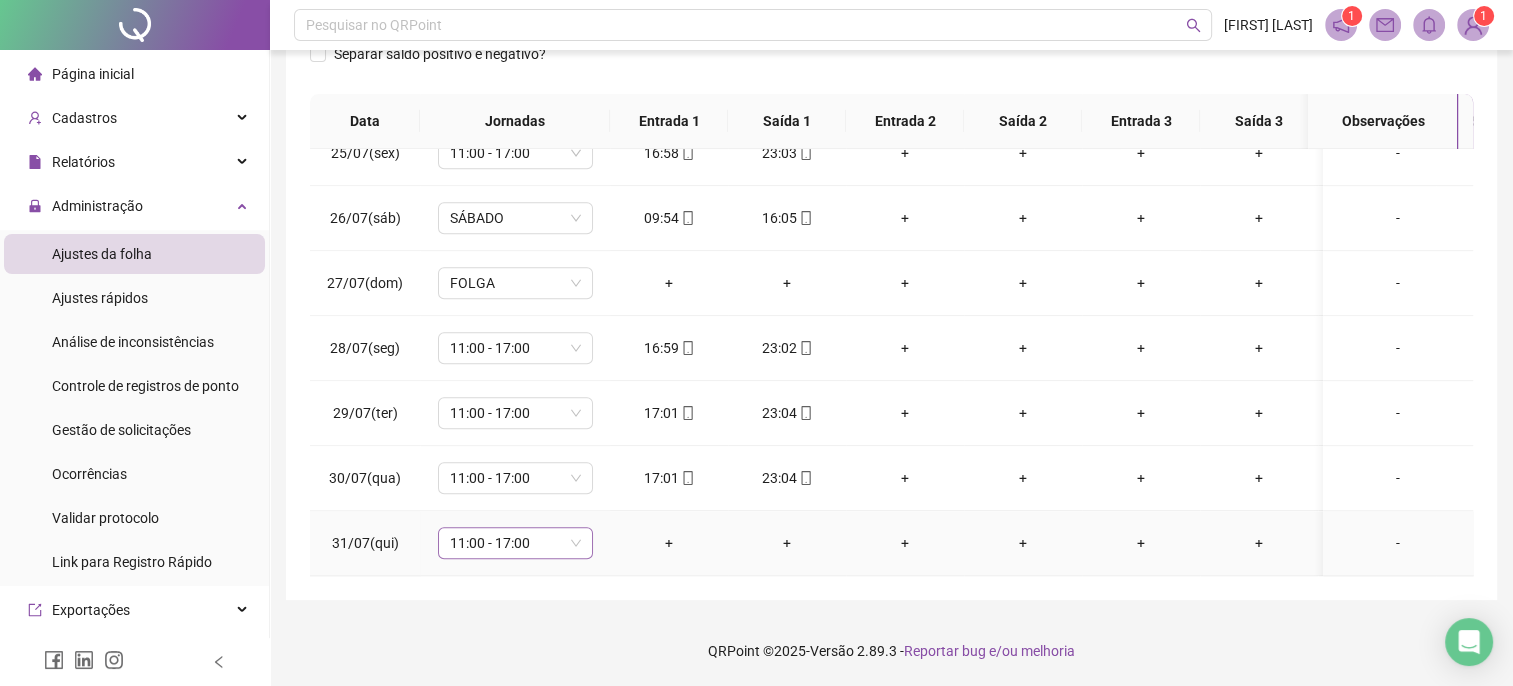 click on "11:00 - 17:00" at bounding box center (515, 543) 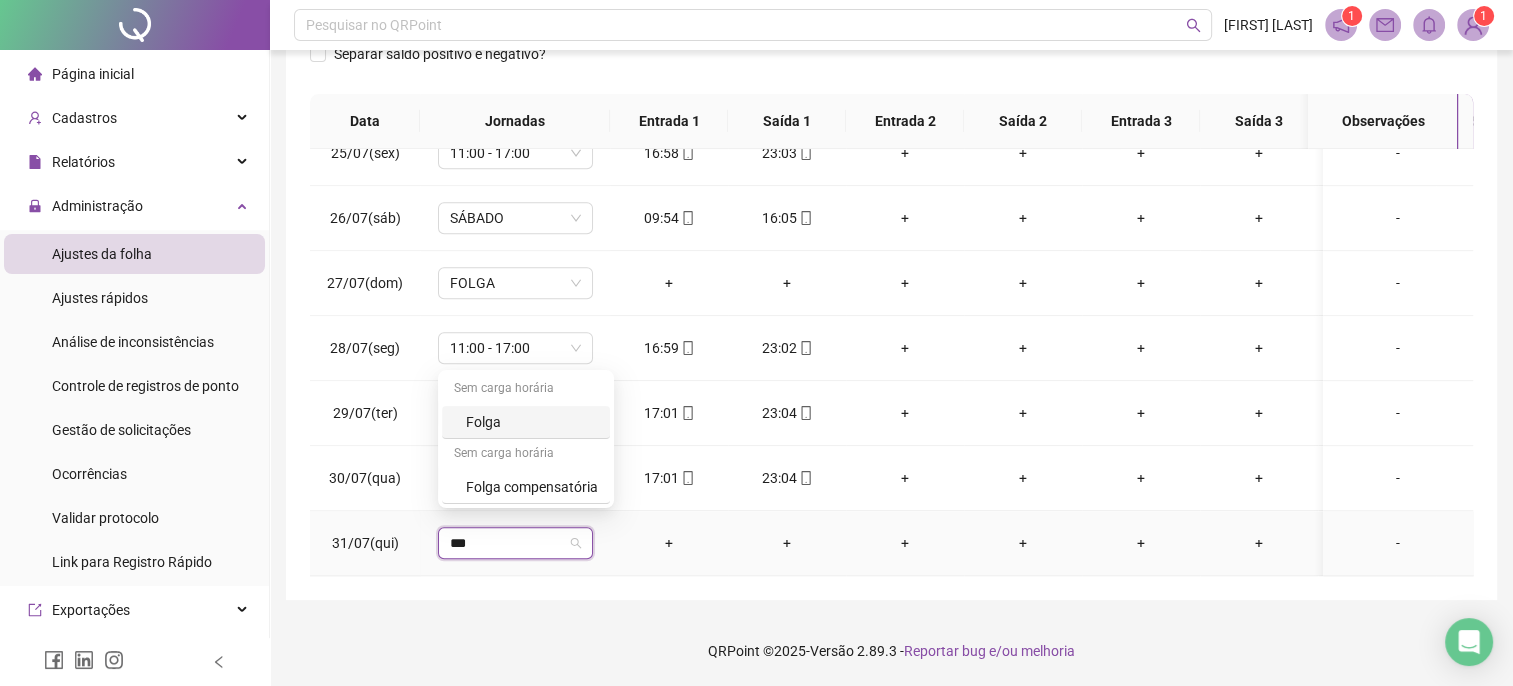 type on "****" 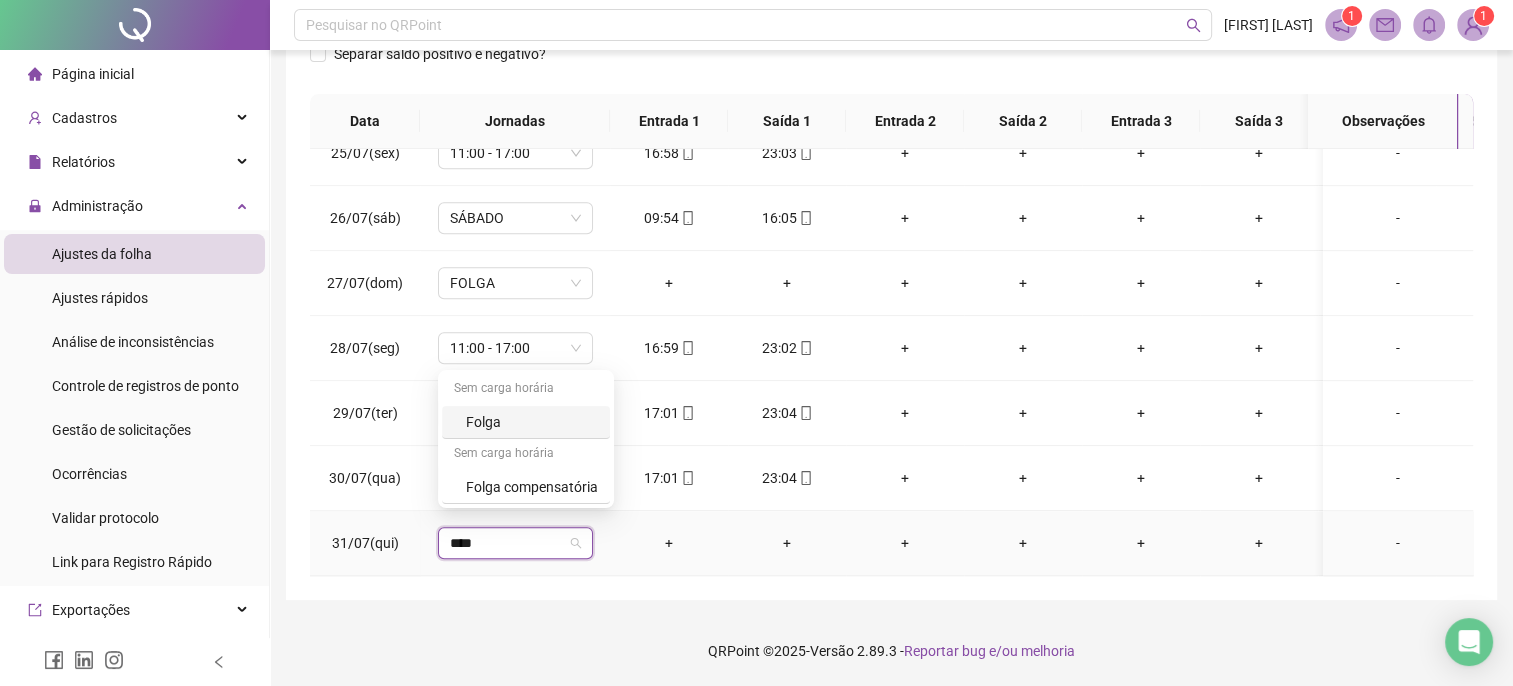click on "Folga" at bounding box center (532, 422) 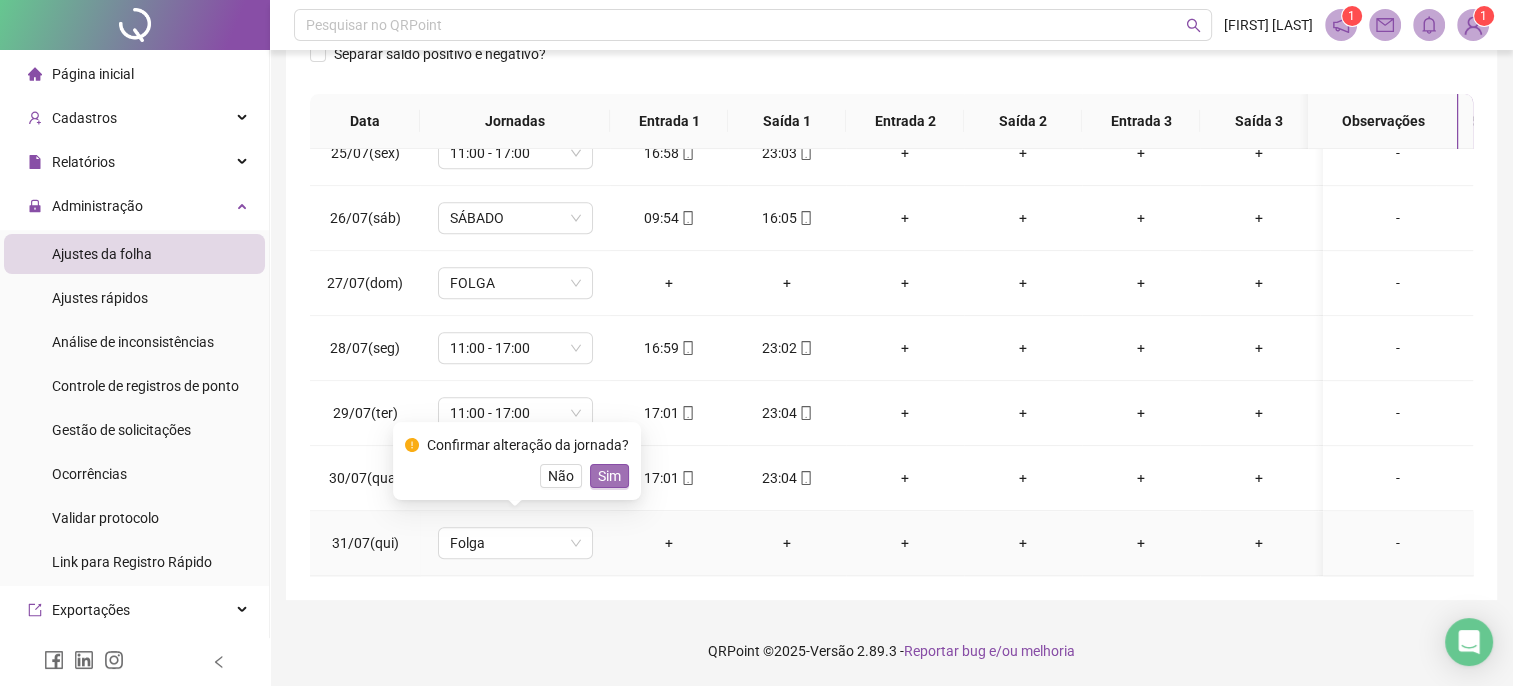 click on "Sim" at bounding box center (609, 476) 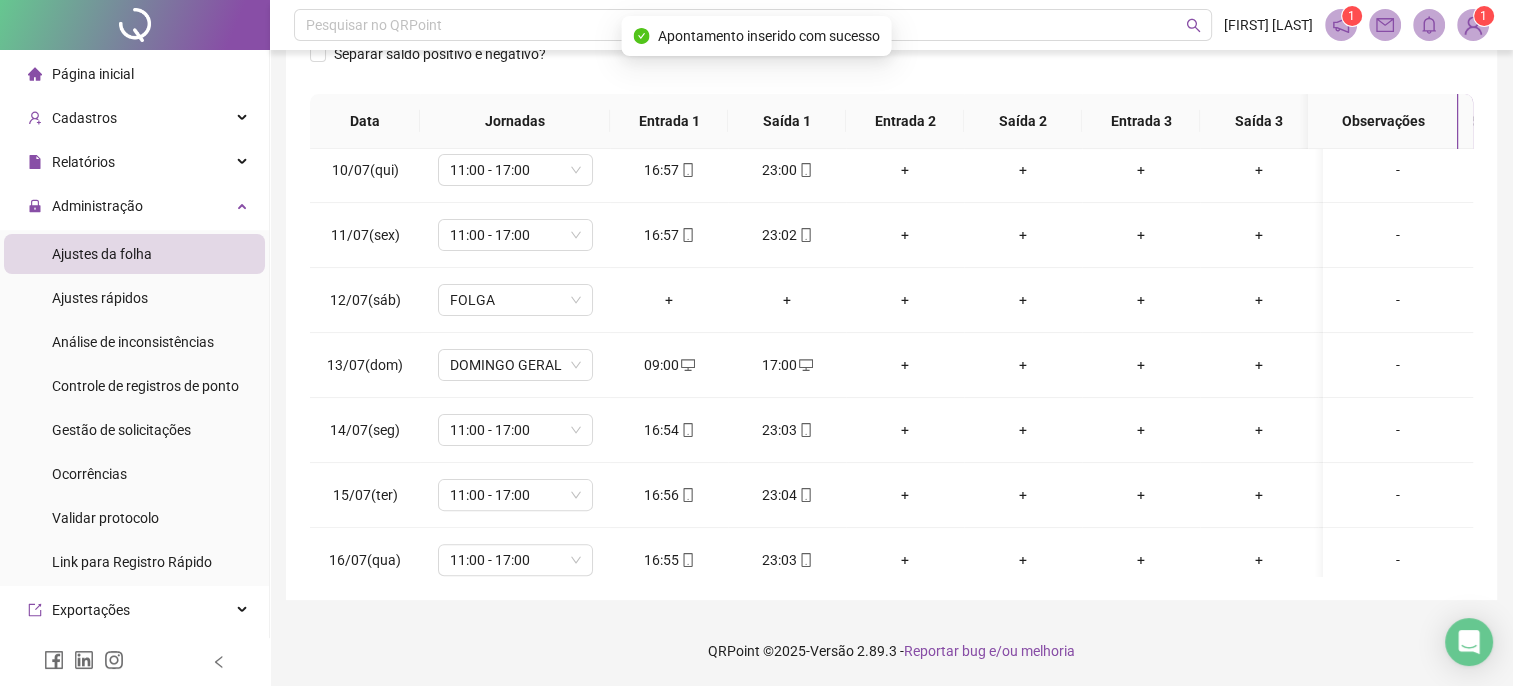 scroll, scrollTop: 0, scrollLeft: 0, axis: both 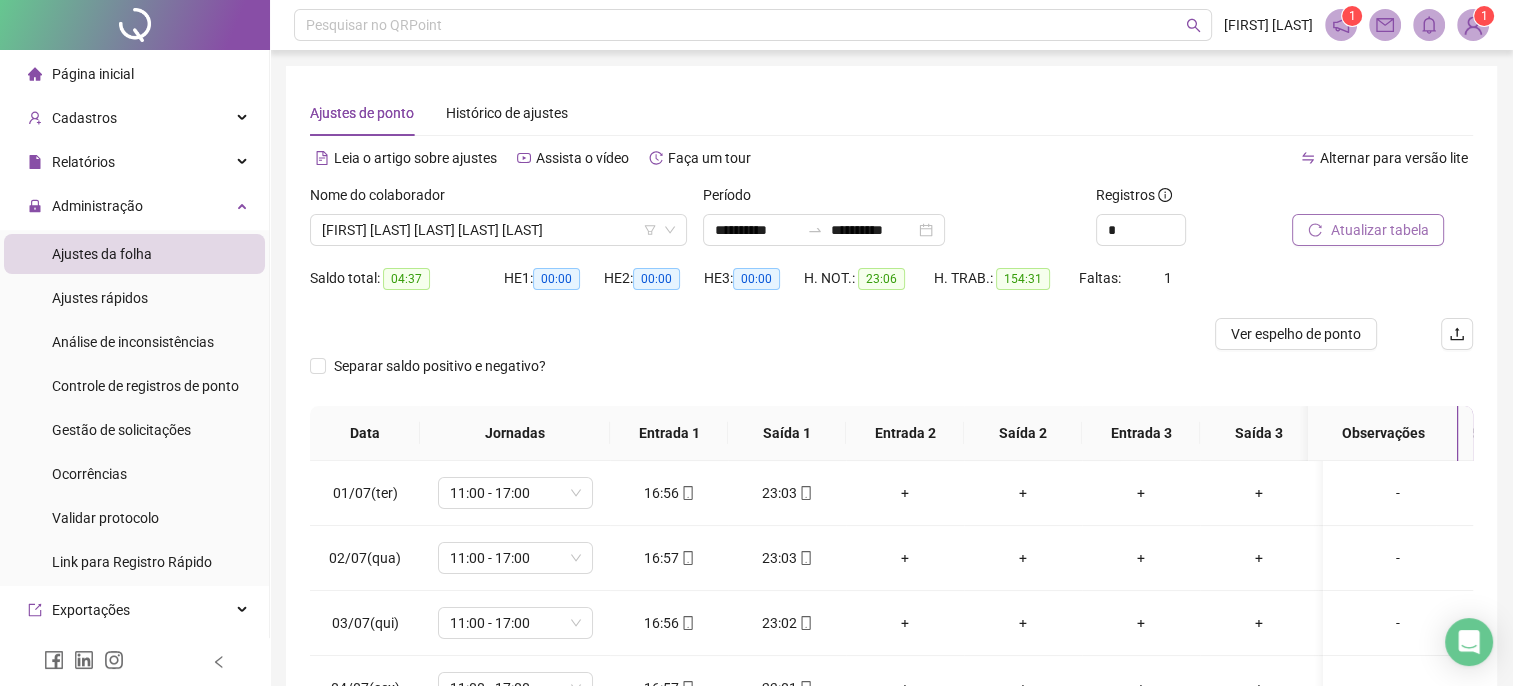 click on "Atualizar tabela" at bounding box center (1368, 230) 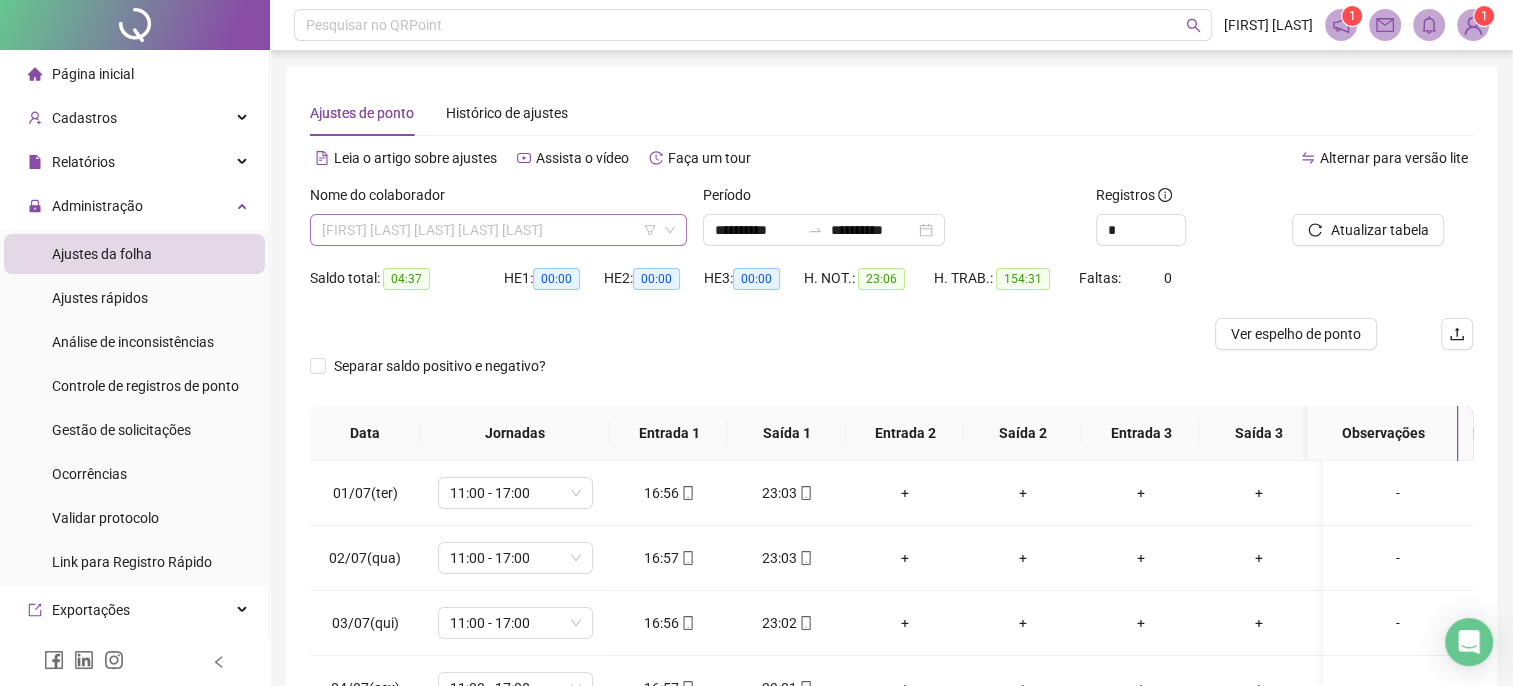 click on "[FIRST] [LAST] [LAST] [LAST] [LAST]" at bounding box center [498, 230] 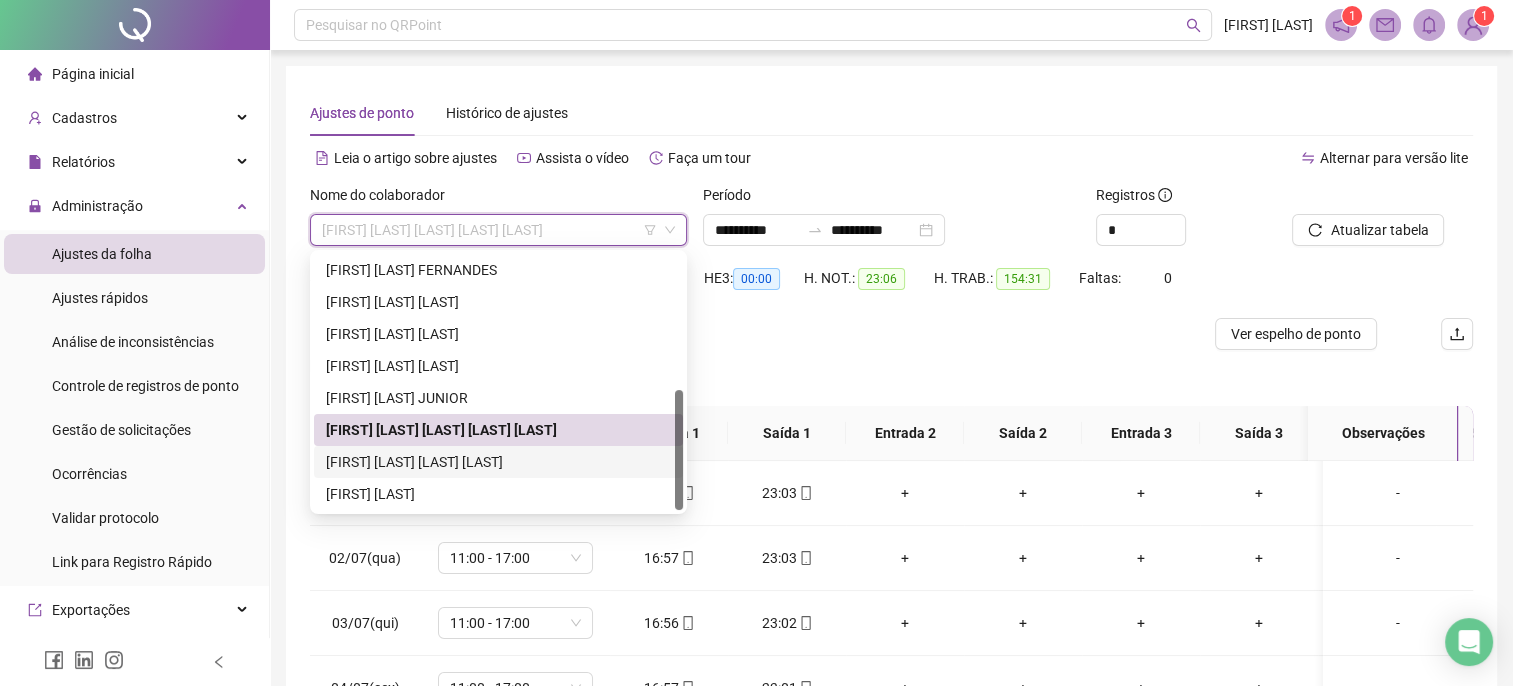 click on "[FIRST] [LAST] [LAST] [LAST]" at bounding box center (498, 462) 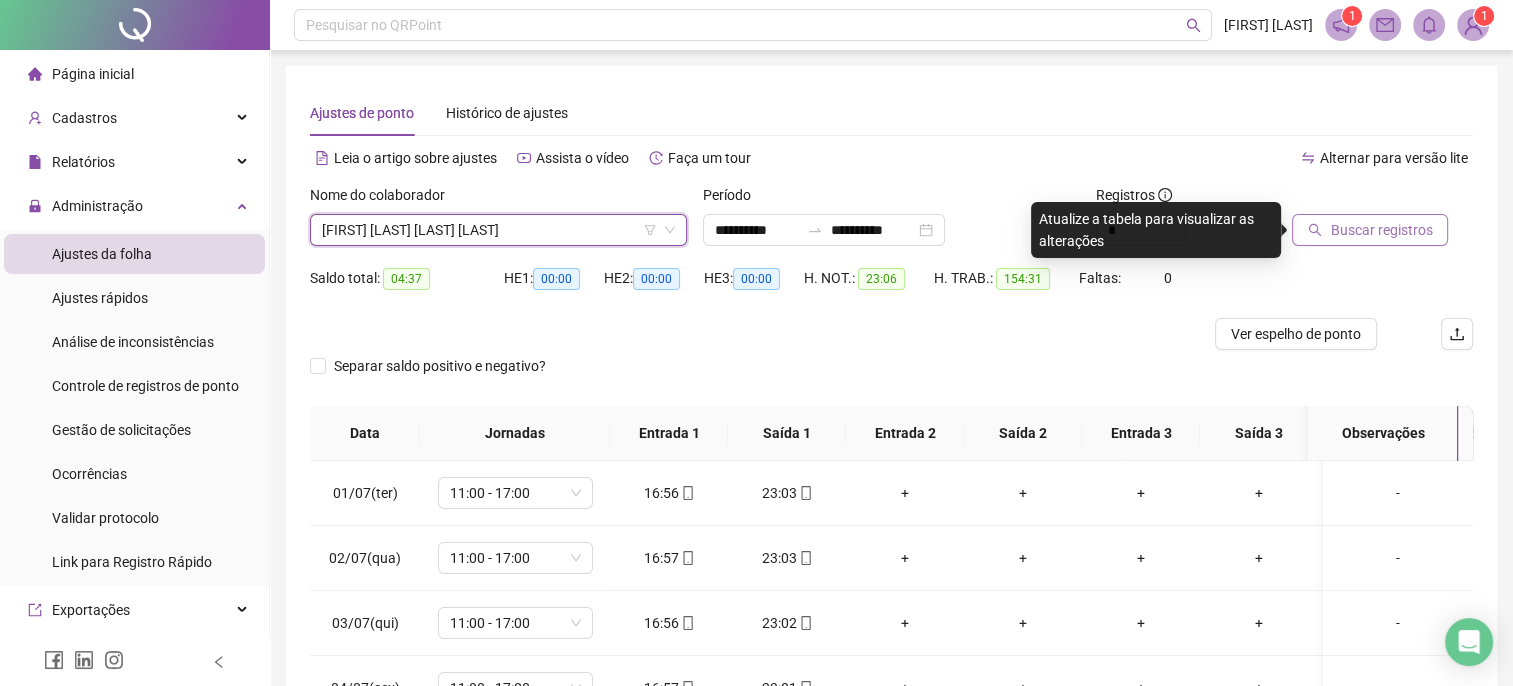 click on "Buscar registros" at bounding box center (1381, 230) 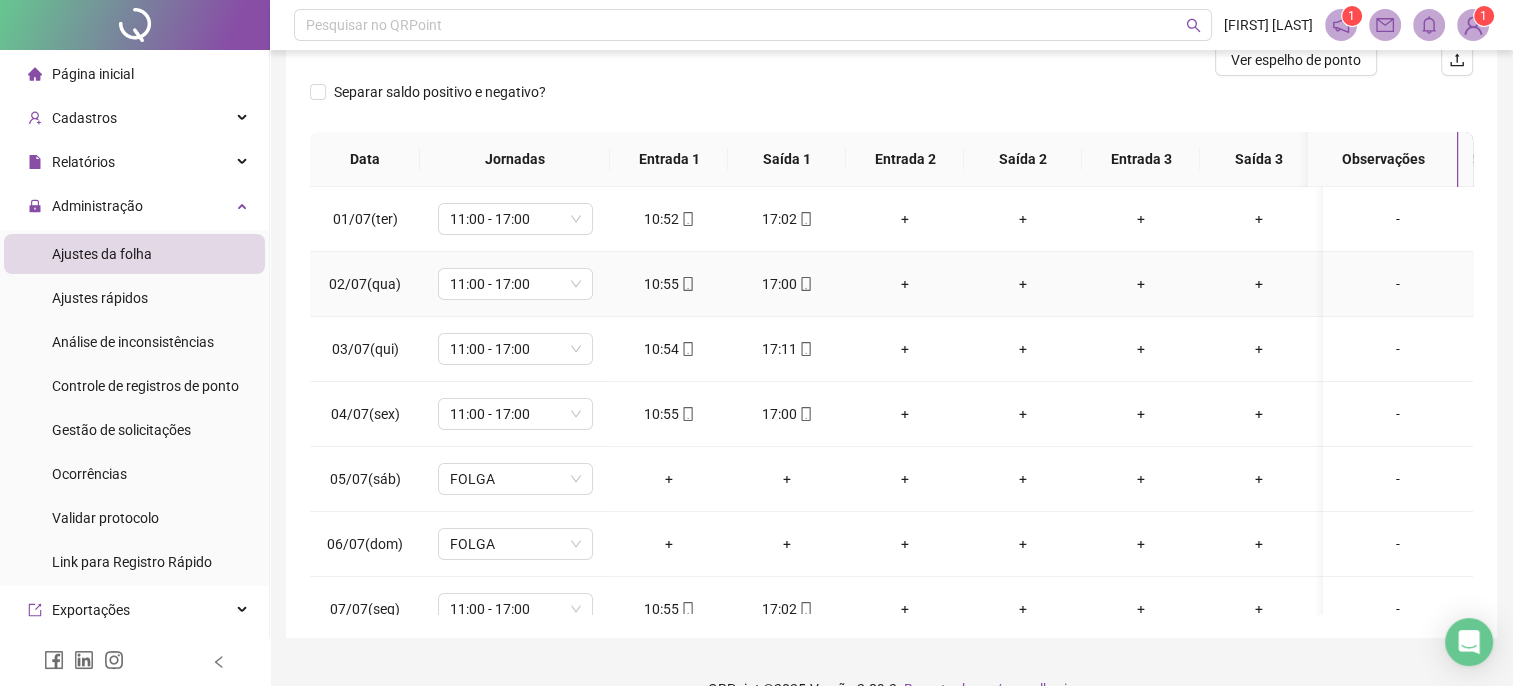 scroll, scrollTop: 312, scrollLeft: 0, axis: vertical 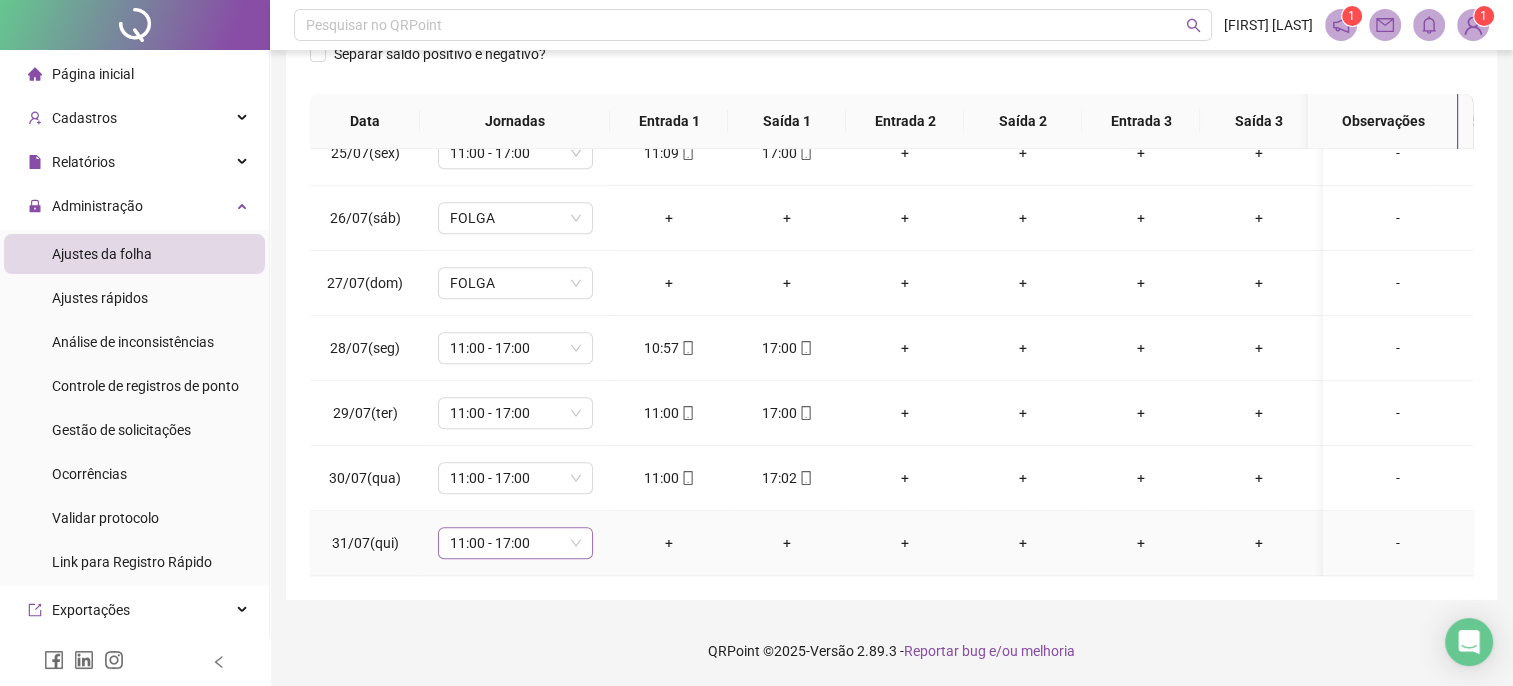 click on "11:00 - 17:00" at bounding box center (515, 543) 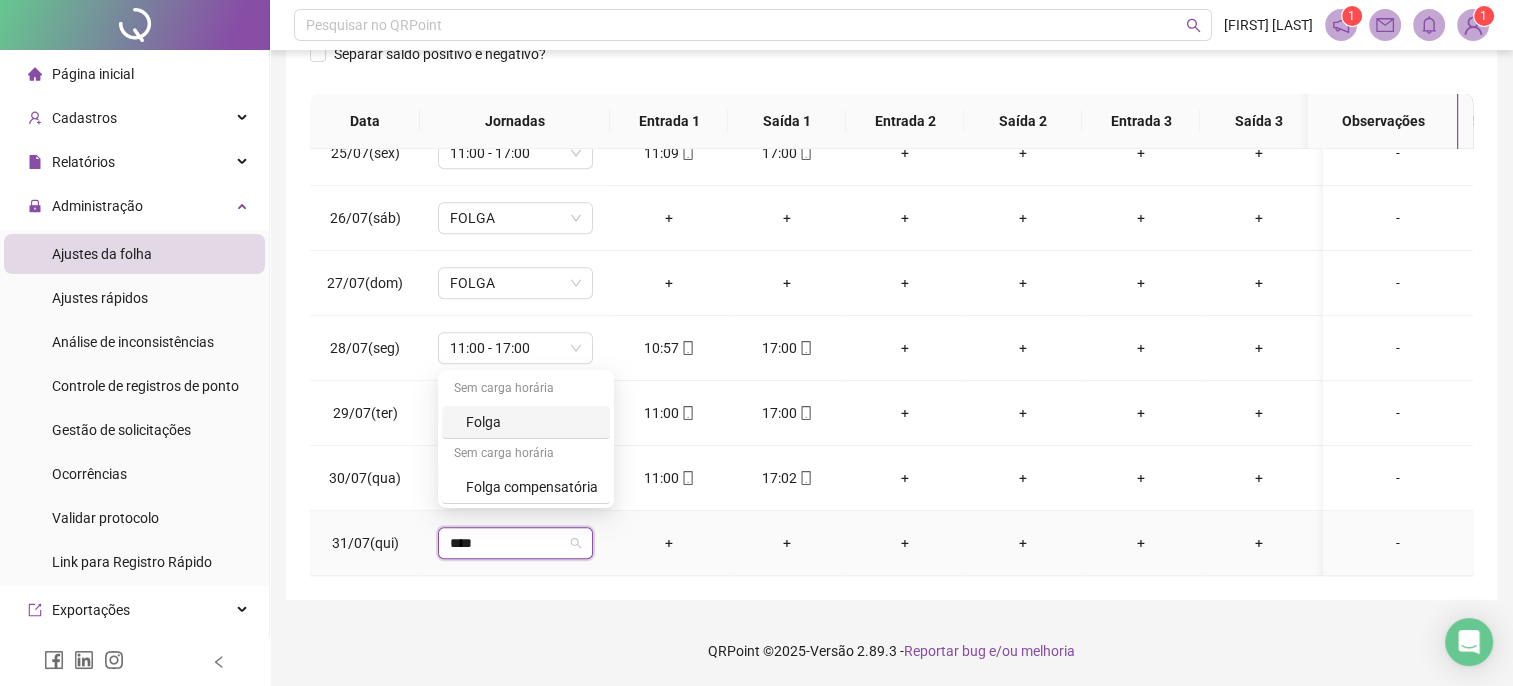 type on "*****" 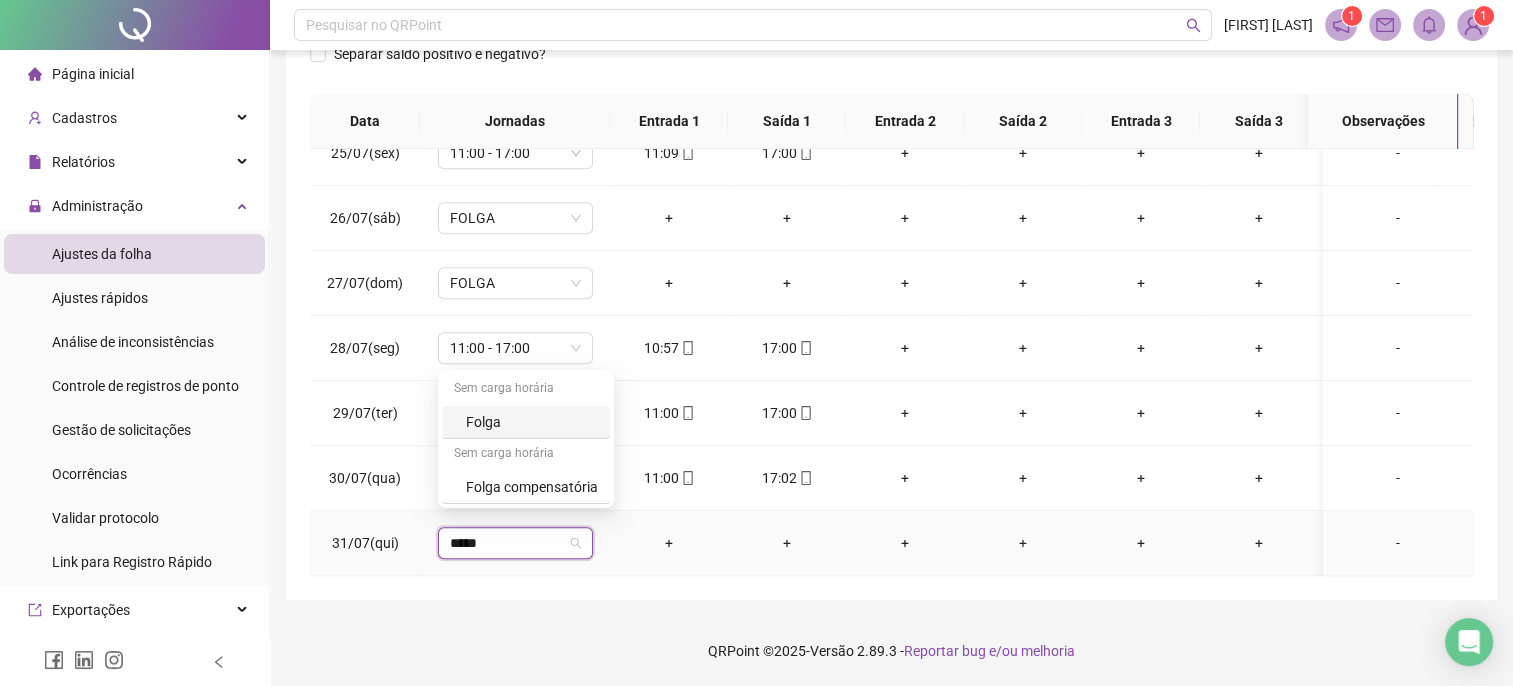click on "Folga" at bounding box center [526, 422] 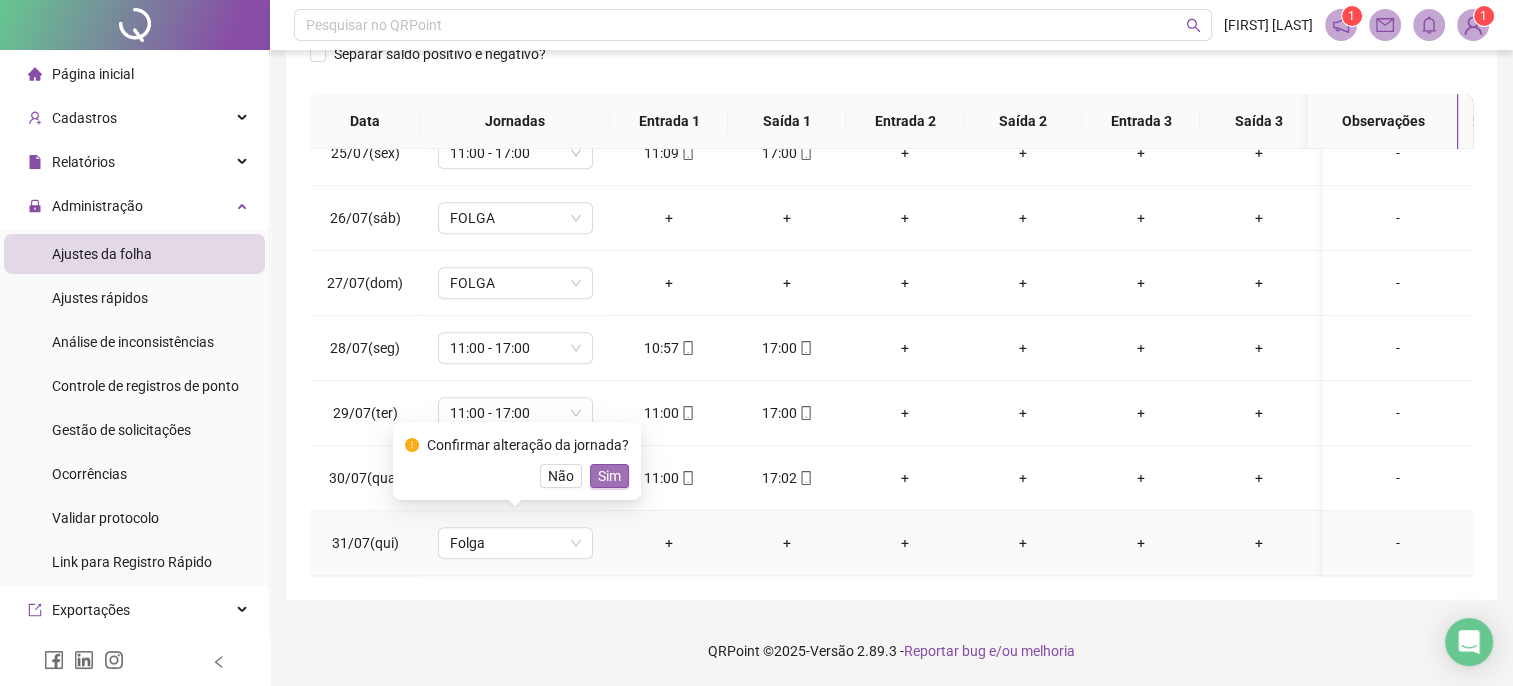 click on "Sim" at bounding box center [609, 476] 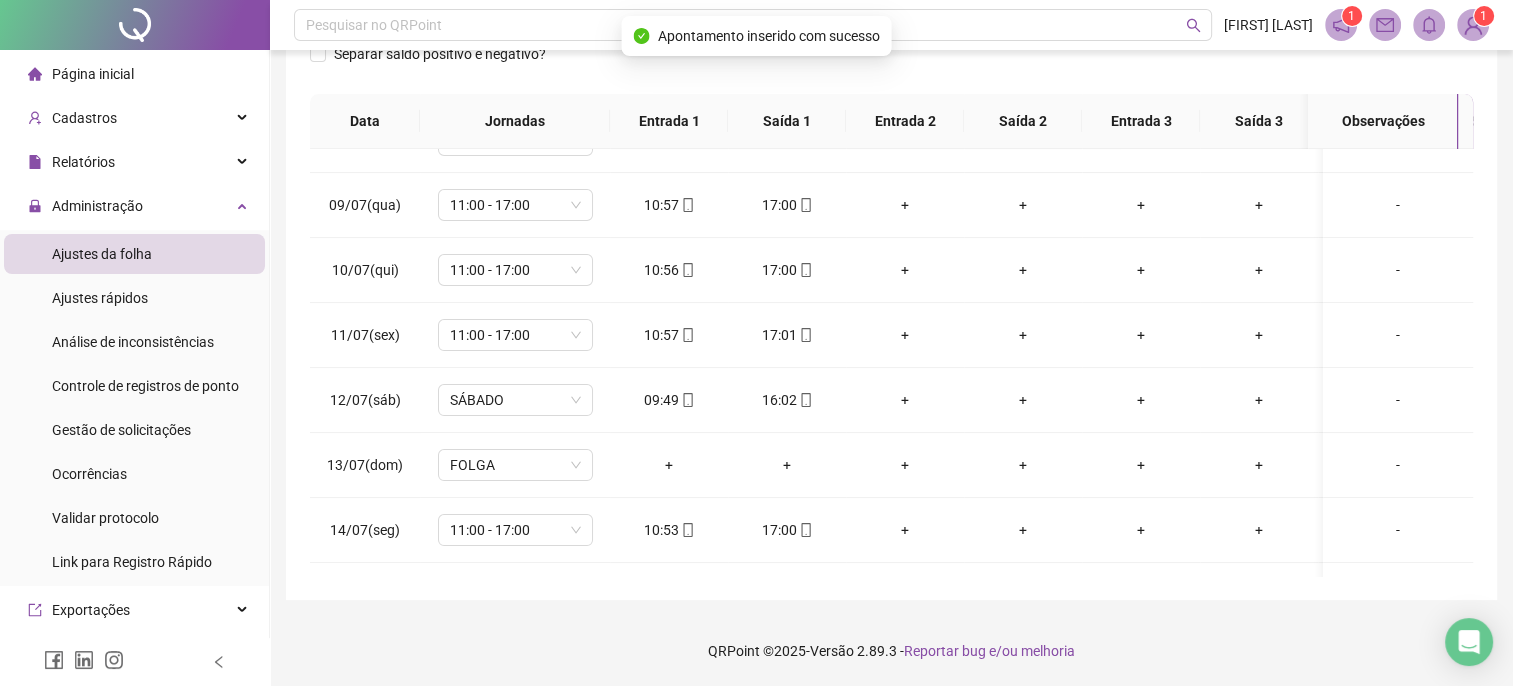 scroll, scrollTop: 0, scrollLeft: 0, axis: both 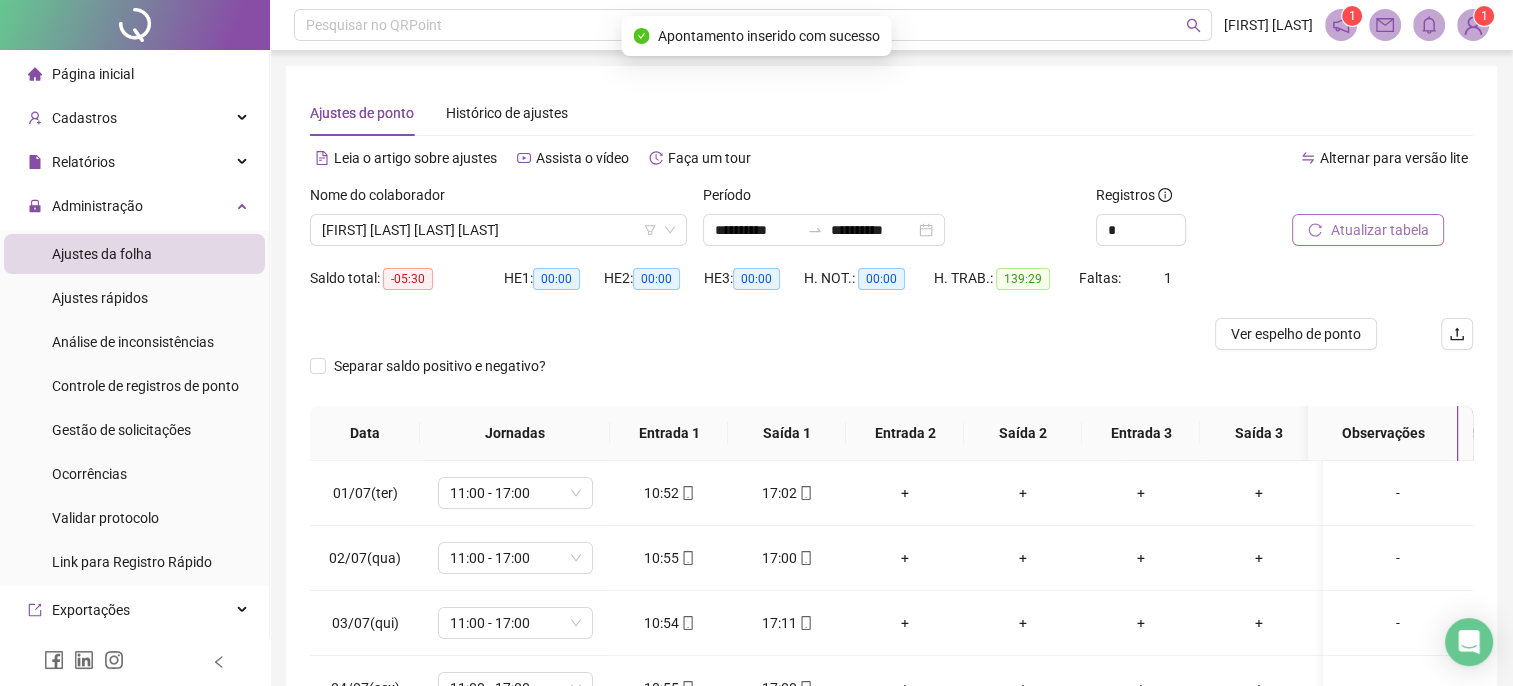 click on "Atualizar tabela" at bounding box center [1379, 230] 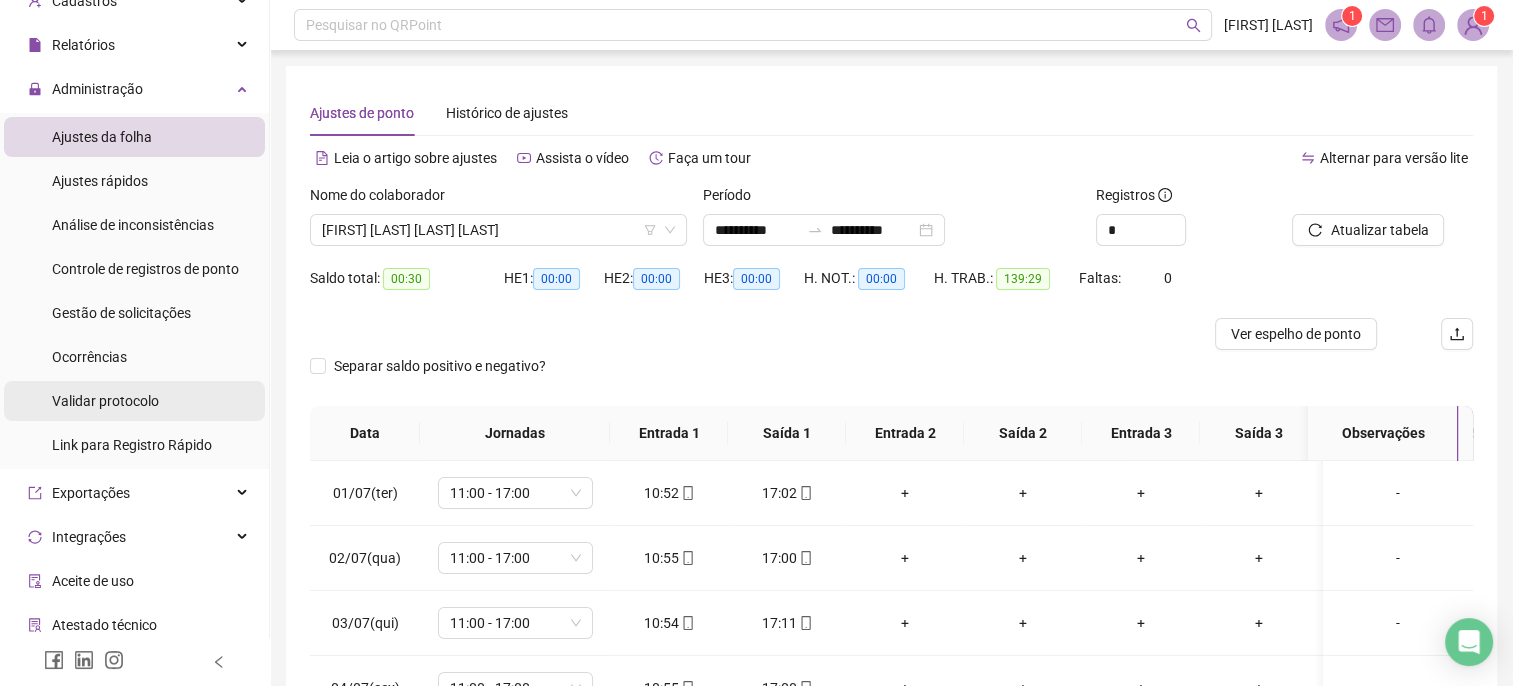 scroll, scrollTop: 0, scrollLeft: 0, axis: both 